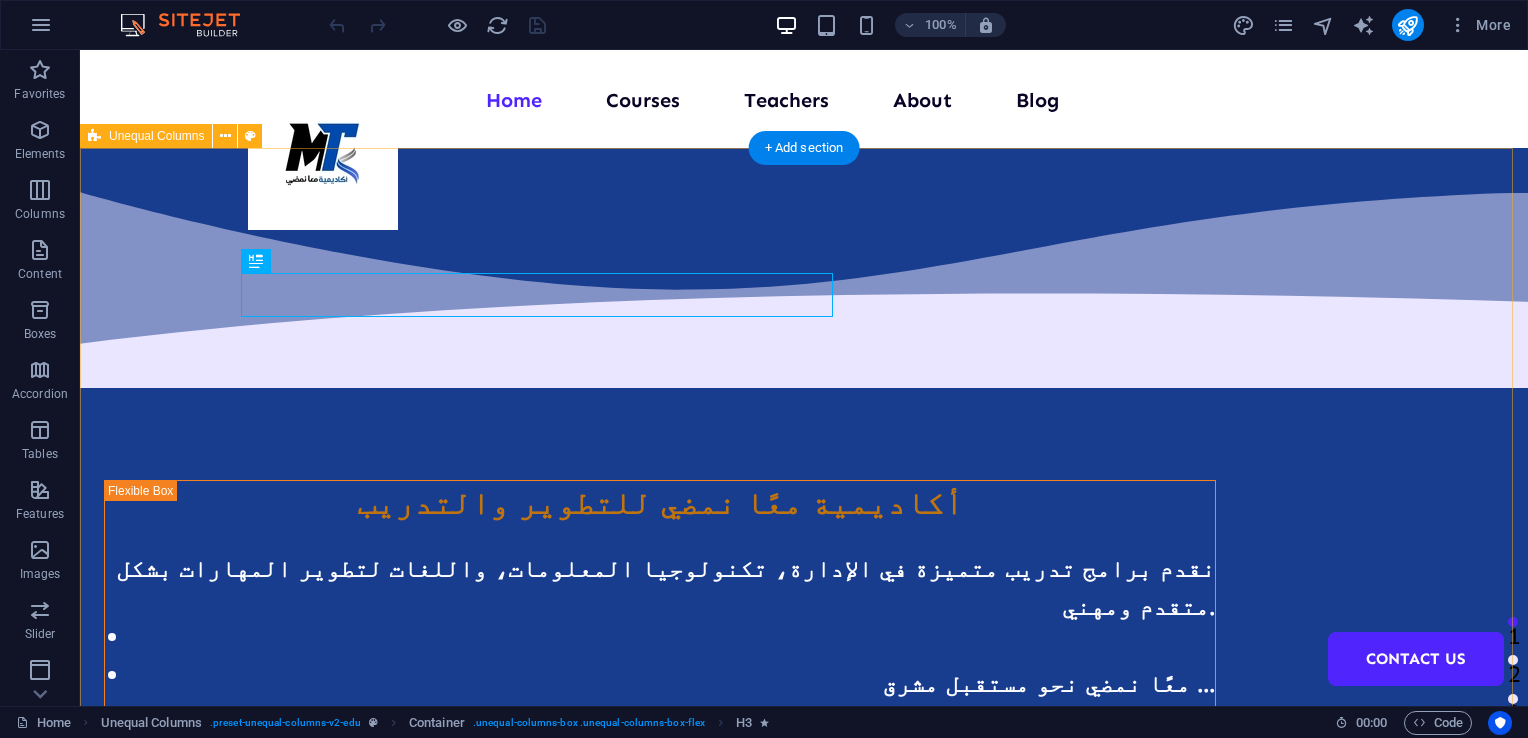 scroll, scrollTop: 0, scrollLeft: 0, axis: both 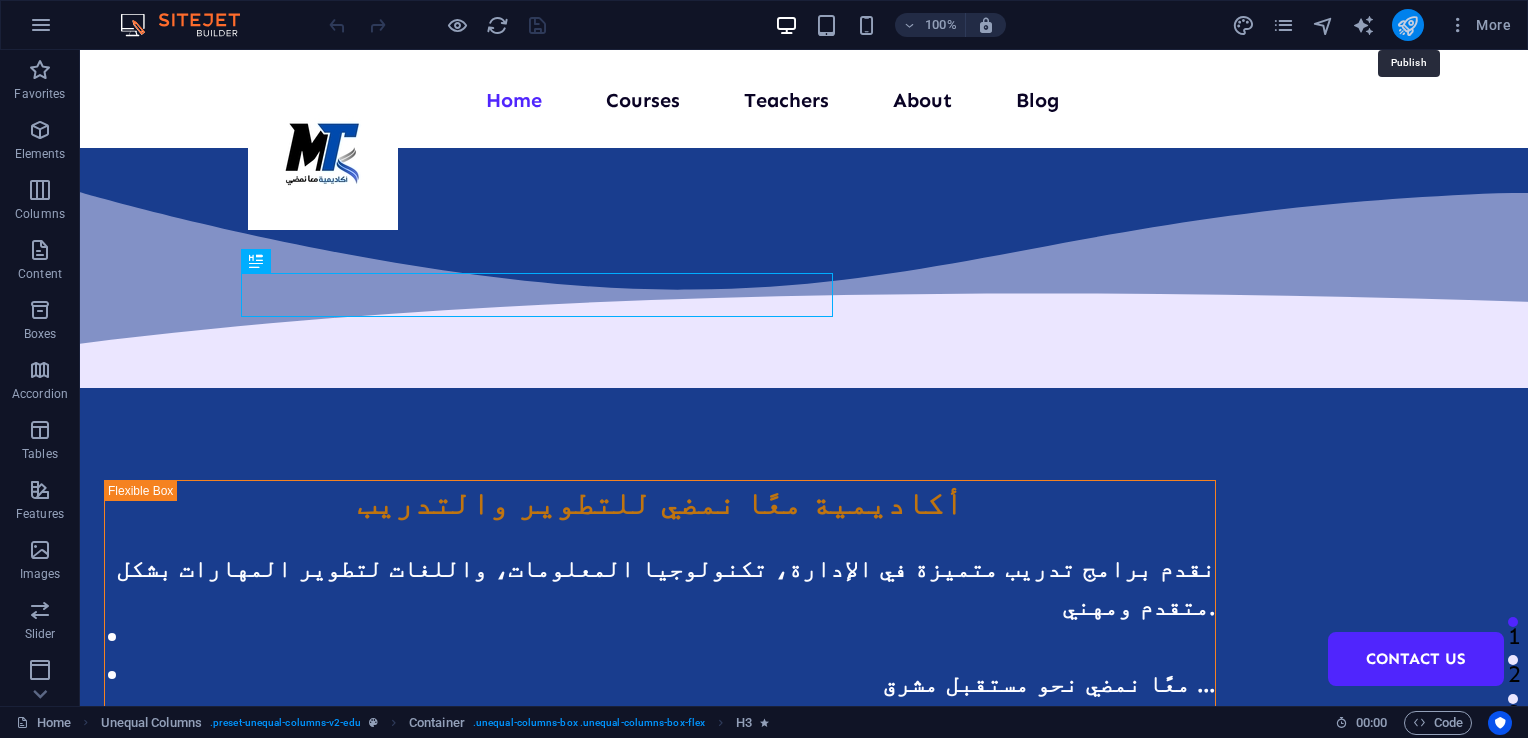 click at bounding box center (1407, 25) 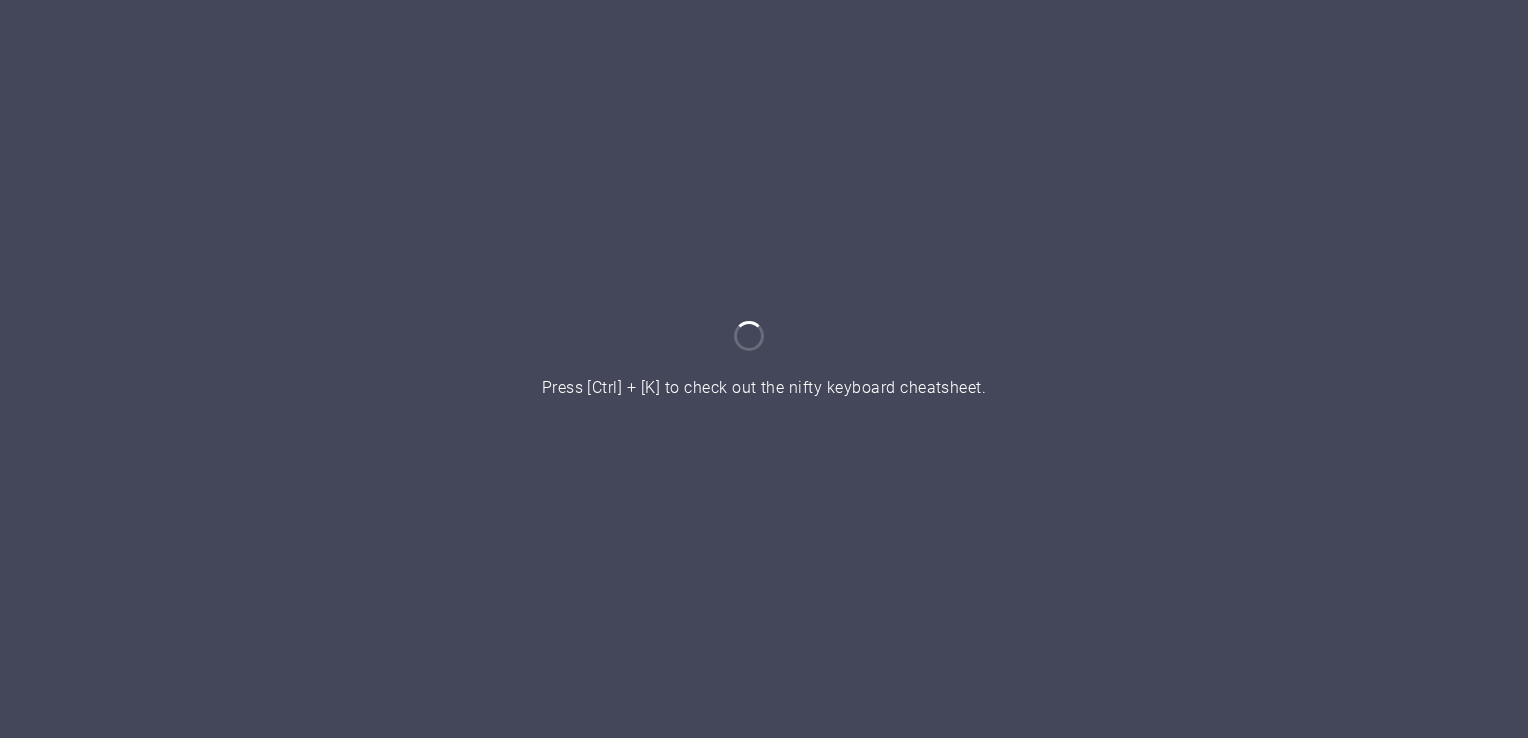 scroll, scrollTop: 0, scrollLeft: 0, axis: both 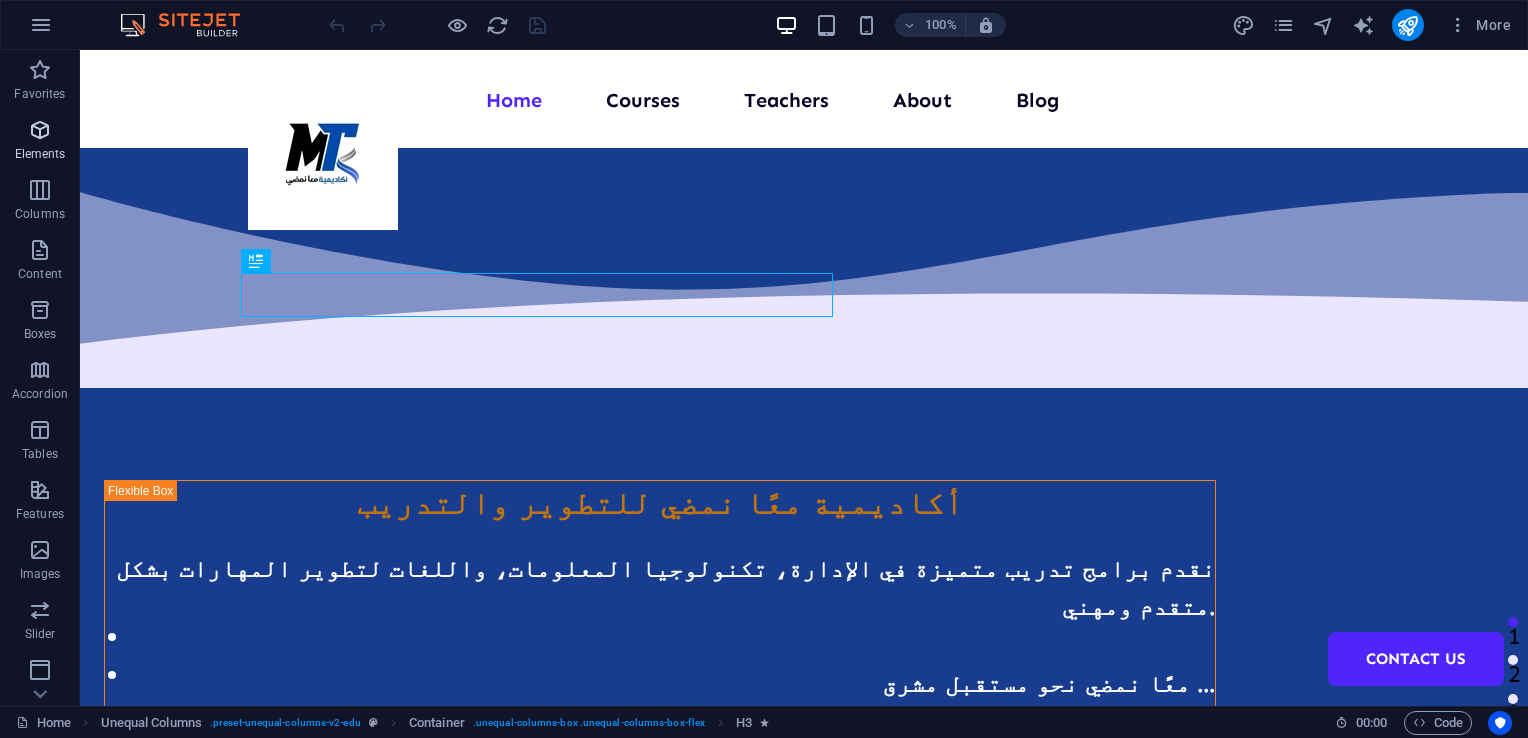 click at bounding box center (40, 130) 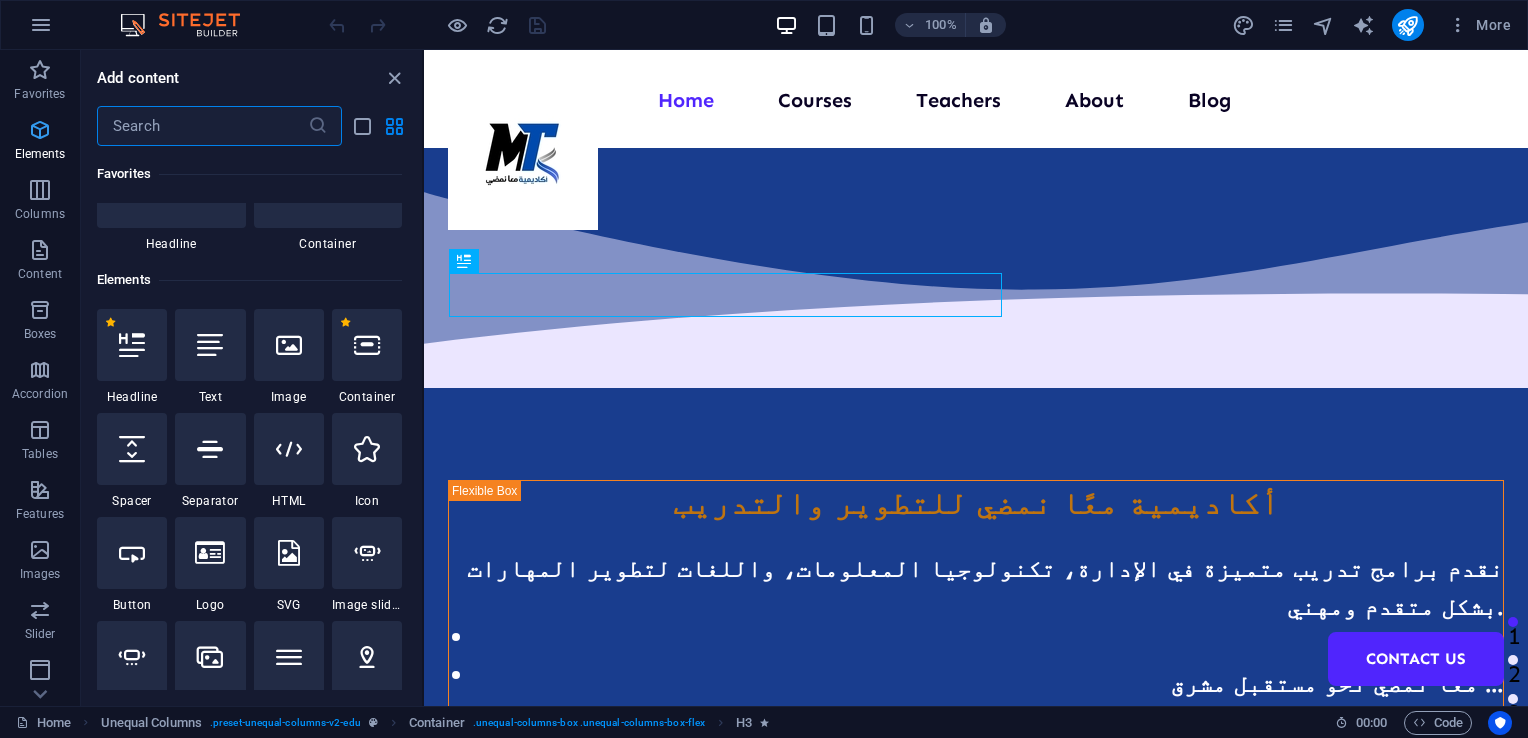scroll, scrollTop: 212, scrollLeft: 0, axis: vertical 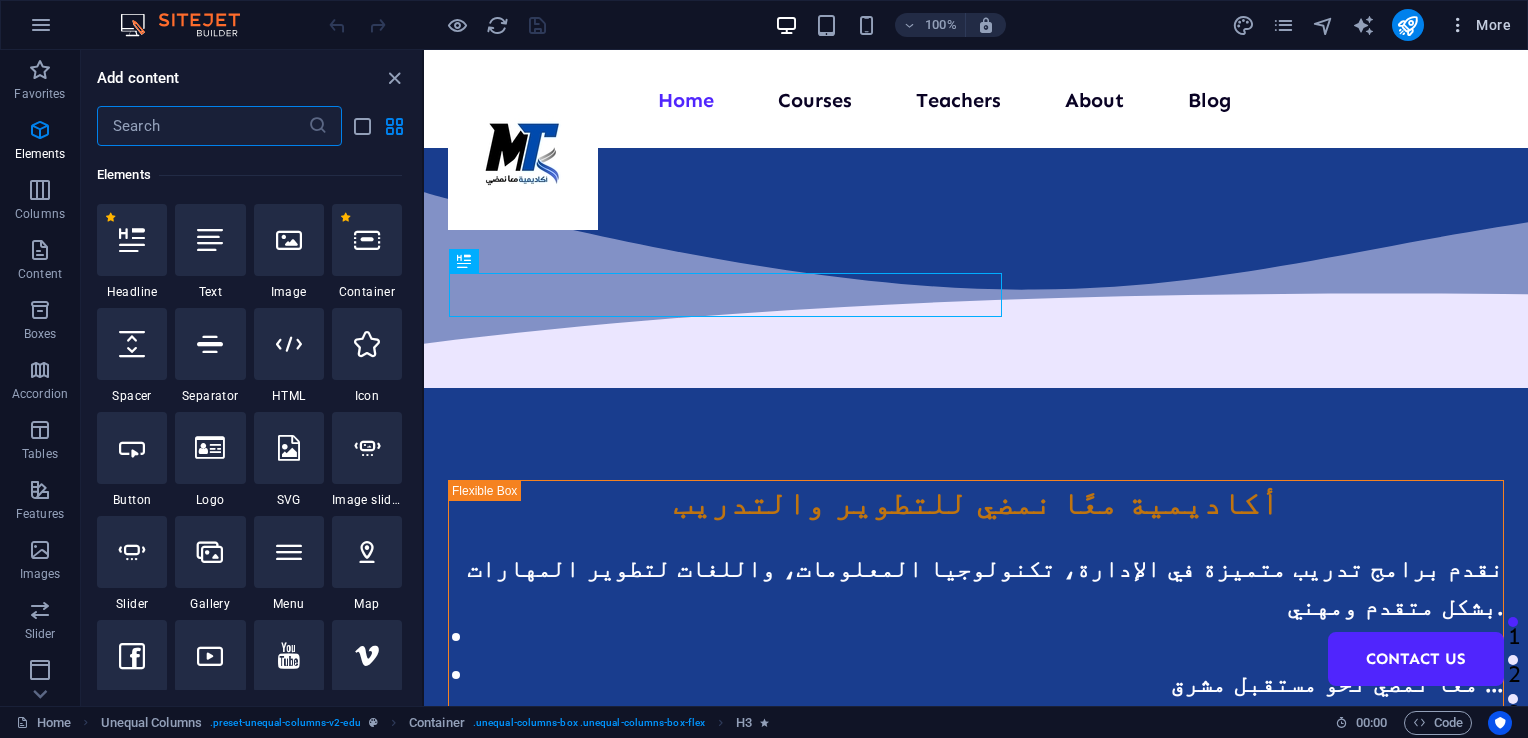 click on "More" at bounding box center (1479, 25) 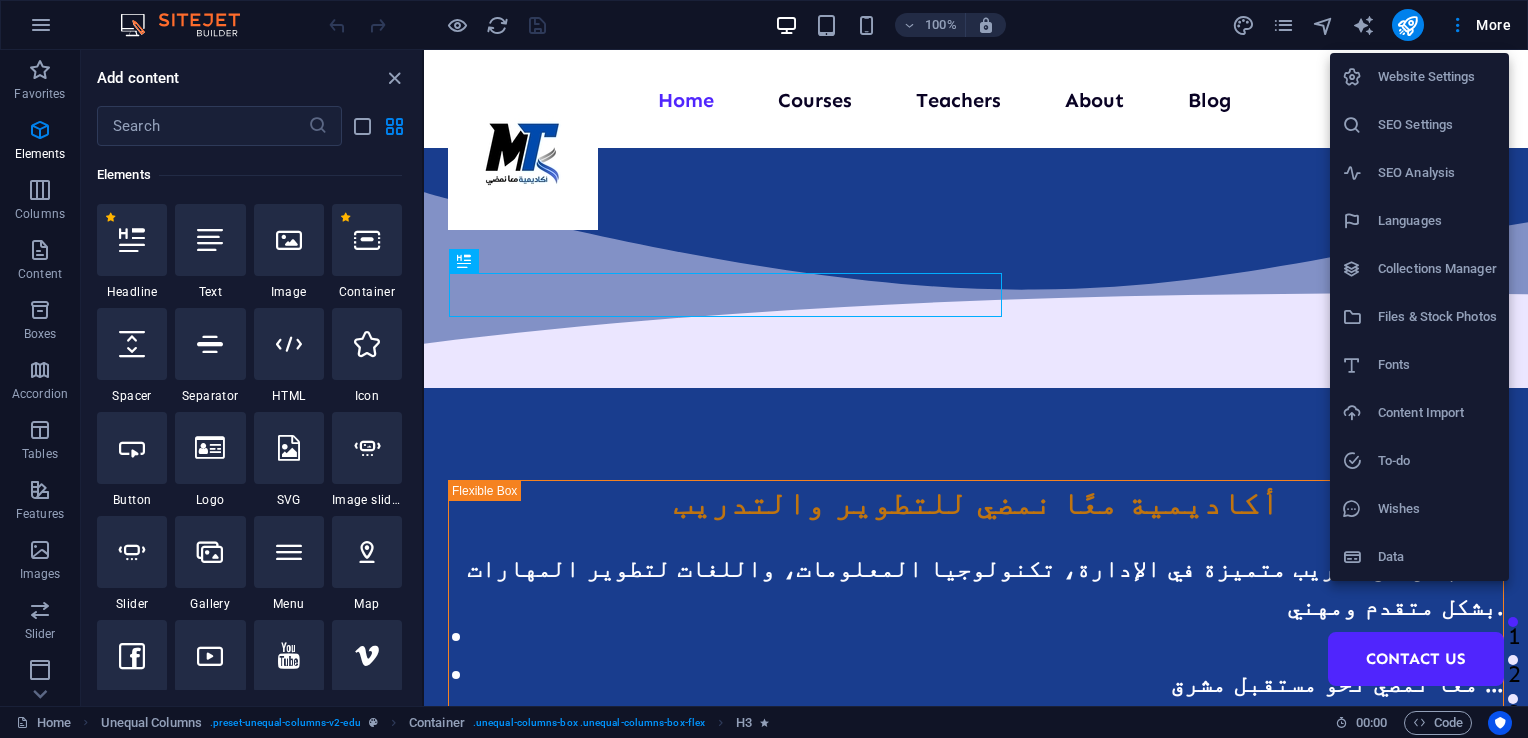 click on "Website Settings" at bounding box center (1419, 77) 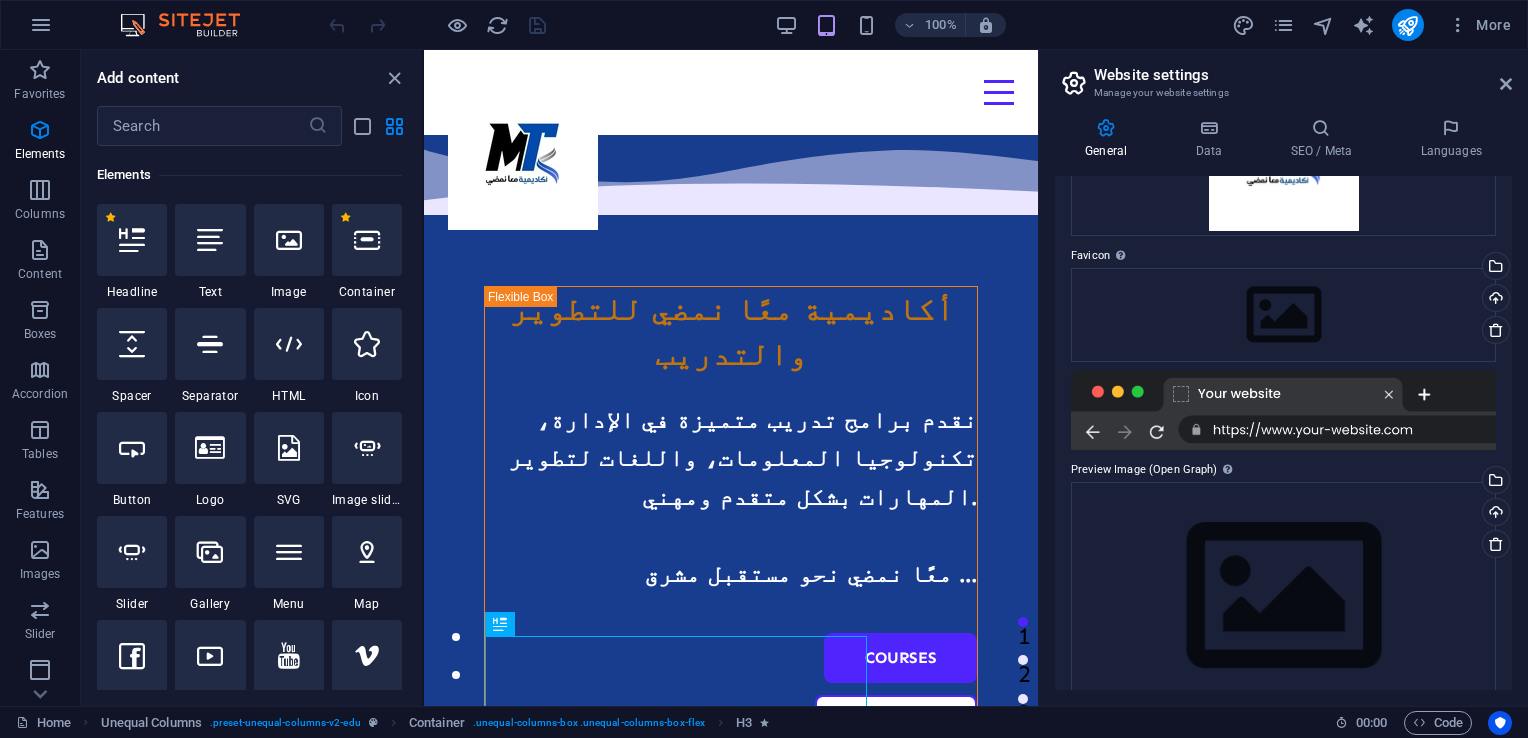 scroll, scrollTop: 232, scrollLeft: 0, axis: vertical 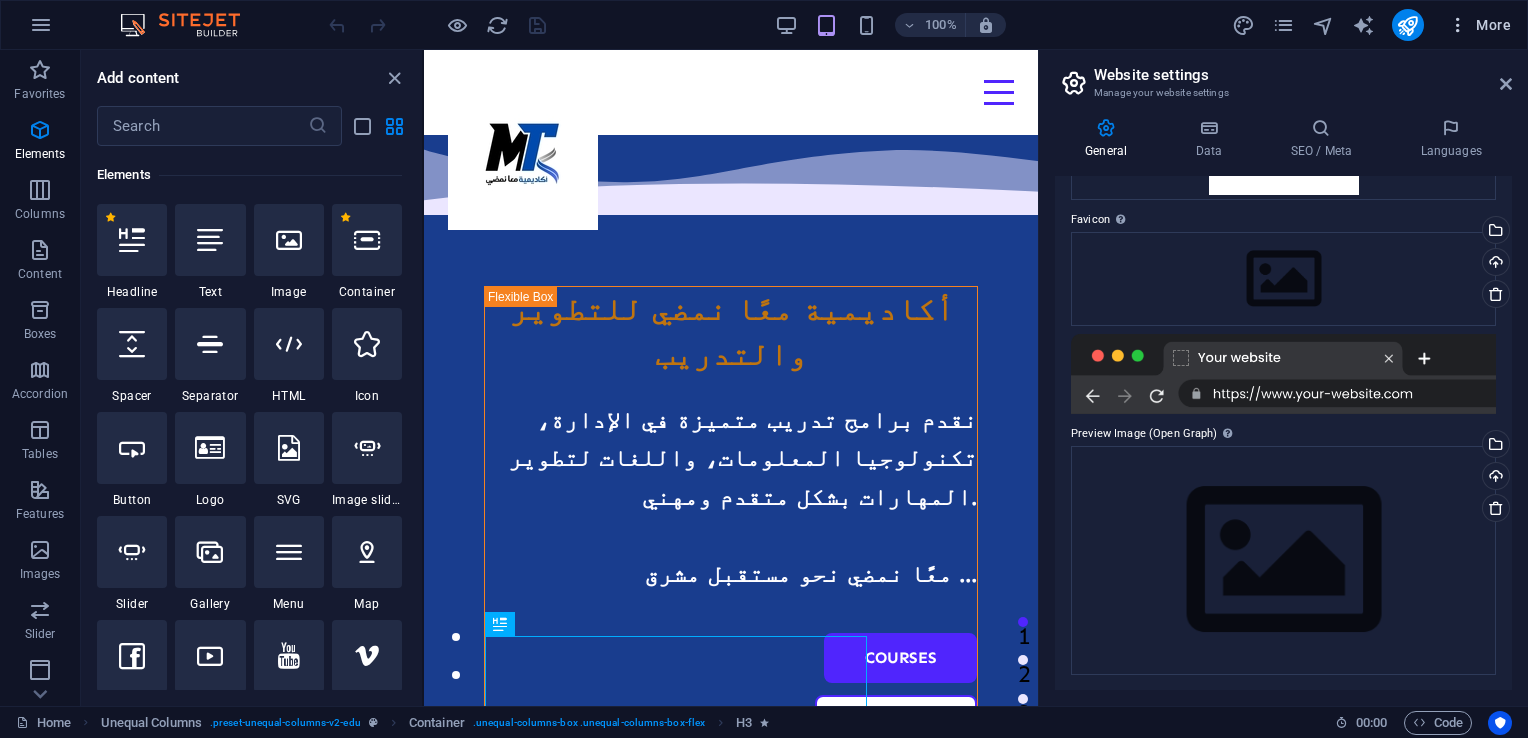 click on "More" at bounding box center [1479, 25] 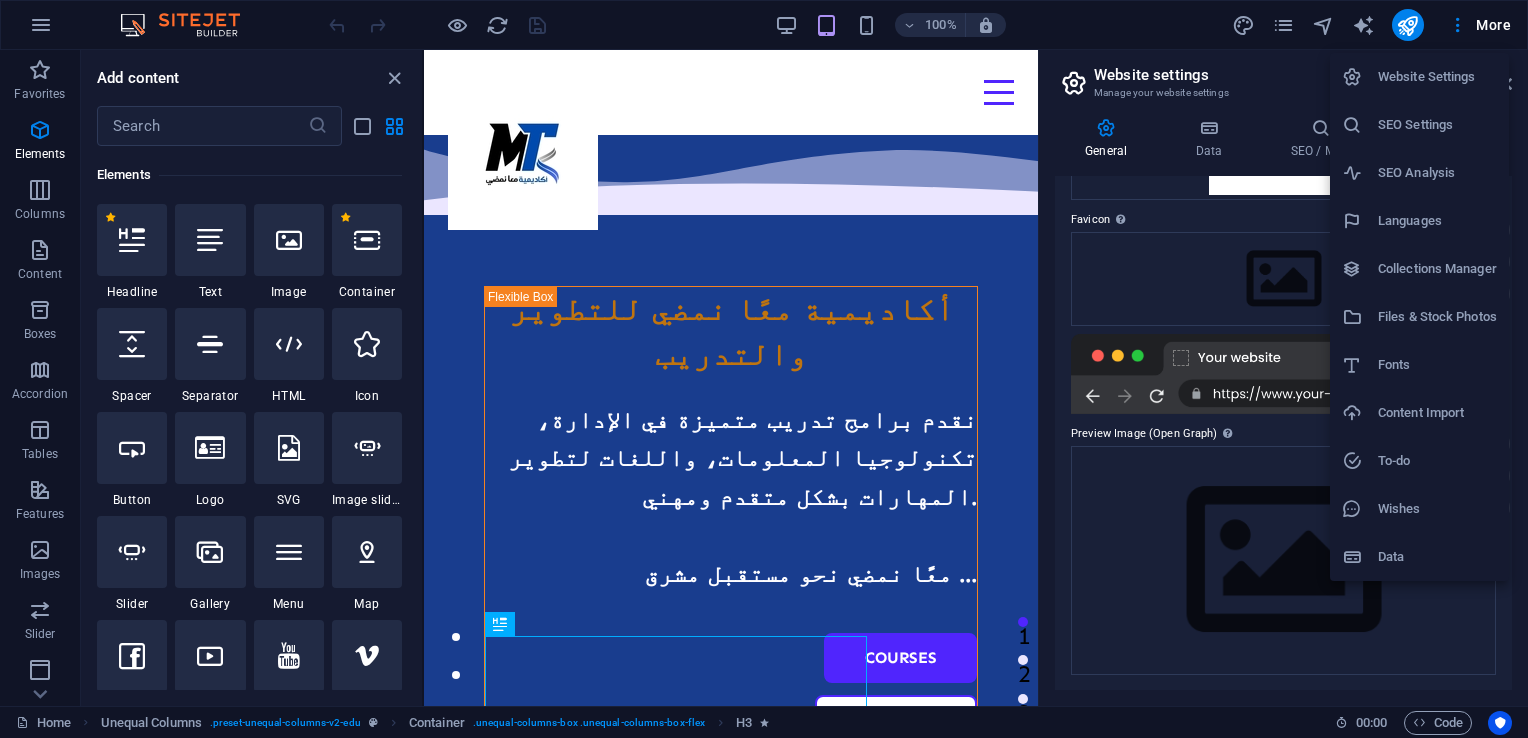 click on "Data" at bounding box center (1437, 557) 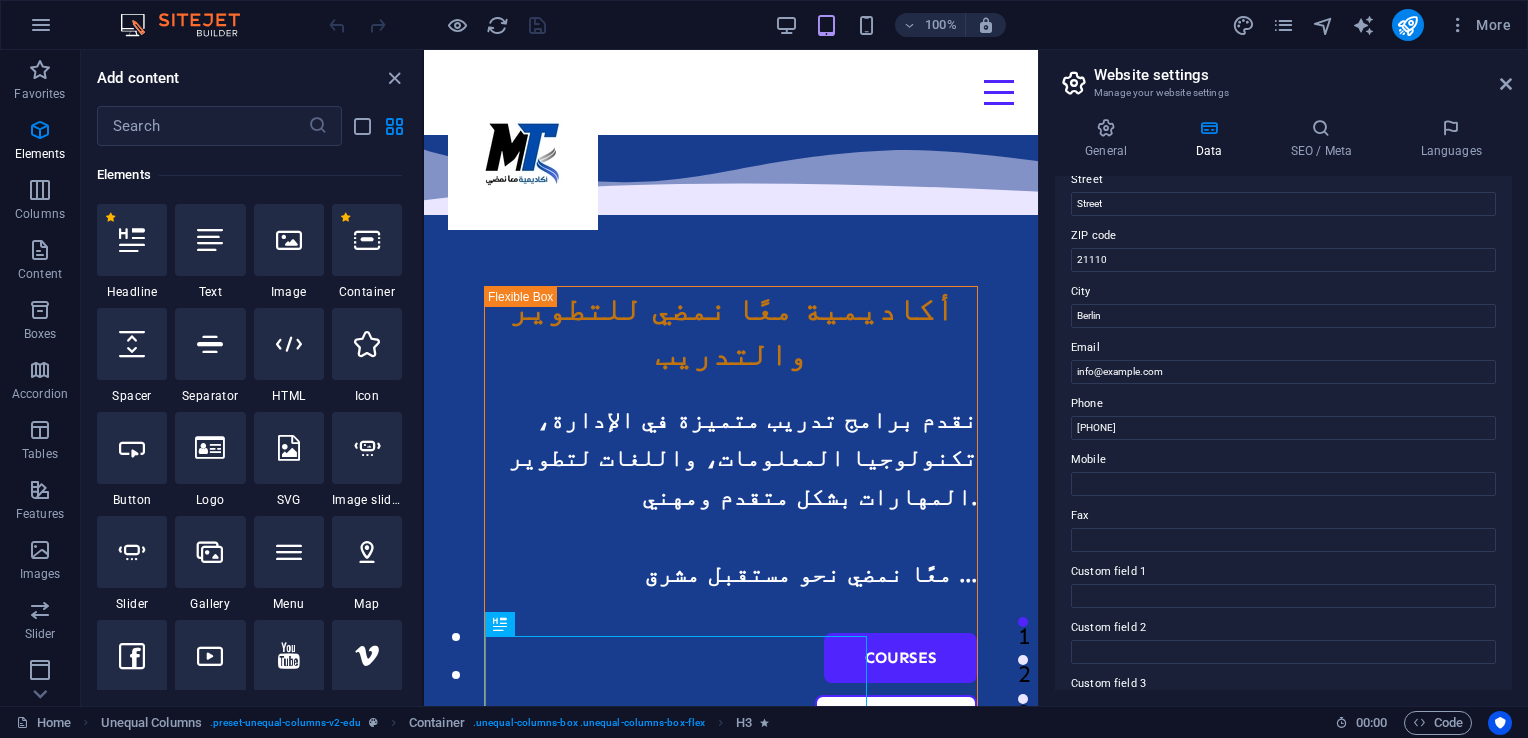 scroll, scrollTop: 445, scrollLeft: 0, axis: vertical 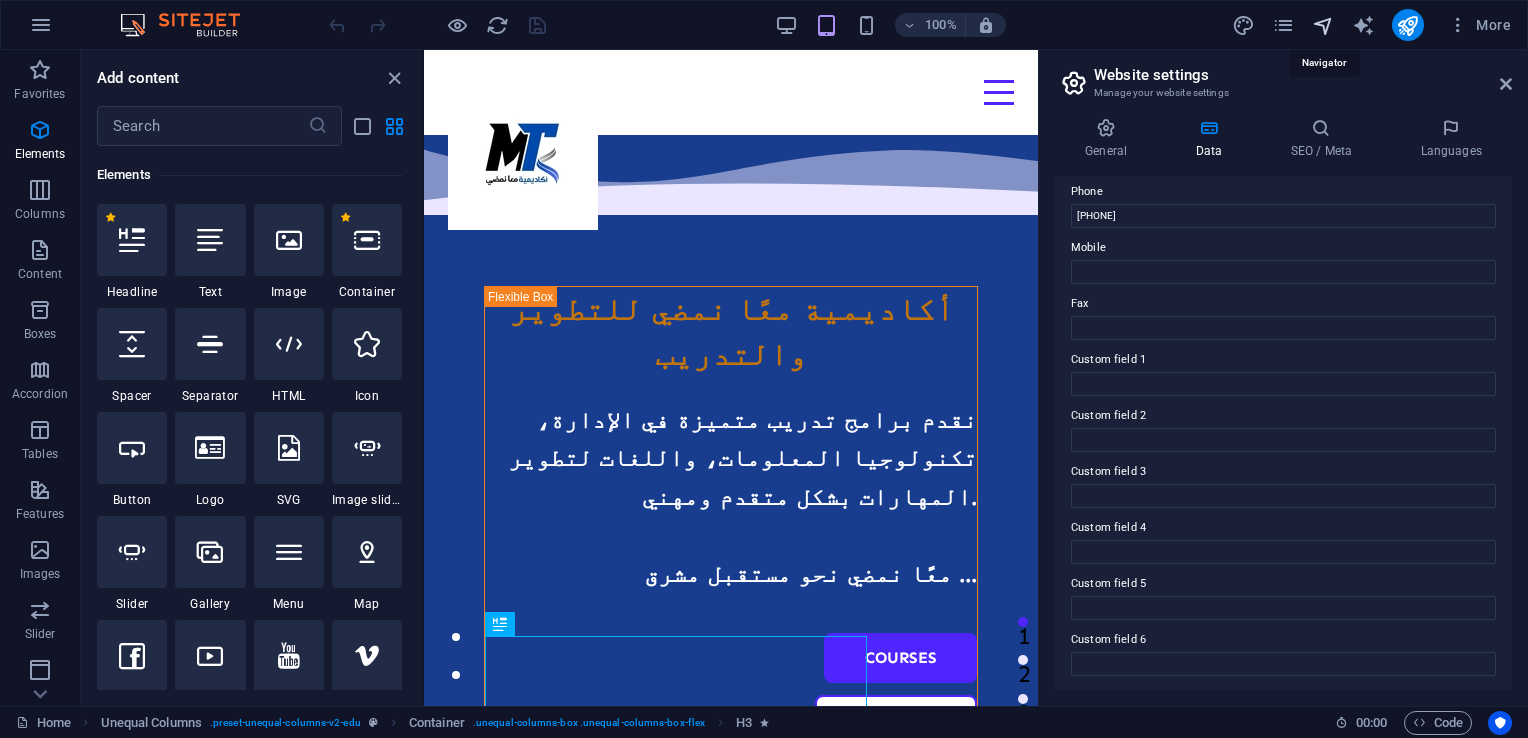 click at bounding box center [1323, 25] 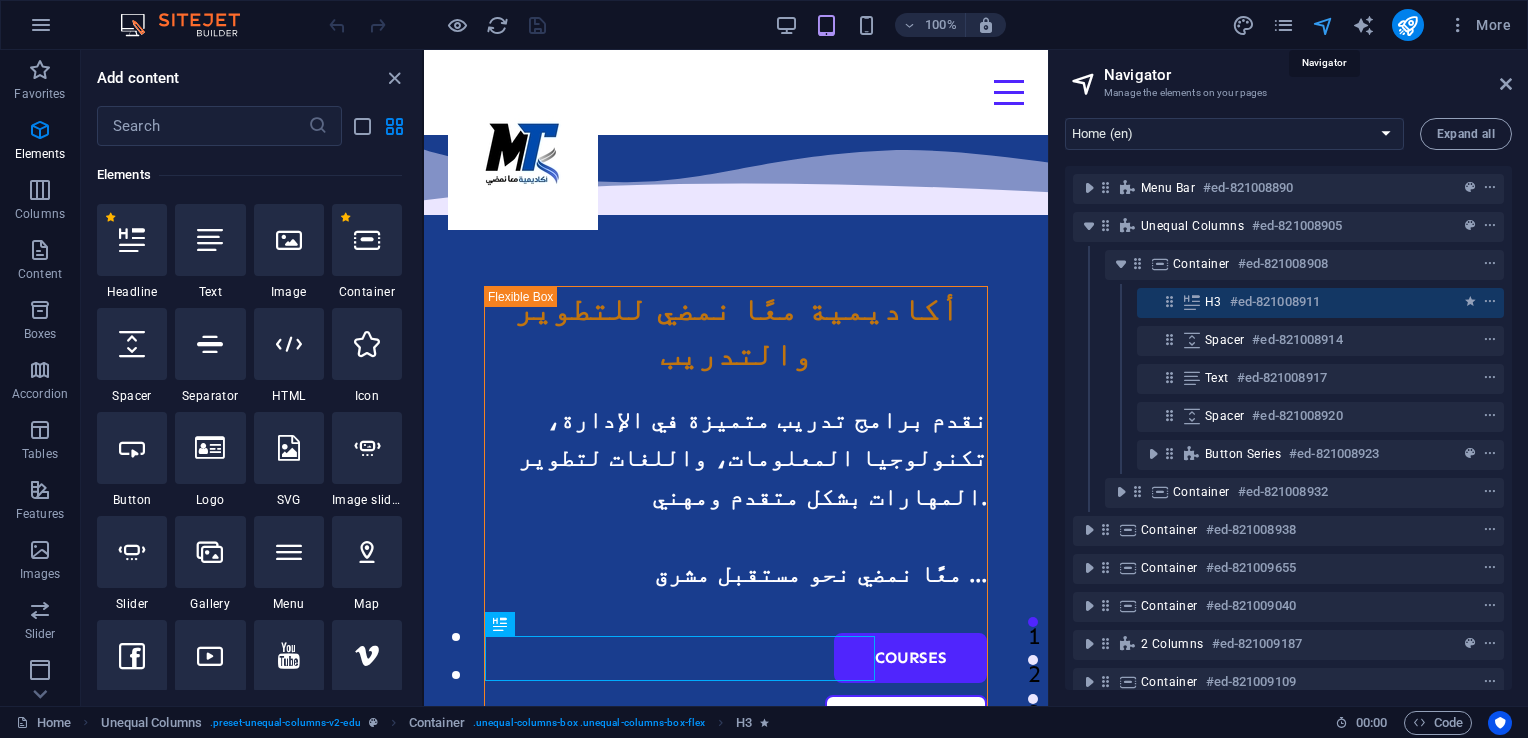 click at bounding box center [1323, 25] 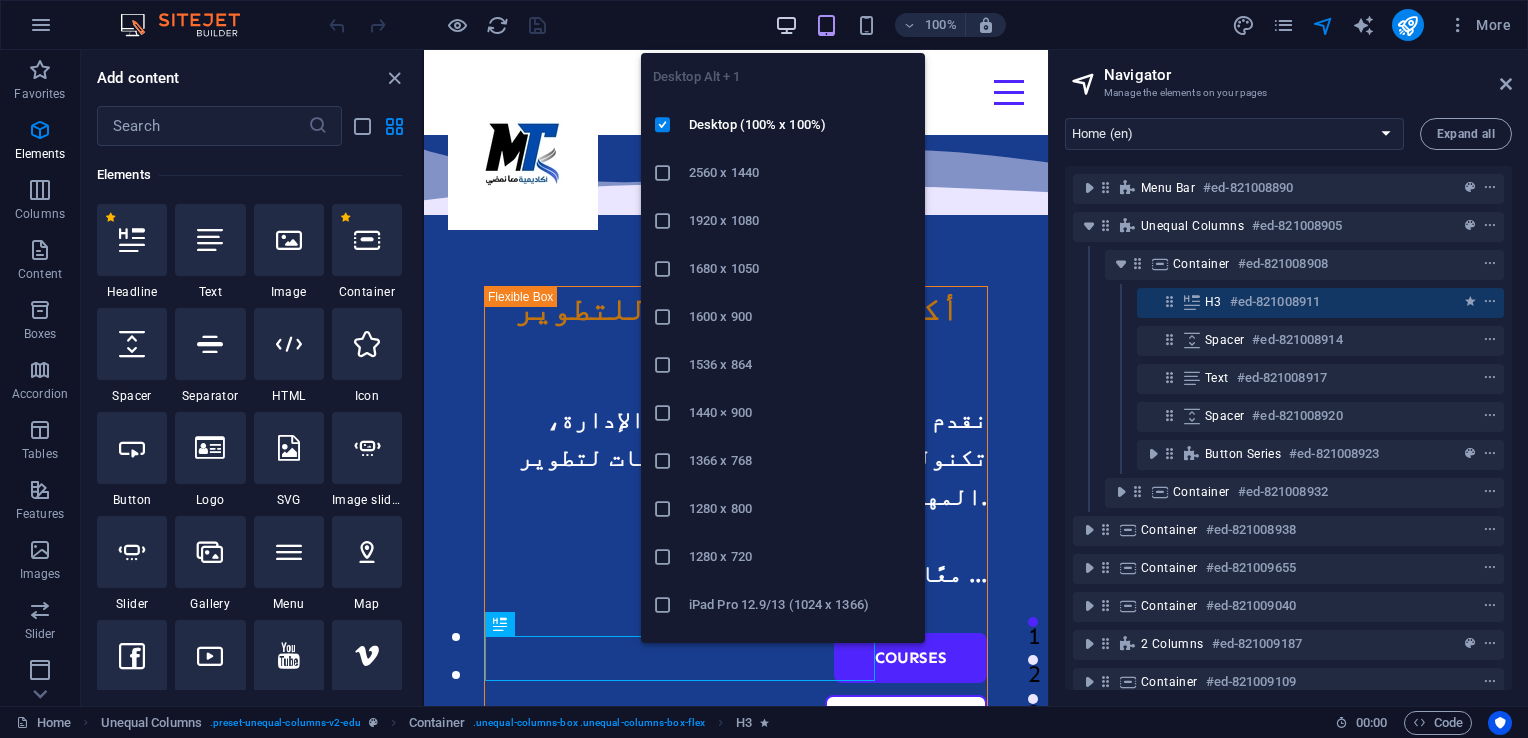 click at bounding box center [786, 25] 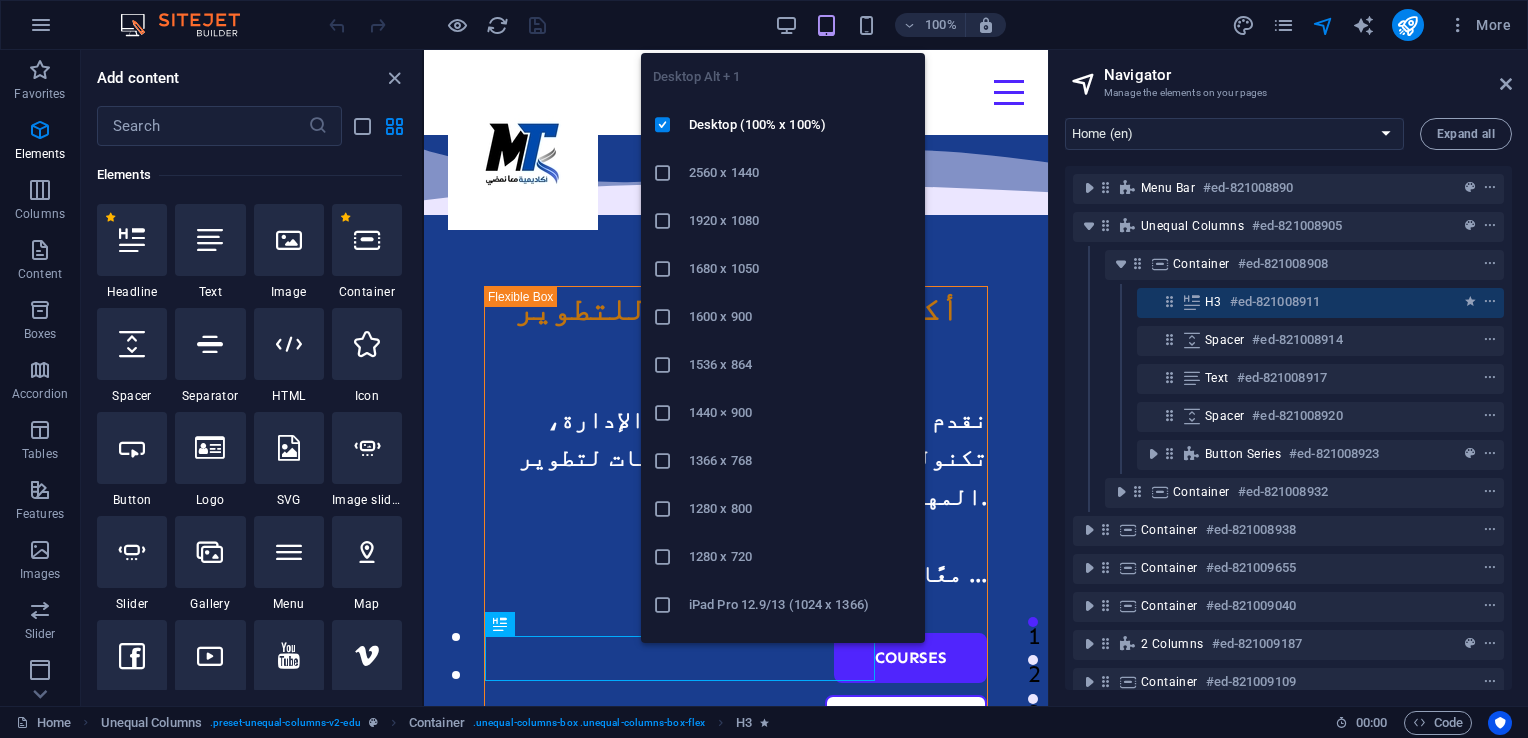 click on "100% More" at bounding box center (922, 25) 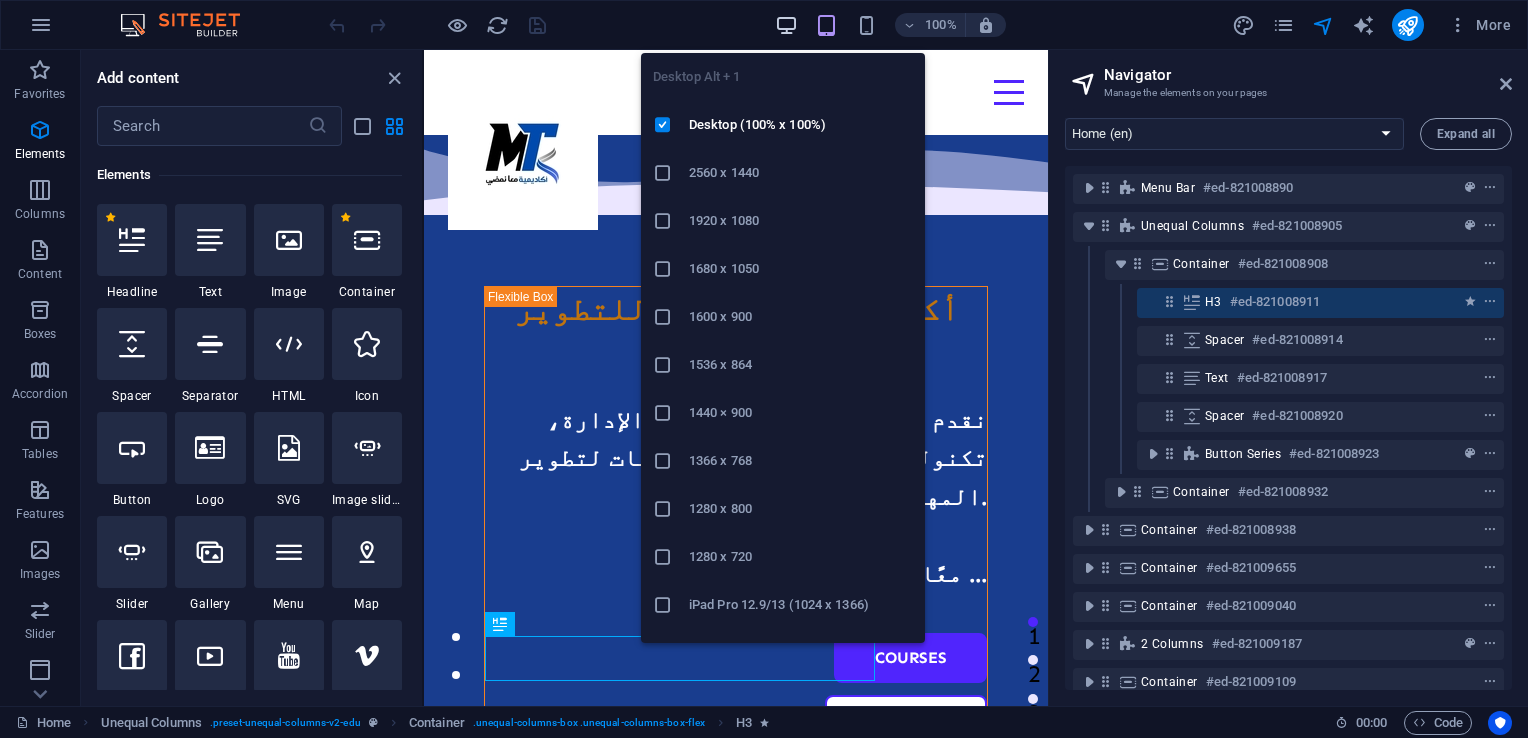 click at bounding box center [786, 25] 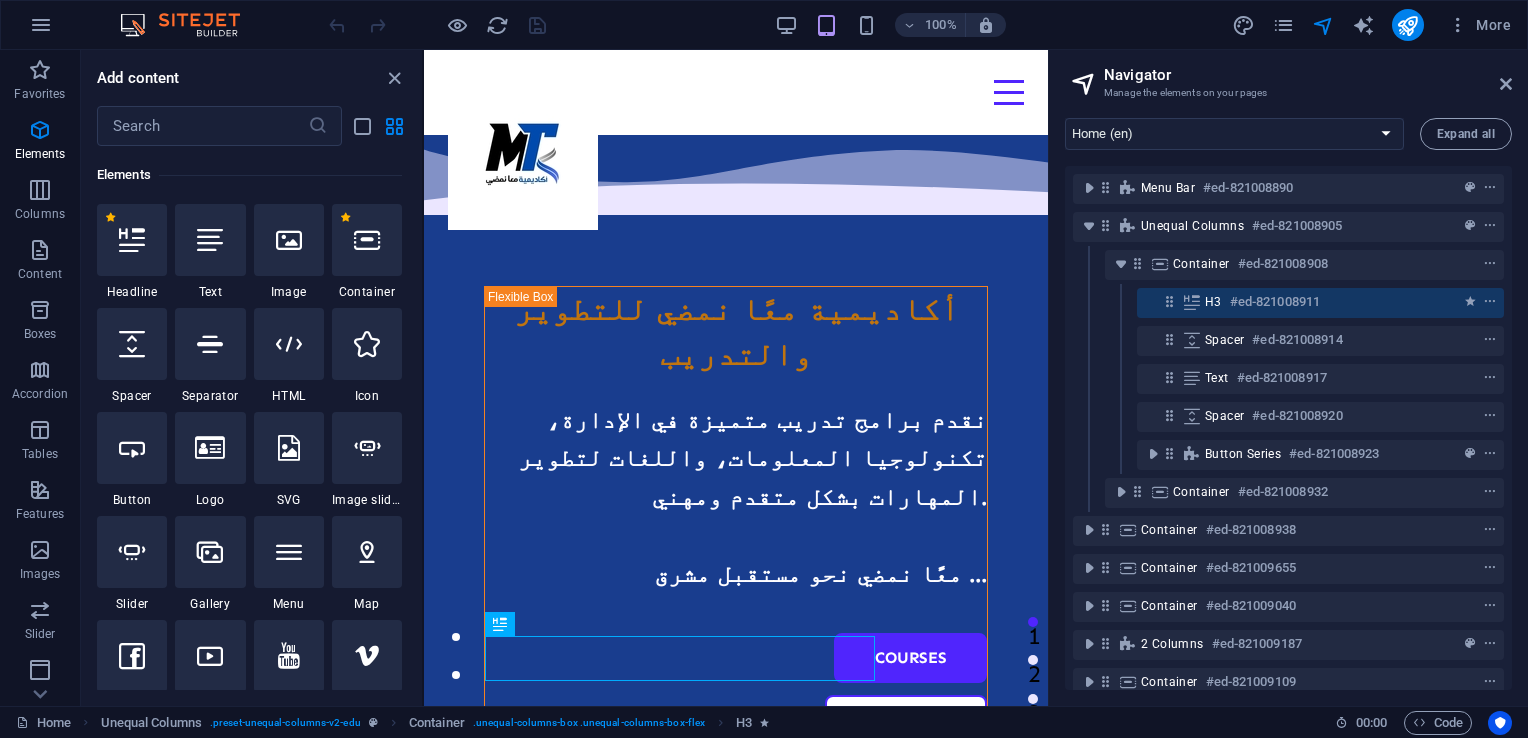 click on "Navigator Manage the elements on your pages Home  (en) Courses  (en) Teachers  (en) About  (en) Blog  (en) Contact Us  (en) Legal Notice  (en) Privacy  (en) Courses List: Single Page Layout  (en) Teachers List: Single Page Layout  (en) Blog Articles: Single Page Layout  (en) Home  (ar) Courses  (ar) Teachers  (ar) About  (ar) Blog  (ar) Contact Us  (ar) Legal Notice  (ar) Privacy  (ar) Courses List: Single Page Layout  (ar) Expand all Menu Bar #ed-821008890 Unequal Columns #ed-821008905 Container #ed-821008908 H3 #ed-821008911 Spacer #ed-821008914 Text #ed-821008917 Spacer #ed-821008920 Button series #ed-821008923 Container #ed-821008932 Container #ed-821008938 Container #ed-821009655 Container #ed-821009040 2 columns #ed-821009187 Container #ed-821009109 Container #ed-821009214 Container #ed-821009433 Container #ed-821009277 Container #ed-821009733 Container #ed-821009445 Footer Saga #ed-821009493" at bounding box center (1288, 378) 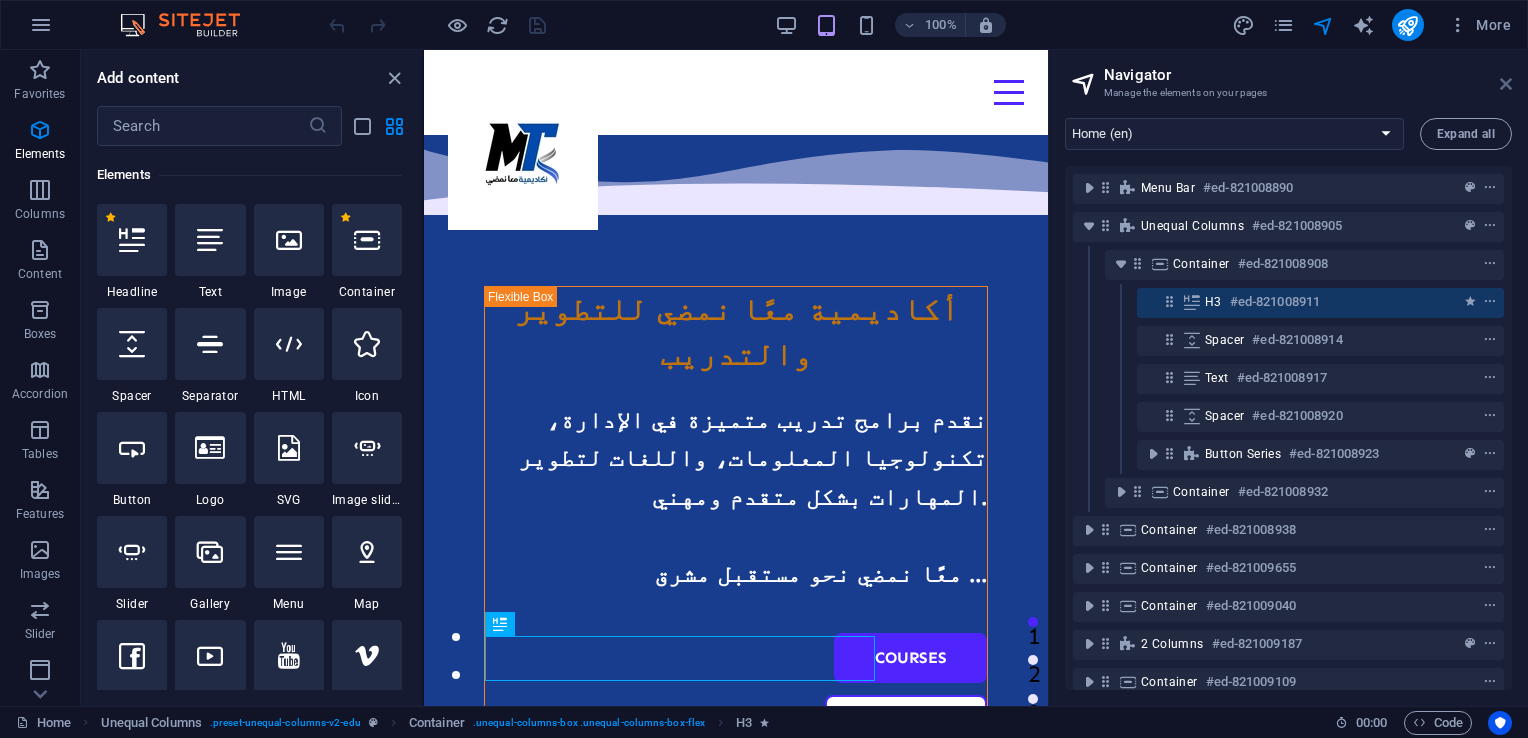 click at bounding box center (1506, 84) 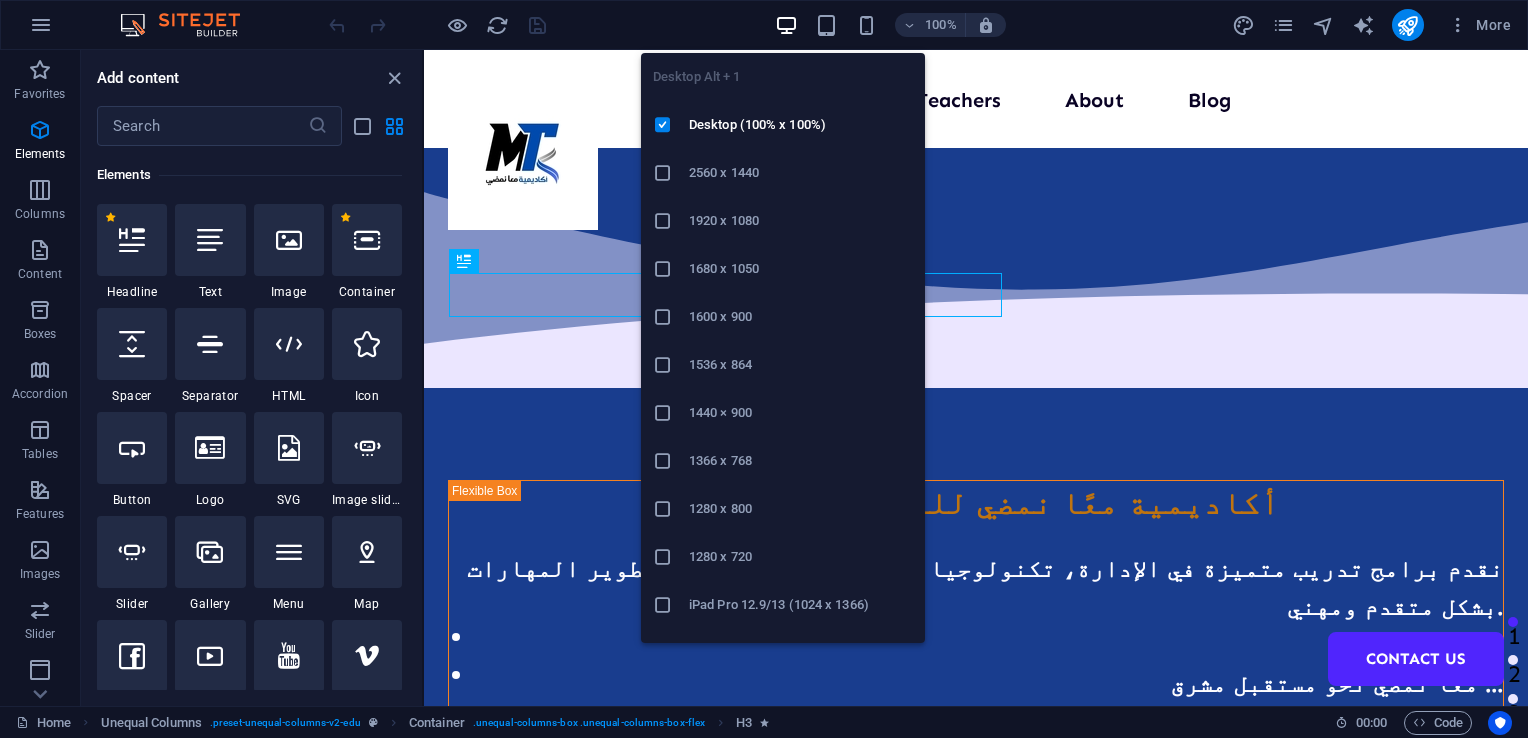 click at bounding box center (786, 25) 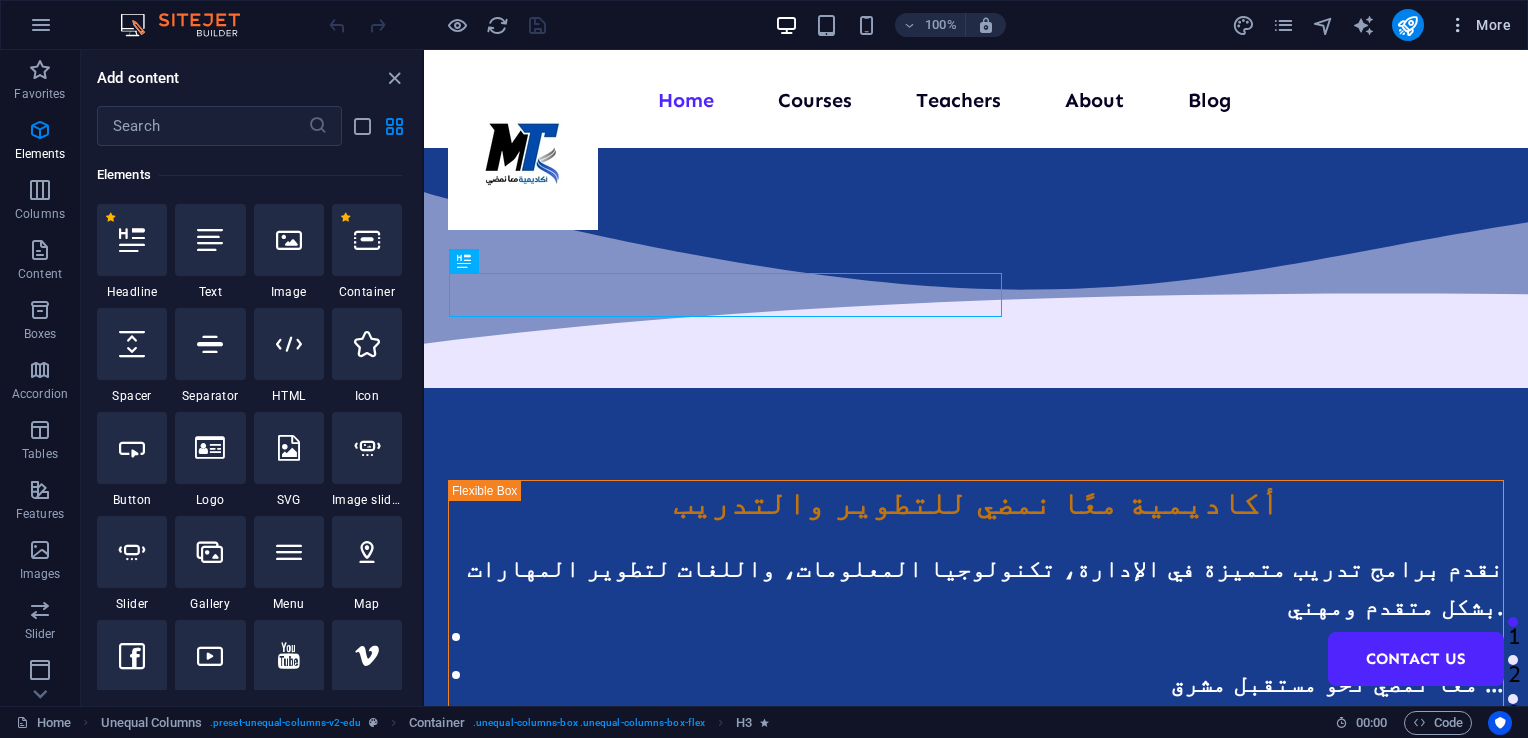 click at bounding box center [1458, 25] 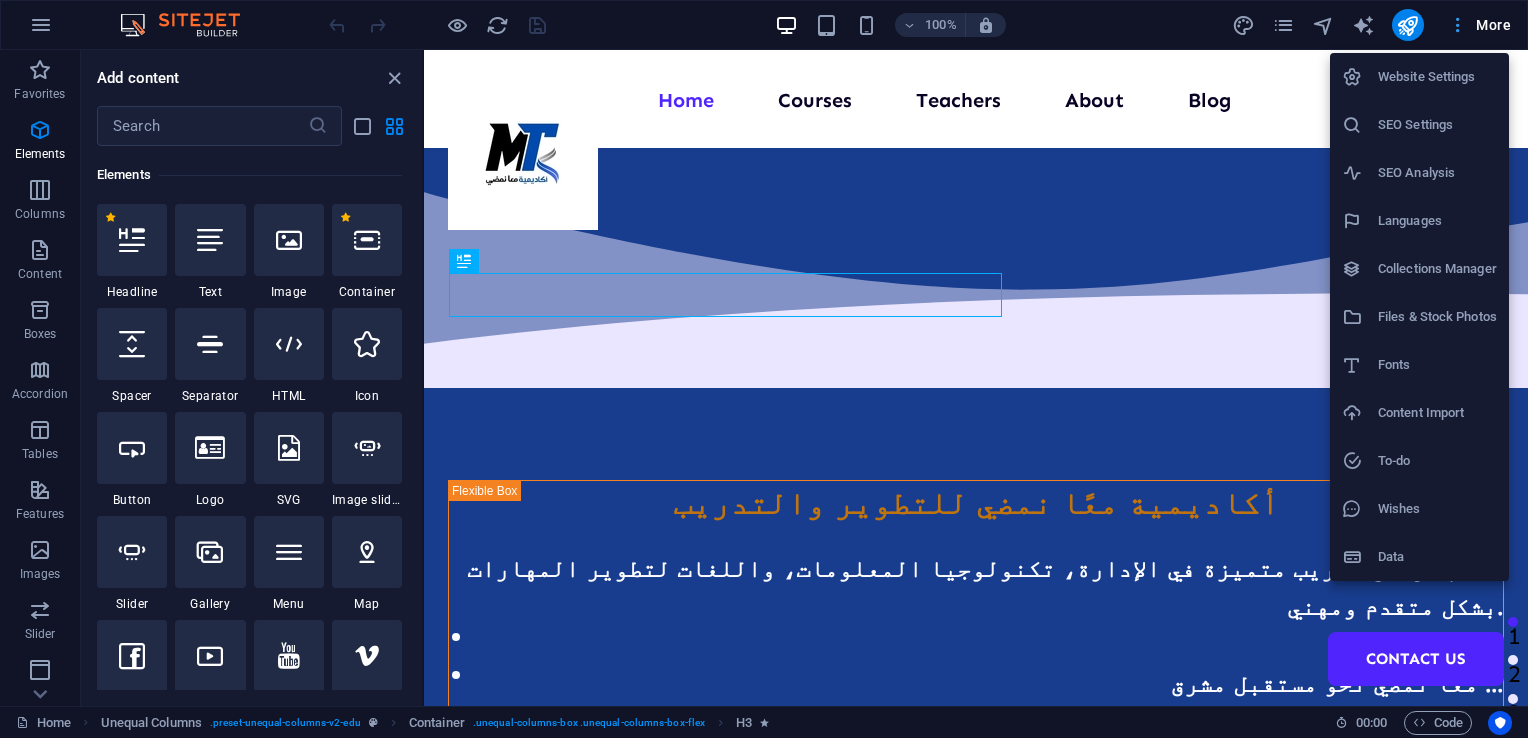 click at bounding box center (764, 369) 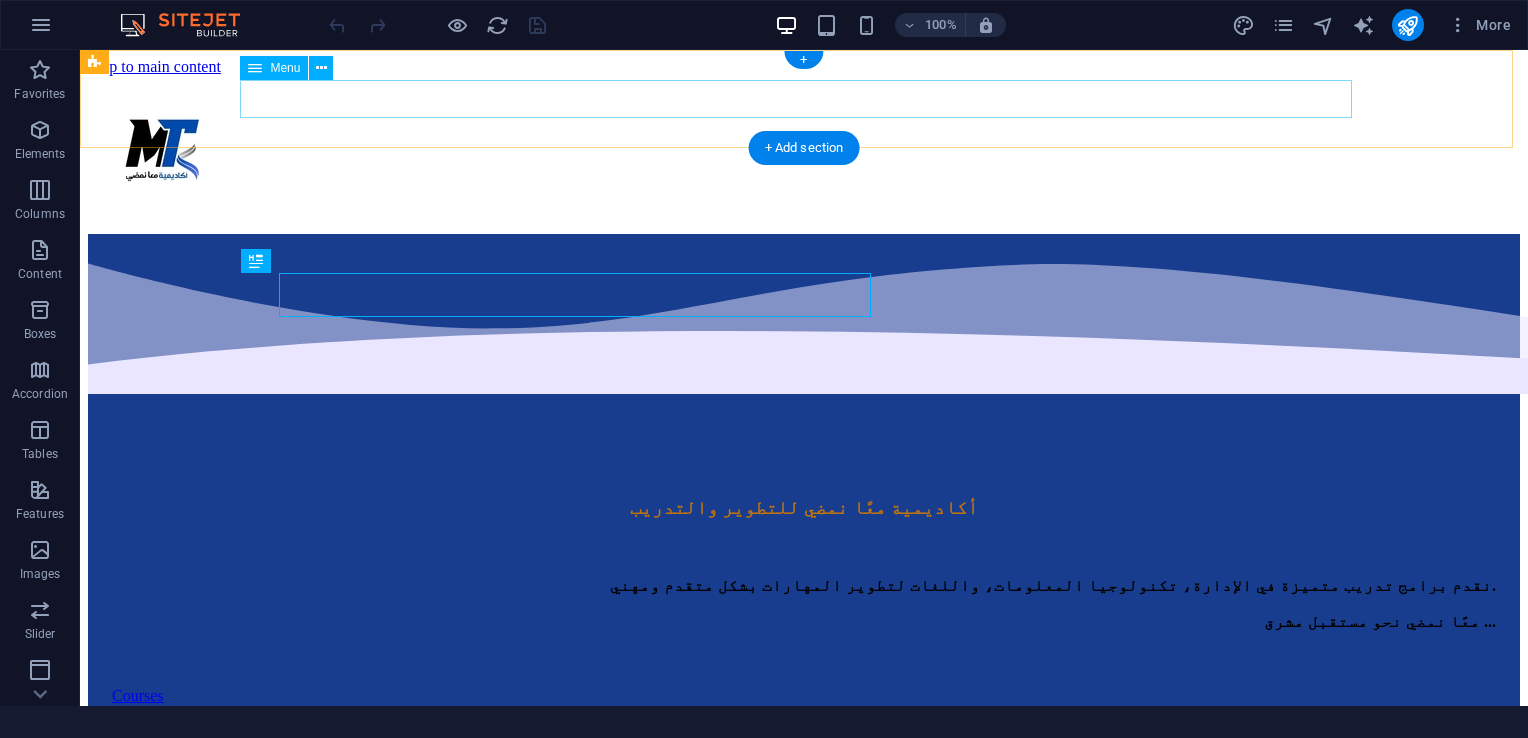 scroll, scrollTop: 0, scrollLeft: 0, axis: both 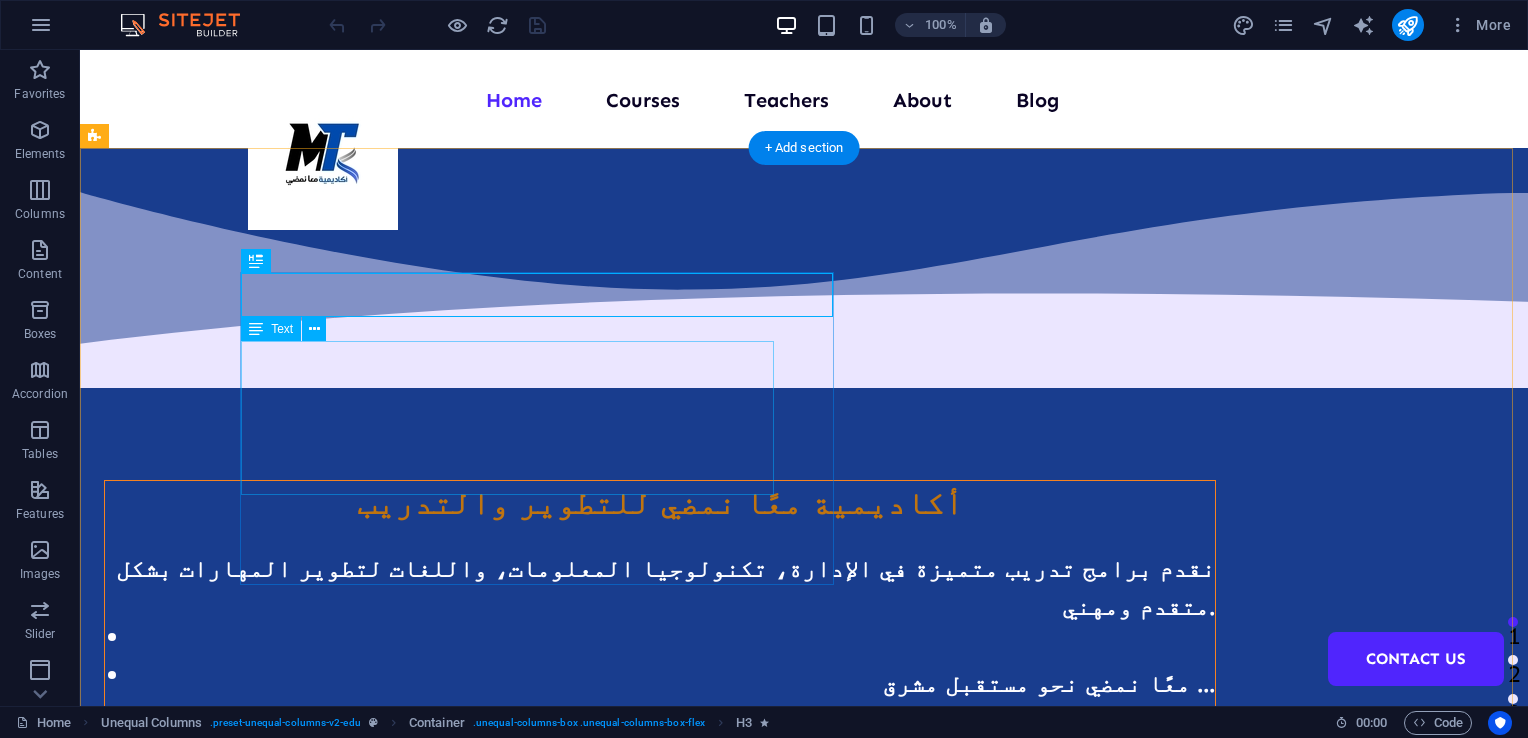 click on "نقدم برامج تدريب متميزة في الإدارة، تكنولوجيا المعلومات، واللغات لتطوير المهارات بشكل متقدم ومهني. معًا نمضي نحو مستقبل مشرق ..." at bounding box center (660, 627) 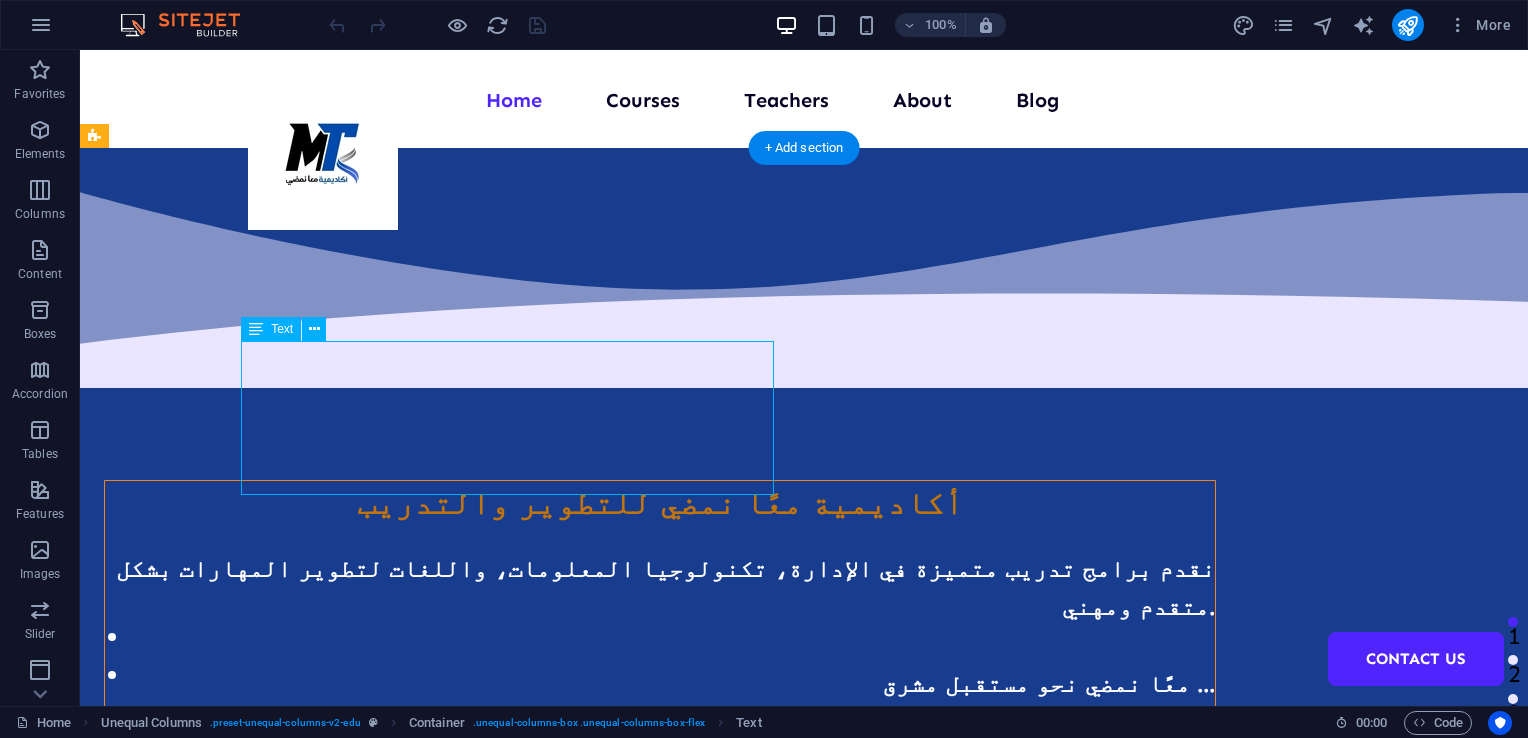 click on "نقدم برامج تدريب متميزة في الإدارة، تكنولوجيا المعلومات، واللغات لتطوير المهارات بشكل متقدم ومهني. معًا نمضي نحو مستقبل مشرق ..." at bounding box center (660, 627) 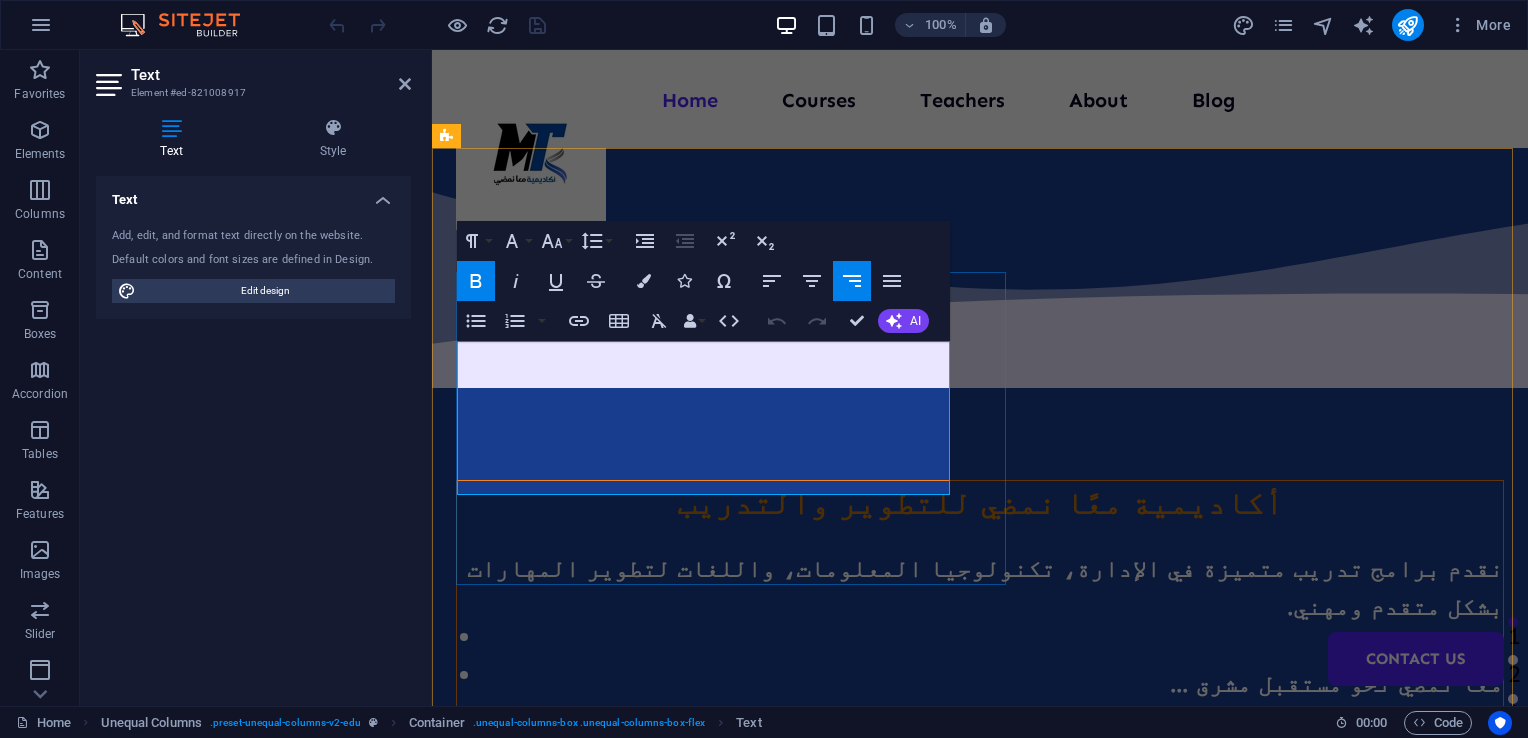 click on "معًا نمضي نحو مستقبل مشرق ..." at bounding box center (1336, 683) 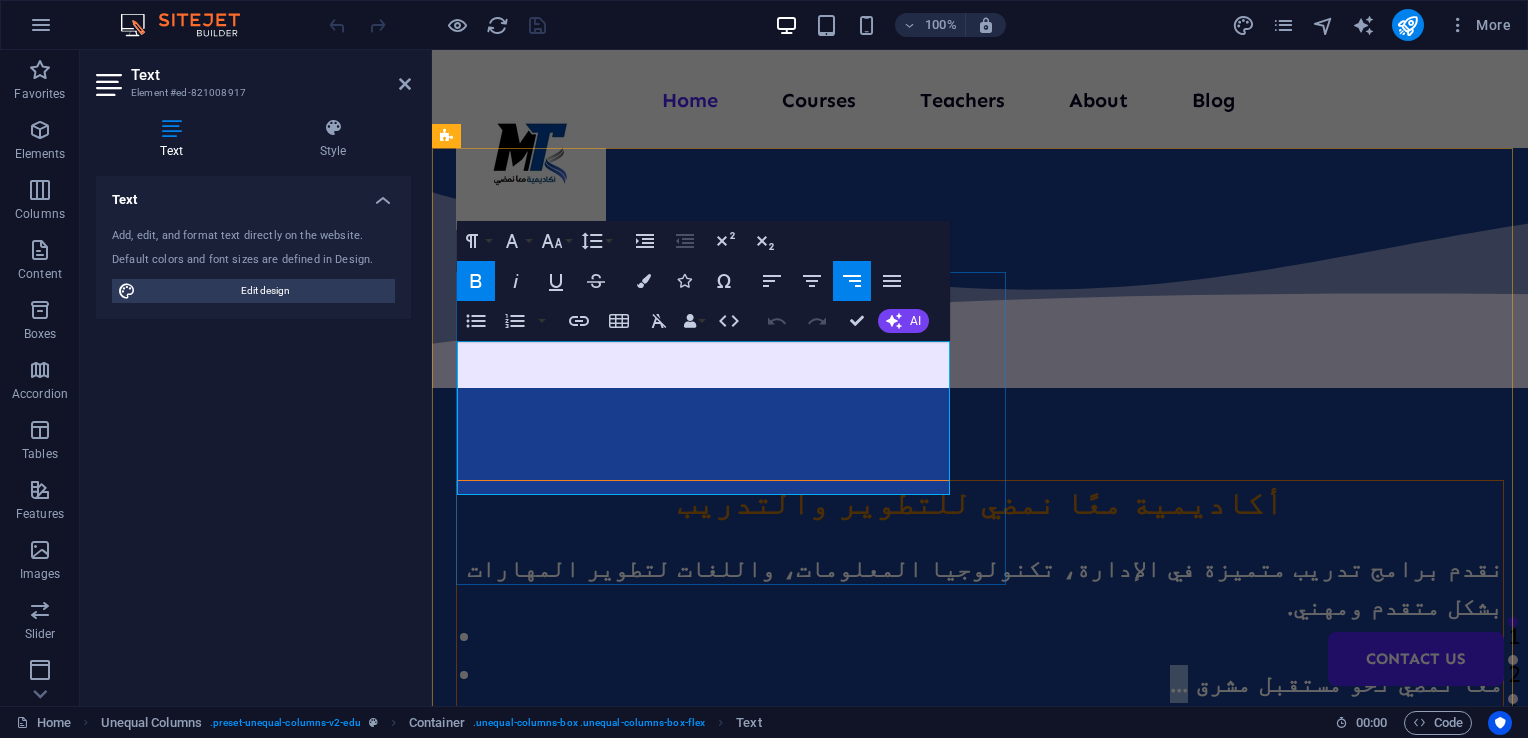 drag, startPoint x: 708, startPoint y: 481, endPoint x: 678, endPoint y: 481, distance: 30 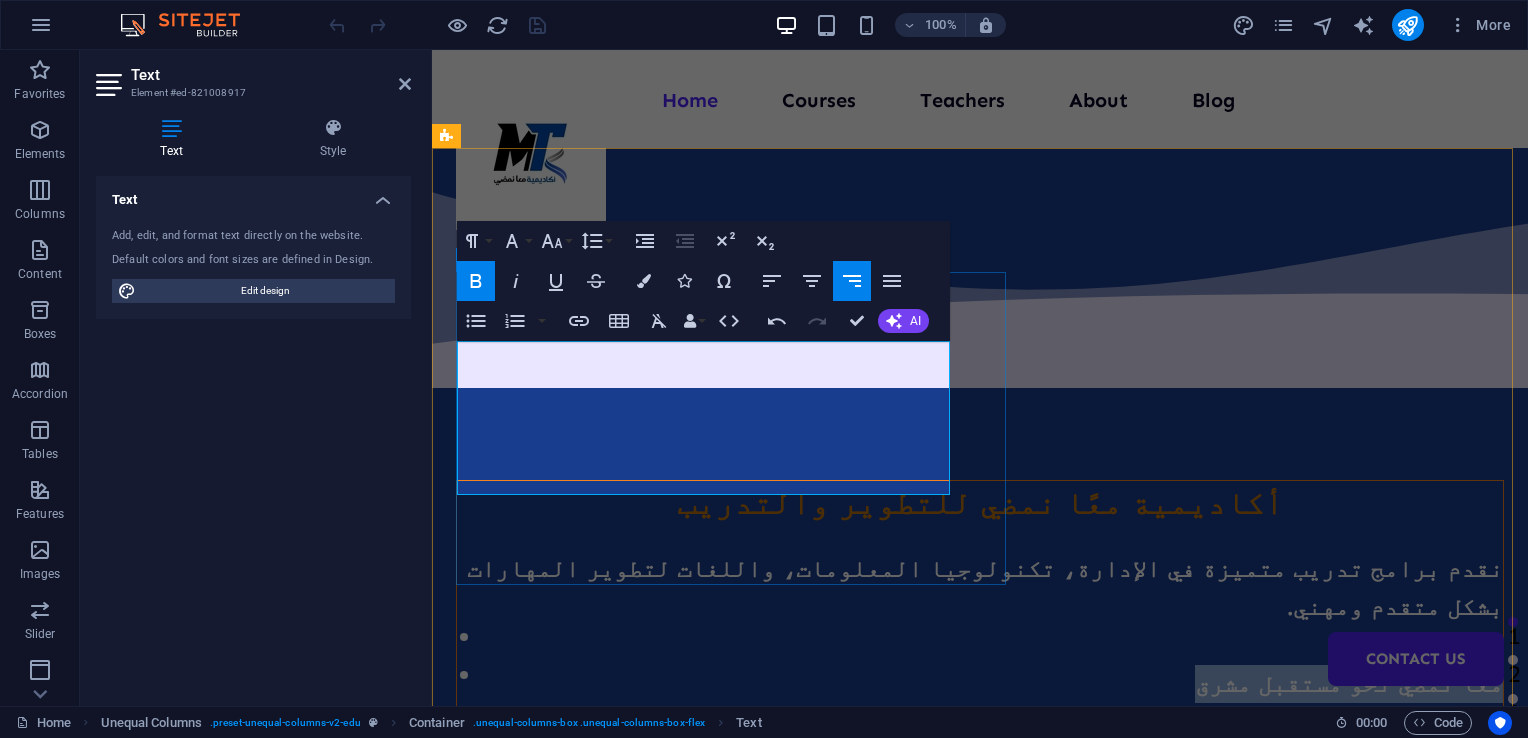 drag, startPoint x: 700, startPoint y: 485, endPoint x: 951, endPoint y: 483, distance: 251.00797 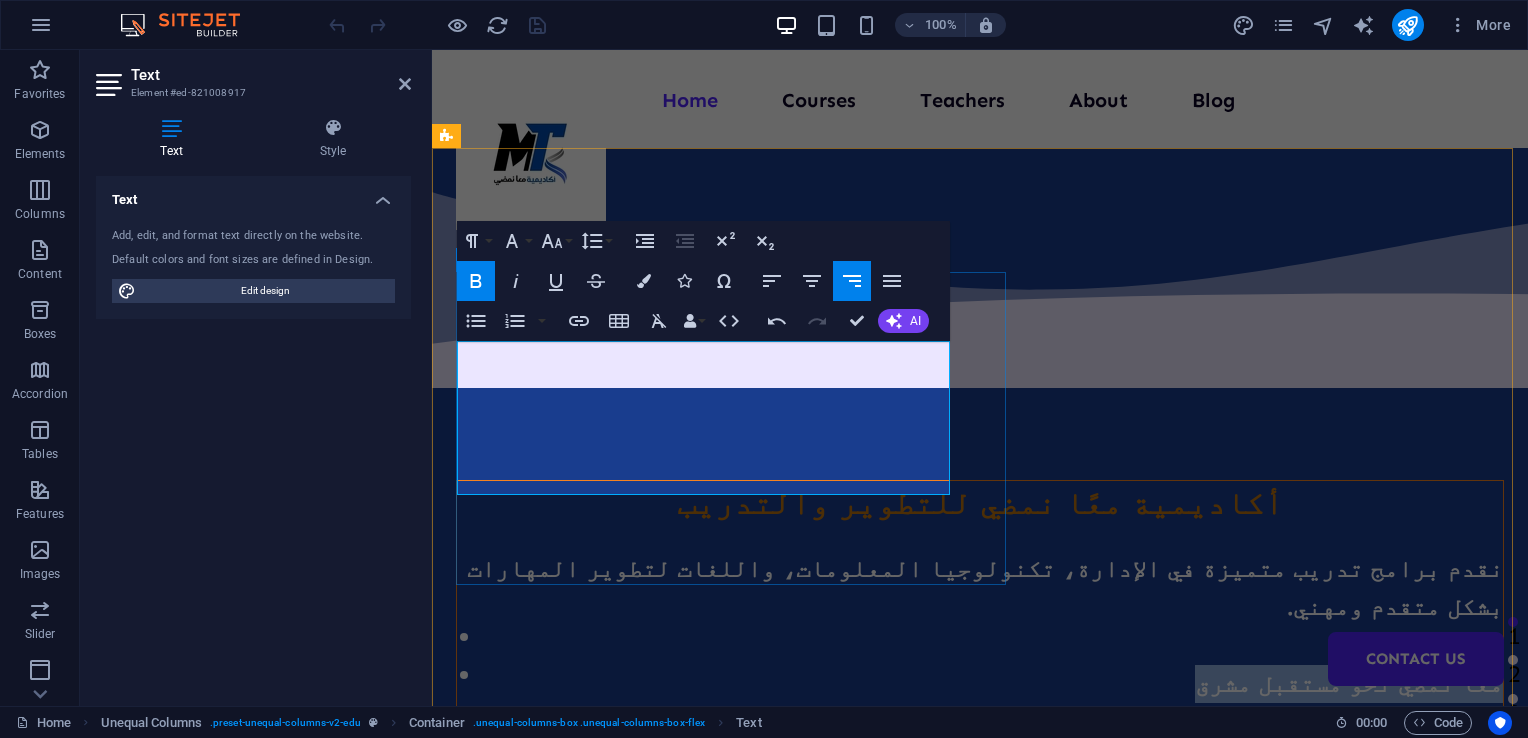 click on "أكاديمية معًا نمضي للتطوير والتدريب نقدم برامج تدريب متميزة في الإدارة، تكنولوجيا المعلومات، واللغات لتطوير المهارات بشكل متقدم ومهني. معًا نمضي نحو مستقبل مشرق  Courses About Us" at bounding box center [980, 672] 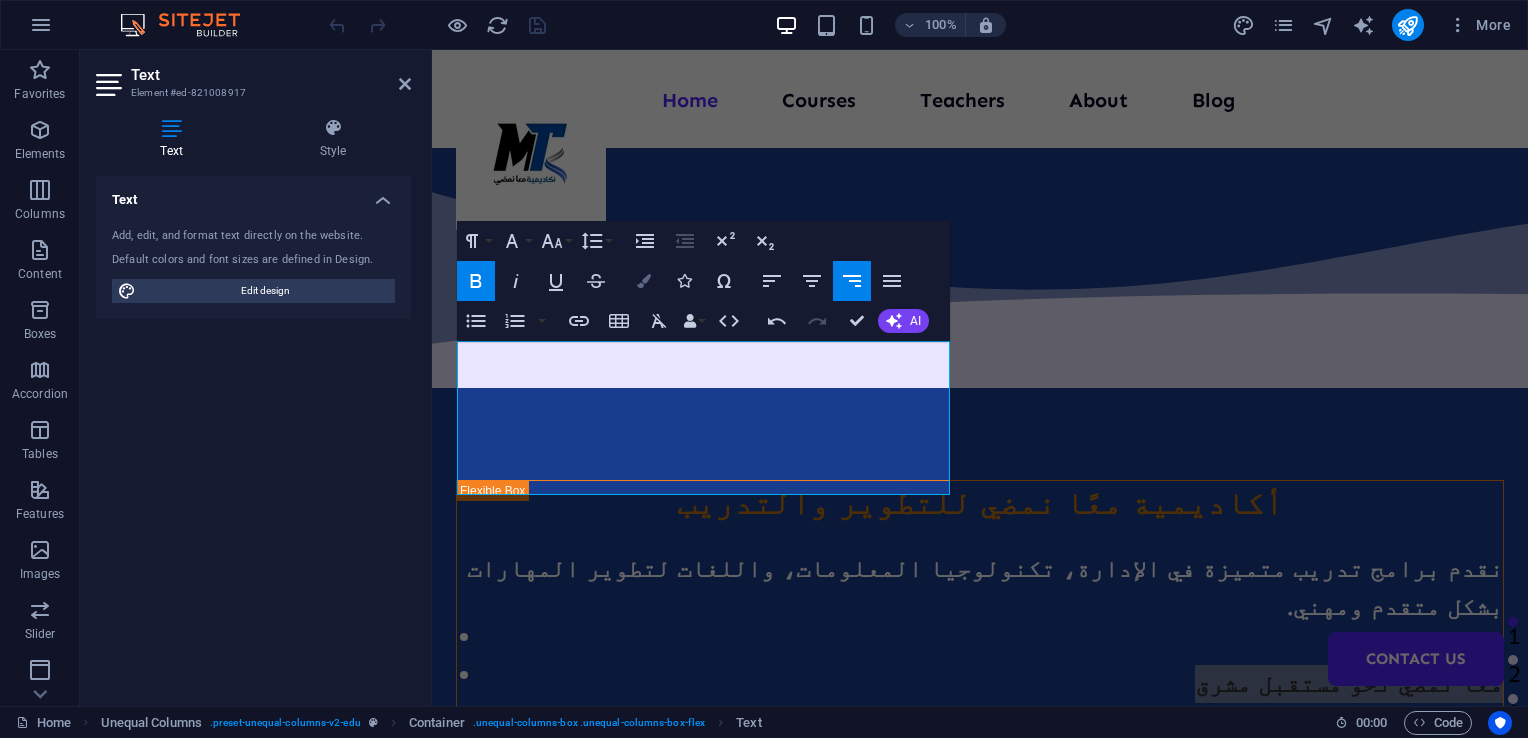 click at bounding box center (644, 281) 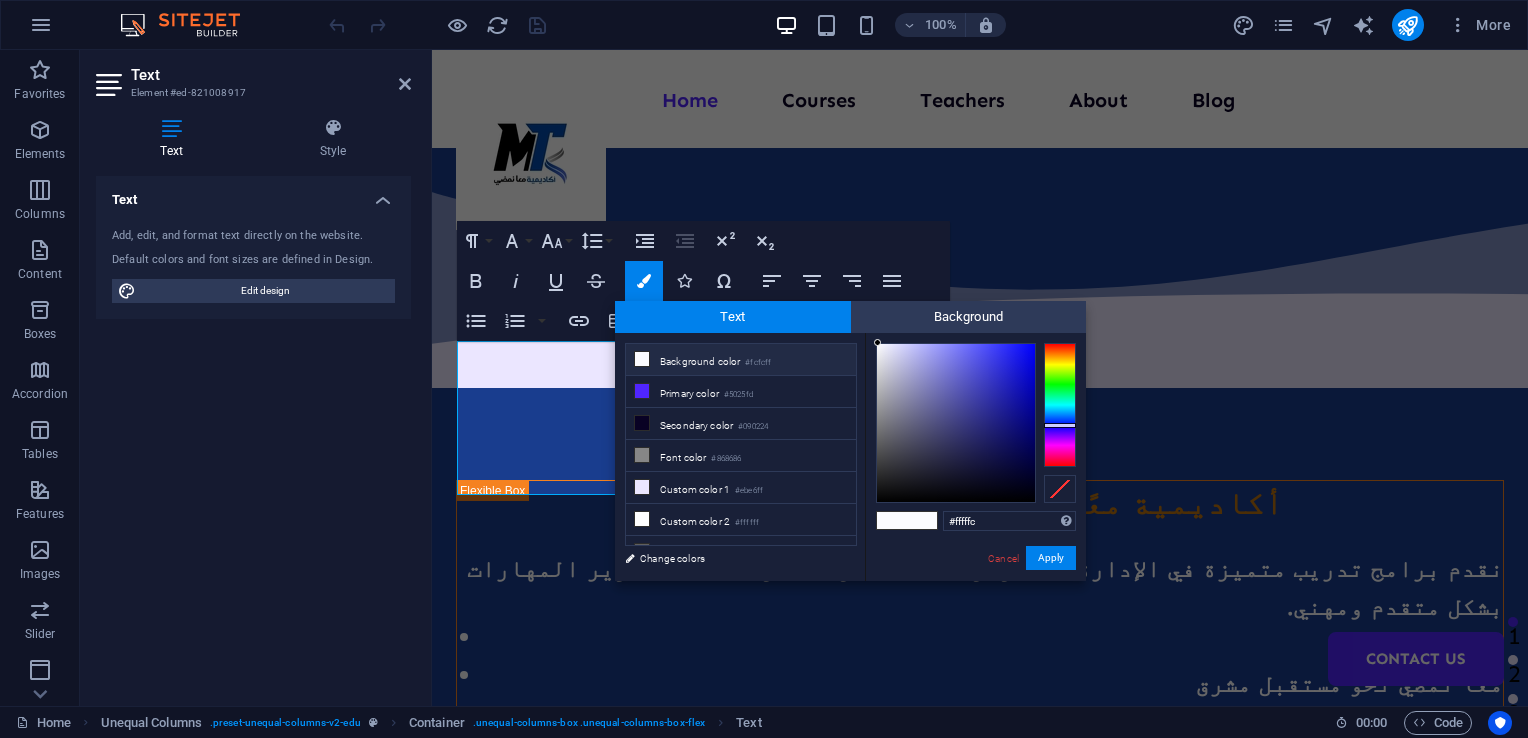 click at bounding box center (1060, 405) 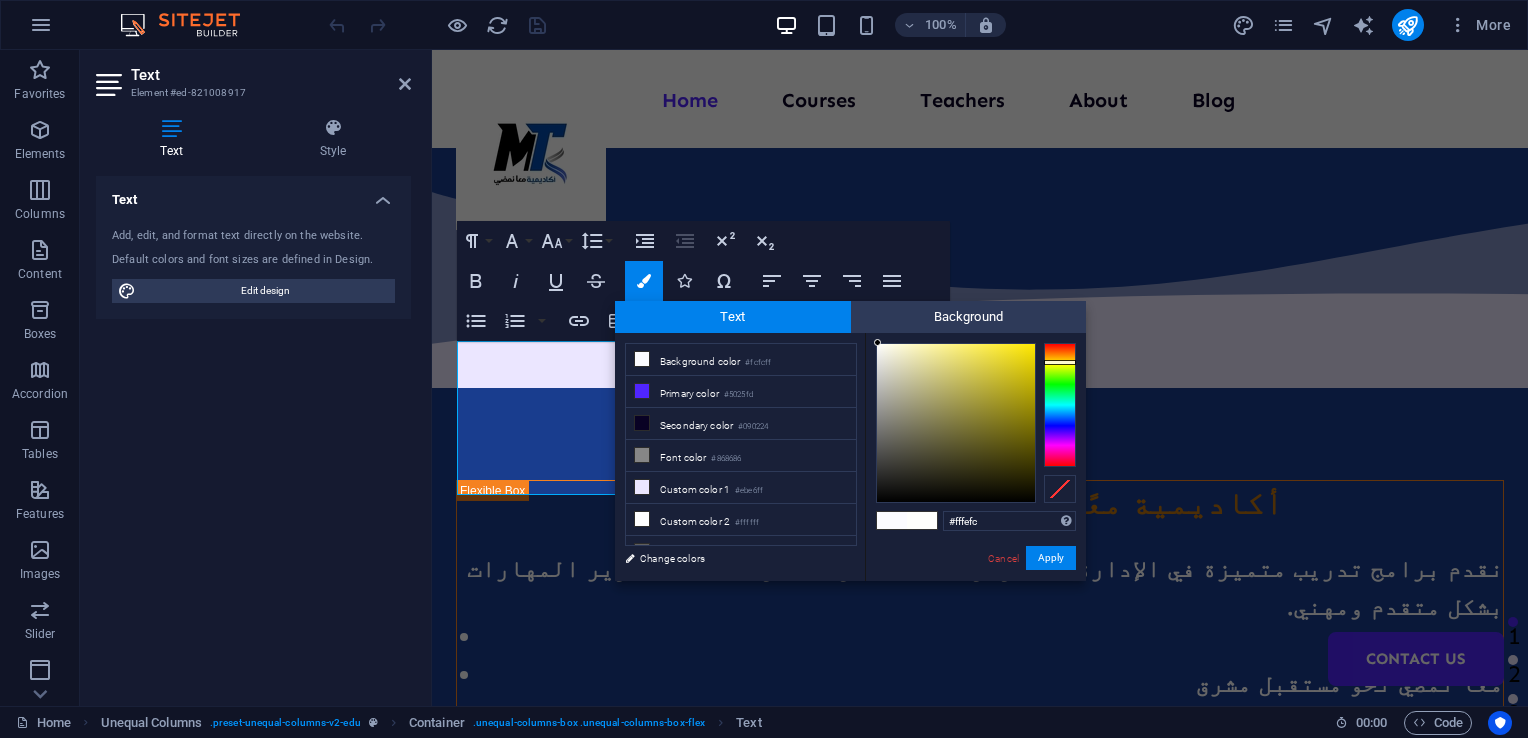 click at bounding box center [1060, 405] 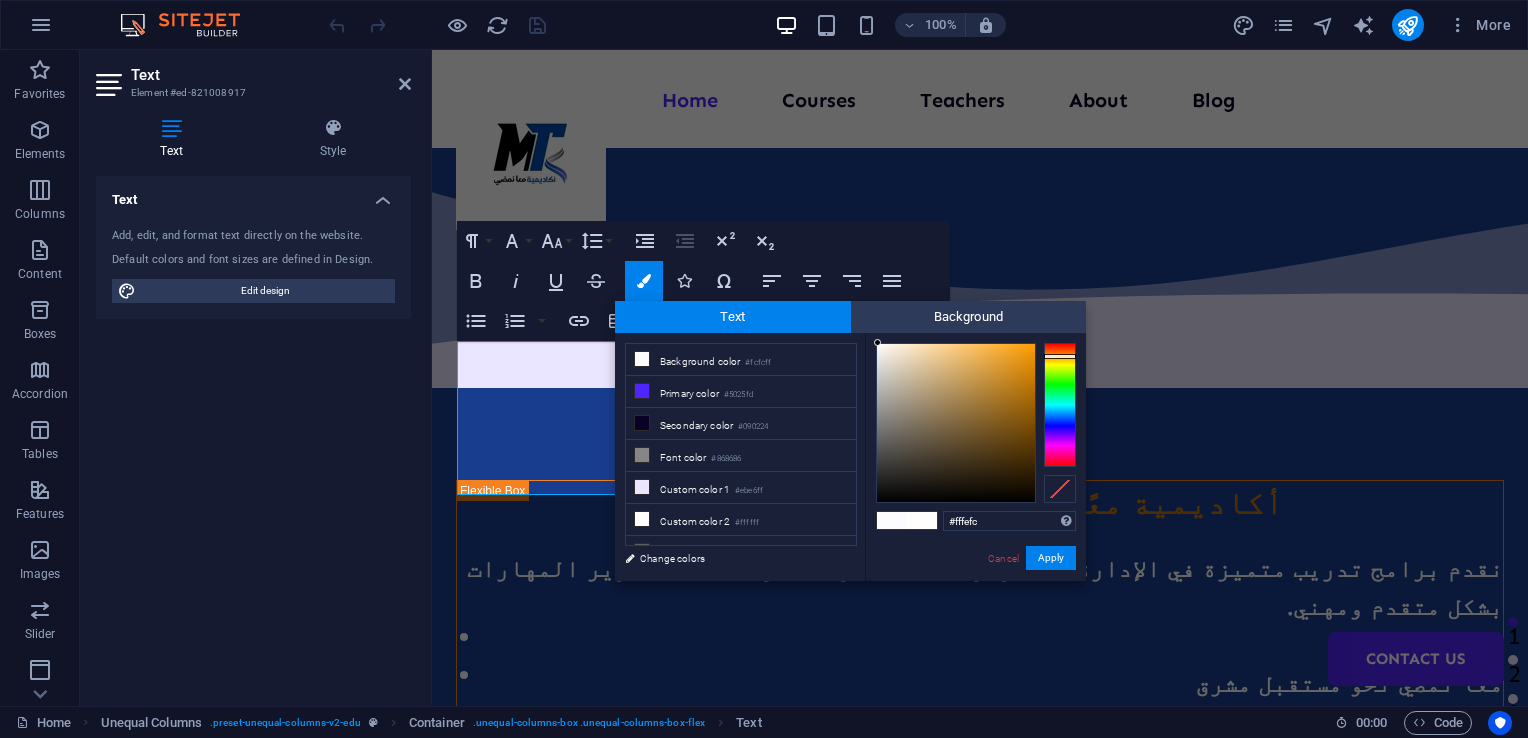 type on "#ce8714" 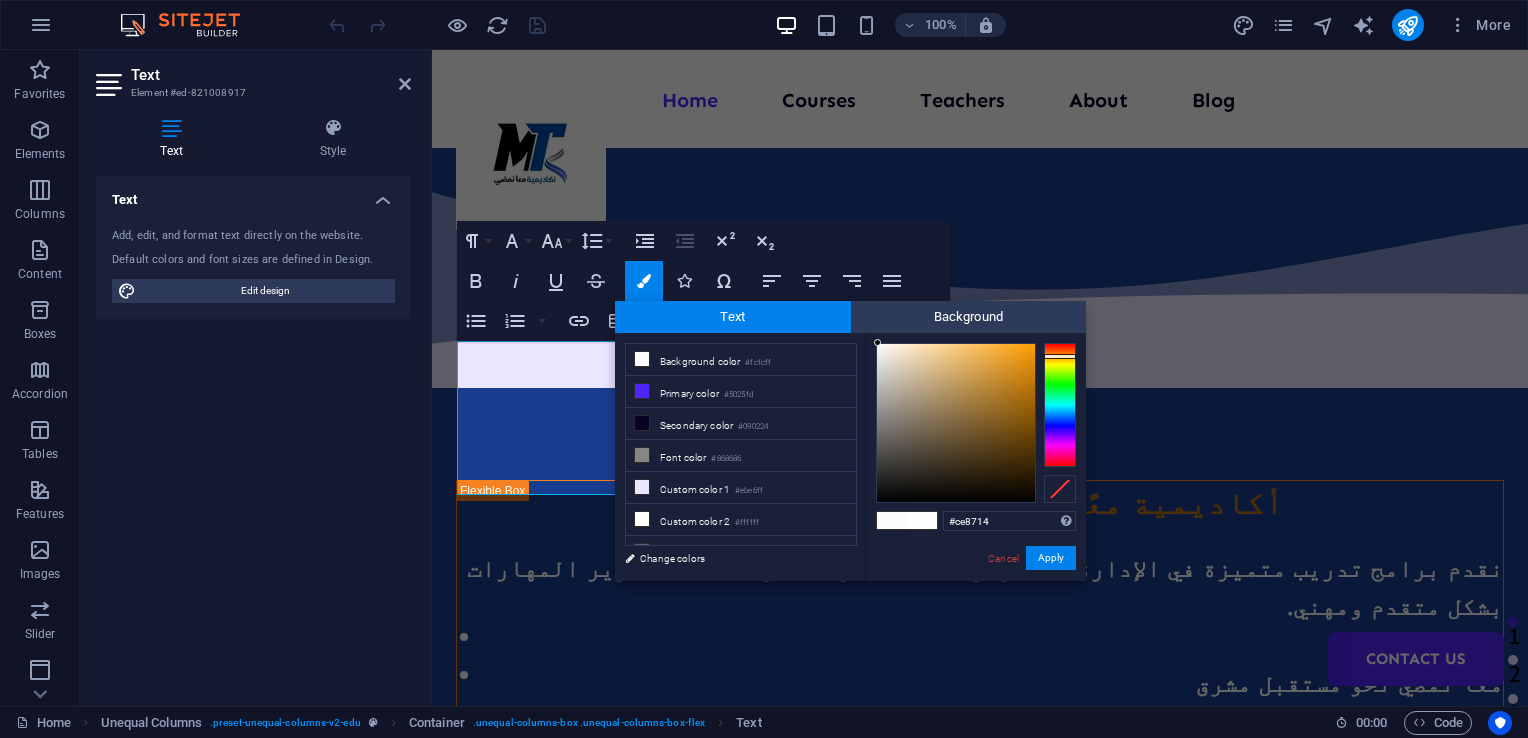 click at bounding box center (956, 423) 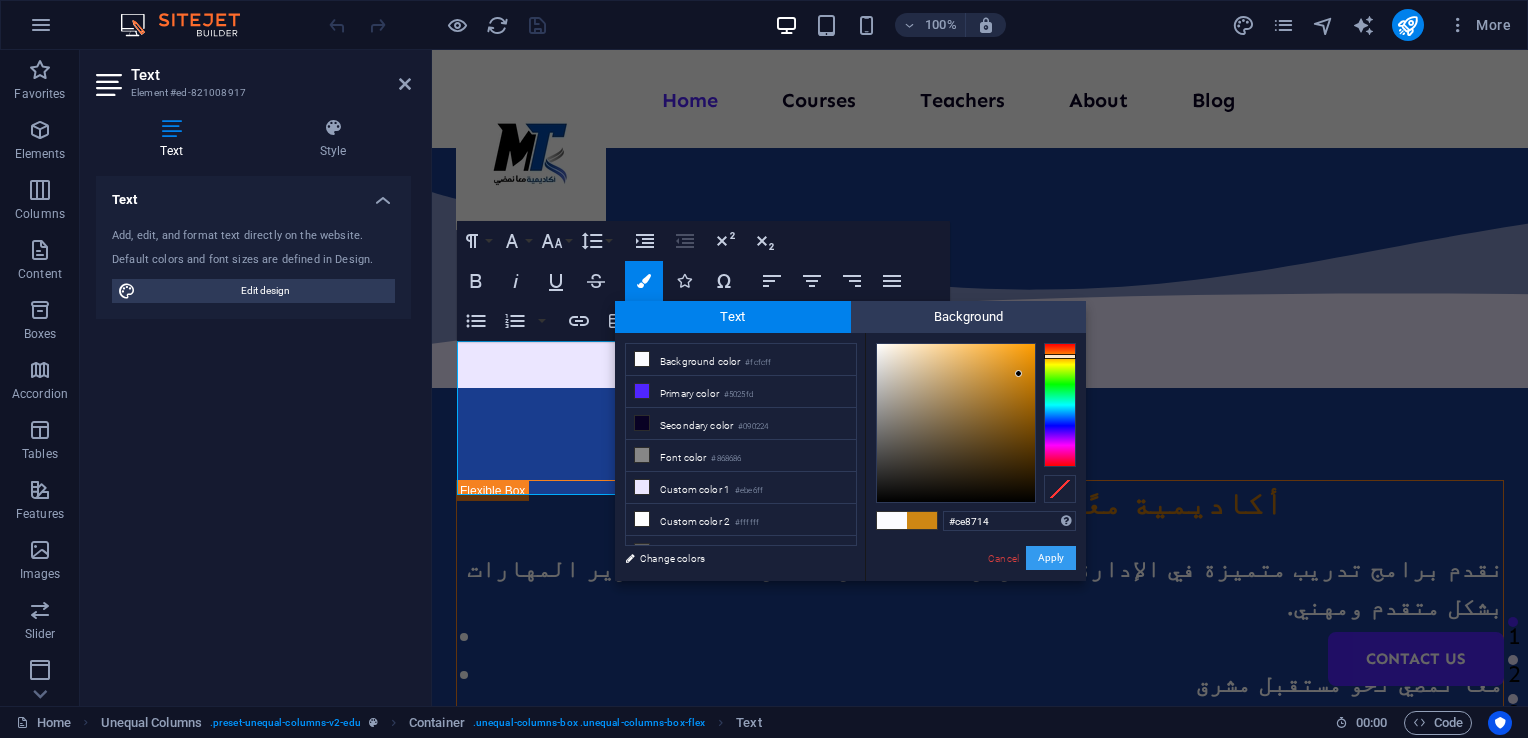 click on "Apply" at bounding box center [1051, 558] 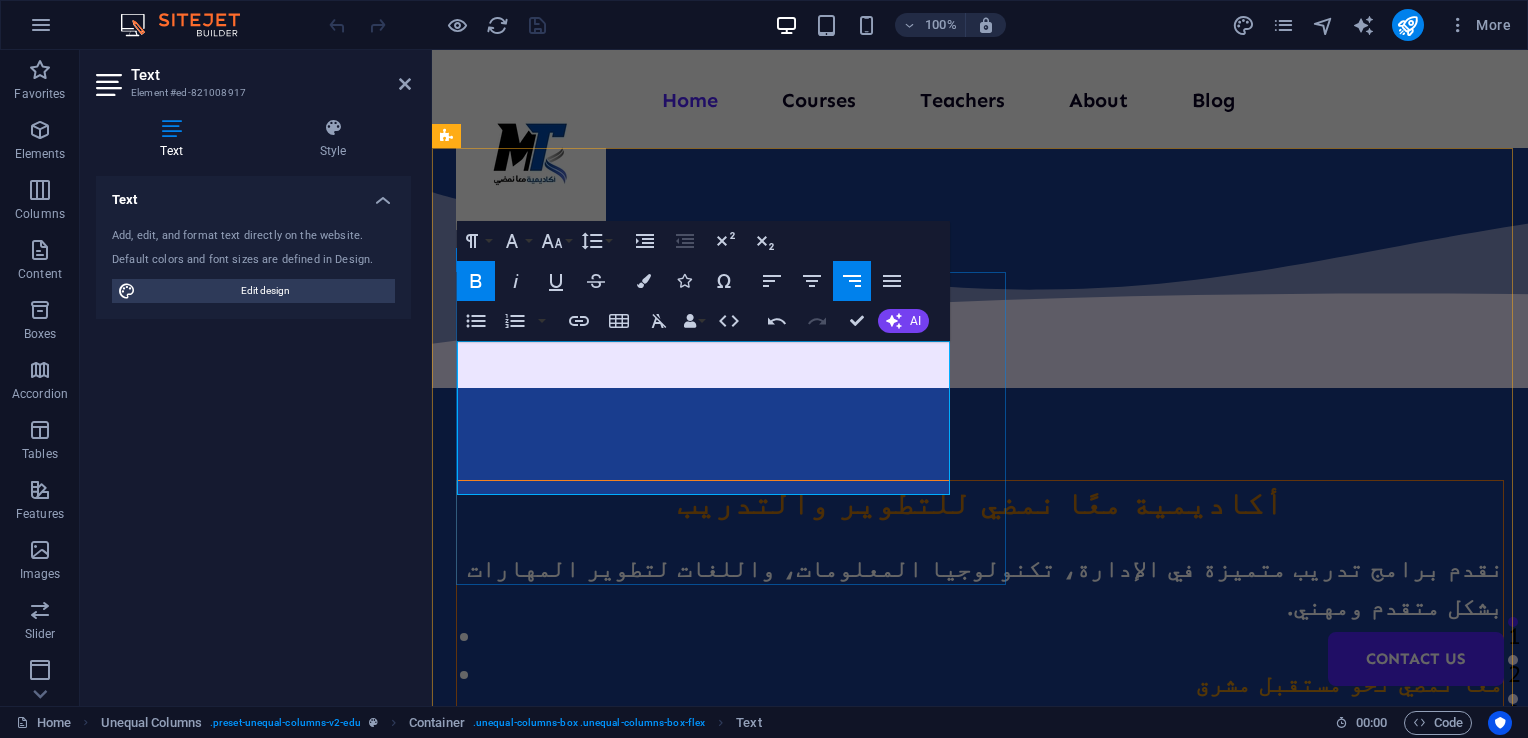 click on "نقدم برامج تدريب متميزة في الإدارة، تكنولوجيا المعلومات، واللغات لتطوير المهارات بشكل متقدم ومهني. معًا نمضي نحو مستقبل مشرق" at bounding box center (980, 627) 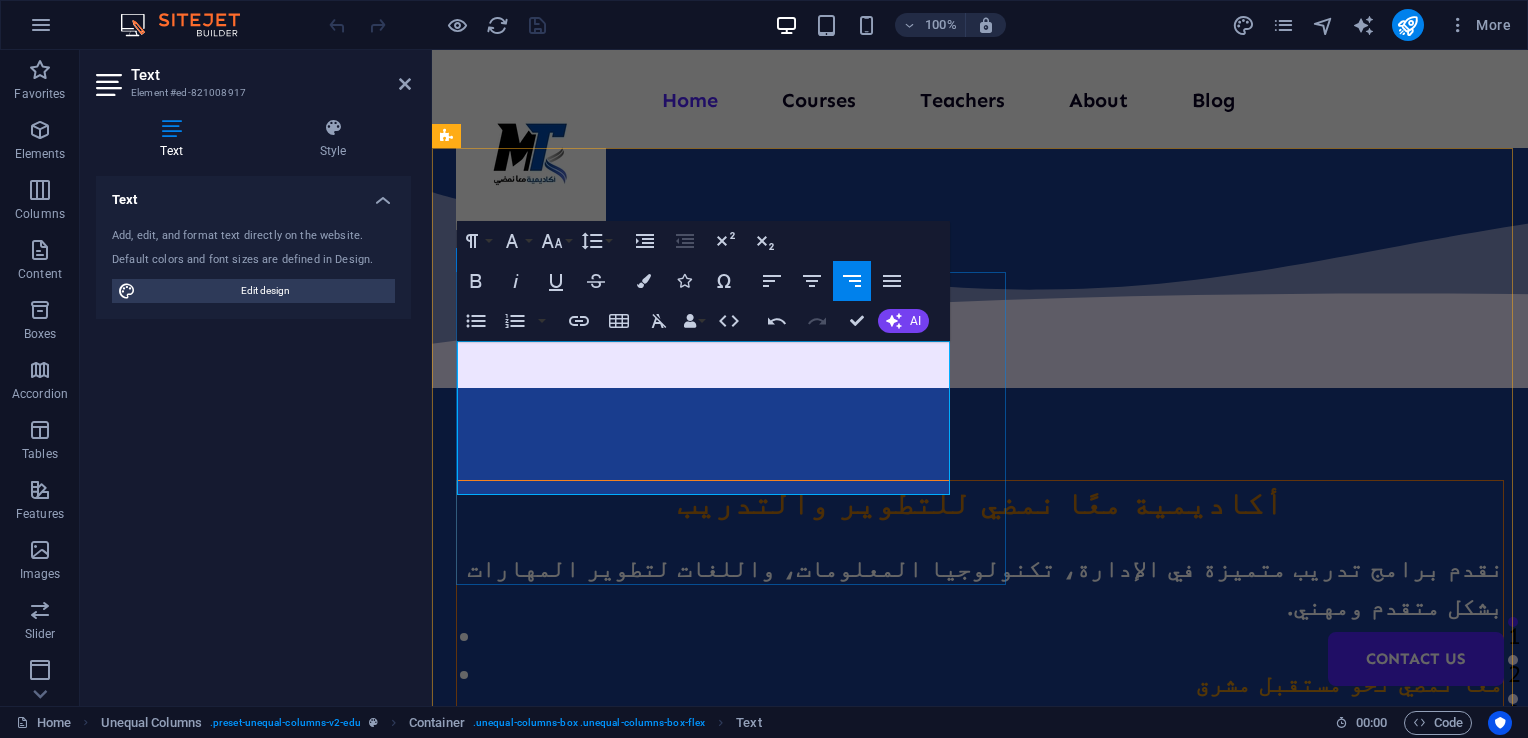 click on "نقدم برامج تدريب متميزة في الإدارة، تكنولوجيا المعلومات، واللغات لتطوير المهارات بشكل متقدم ومهني. معًا نمضي نحو مستقبل مشرق" at bounding box center [980, 627] 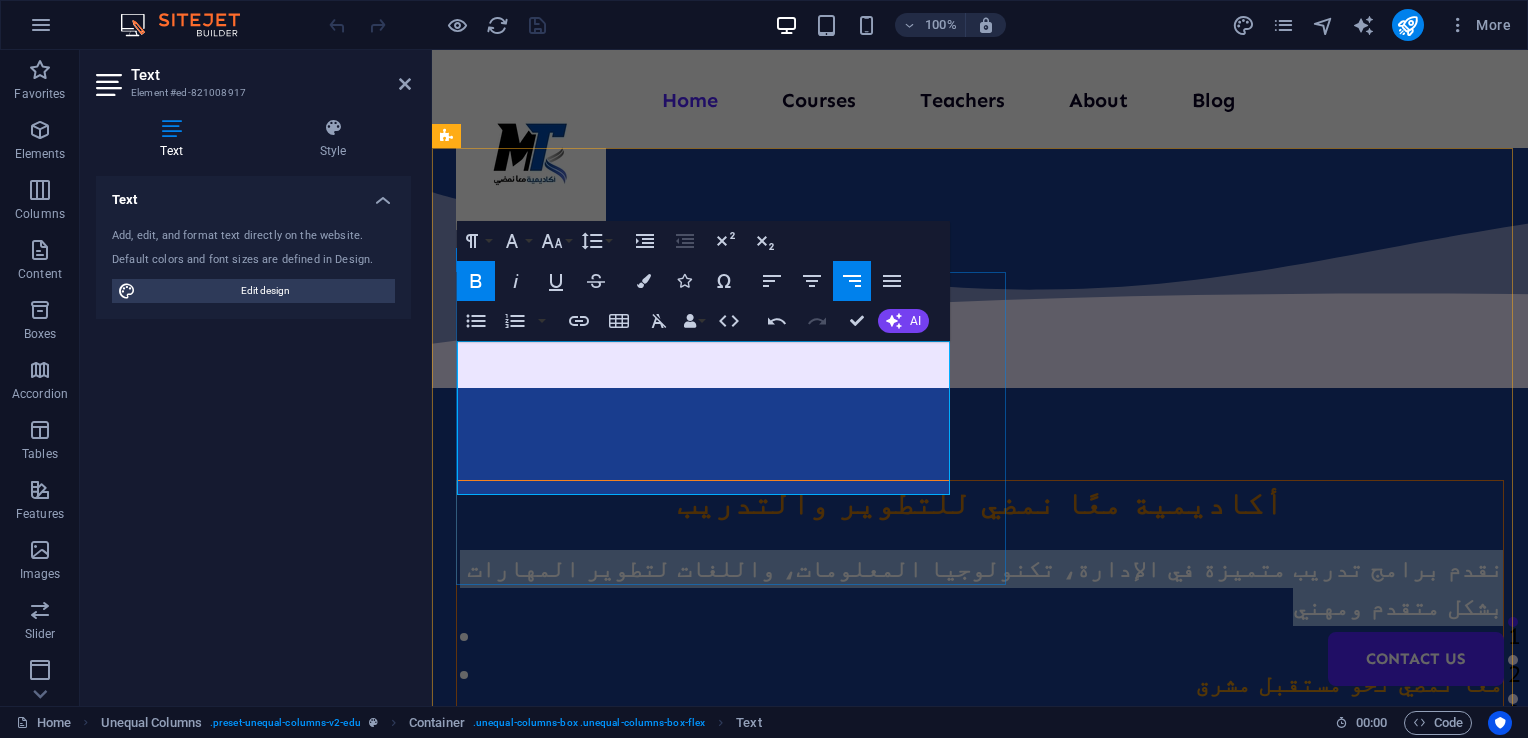 drag, startPoint x: 596, startPoint y: 401, endPoint x: 948, endPoint y: 366, distance: 353.73578 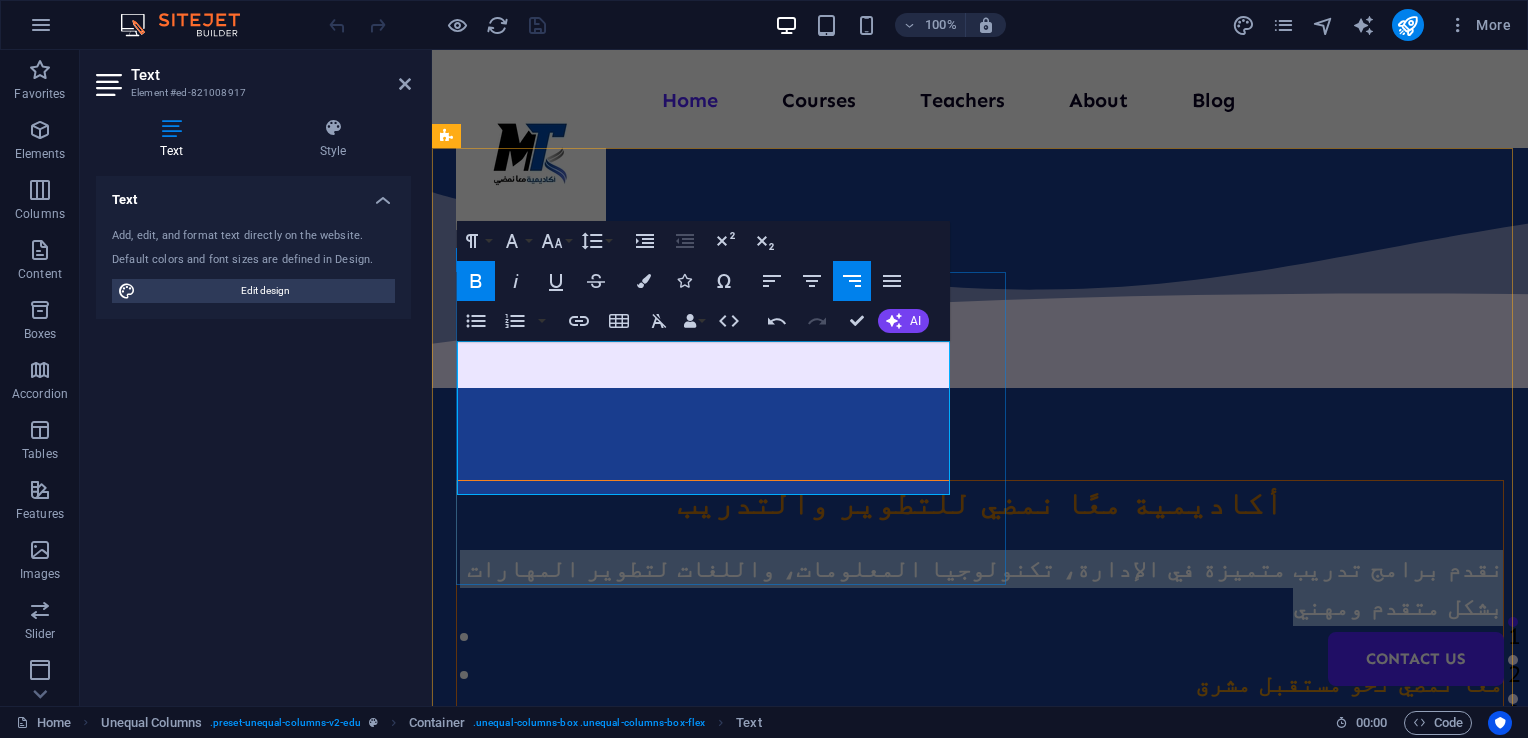 click on "نقدم برامج تدريب متميزة في الإدارة، تكنولوجيا المعلومات، واللغات لتطوير المهارات بشكل متقدم ومهني معًا نمضي نحو مستقبل مشرق" at bounding box center [980, 627] 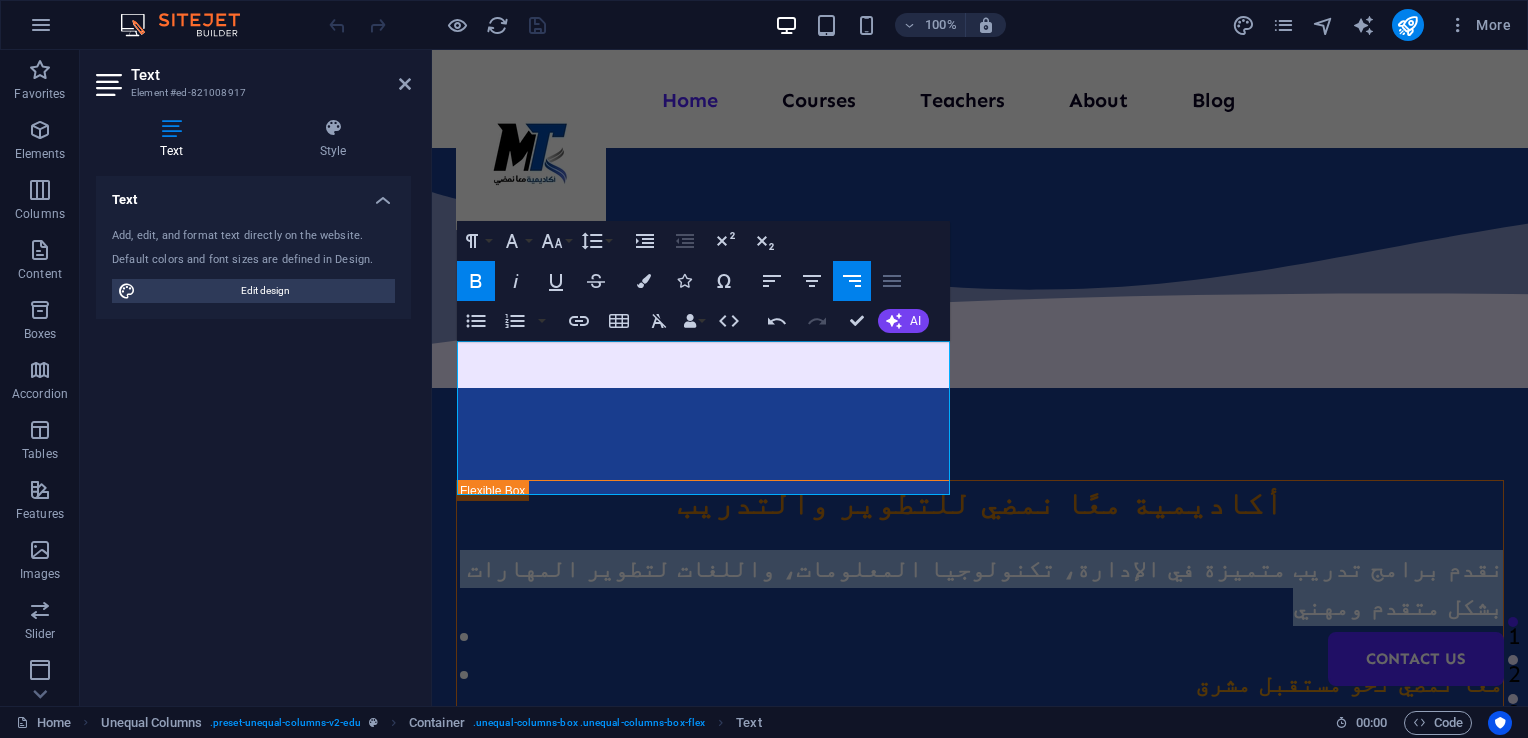 click 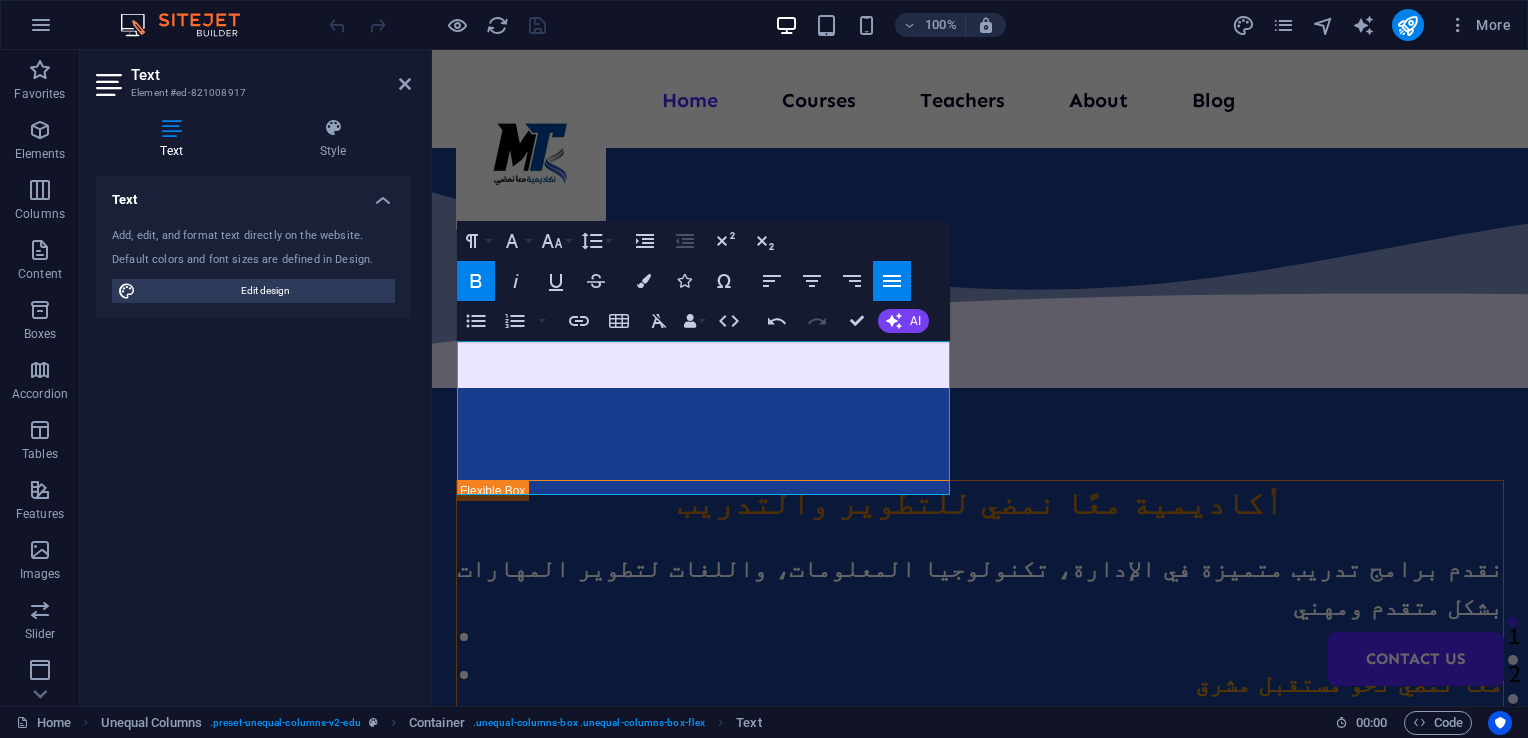 click on "Text Add, edit, and format text directly on the website. Default colors and font sizes are defined in Design. Edit design Alignment Left aligned Centered Right aligned" at bounding box center [253, 433] 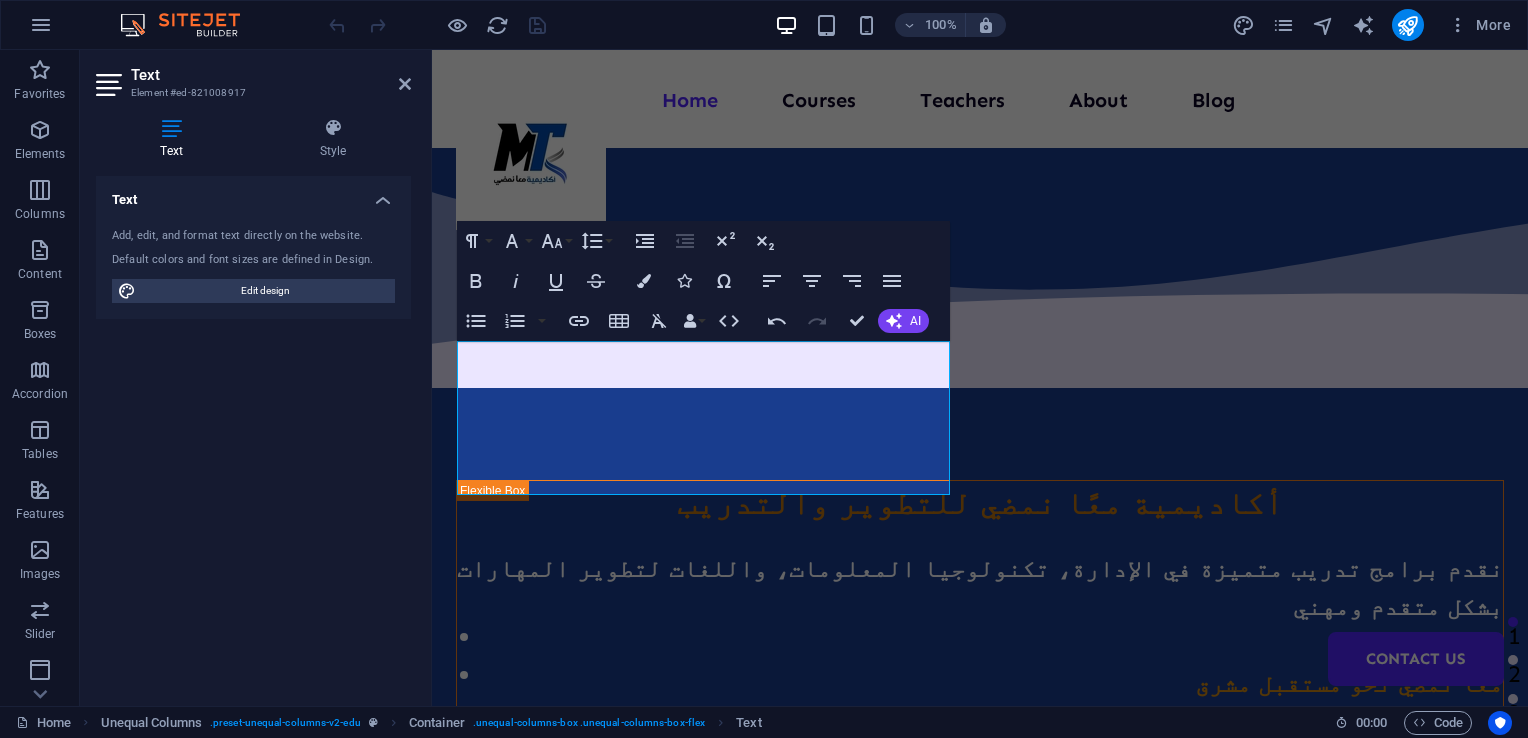 click on "Text Add, edit, and format text directly on the website. Default colors and font sizes are defined in Design. Edit design Alignment Left aligned Centered Right aligned" at bounding box center (253, 433) 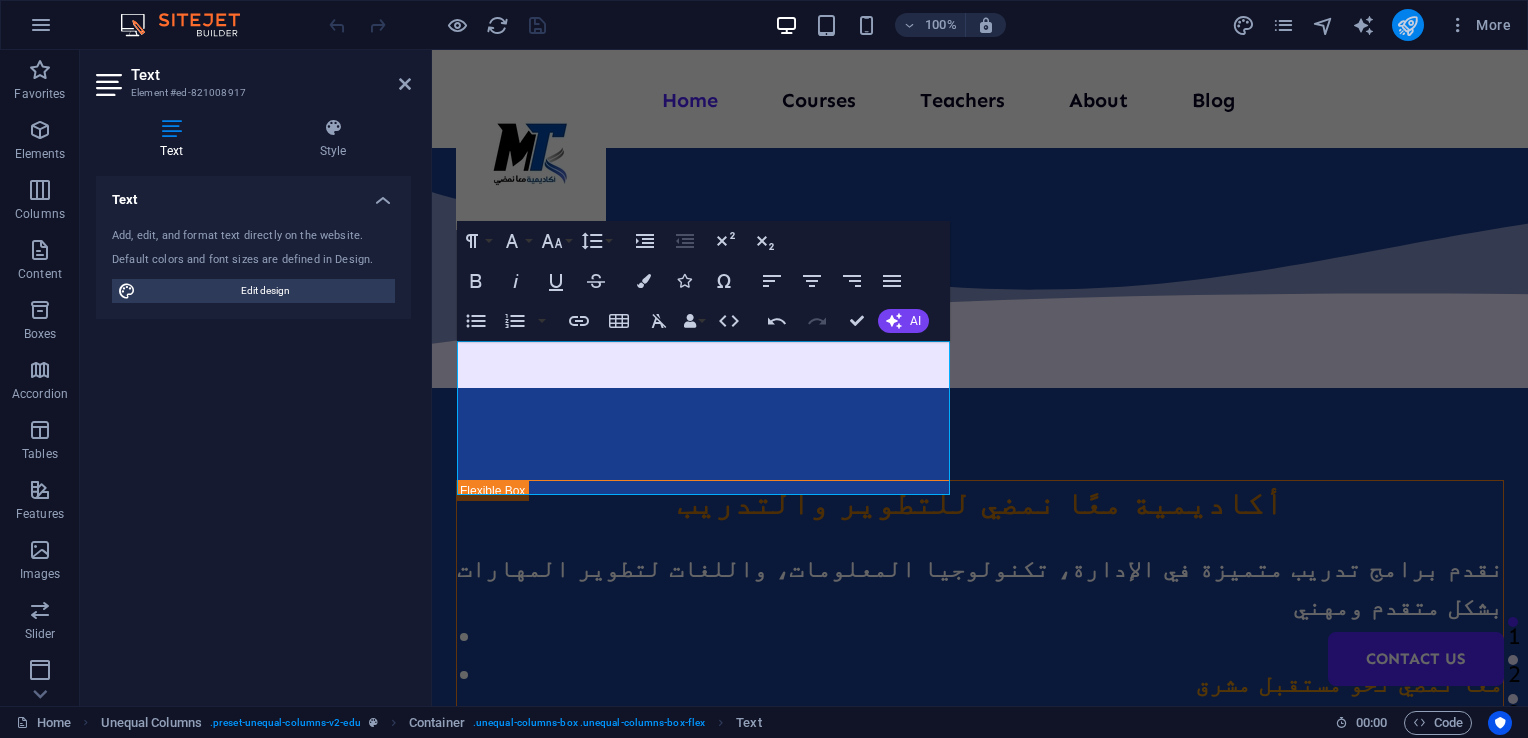 click at bounding box center [1408, 25] 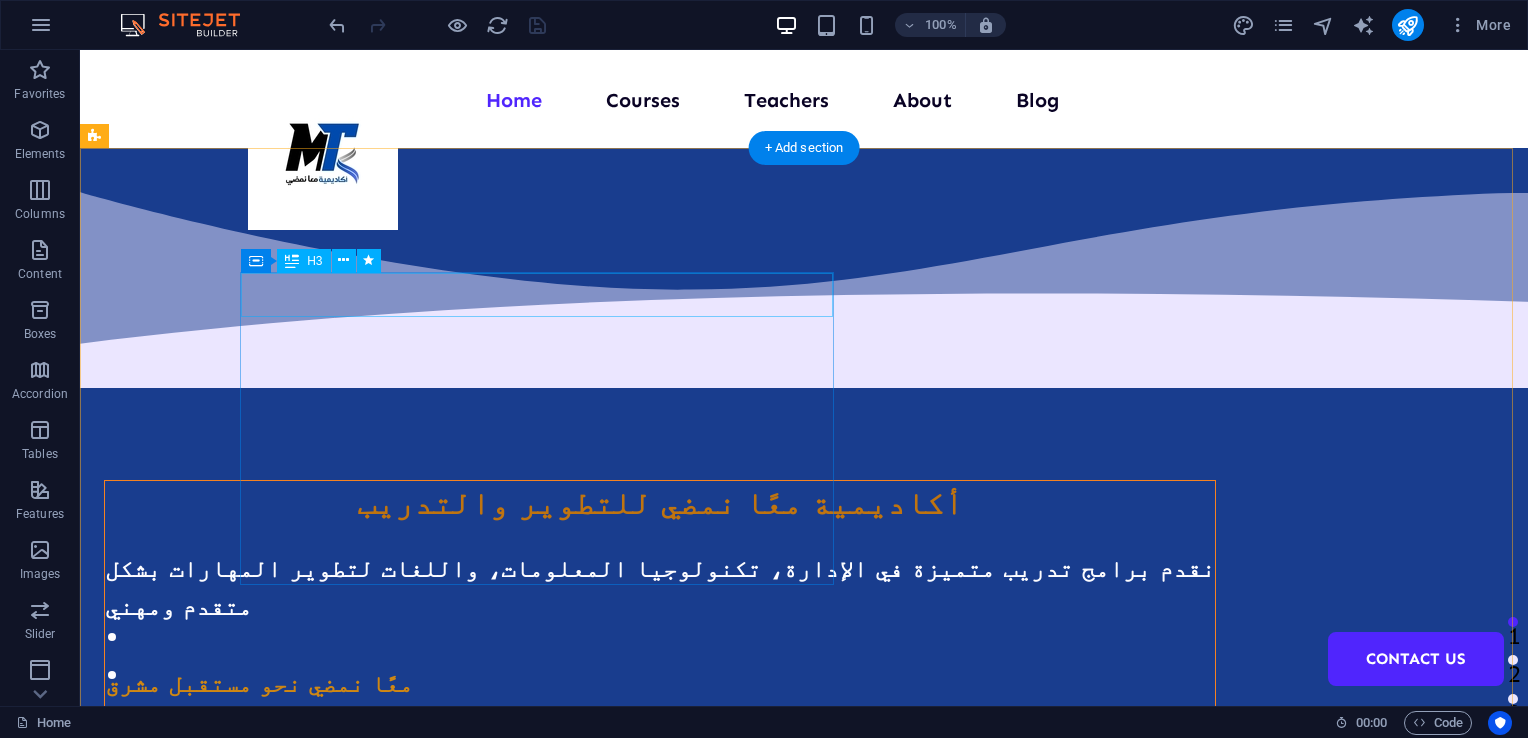 click on "أكاديمية معًا نمضي للتطوير والتدريب" at bounding box center [660, 503] 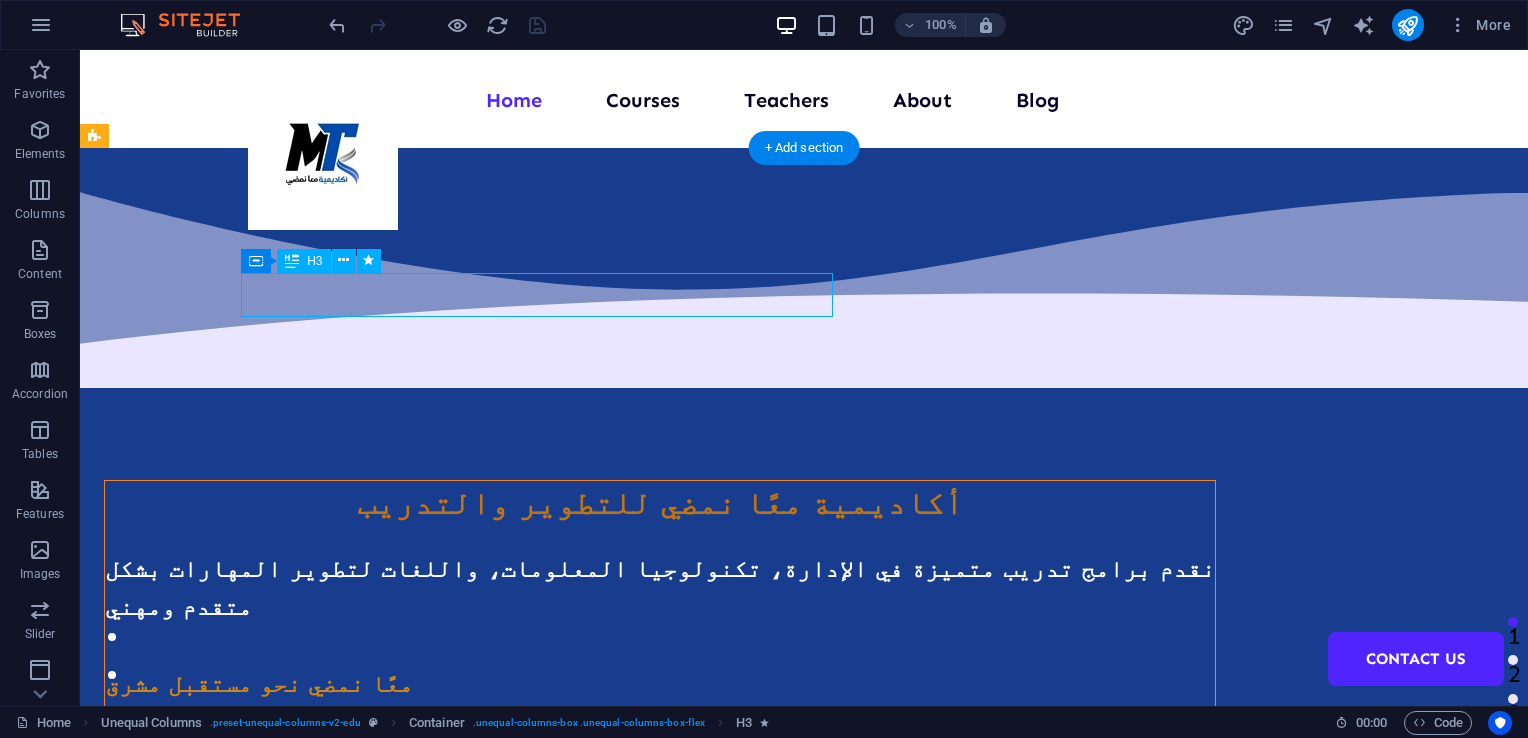 click on "أكاديمية معًا نمضي للتطوير والتدريب" at bounding box center [660, 503] 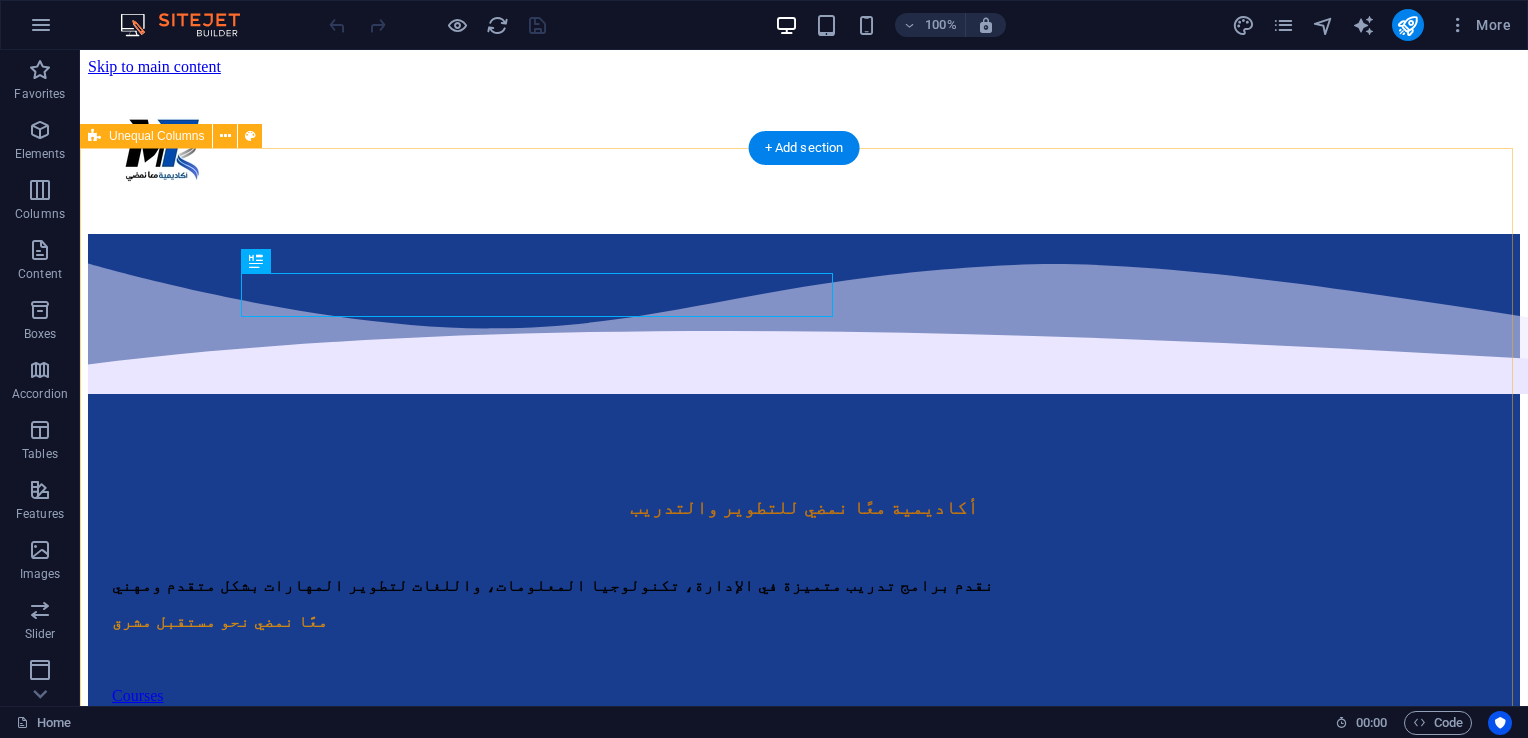 scroll, scrollTop: 0, scrollLeft: 0, axis: both 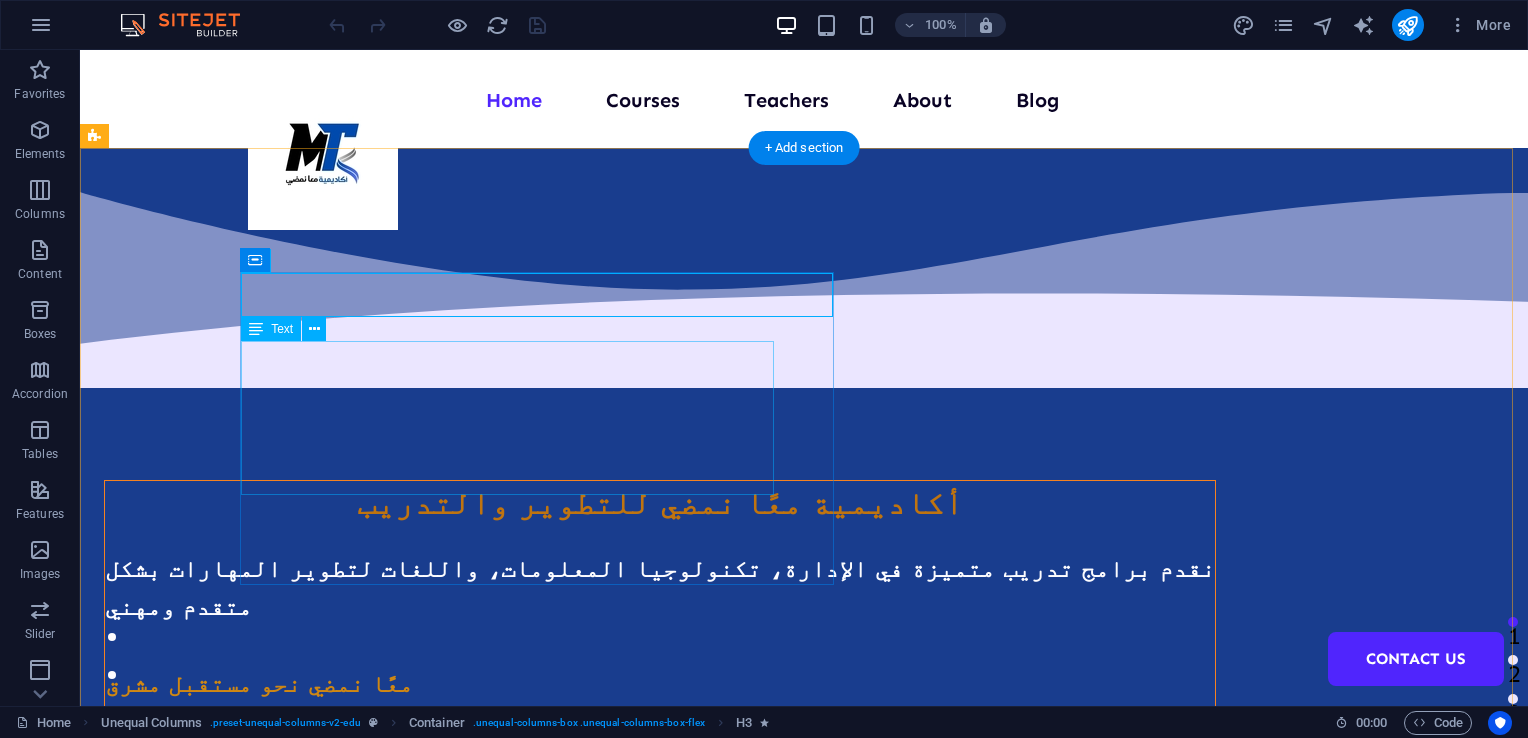 click on "نقدم برامج تدريب متميزة في الإدارة، تكنولوجيا المعلومات، واللغات لتطوير المهارات بشكل متقدم ومهني معًا نمضي نحو مستقبل مشرق" at bounding box center (660, 627) 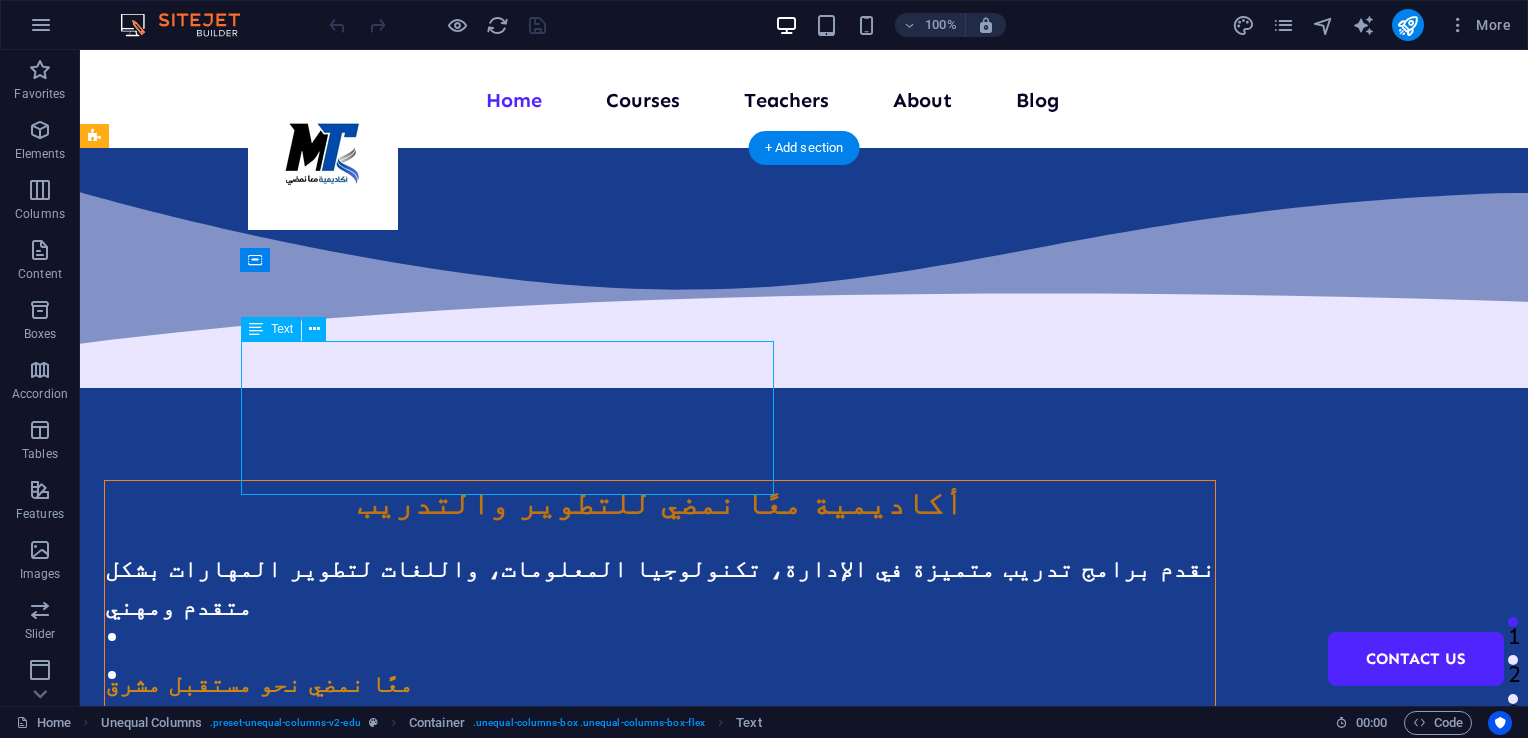 click on "نقدم برامج تدريب متميزة في الإدارة، تكنولوجيا المعلومات، واللغات لتطوير المهارات بشكل متقدم ومهني معًا نمضي نحو مستقبل مشرق" at bounding box center [660, 627] 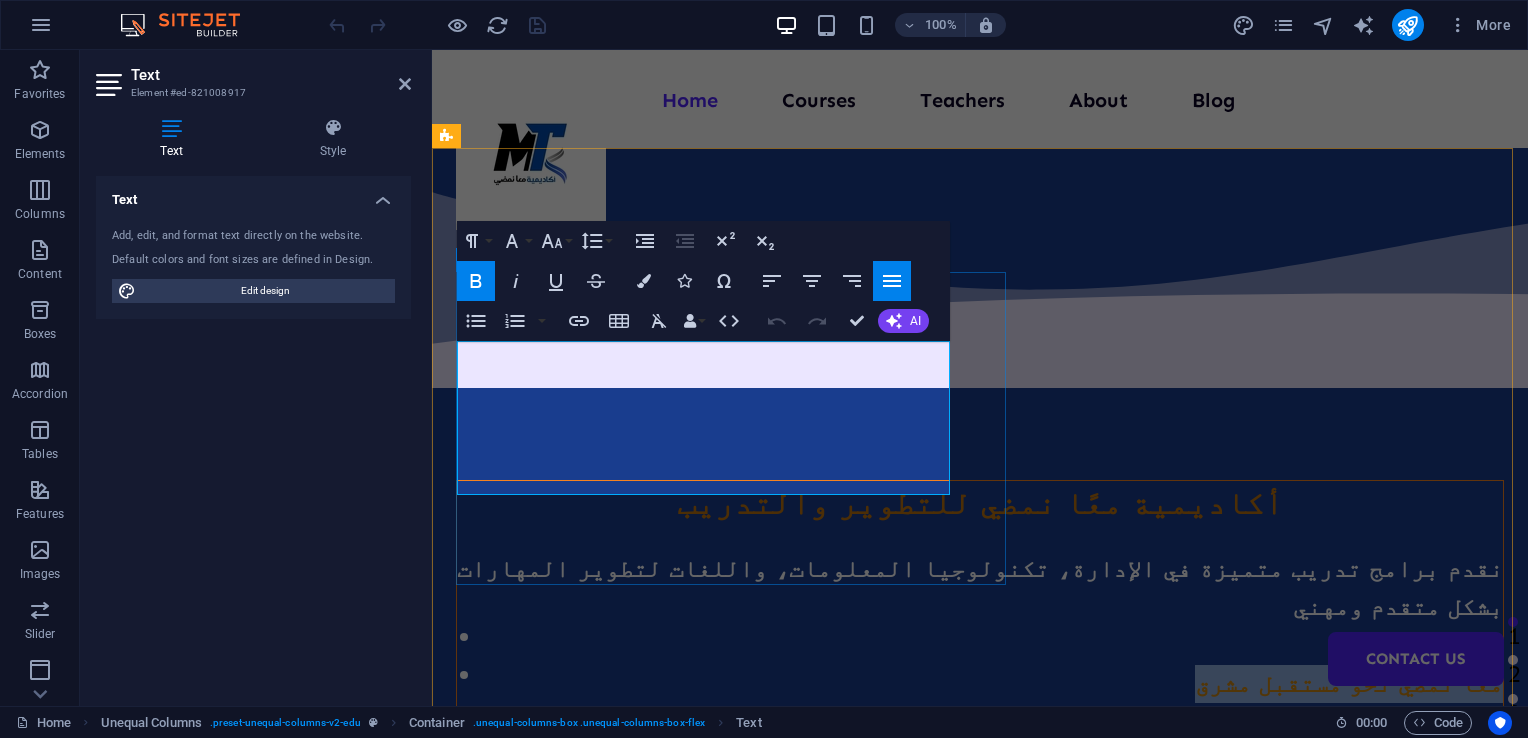 drag, startPoint x: 715, startPoint y: 477, endPoint x: 950, endPoint y: 476, distance: 235.00212 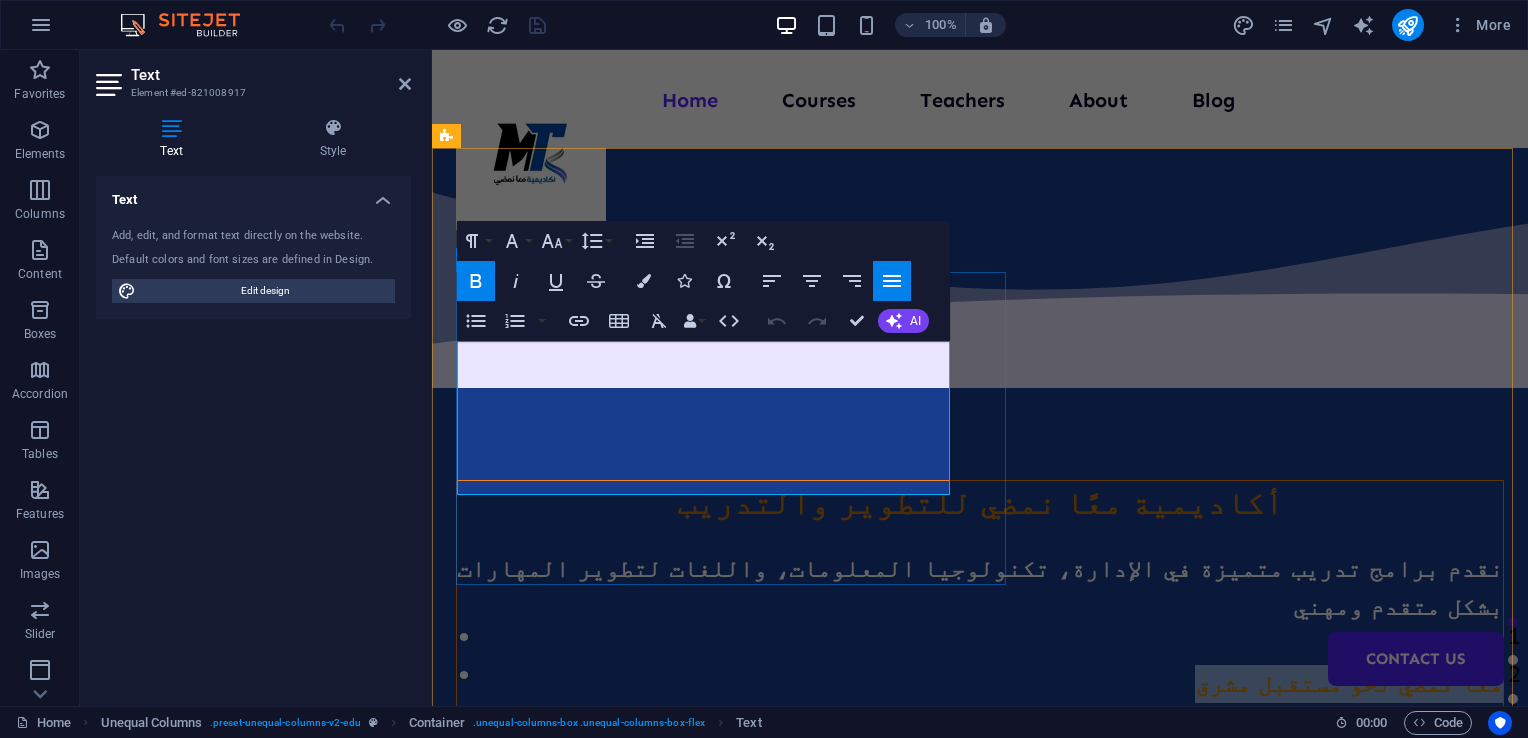 click on "أكاديمية معًا نمضي للتطوير والتدريب نقدم برامج تدريب متميزة في الإدارة، تكنولوجيا المعلومات، واللغات لتطوير المهارات بشكل متقدم ومهني معًا نمضي نحو مستقبل مشرق   Courses About Us" at bounding box center [980, 672] 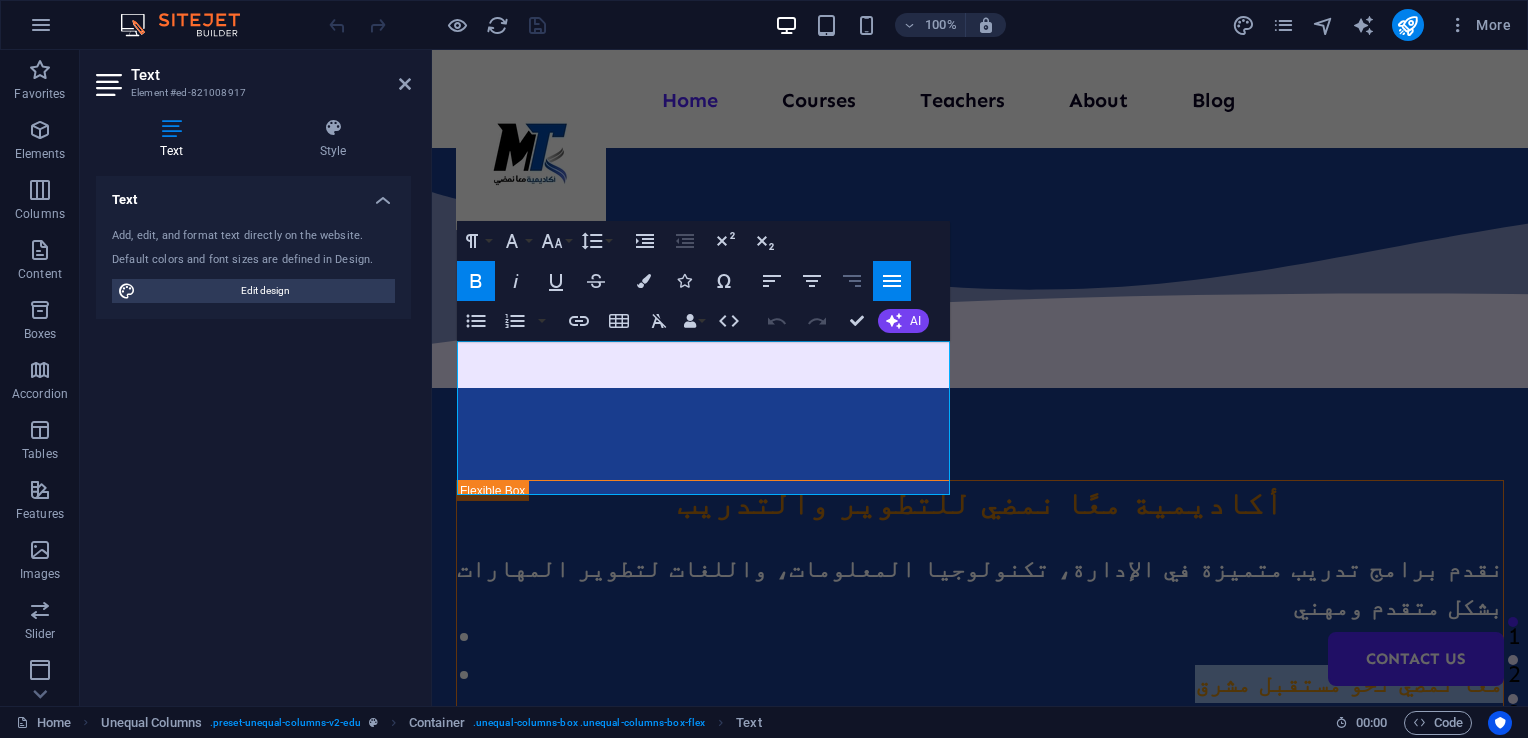 click 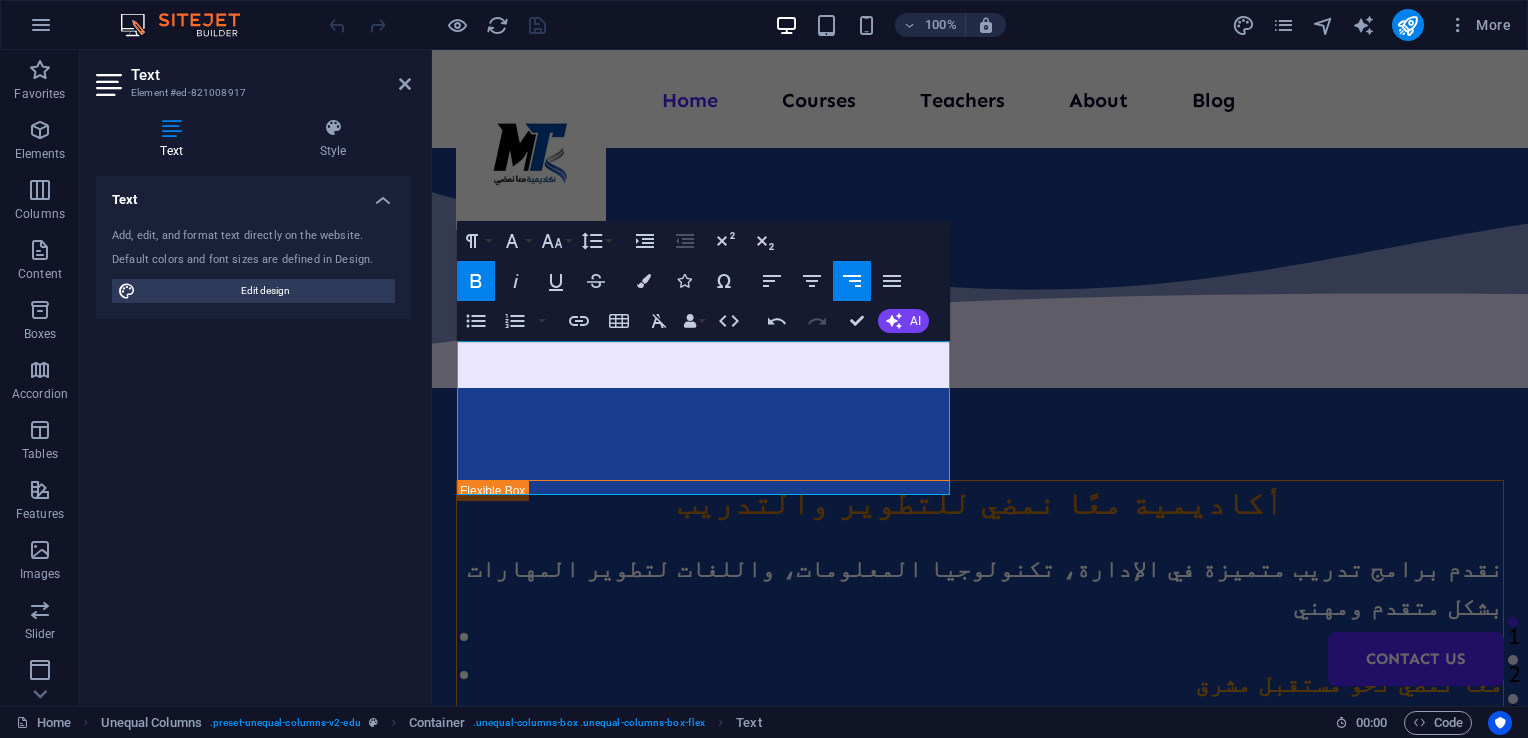 click on "Text Add, edit, and format text directly on the website. Default colors and font sizes are defined in Design. Edit design Alignment Left aligned Centered Right aligned" at bounding box center (253, 433) 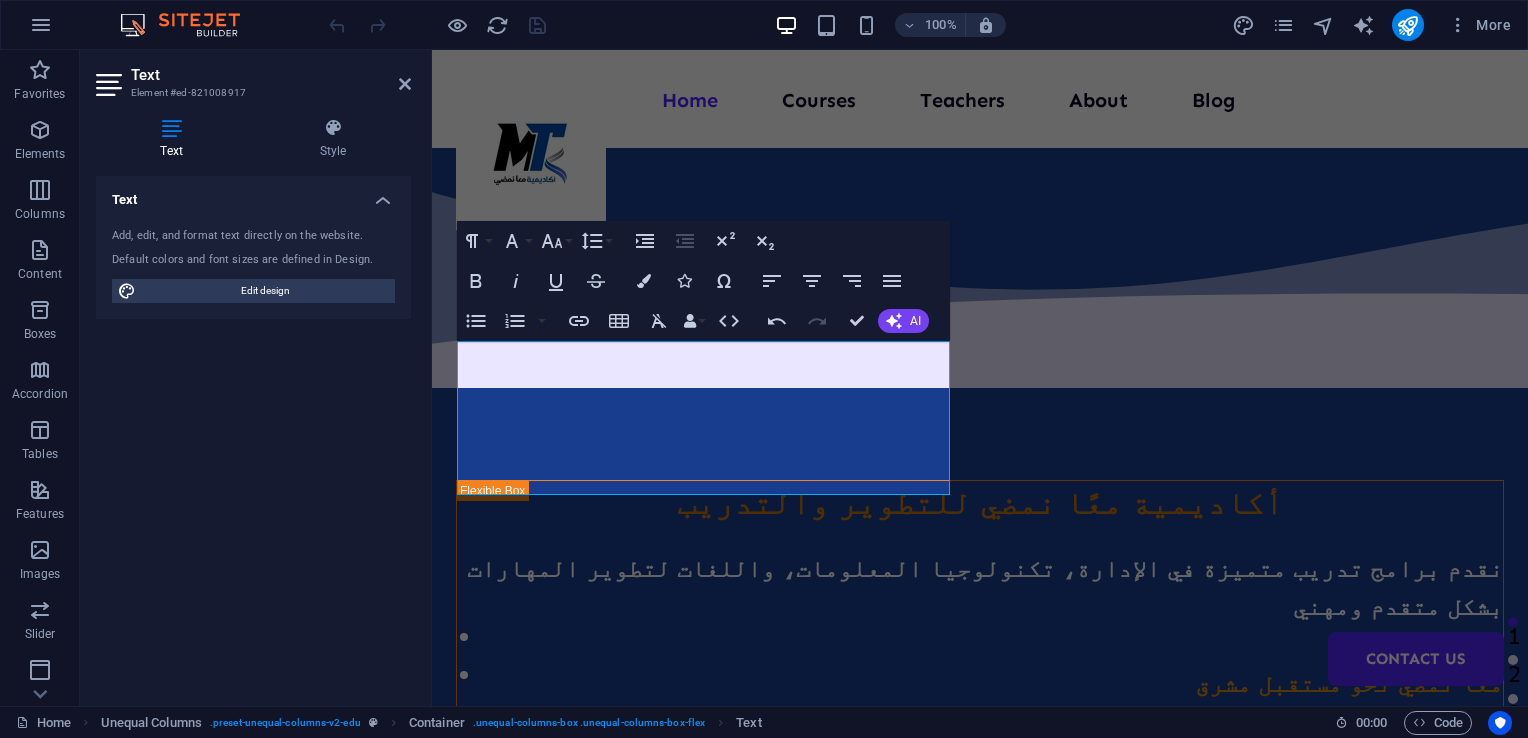 click on "Text Add, edit, and format text directly on the website. Default colors and font sizes are defined in Design. Edit design Alignment Left aligned Centered Right aligned" at bounding box center [253, 433] 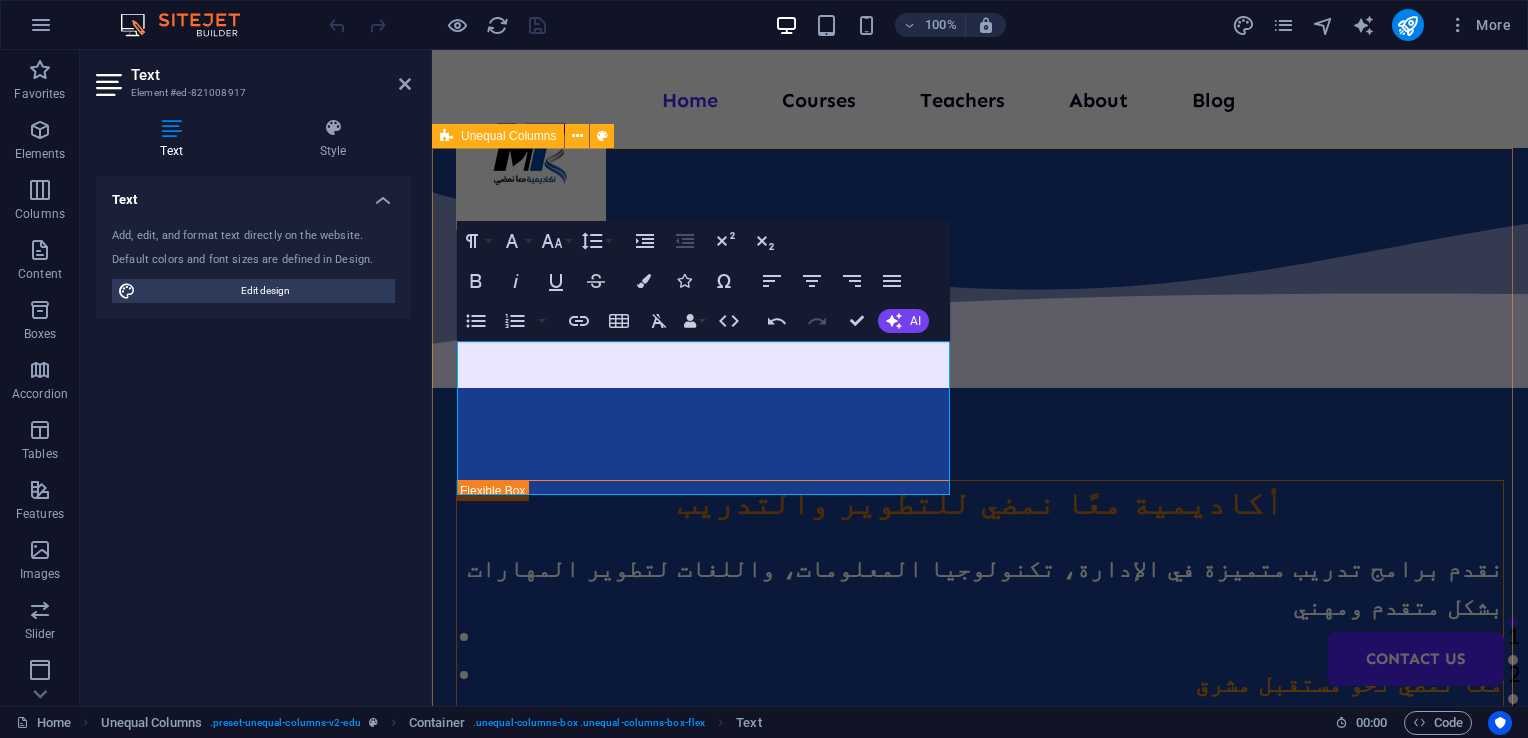 drag, startPoint x: 456, startPoint y: 628, endPoint x: 811, endPoint y: 628, distance: 355 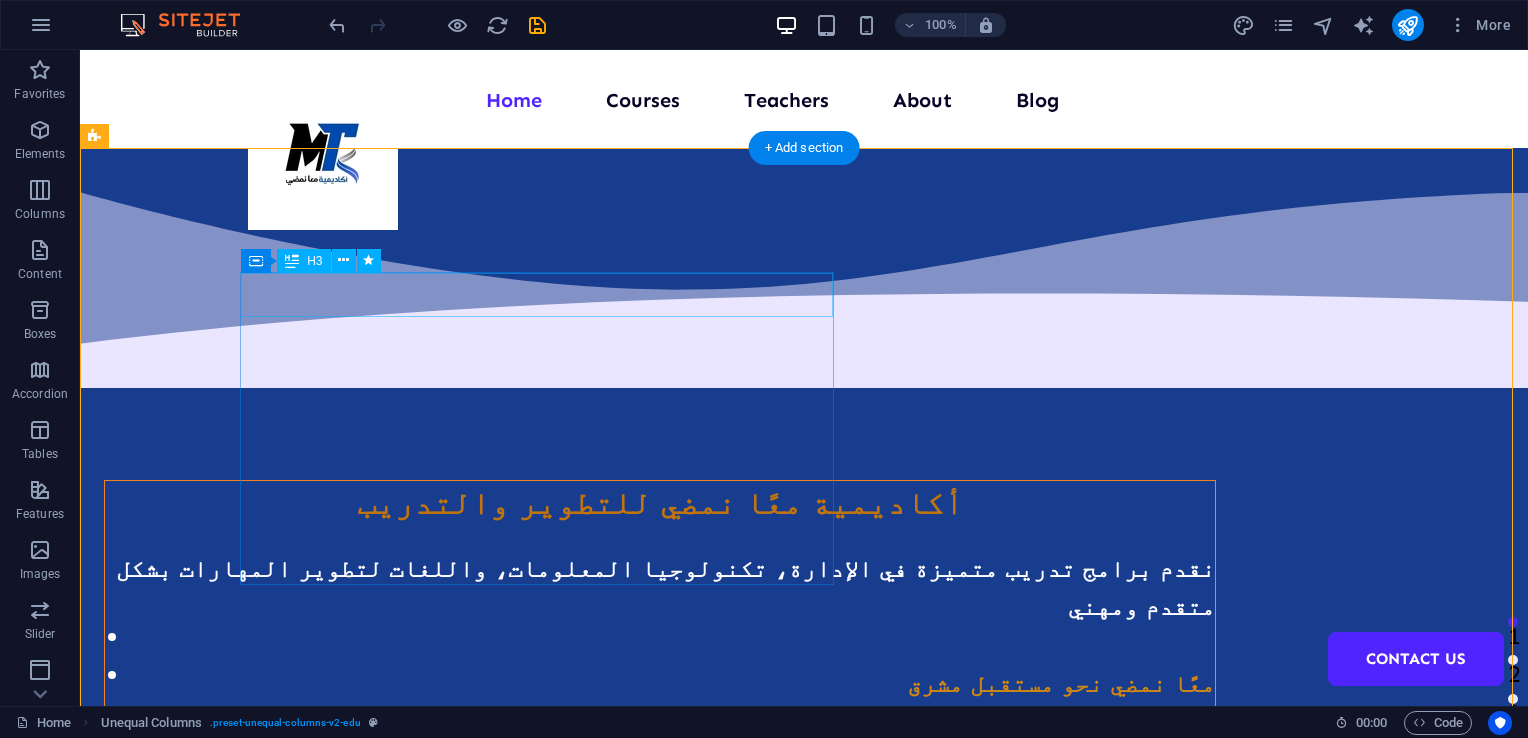 click on "أكاديمية معًا نمضي للتطوير والتدريب" at bounding box center [660, 503] 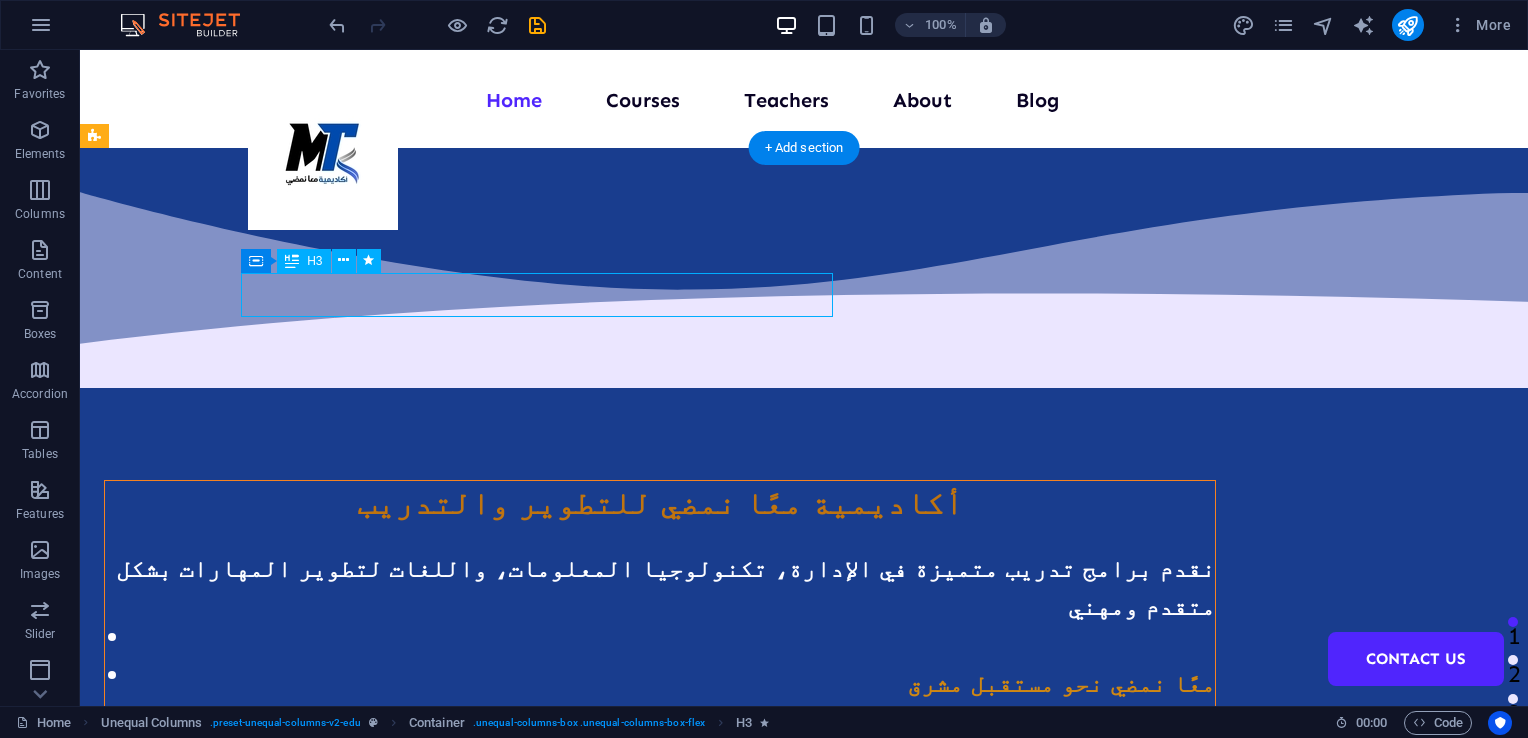 click on "أكاديمية معًا نمضي للتطوير والتدريب" at bounding box center [660, 503] 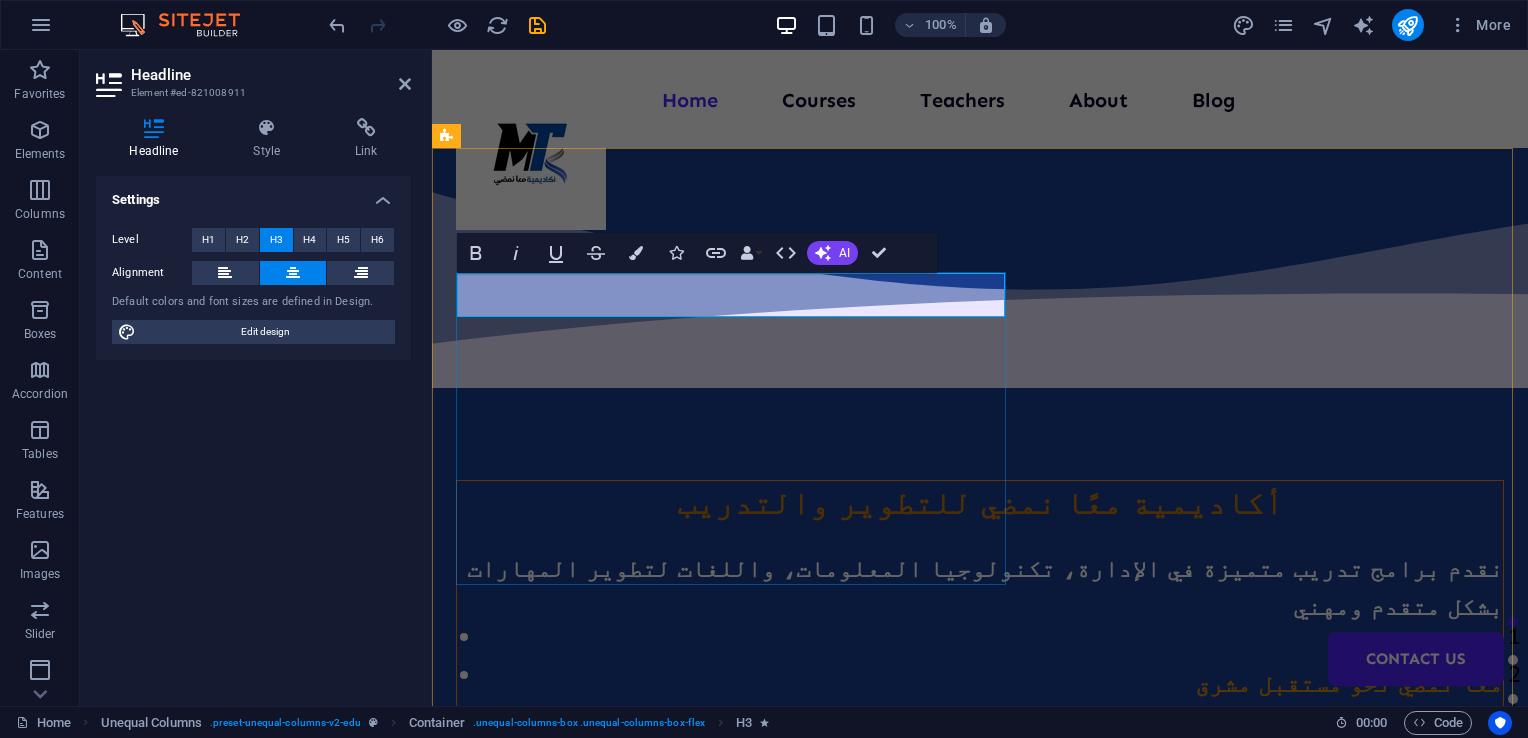 click on "أكاديمية معًا نمضي للتطوير والتدريب" at bounding box center (980, 503) 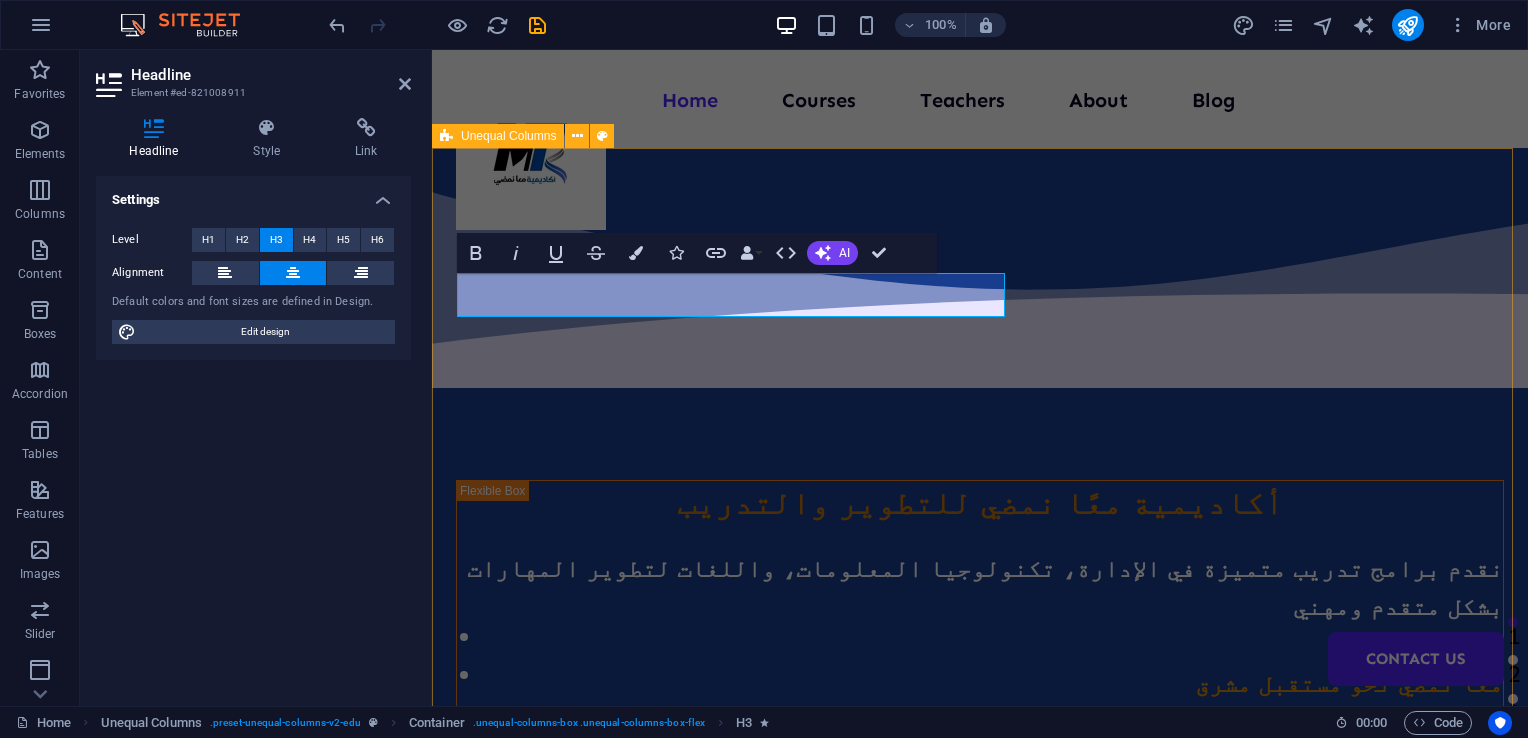 click on "أكاديمية معًا نمضي للتطوير والتدريب نقدم برامج تدريب متميزة في الإدارة، تكنولوجيا المعلومات، واللغات لتطوير المهارات بشكل متقدم ومهني معًا نمضي نحو مستقبل مشرق   Courses About Us" at bounding box center [980, 836] 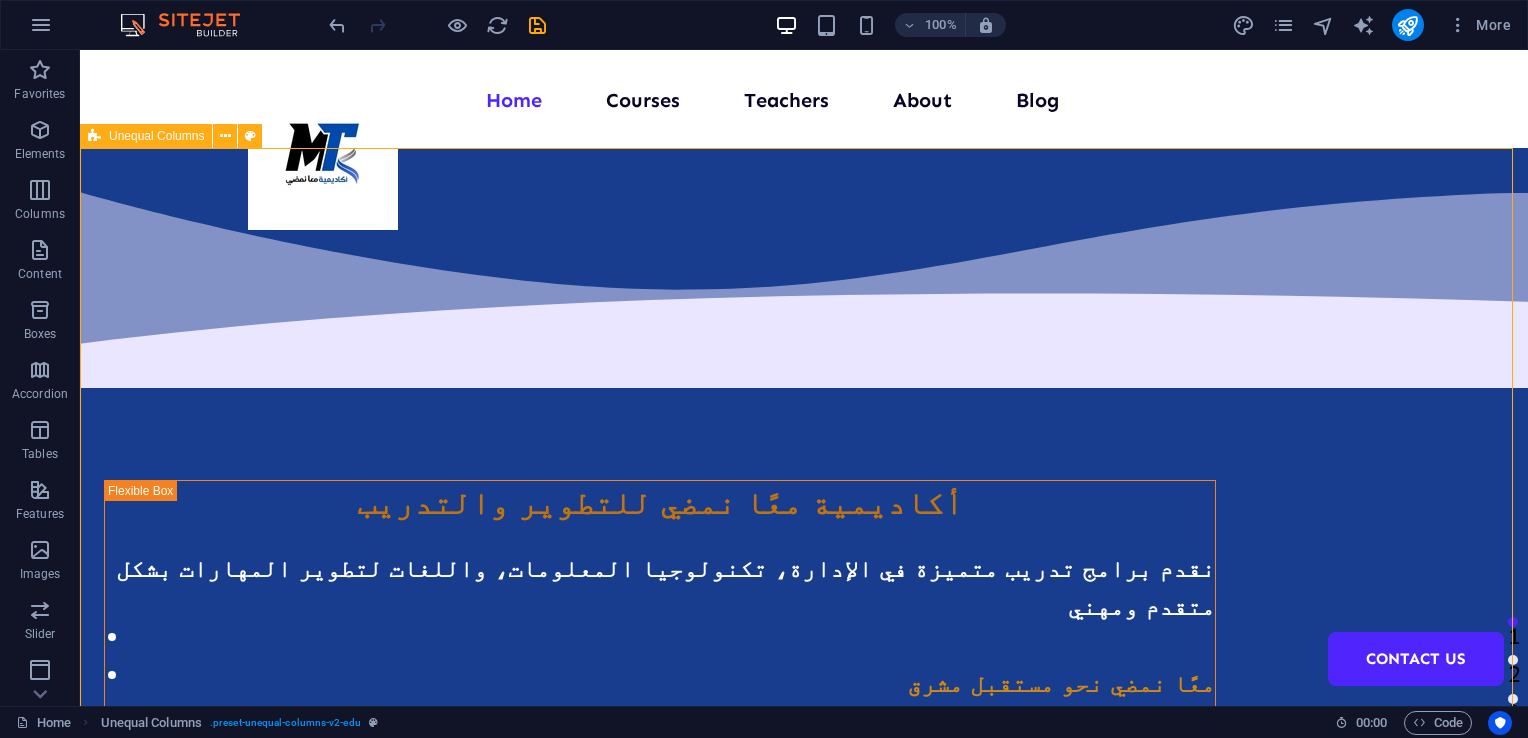 click on "أكاديمية معًا نمضي للتطوير والتدريب نقدم برامج تدريب متميزة في الإدارة، تكنولوجيا المعلومات، واللغات لتطوير المهارات بشكل متقدم ومهني معًا نمضي نحو مستقبل مشرق   Courses About Us" at bounding box center (804, 836) 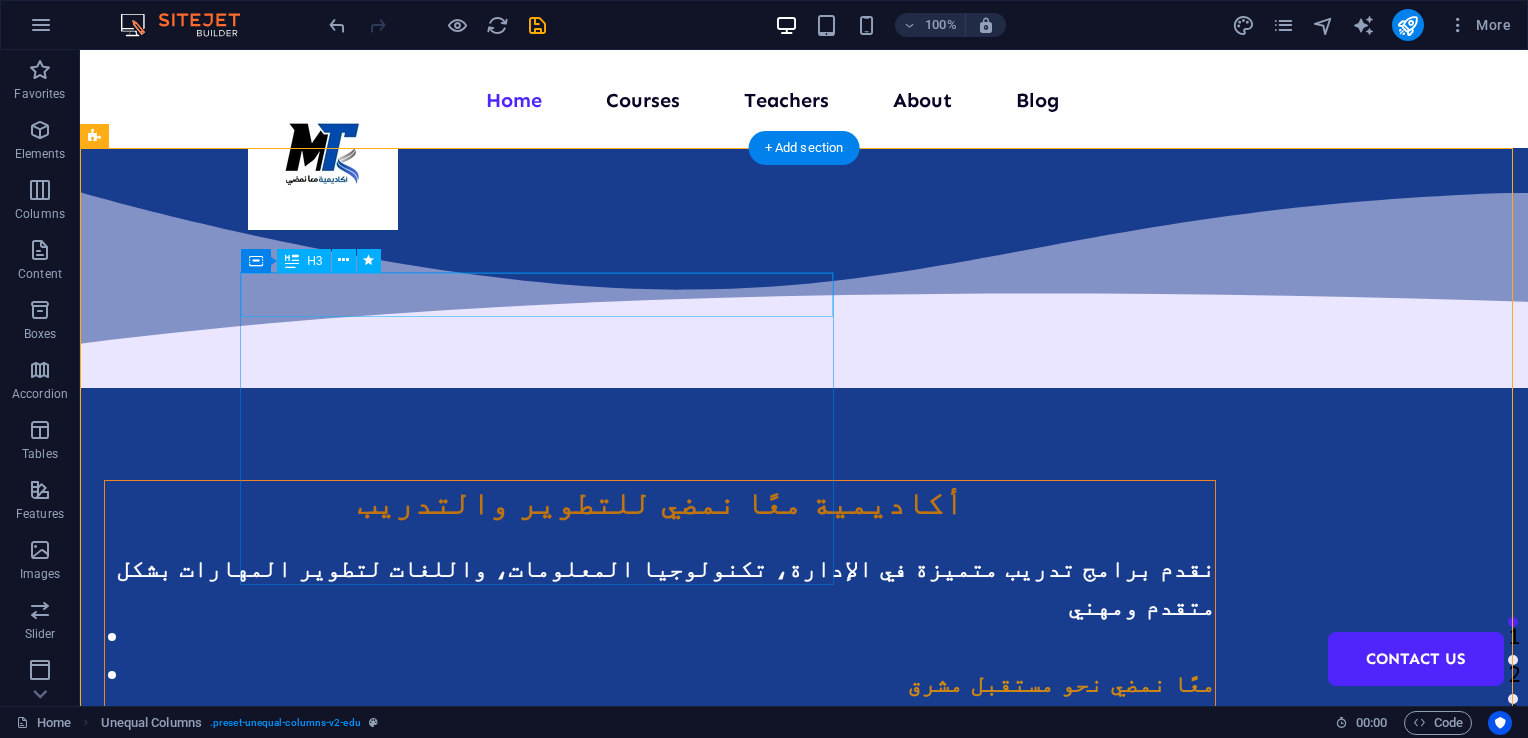 click on "أكاديمية معًا نمضي للتطوير والتدريب" at bounding box center (660, 503) 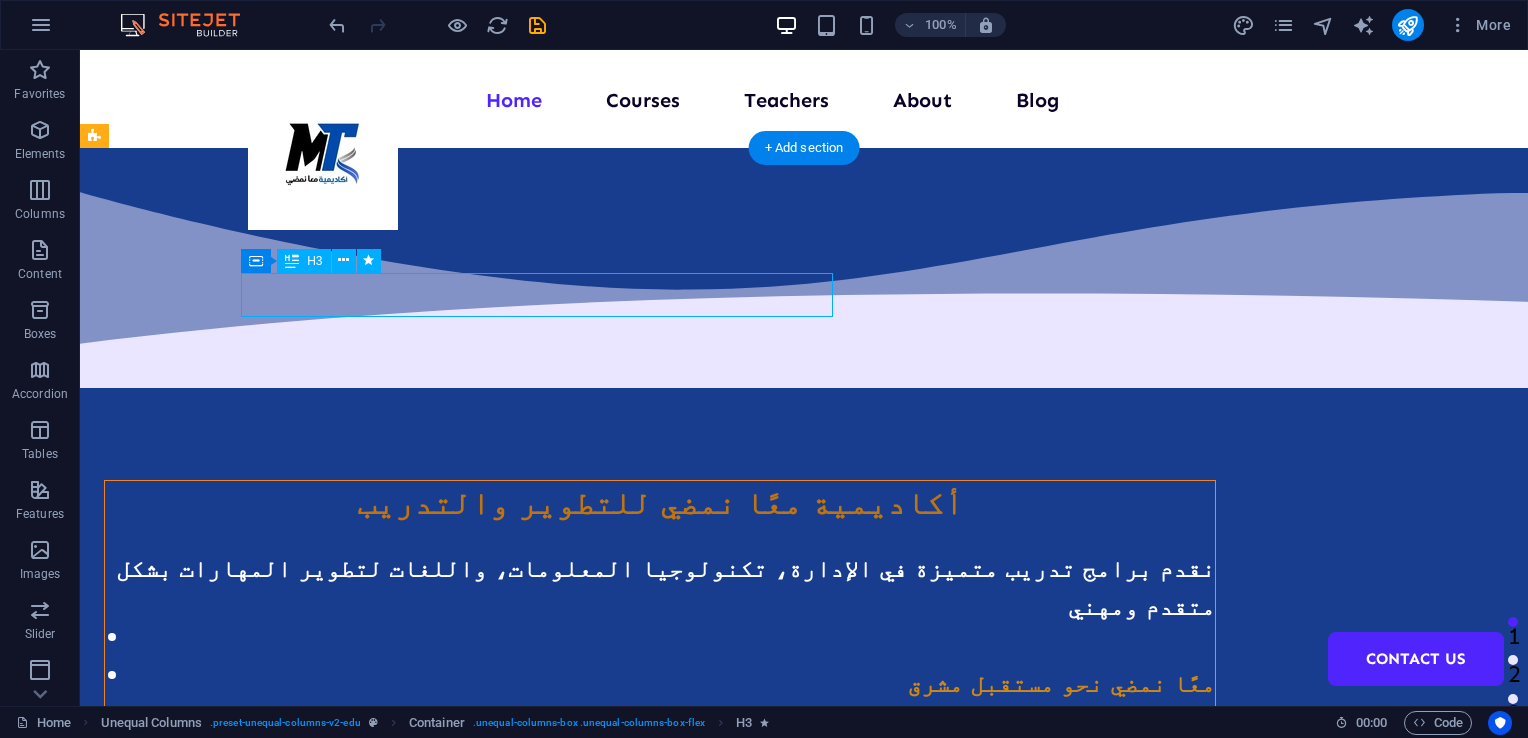 click on "أكاديمية معًا نمضي للتطوير والتدريب" at bounding box center (660, 503) 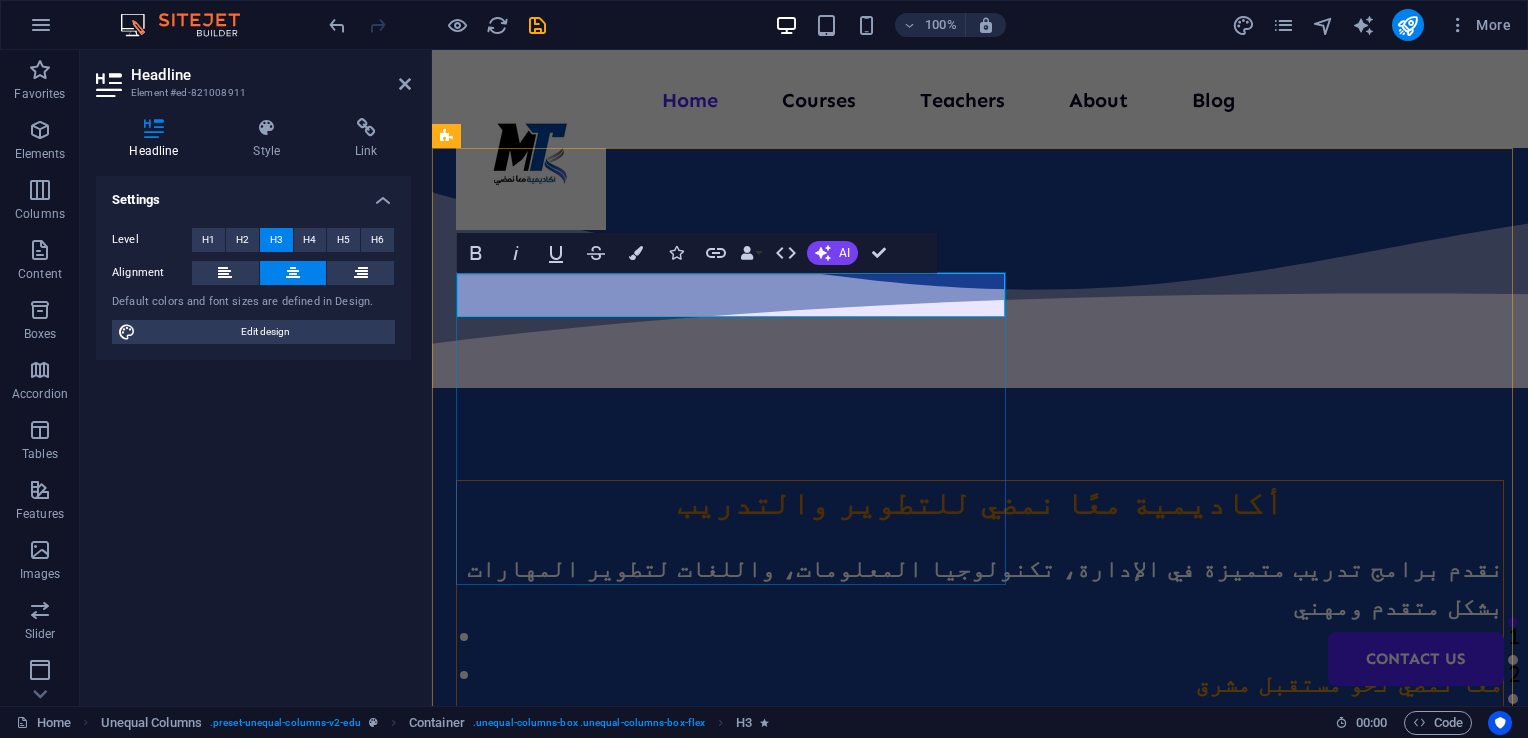 click on "أكاديمية معًا نمضي للتطوير والتدريب" at bounding box center (980, 503) 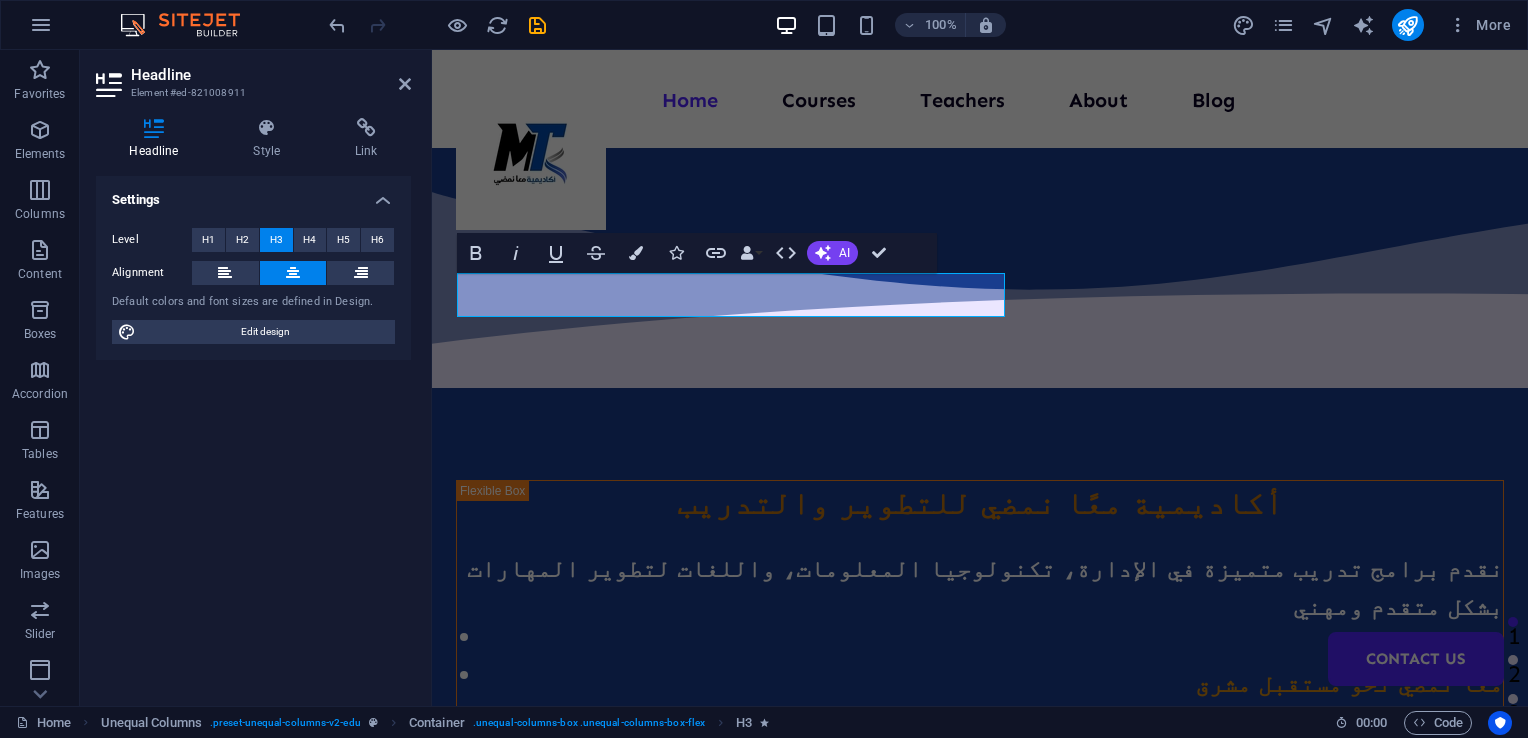 click on "Settings Level H1 H2 H3 H4 H5 H6 Alignment Default colors and font sizes are defined in Design. Edit design" at bounding box center [253, 433] 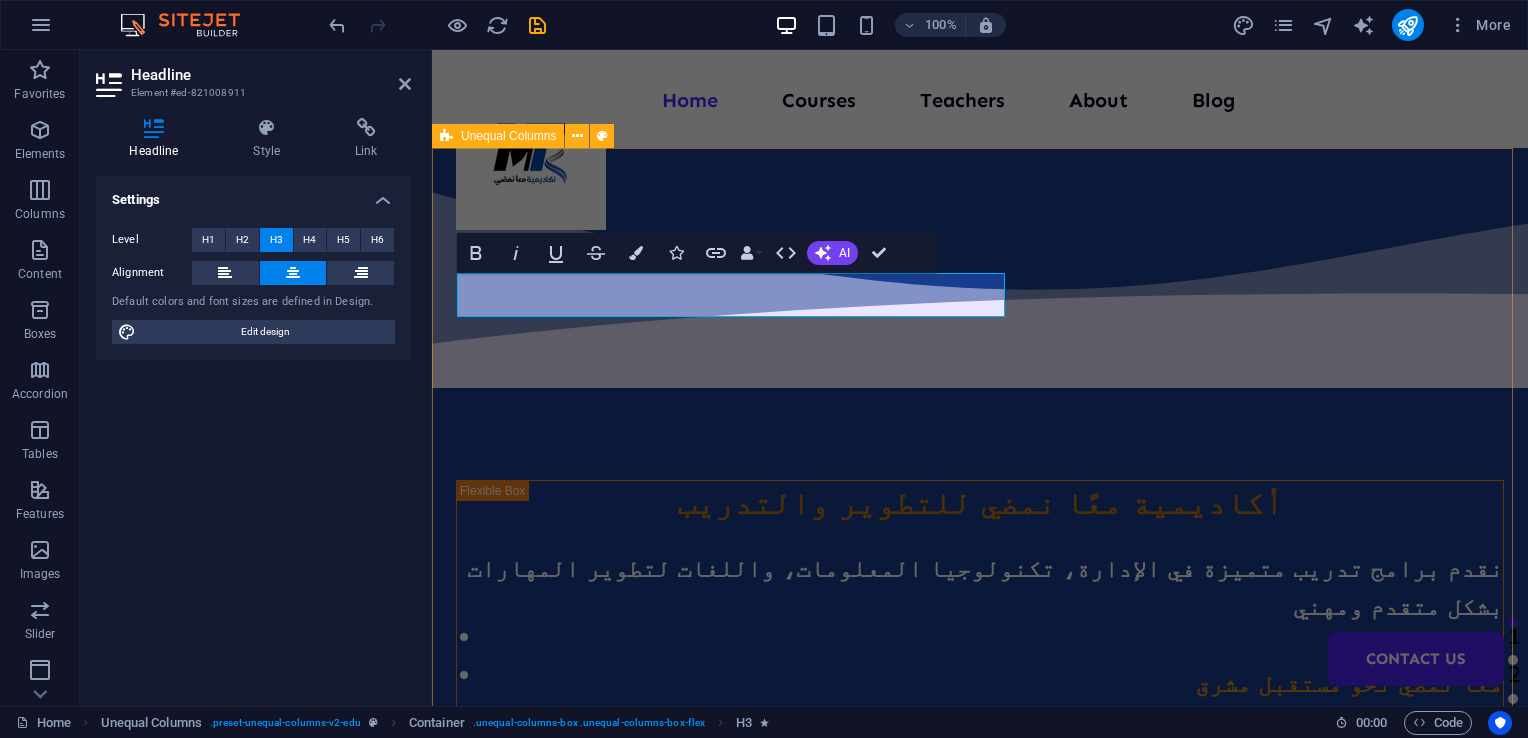 click on "أكاديمية معًا نمضي للتطوير والتدريب نقدم برامج تدريب متميزة في الإدارة، تكنولوجيا المعلومات، واللغات لتطوير المهارات بشكل متقدم ومهني معًا نمضي نحو مستقبل مشرق   Courses About Us" at bounding box center (980, 836) 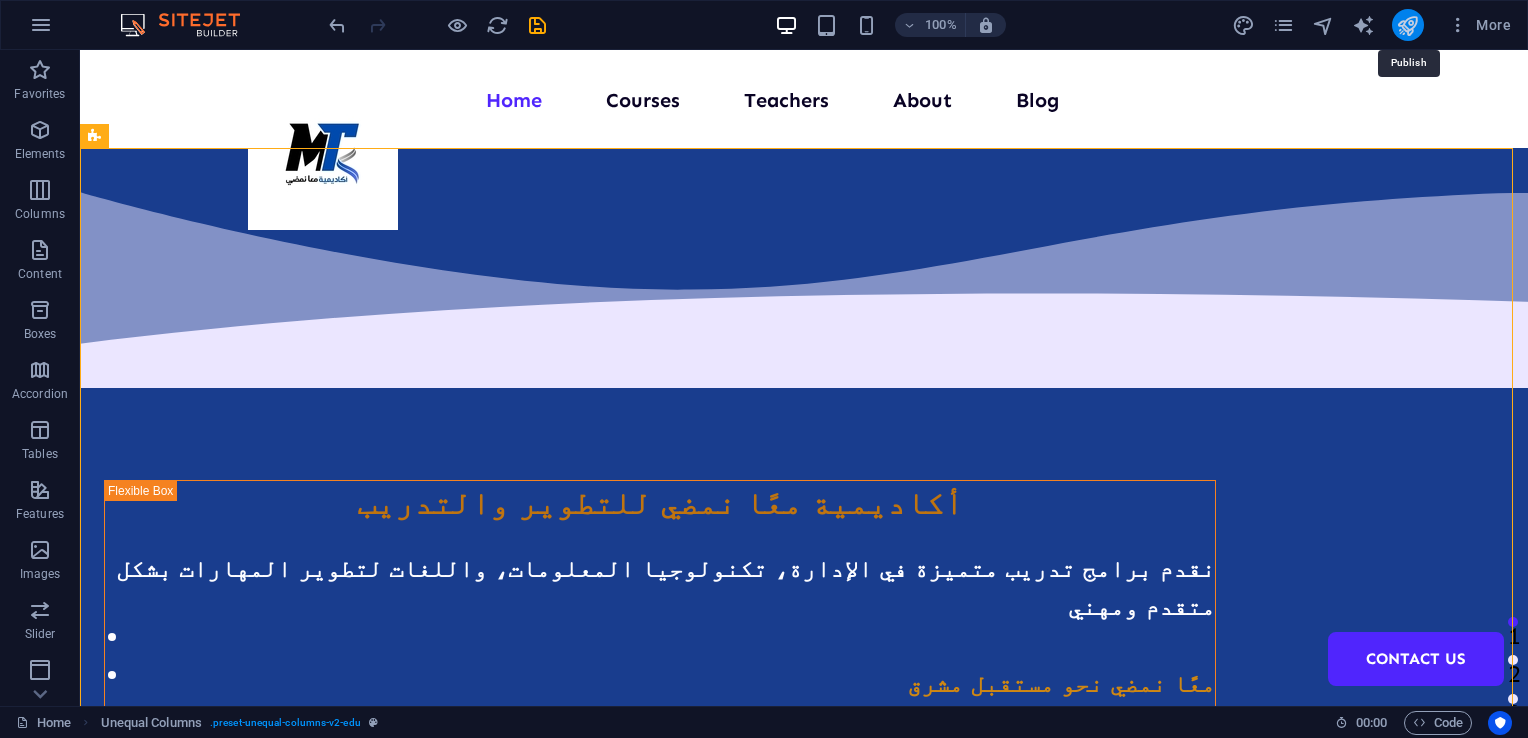 click at bounding box center (1407, 25) 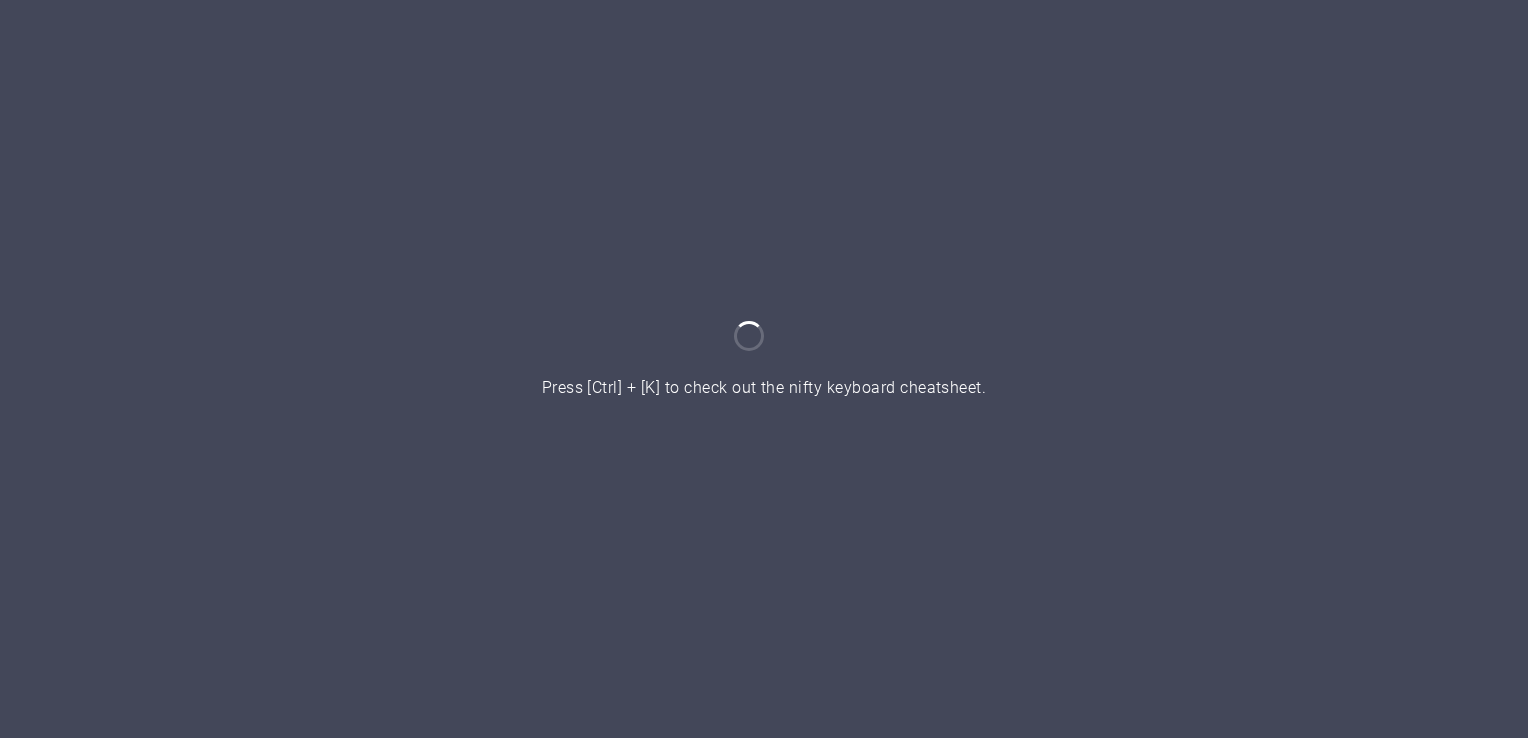scroll, scrollTop: 0, scrollLeft: 0, axis: both 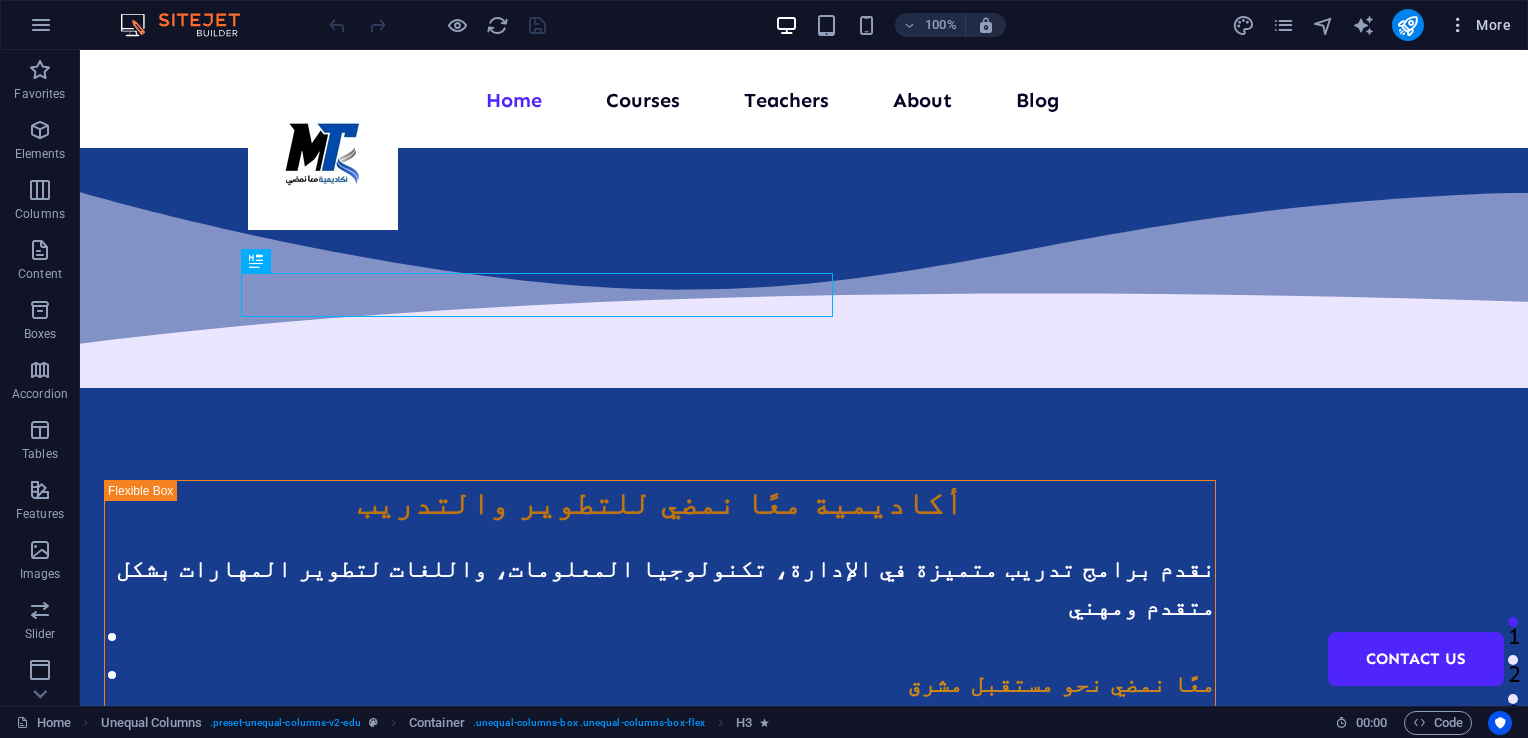 click at bounding box center [1458, 25] 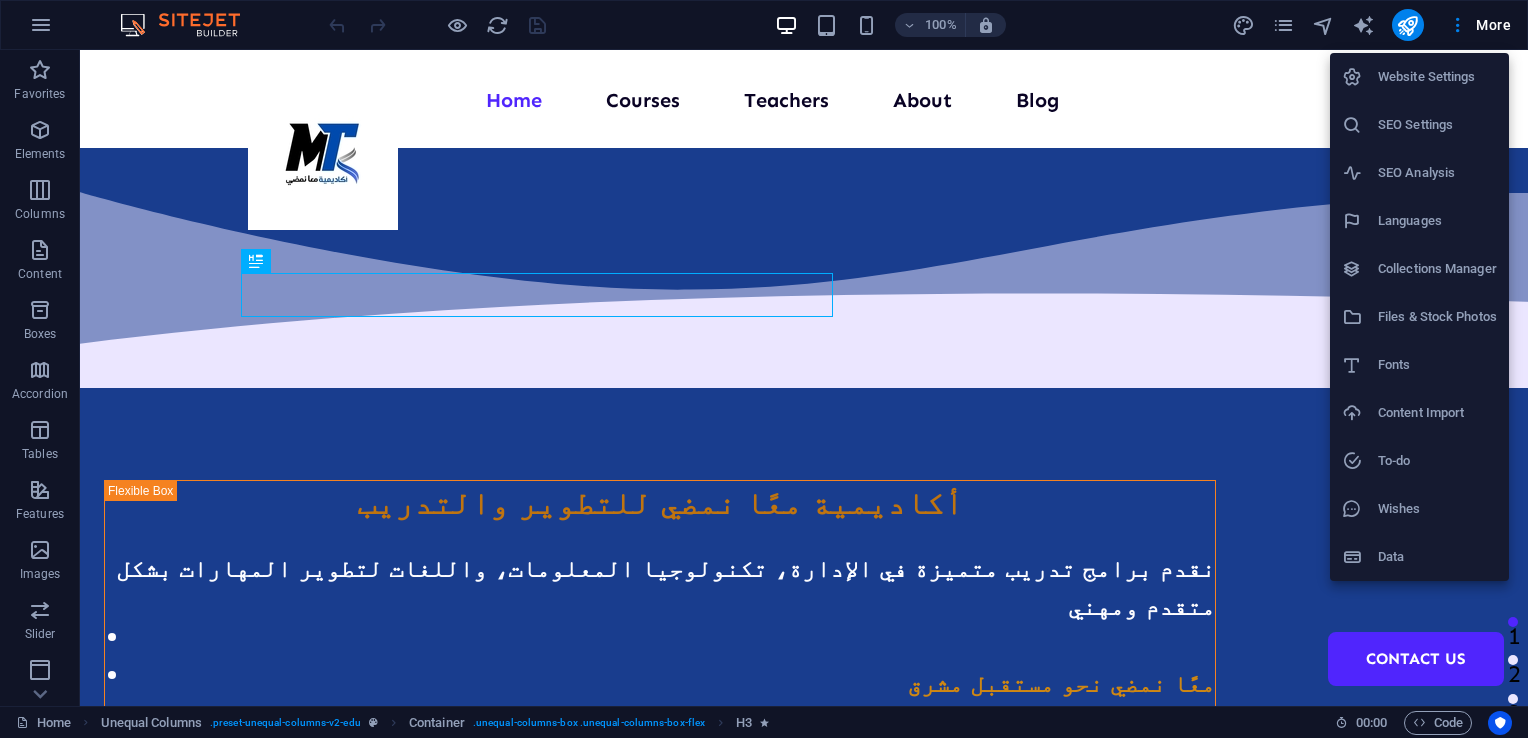 click on "Website Settings" at bounding box center (1437, 77) 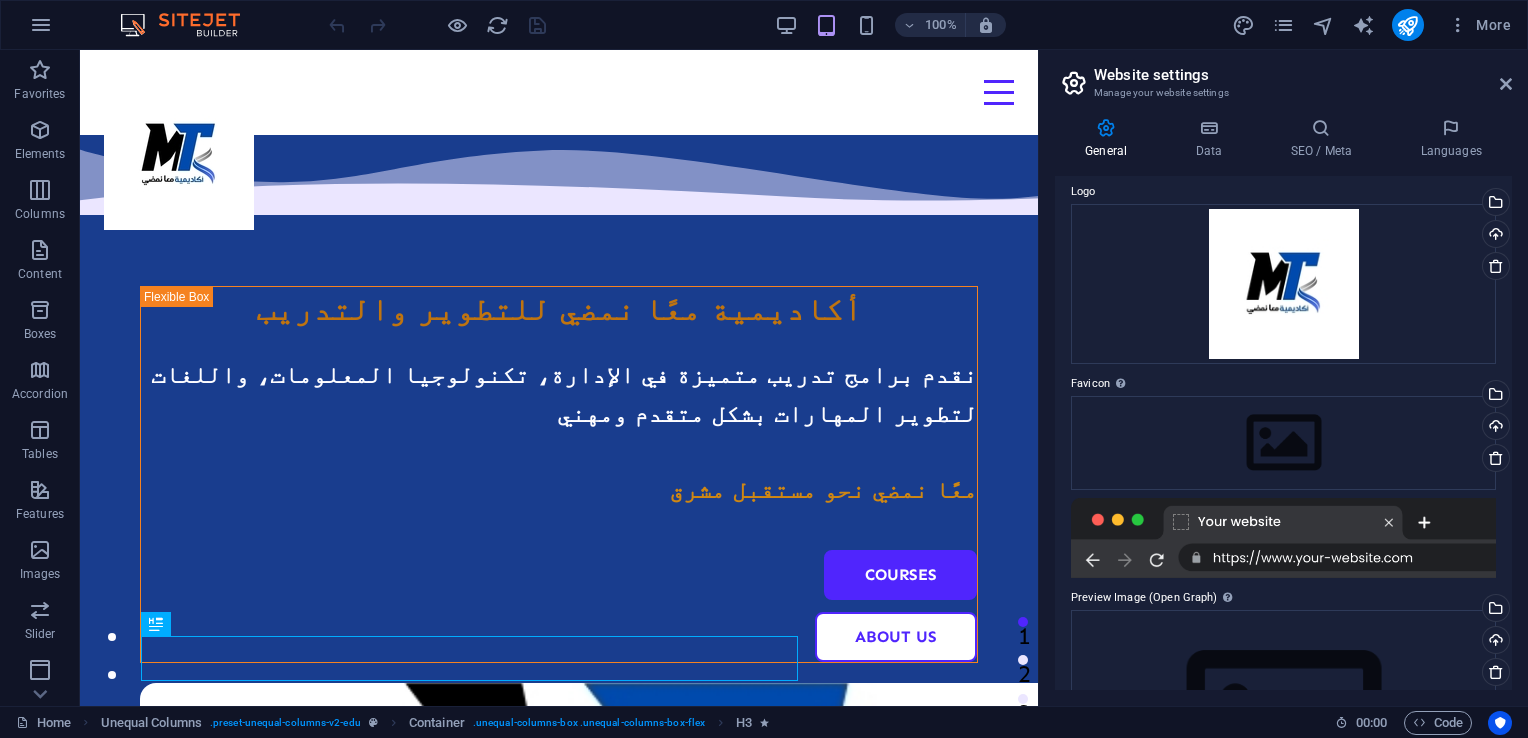 scroll, scrollTop: 0, scrollLeft: 0, axis: both 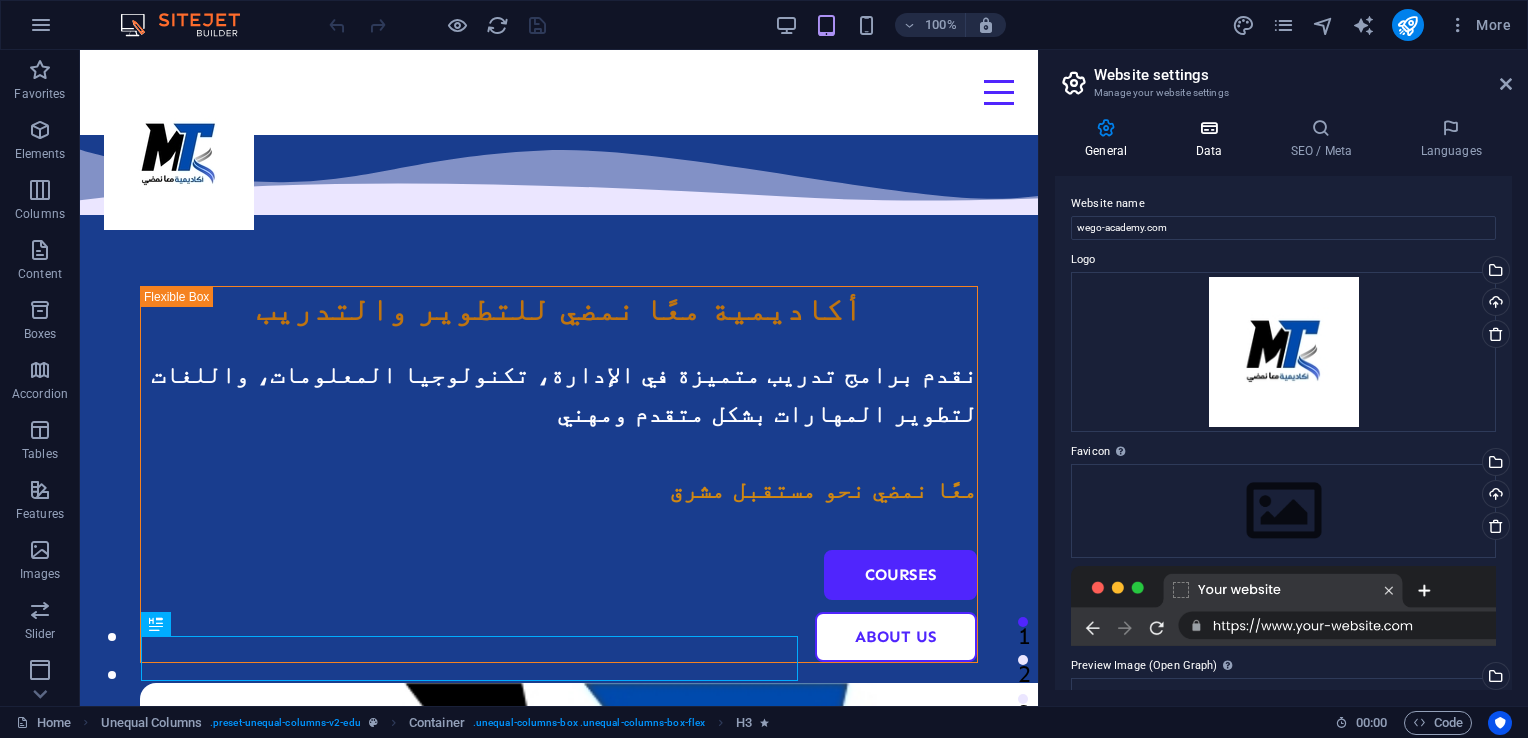 click at bounding box center [1208, 128] 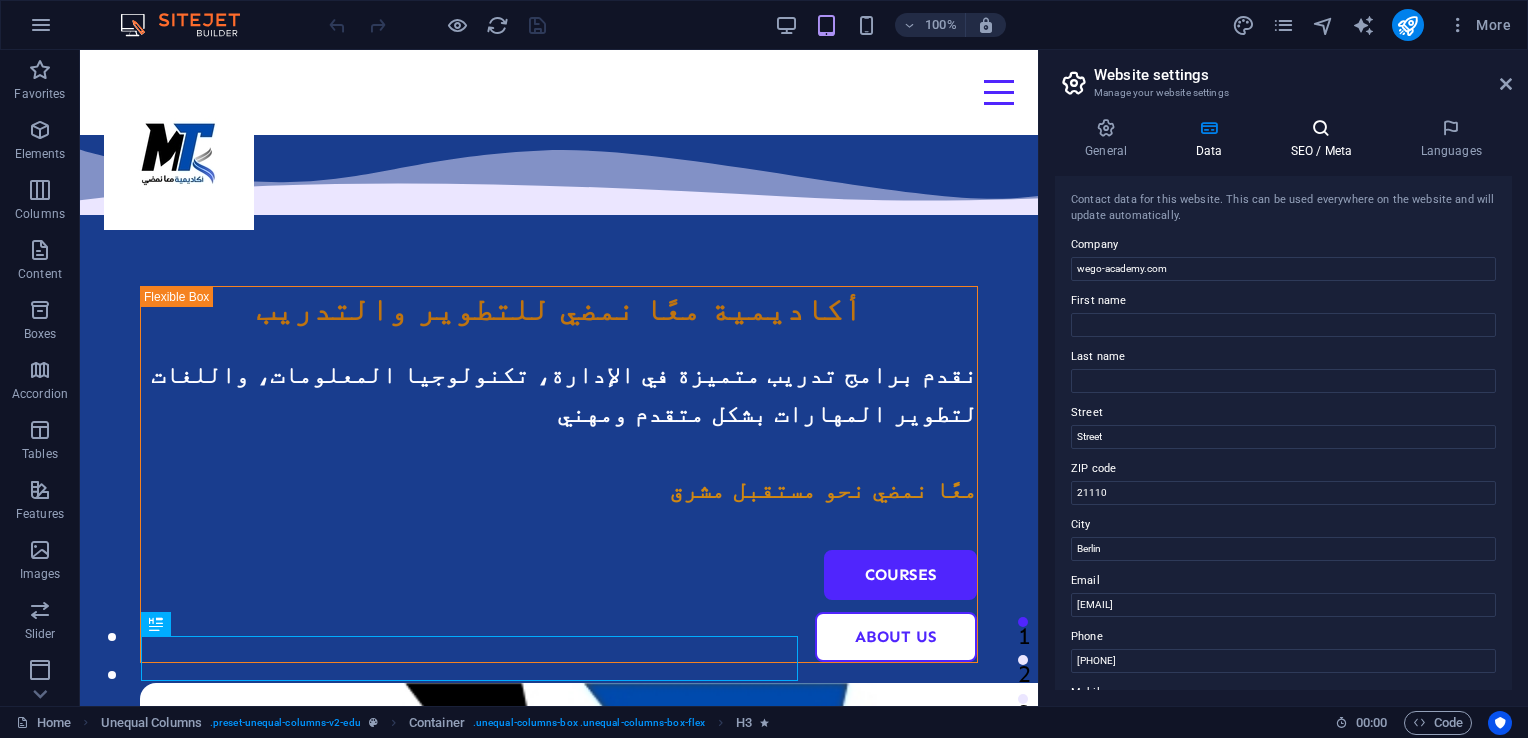 click at bounding box center (1321, 128) 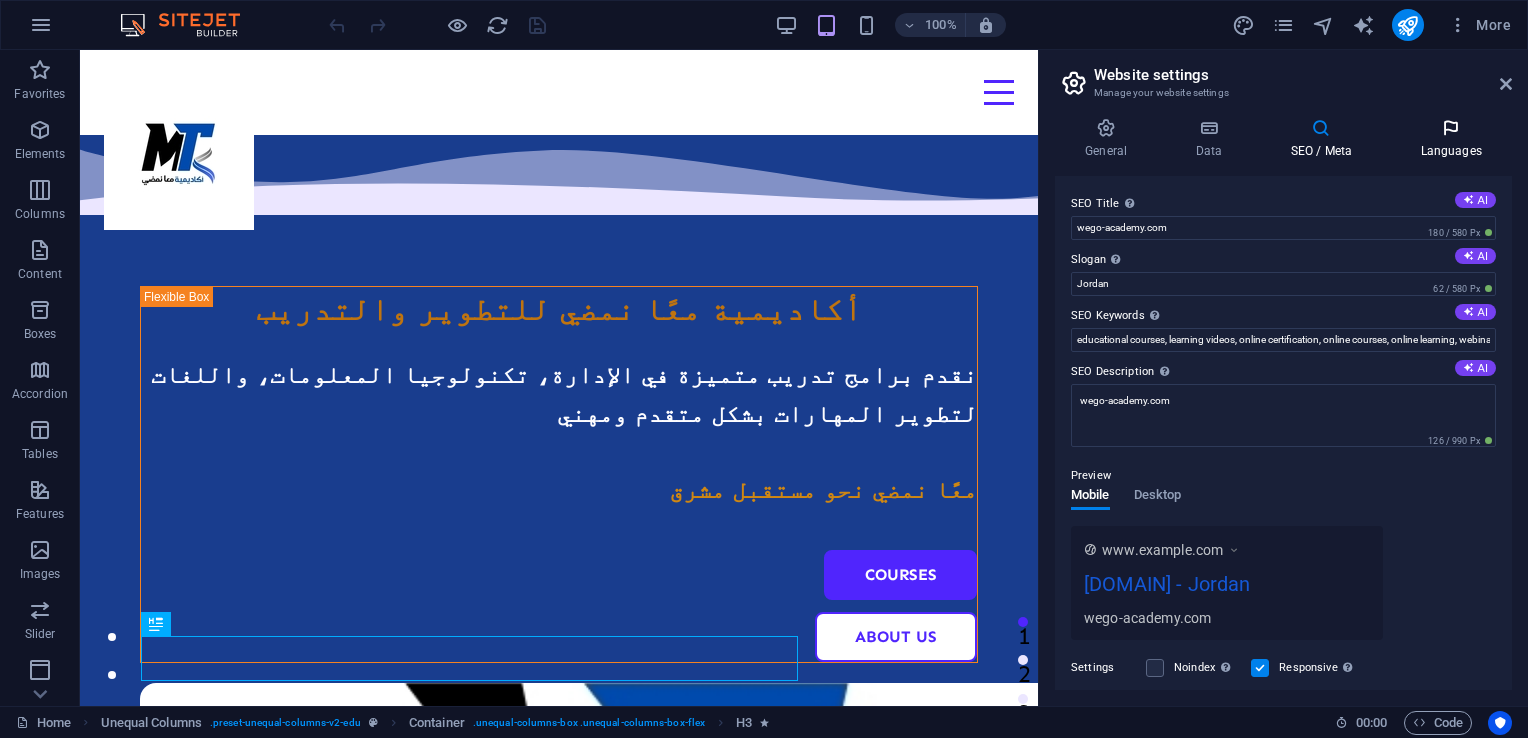 click at bounding box center [1451, 128] 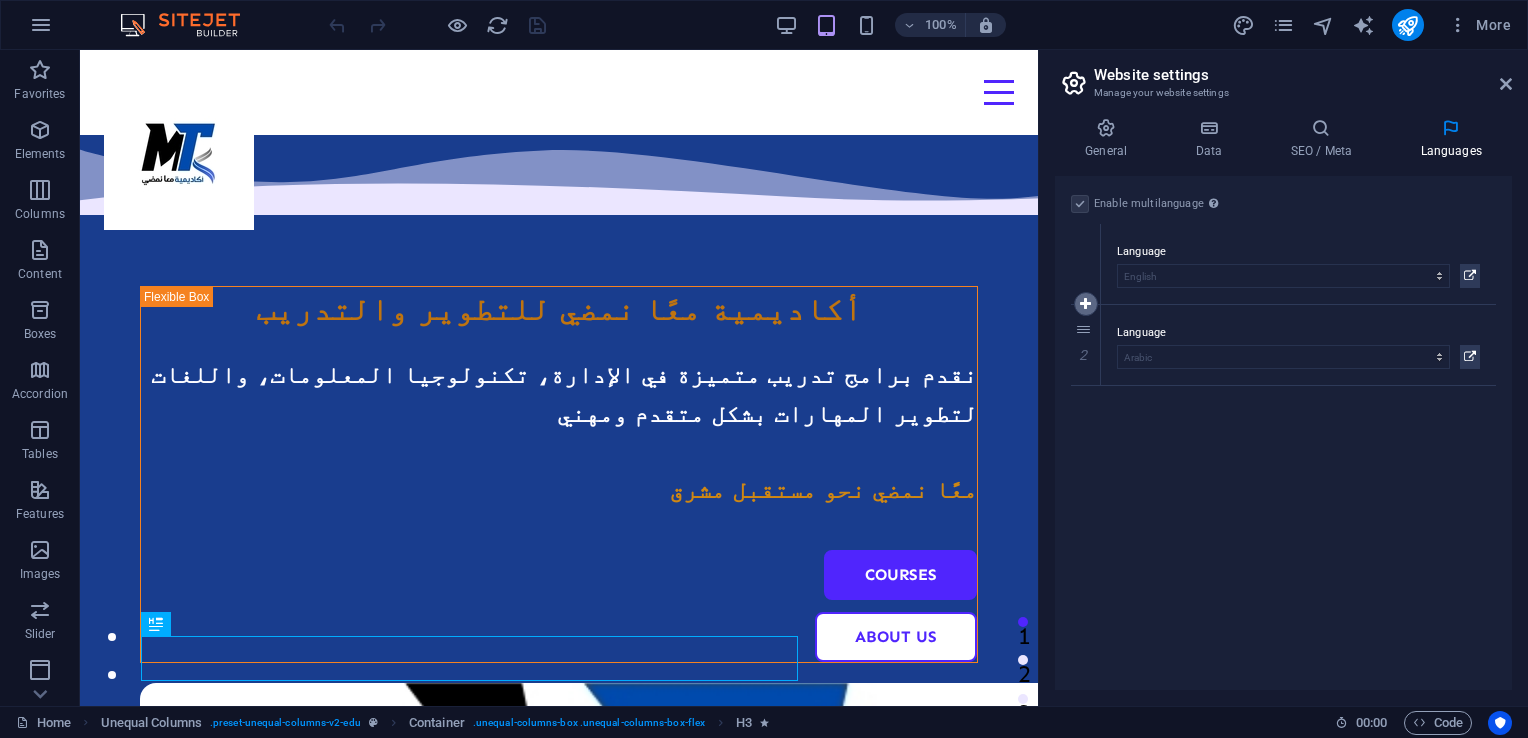 click at bounding box center [1085, 304] 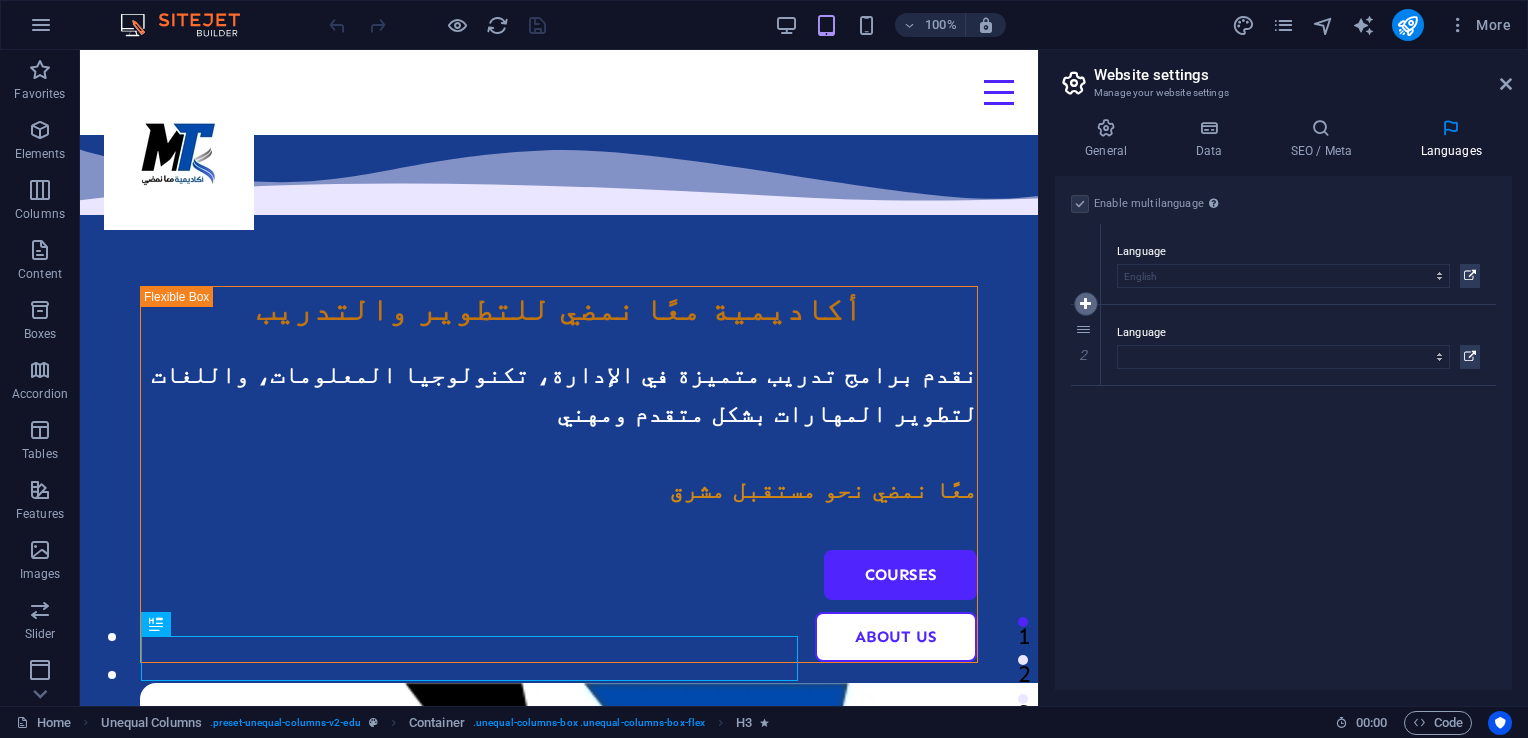 select on "6" 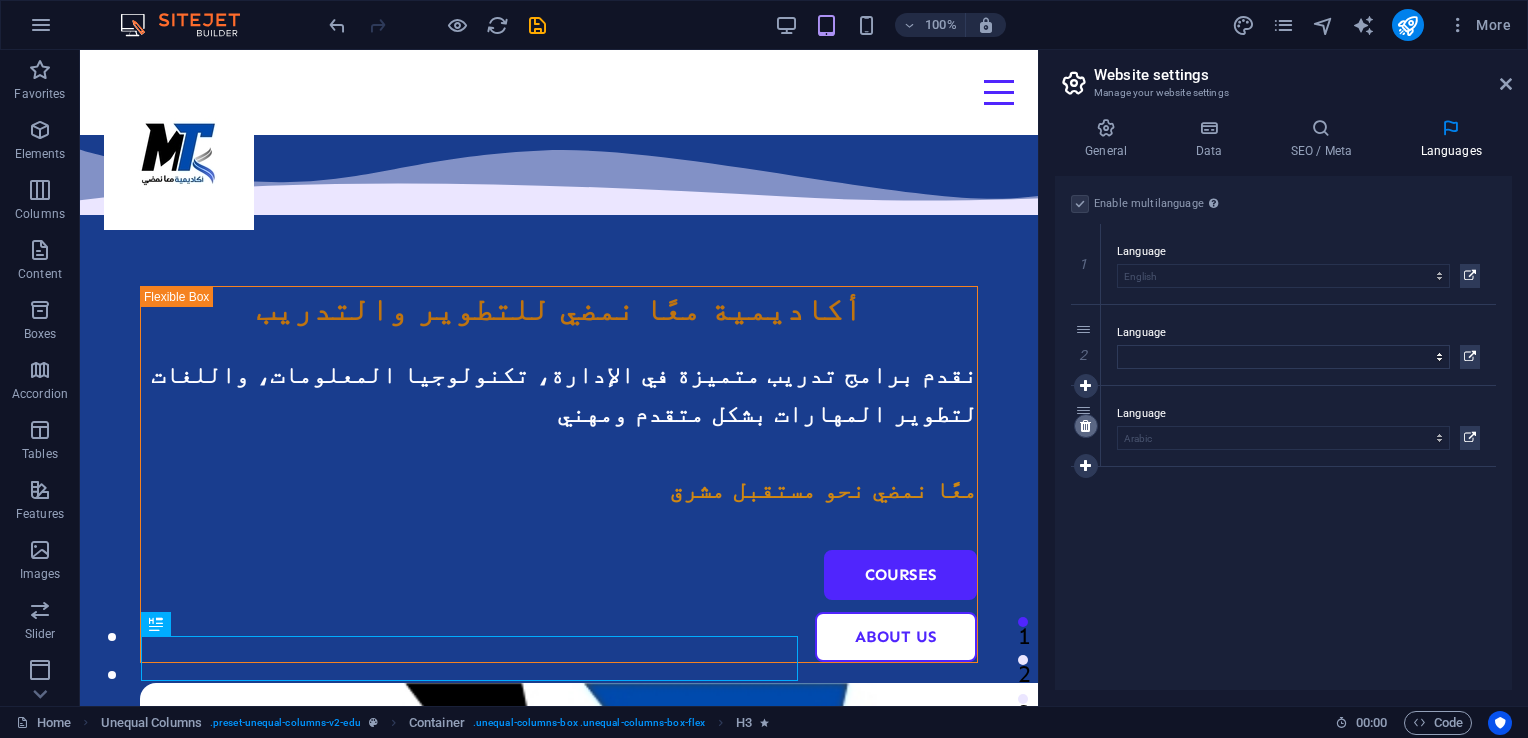 click at bounding box center (1085, 426) 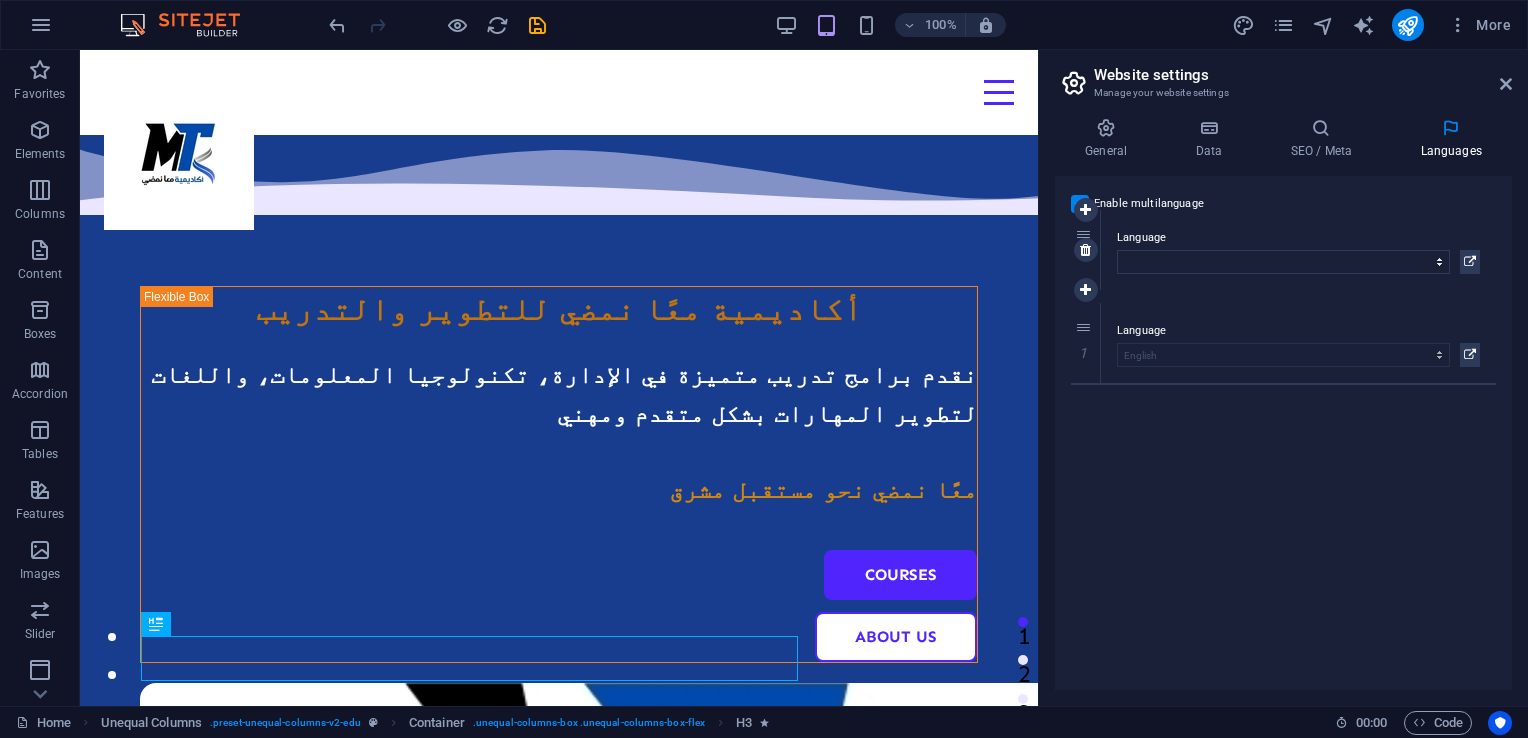 drag, startPoint x: 1078, startPoint y: 330, endPoint x: 1079, endPoint y: 236, distance: 94.00532 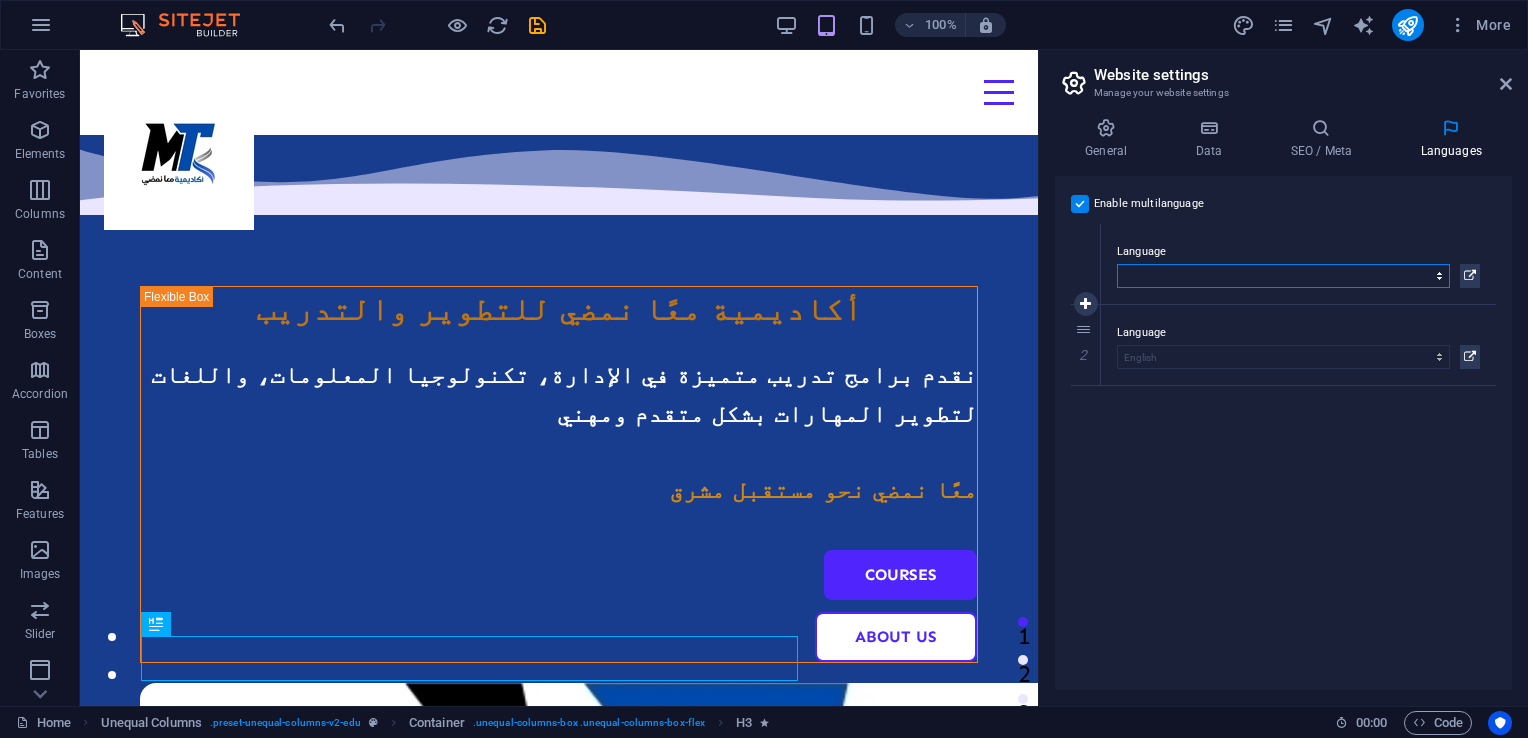 click on "Abkhazian Afar Afrikaans Akan Albanian Amharic Arabic Aragonese Armenian Assamese Avaric Avestan Aymara Azerbaijani Bambara Bashkir Basque Belarusian Bengali Bihari languages Bislama Bokmål Bosnian Breton Bulgarian Burmese Catalan Central Khmer Chamorro Chechen Chinese Church Slavic Chuvash Cornish Corsican Cree Croatian Czech Danish Dutch Dzongkha English Esperanto Estonian Ewe Faroese Farsi (Persian) Fijian Finnish French Fulah Gaelic Galician Ganda Georgian German Greek Greenlandic Guaraní Gujarati Haitian Creole Hausa Hebrew Herero Hindi Hiri Motu Hungarian Icelandic Ido Igbo Indonesian Interlingua Interlingue Inuktitut Inupiaq Irish Italian Japanese Javanese Kannada Kanuri Kashmiri Kazakh Kikuyu Kinyarwanda Komi Kongo Korean Kurdish Kwanyama Kyrgyz Lao Latin Latvian Limburgish Lingala Lithuanian Luba-Katanga Luxembourgish Macedonian Malagasy Malay Malayalam Maldivian Maltese Manx Maori Marathi Marshallese Mongolian Nauru Navajo Ndonga Nepali North Ndebele Northern Sami Norwegian Norwegian Nynorsk Nuosu" at bounding box center (1283, 276) 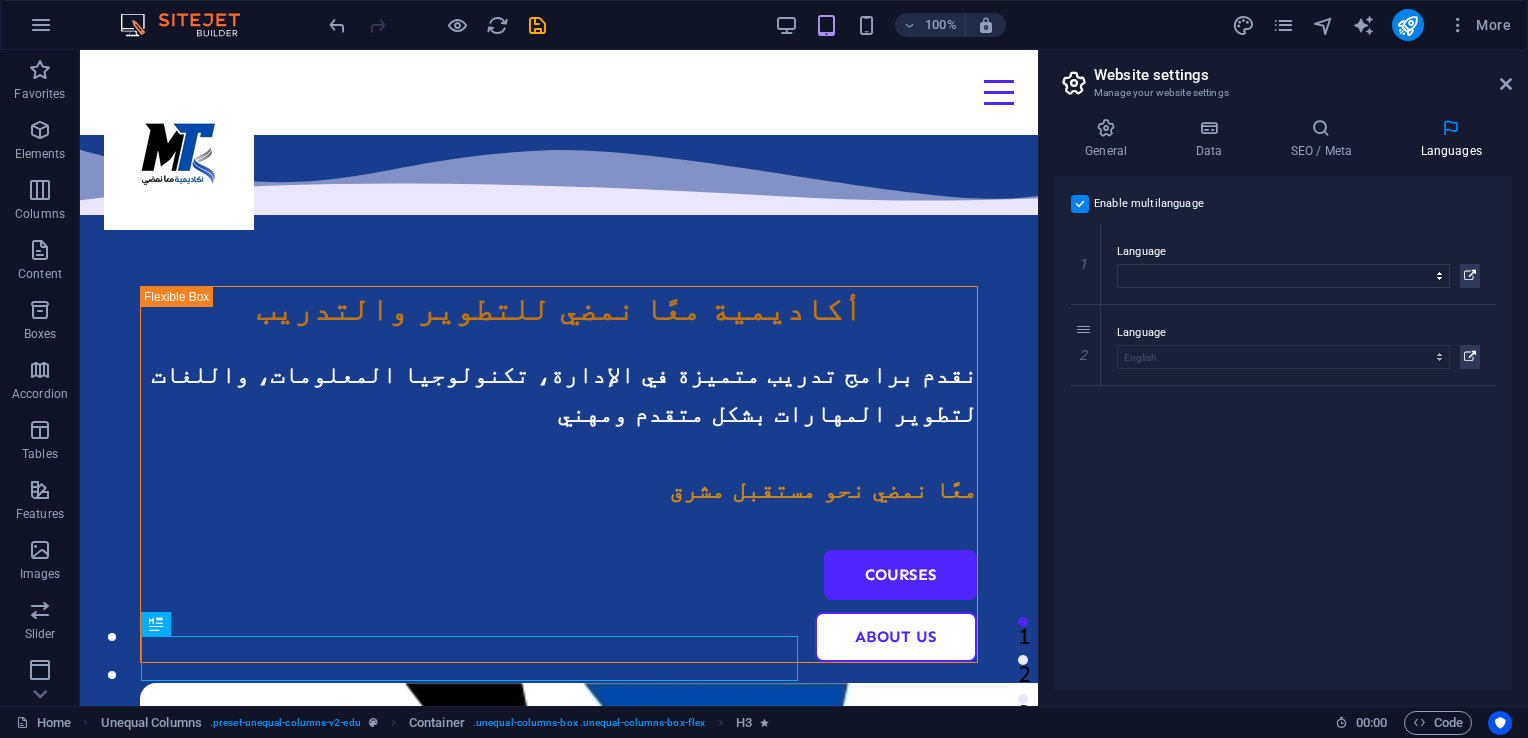 click on "General  Data  SEO / Meta  Languages Website name [DOMAIN] Logo Drag files here, click to choose files or select files from Files or our free stock photos & videos Select files from the file manager, stock photos, or upload file(s) Upload Favicon Set the favicon of your website here. A favicon is a small icon shown in the browser tab next to your website title. It helps visitors identify your website. Drag files here, click to choose files or select files from Files or our free stock photos & videos Select files from the file manager, stock photos, or upload file(s) Upload Preview Image (Open Graph) This image will be shown when the website is shared on social networks Drag files here, click to choose files or select files from Files or our free stock photos & videos Select files from the file manager, stock photos, or upload file(s) Upload Contact data for this website. This can be used everywhere on the website and will update automatically. Company [DOMAIN] First name [FIRST] Last name [LAST] Street [STREET] City [CITY]" at bounding box center (1283, 404) 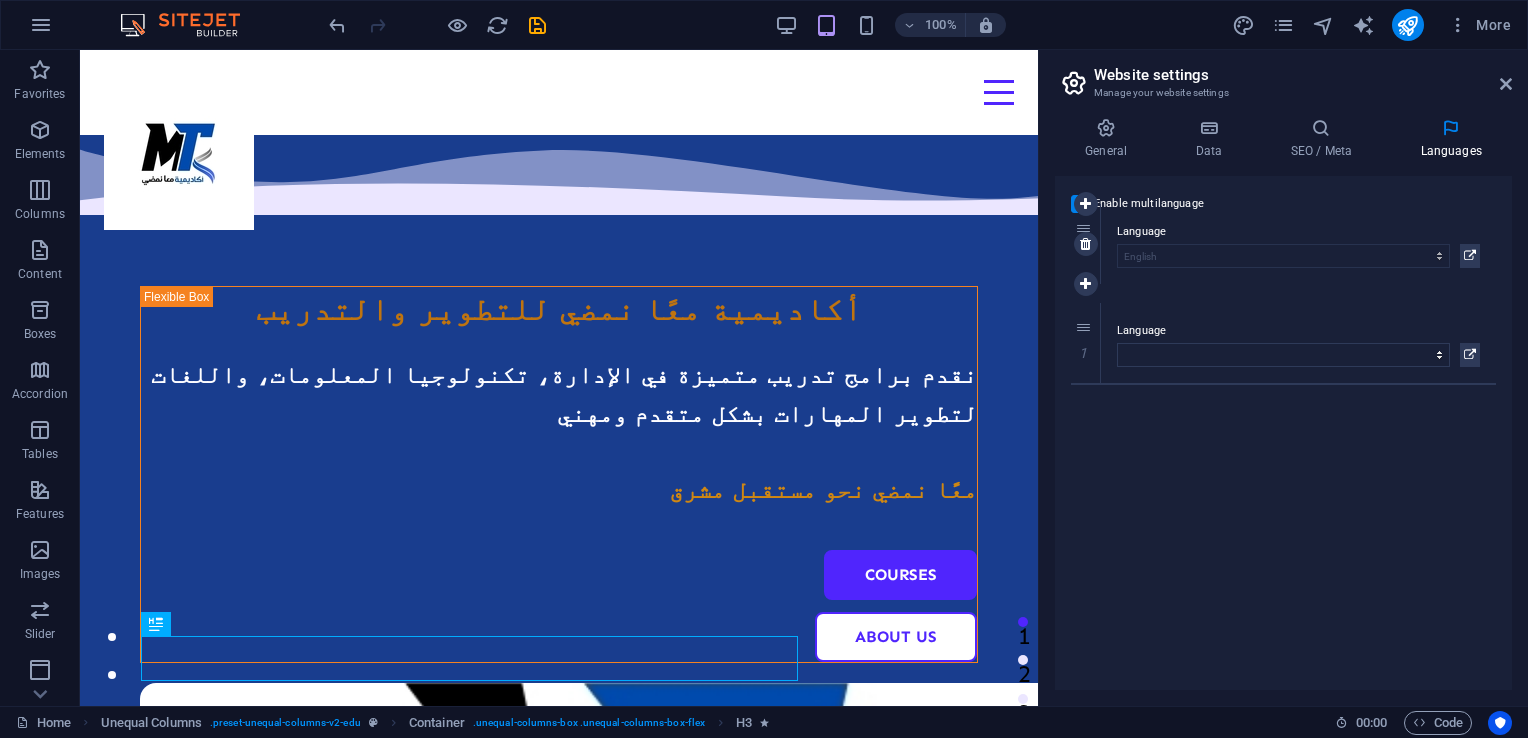 drag, startPoint x: 1080, startPoint y: 361, endPoint x: 1083, endPoint y: 251, distance: 110.0409 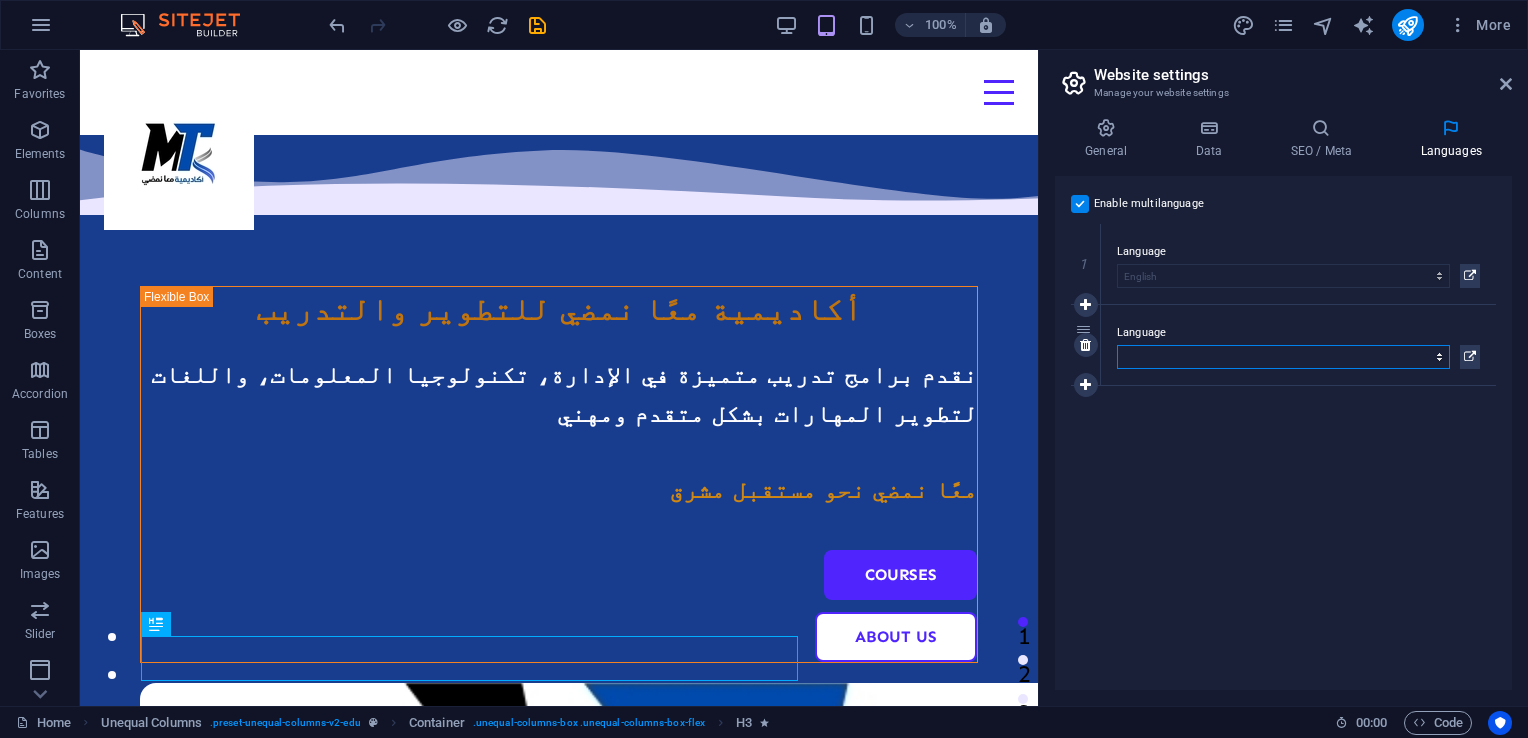 click on "Abkhazian Afar Afrikaans Akan Albanian Amharic Arabic Aragonese Armenian Assamese Avaric Avestan Aymara Azerbaijani Bambara Bashkir Basque Belarusian Bengali Bihari languages Bislama Bokmål Bosnian Breton Bulgarian Burmese Catalan Central Khmer Chamorro Chechen Chinese Church Slavic Chuvash Cornish Corsican Cree Croatian Czech Danish Dutch Dzongkha English Esperanto Estonian Ewe Faroese Farsi (Persian) Fijian Finnish French Fulah Gaelic Galician Ganda Georgian German Greek Greenlandic Guaraní Gujarati Haitian Creole Hausa Hebrew Herero Hindi Hiri Motu Hungarian Icelandic Ido Igbo Indonesian Interlingua Interlingue Inuktitut Inupiaq Irish Italian Japanese Javanese Kannada Kanuri Kashmiri Kazakh Kikuyu Kinyarwanda Komi Kongo Korean Kurdish Kwanyama Kyrgyz Lao Latin Latvian Limburgish Lingala Lithuanian Luba-Katanga Luxembourgish Macedonian Malagasy Malay Malayalam Maldivian Maltese Manx Maori Marathi Marshallese Mongolian Nauru Navajo Ndonga Nepali North Ndebele Northern Sami Norwegian Norwegian Nynorsk Nuosu" at bounding box center (1283, 357) 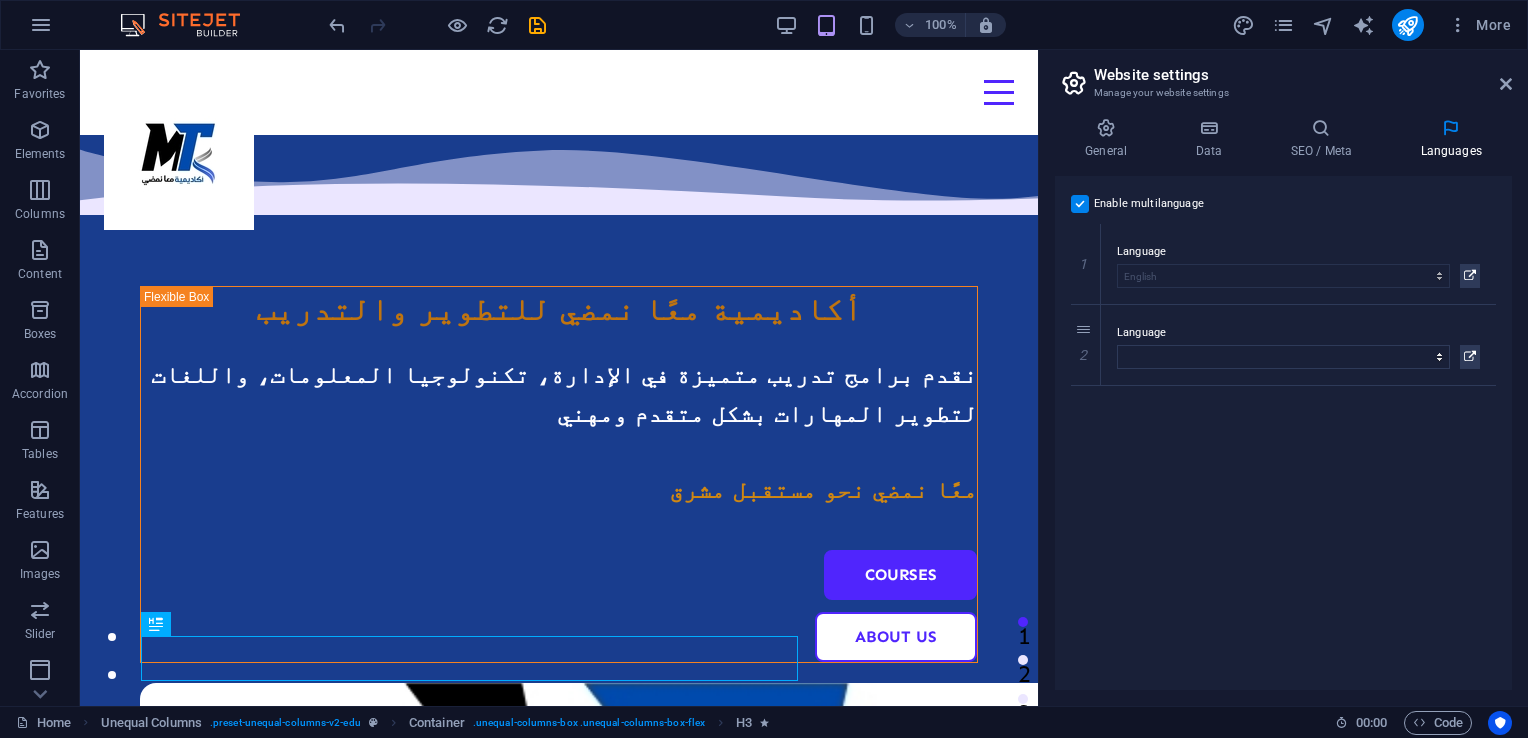 click on "Enable multilanguage To disable multilanguage delete all languages until only one language remains. Website language Abkhazian Afar Afrikaans Akan Albanian Amharic Arabic Aragonese Armenian Assamese Avaric Avestan Aymara Azerbaijani Bambara Bashkir Basque Belarusian Bengali Bihari languages Bislama Bokmål Bosnian Breton Bulgarian Burmese Catalan Central Khmer Chamorro Chechen Chinese Church Slavic Chuvash Cornish Corsican Cree Croatian Czech Danish Dutch Dzongkha English Esperanto Estonian Ewe Faroese Farsi (Persian) Fijian Finnish French Fulah Gaelic Galician Ganda Georgian German Greek Greenlandic Guaraní Gujarati Haitian Creole Hausa Hebrew Herero Hindi Hiri Motu Hungarian Icelandic Ido Igbo Indonesian Interlingua Interlingue Inuktitut Inupiaq Irish Italian Japanese Javanese Kannada Kanuri Kashmiri Kazakh Kikuyu Kinyarwanda Komi Kongo Korean Kurdish Kwanyama Kyrgyz Lao Latin Latvian Limburgish Lingala Lithuanian Luba-Katanga Luxembourgish Macedonian Malagasy Malay Malayalam Maldivian Maltese Manx Maori 1" at bounding box center (1283, 433) 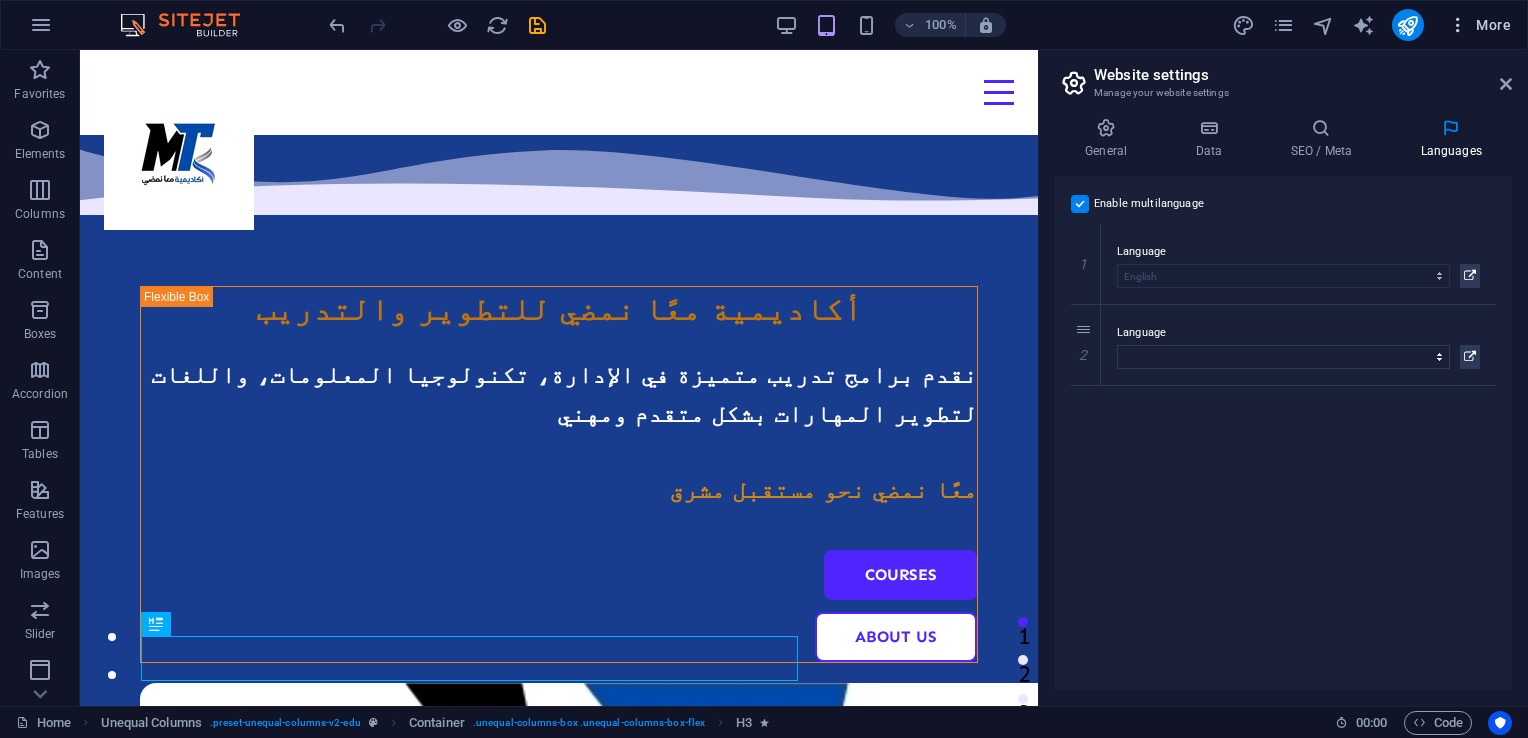 click on "More" at bounding box center (1479, 25) 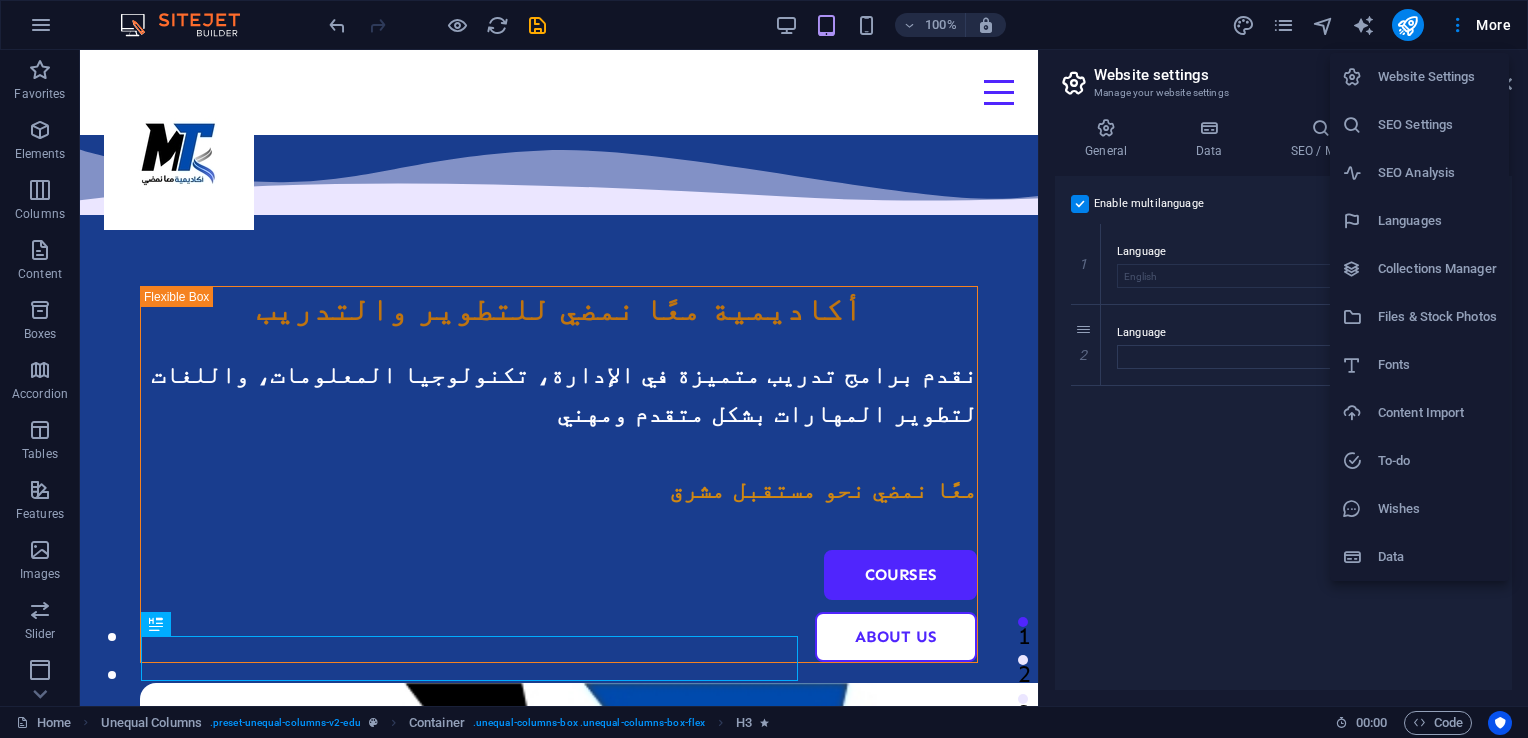 click on "Website Settings" at bounding box center [1419, 77] 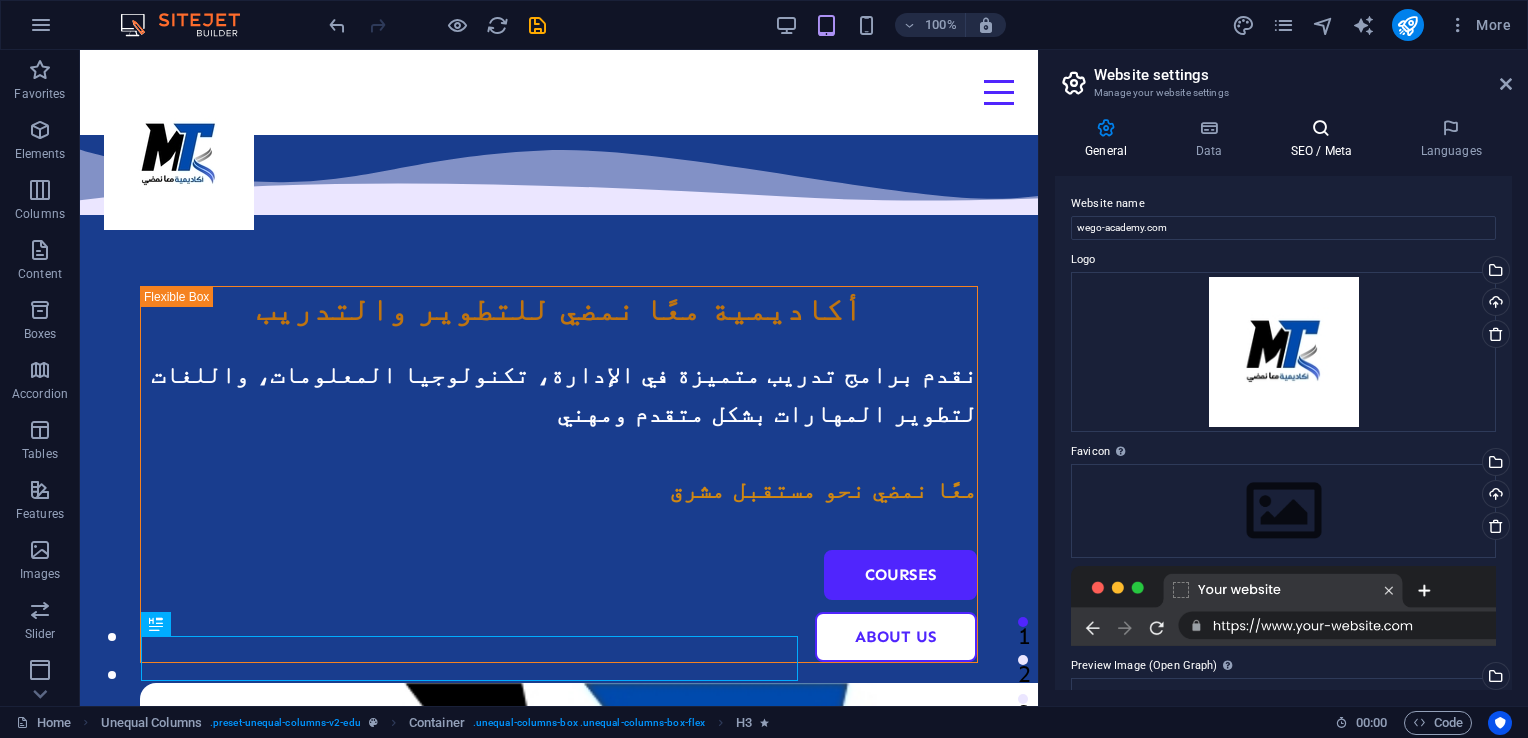 click on "SEO / Meta" at bounding box center [1325, 139] 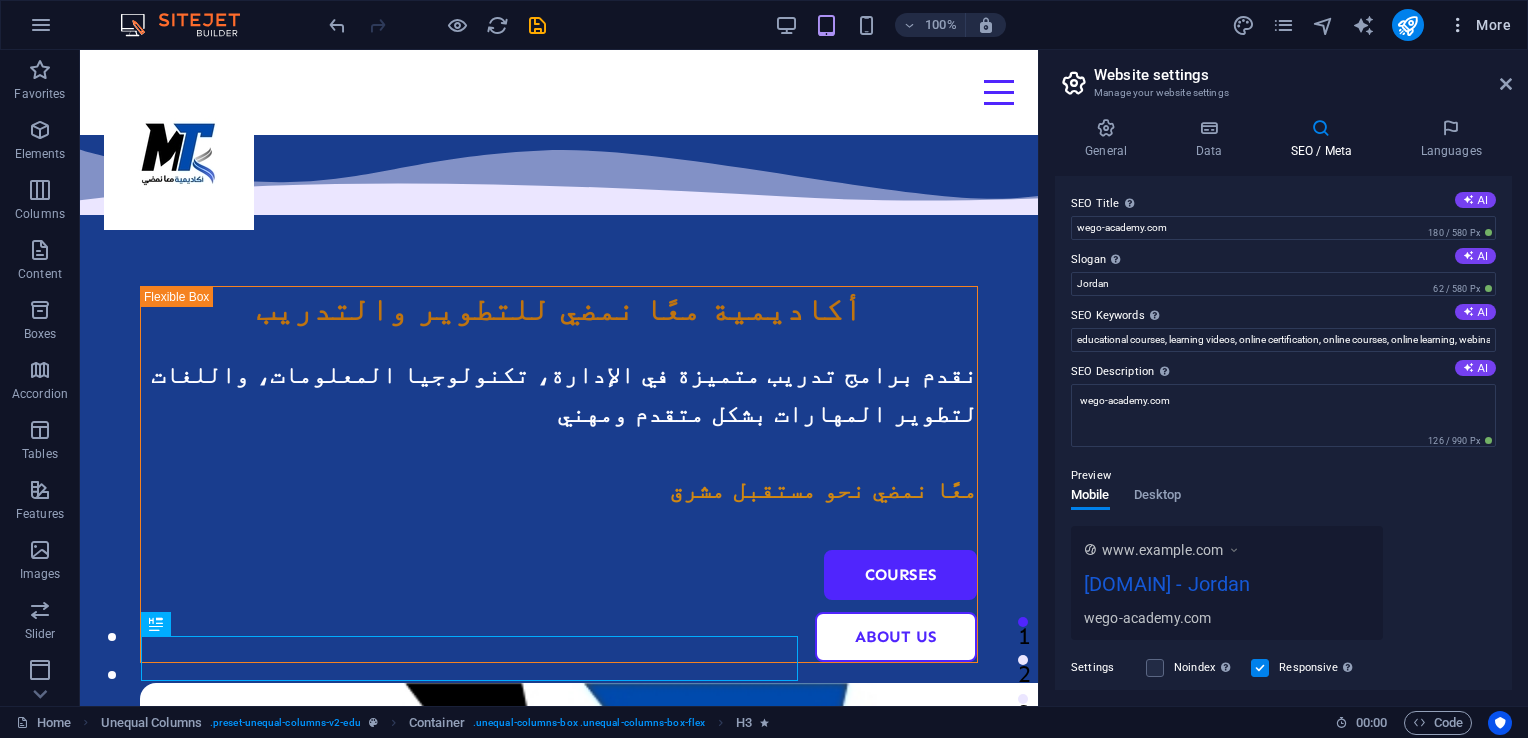 click at bounding box center (1458, 25) 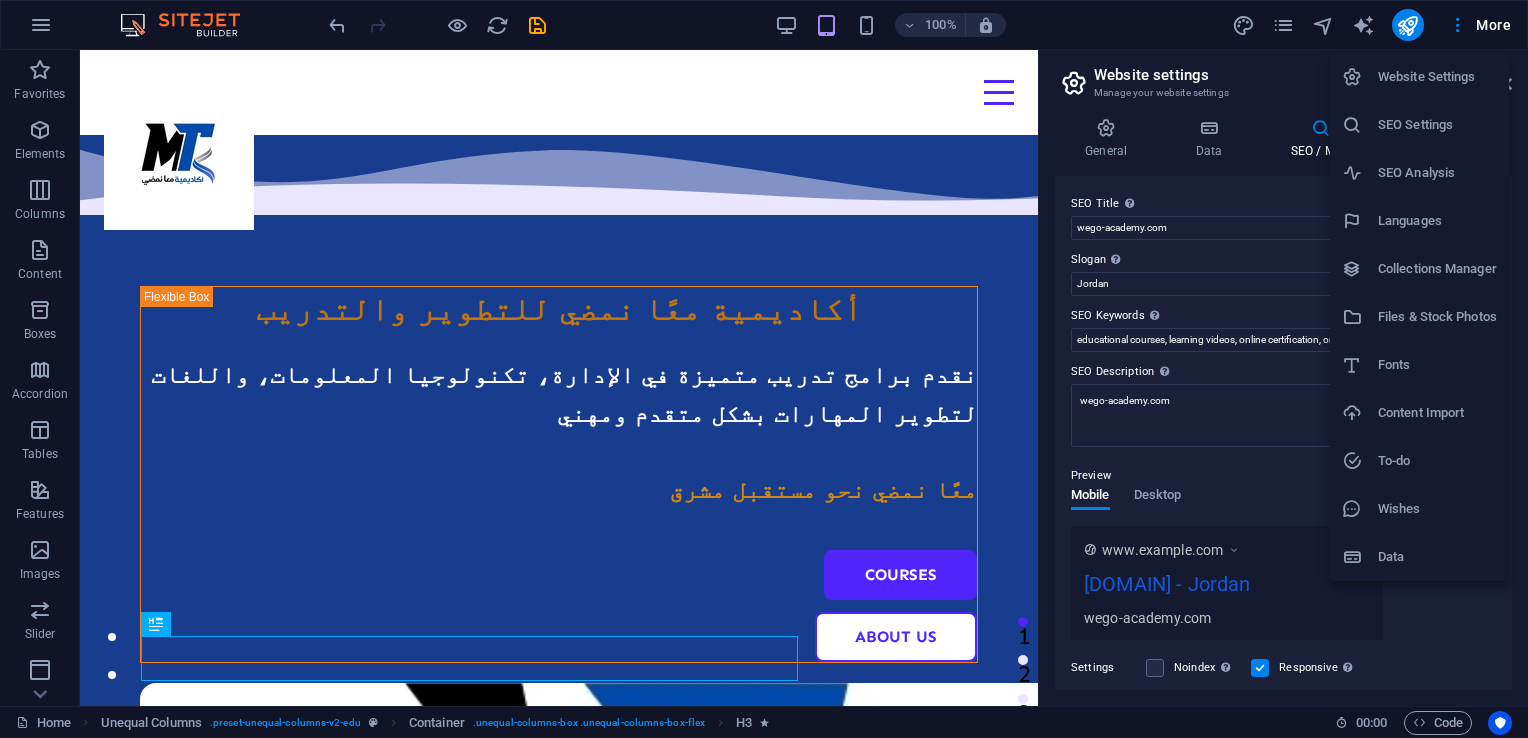 click on "Collections Manager" at bounding box center [1437, 269] 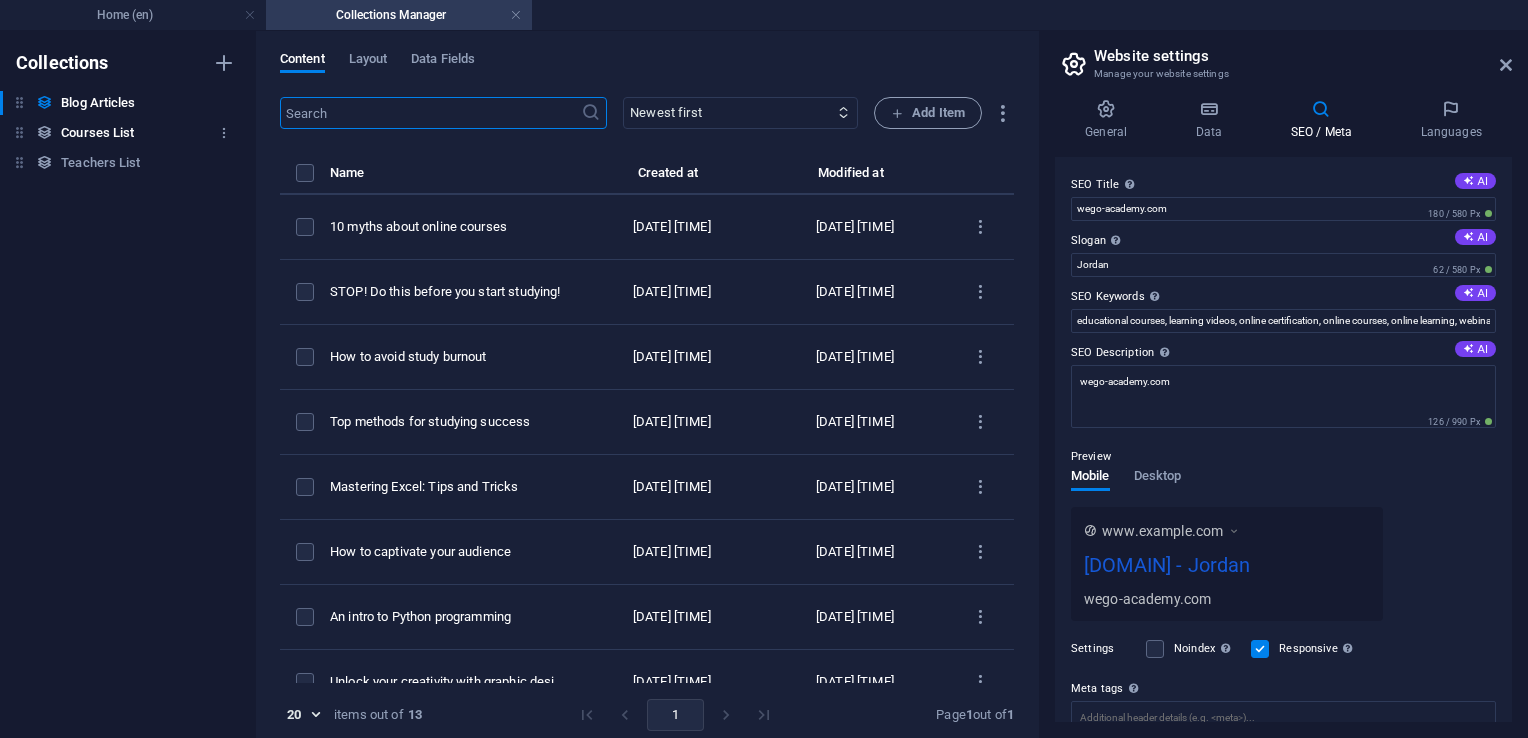click at bounding box center [19, 132] 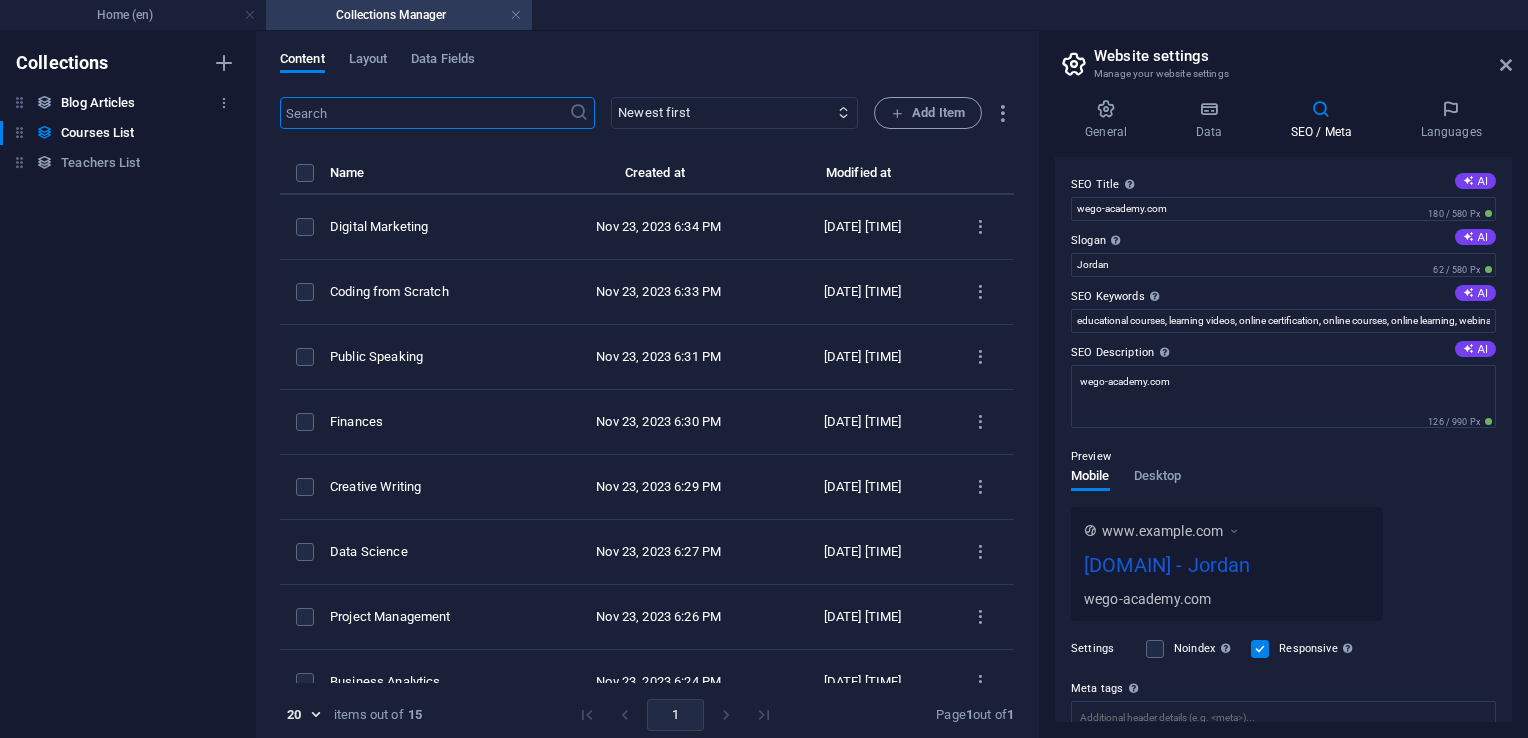 click on "Collections Blog Articles Blog Articles Courses List Courses List Teachers List Teachers List" at bounding box center [128, 384] 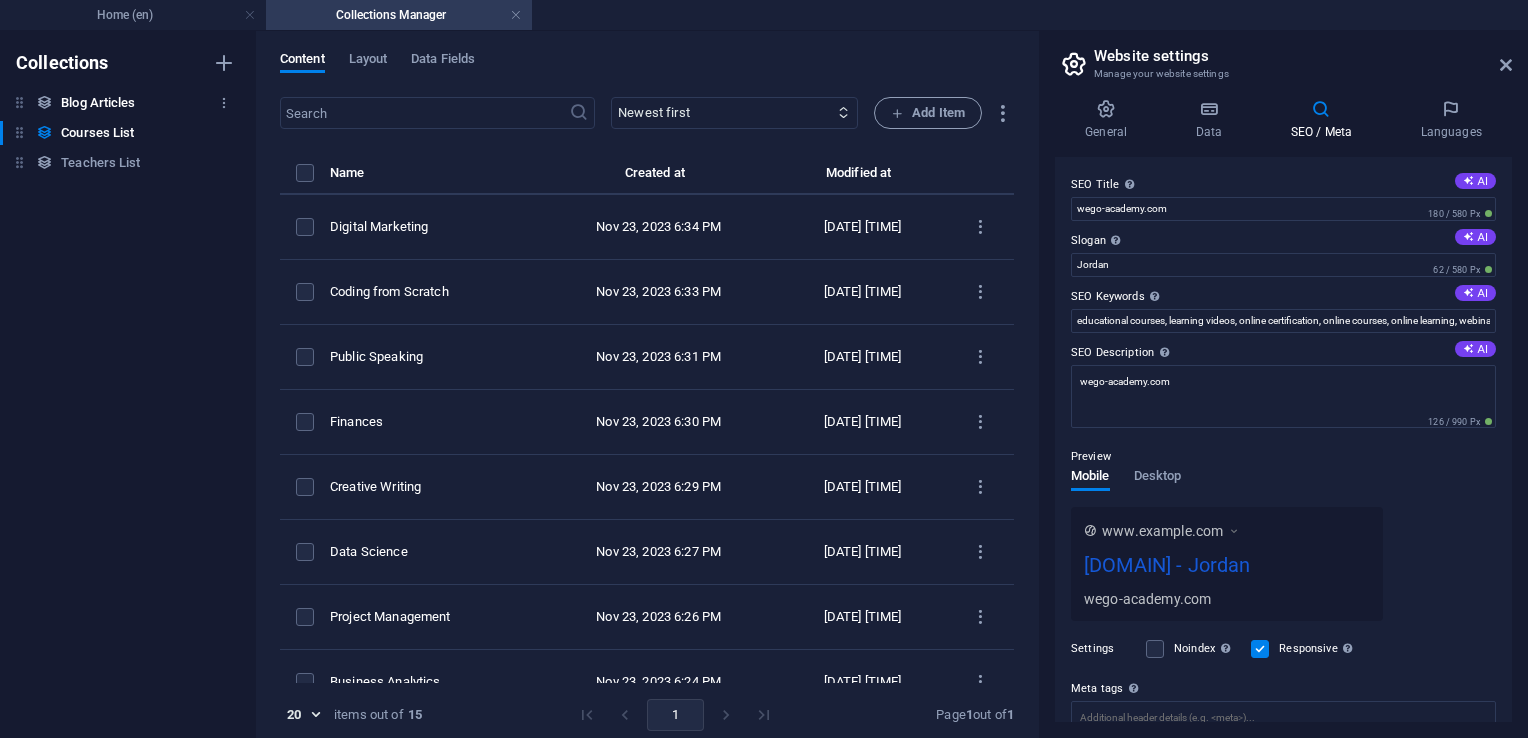 click on "Blog Articles" at bounding box center (98, 103) 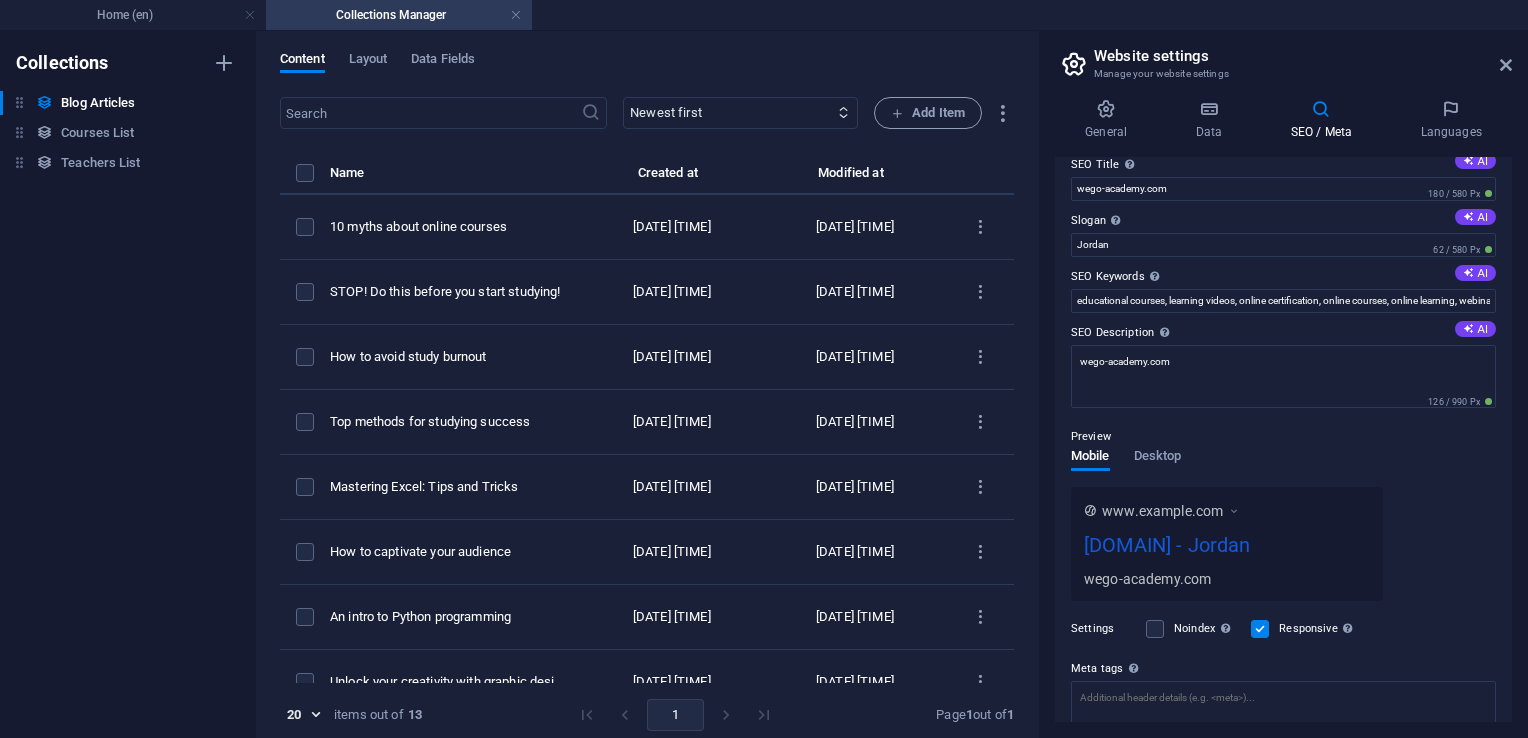 scroll, scrollTop: 0, scrollLeft: 0, axis: both 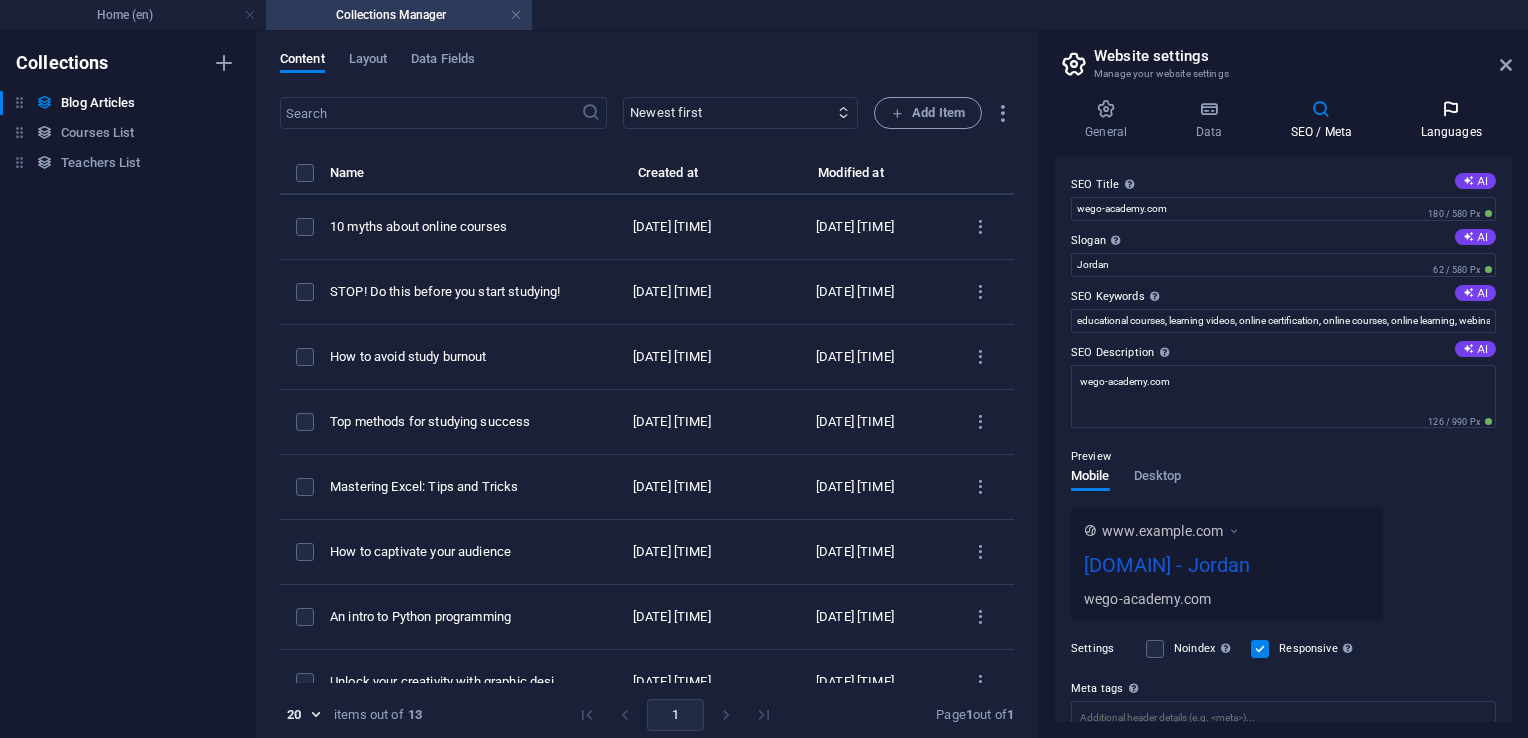 click at bounding box center [1451, 109] 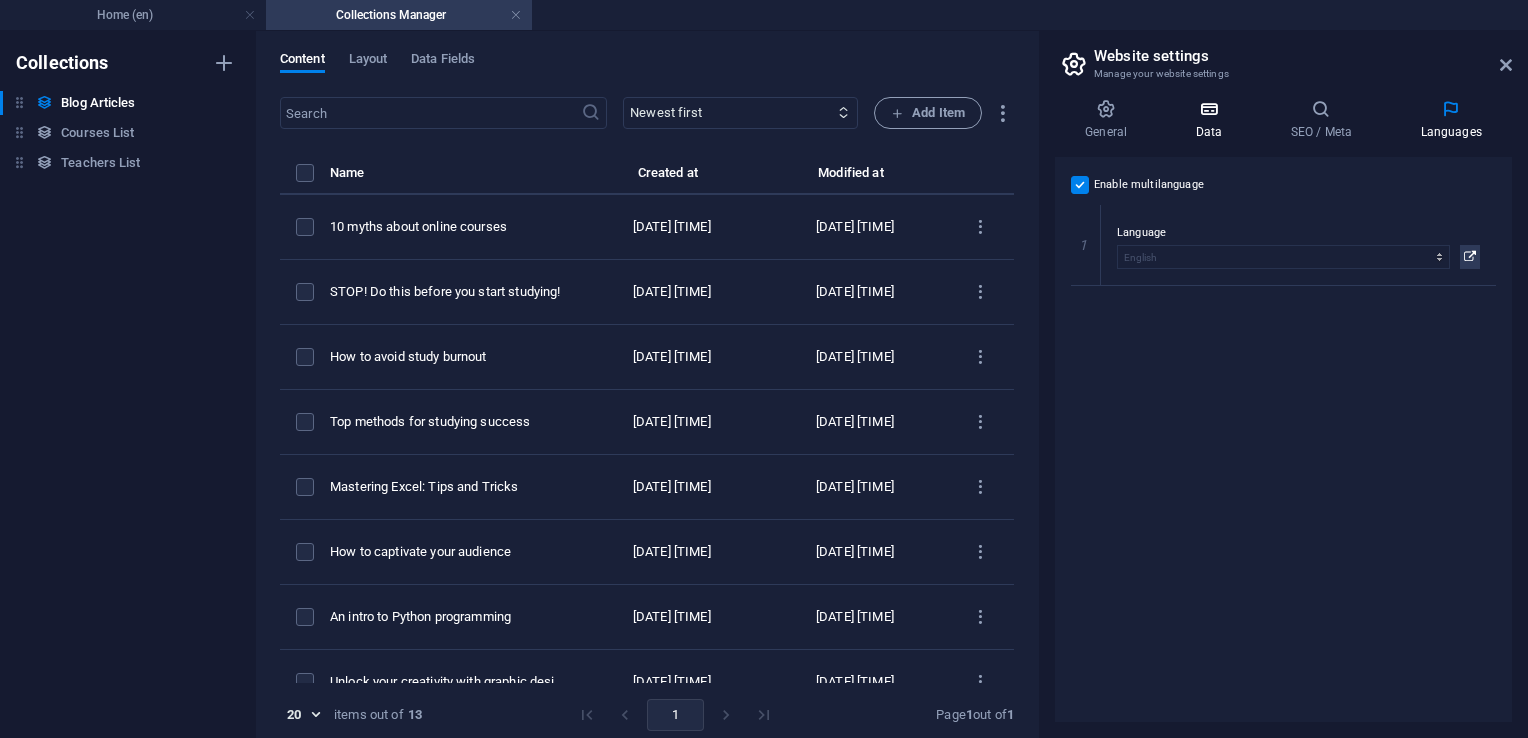 click on "Data" at bounding box center (1212, 120) 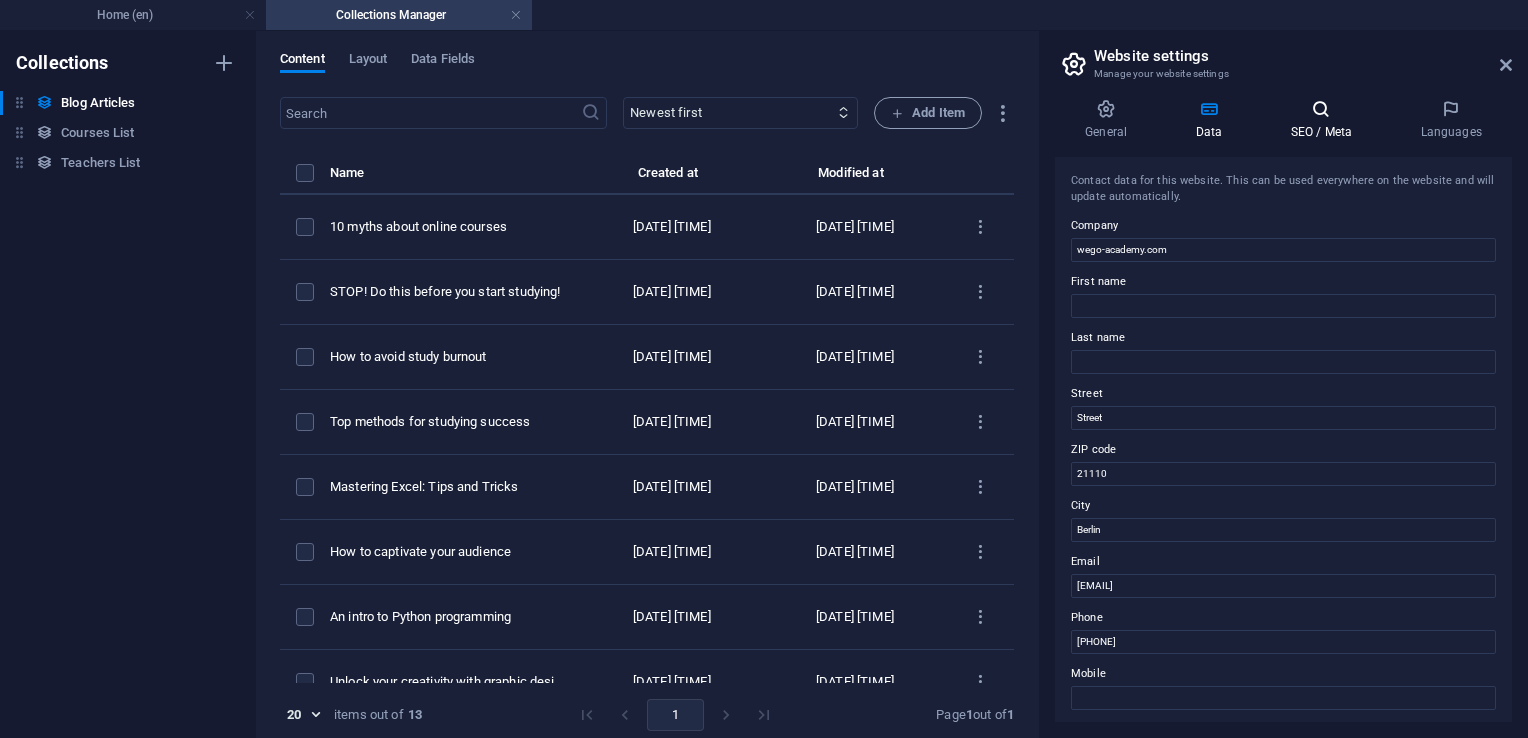 click at bounding box center [1321, 109] 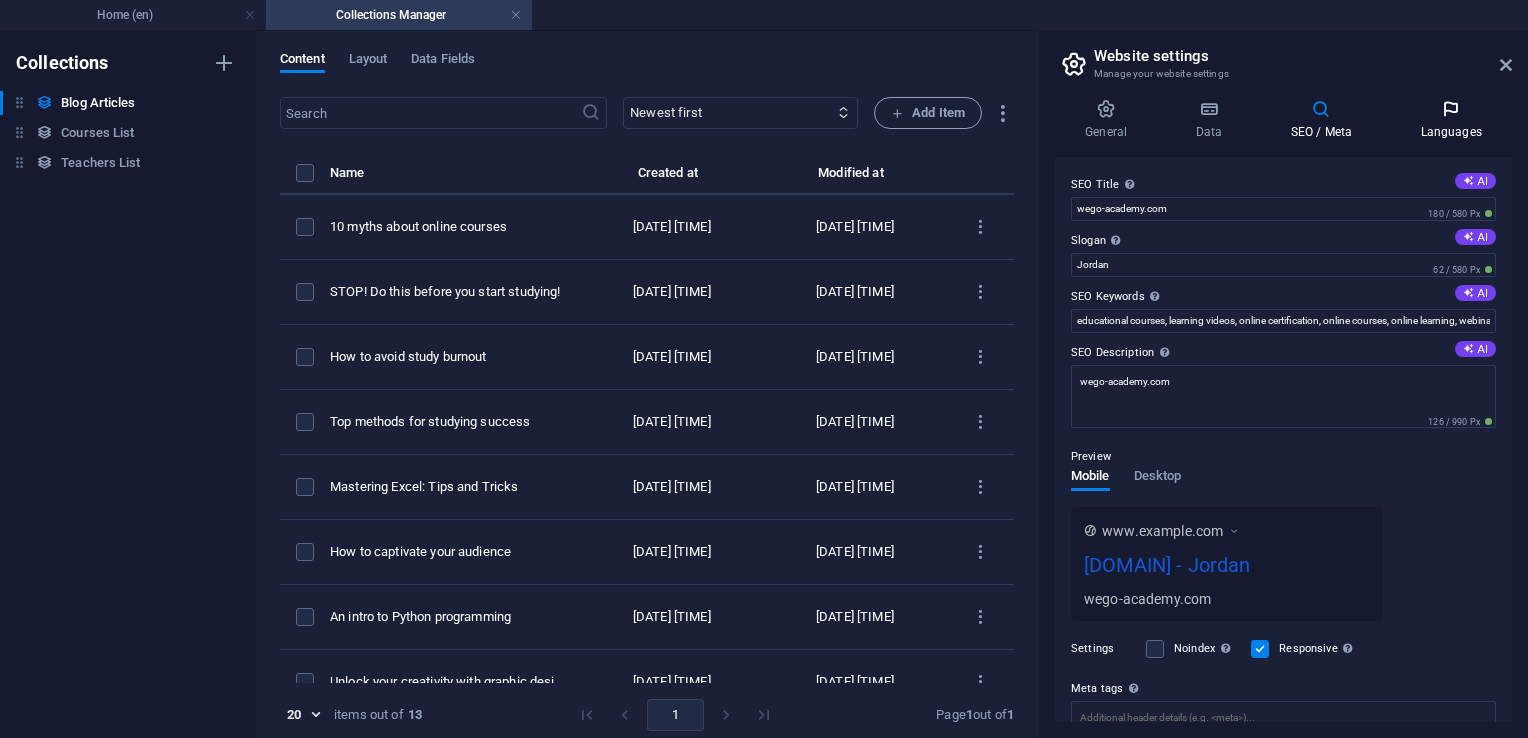 click at bounding box center (1451, 109) 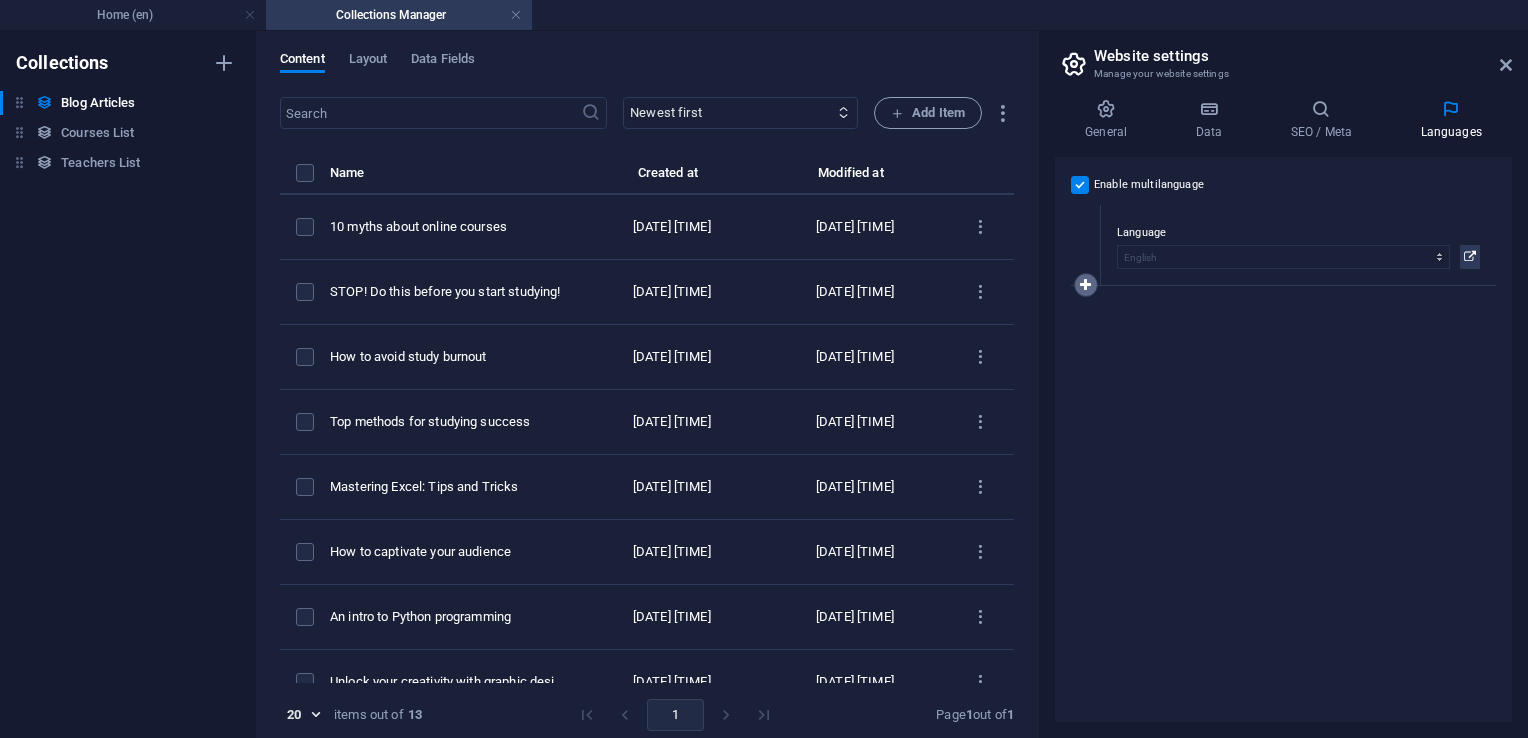 click at bounding box center (1085, 285) 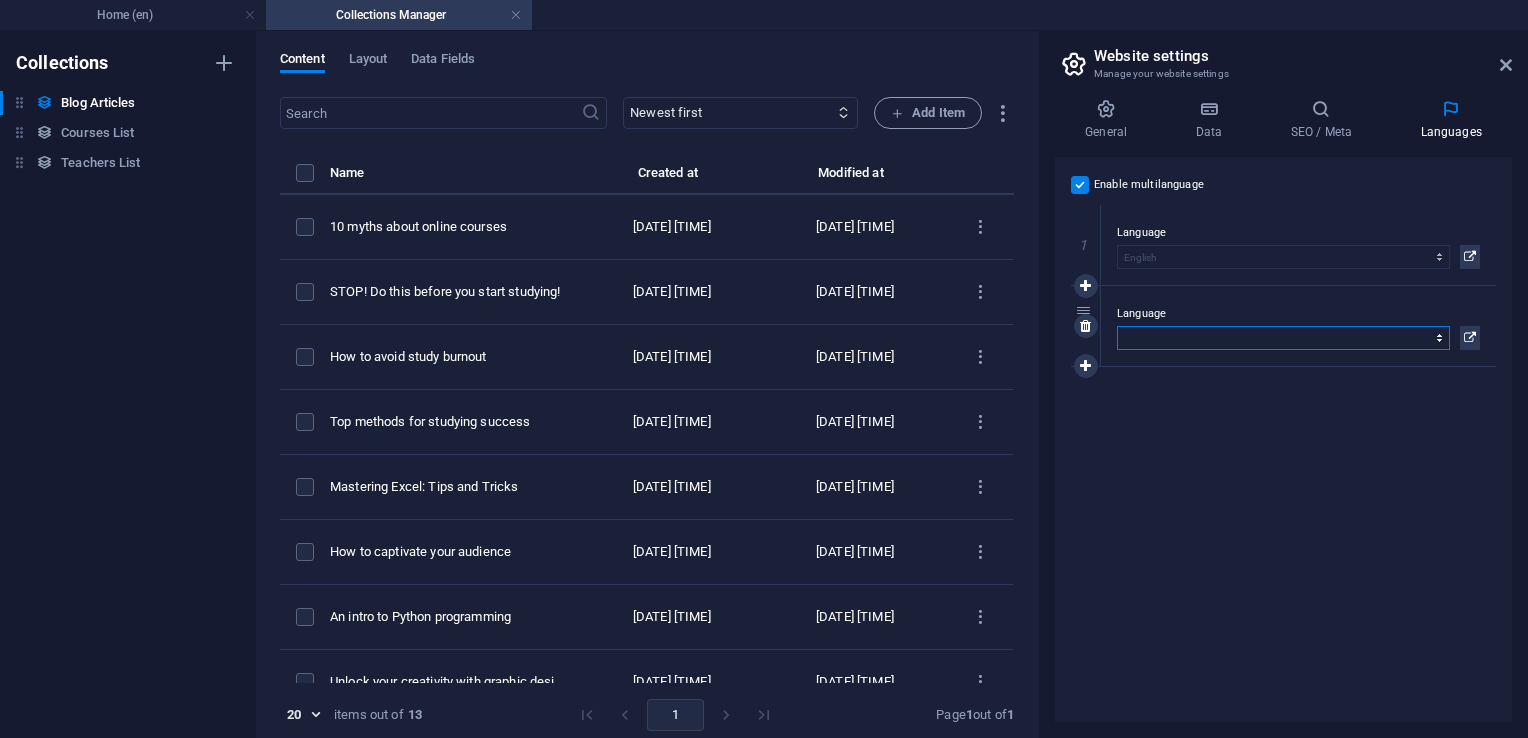click on "Abkhazian Afar Afrikaans Akan Albanian Amharic Arabic Aragonese Armenian Assamese Avaric Avestan Aymara Azerbaijani Bambara Bashkir Basque Belarusian Bengali Bihari languages Bislama Bokmål Bosnian Breton Bulgarian Burmese Catalan Central Khmer Chamorro Chechen Chinese Church Slavic Chuvash Cornish Corsican Cree Croatian Czech Danish Dutch Dzongkha English Esperanto Estonian Ewe Faroese Farsi (Persian) Fijian Finnish French Fulah Gaelic Galician Ganda Georgian German Greek Greenlandic Guaraní Gujarati Haitian Creole Hausa Hebrew Herero Hindi Hiri Motu Hungarian Icelandic Ido Igbo Indonesian Interlingua Interlingue Inuktitut Inupiaq Irish Italian Japanese Javanese Kannada Kanuri Kashmiri Kazakh Kikuyu Kinyarwanda Komi Kongo Korean Kurdish Kwanyama Kyrgyz Lao Latin Latvian Limburgish Lingala Lithuanian Luba-Katanga Luxembourgish Macedonian Malagasy Malay Malayalam Maldivian Maltese Manx Maori Marathi Marshallese Mongolian Nauru Navajo Ndonga Nepali North Ndebele Northern Sami Norwegian Norwegian Nynorsk Nuosu" at bounding box center (1283, 338) 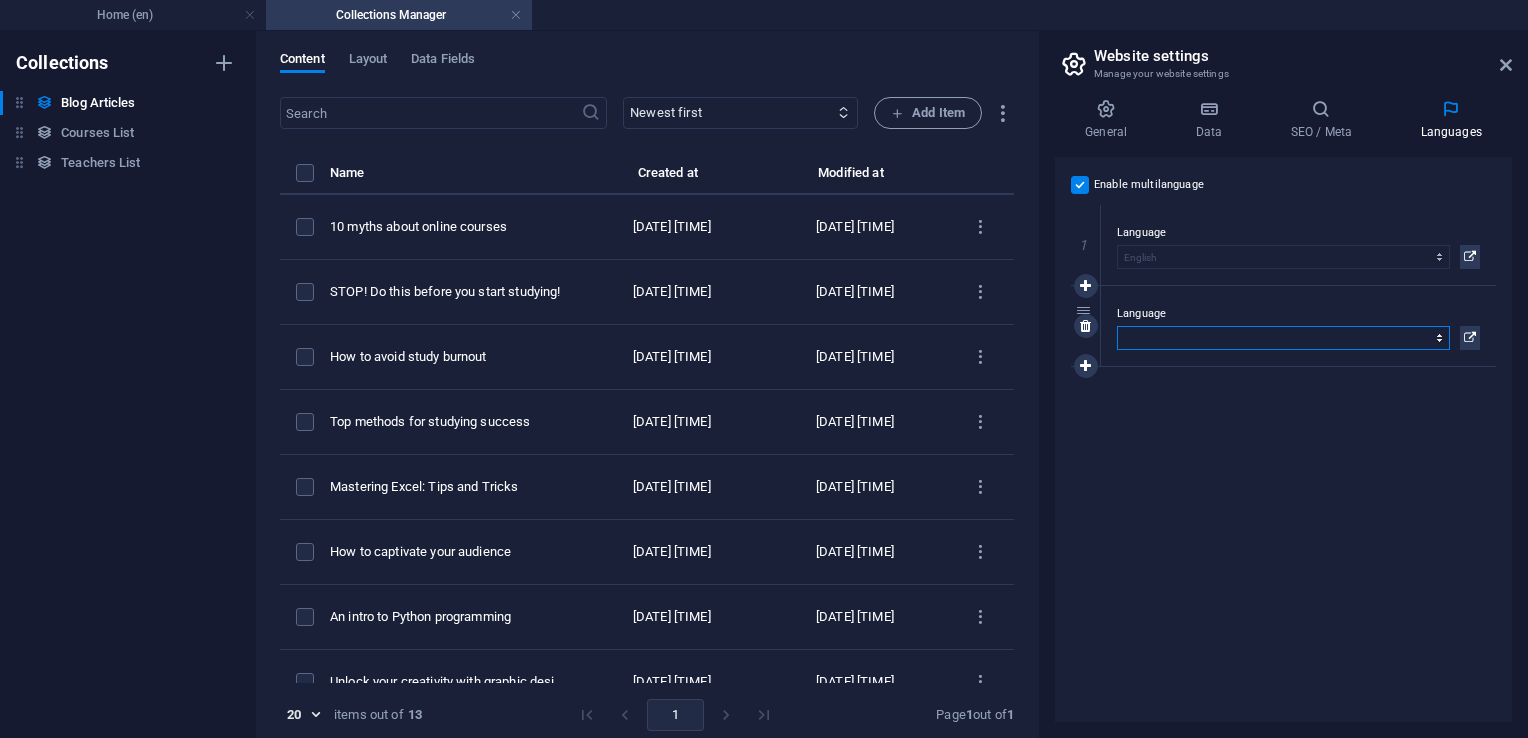 select on "6" 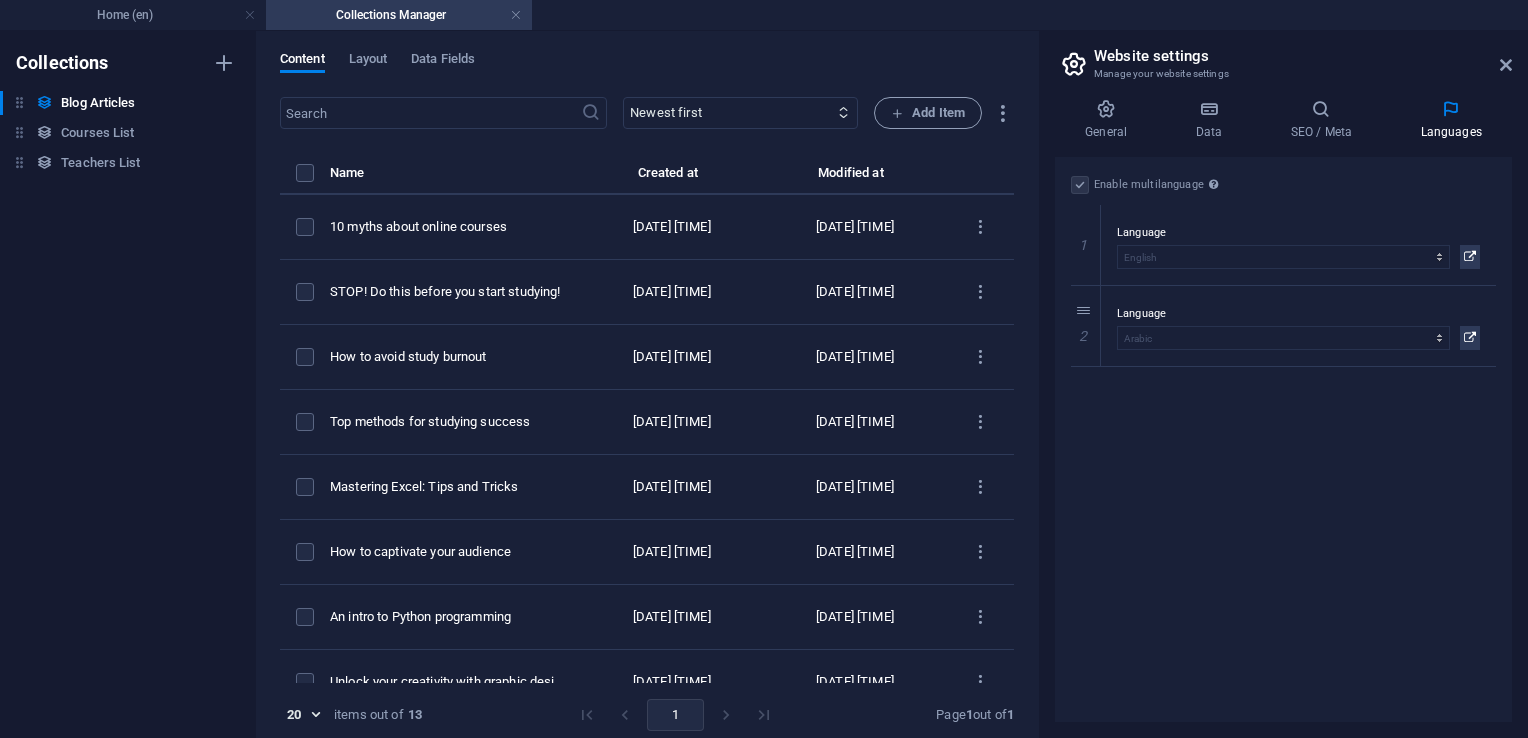 click on "Enable multilanguage To disable multilanguage delete all languages until only one language remains. Website language Abkhazian Afar Afrikaans Akan Albanian Amharic Arabic Aragonese Armenian Assamese Avaric Avestan Aymara Azerbaijani Bambara Bashkir Basque Belarusian Bengali Bihari languages Bislama Bokmål Bosnian Breton Bulgarian Burmese Catalan Central Khmer Chamorro Chechen Chinese Church Slavic Chuvash Cornish Corsican Cree Croatian Czech Danish Dutch Dzongkha English Esperanto Estonian Ewe Faroese Farsi (Persian) Fijian Finnish French Fulah Gaelic Galician Ganda Georgian German Greek Greenlandic Guaraní Gujarati Haitian Creole Hausa Hebrew Herero Hindi Hiri Motu Hungarian Icelandic Ido Igbo Indonesian Interlingua Interlingue Inuktitut Inupiaq Irish Italian Japanese Javanese Kannada Kanuri Kashmiri Kazakh Kikuyu Kinyarwanda Komi Kongo Korean Kurdish Kwanyama Kyrgyz Lao Latin Latvian Limburgish Lingala Lithuanian Luba-Katanga Luxembourgish Macedonian Malagasy Malay Malayalam Maldivian Maltese Manx Maori 1" at bounding box center [1283, 439] 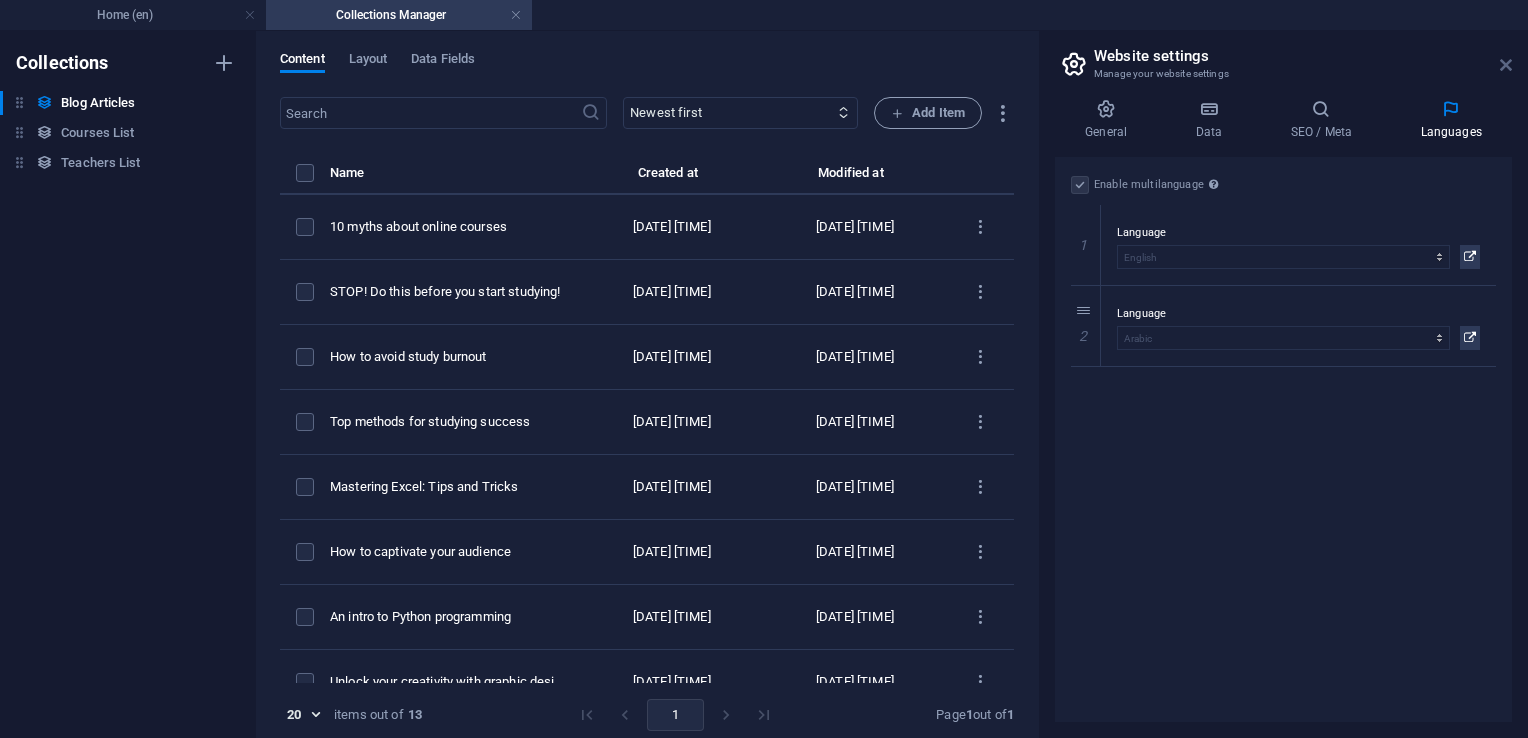 click at bounding box center [1506, 65] 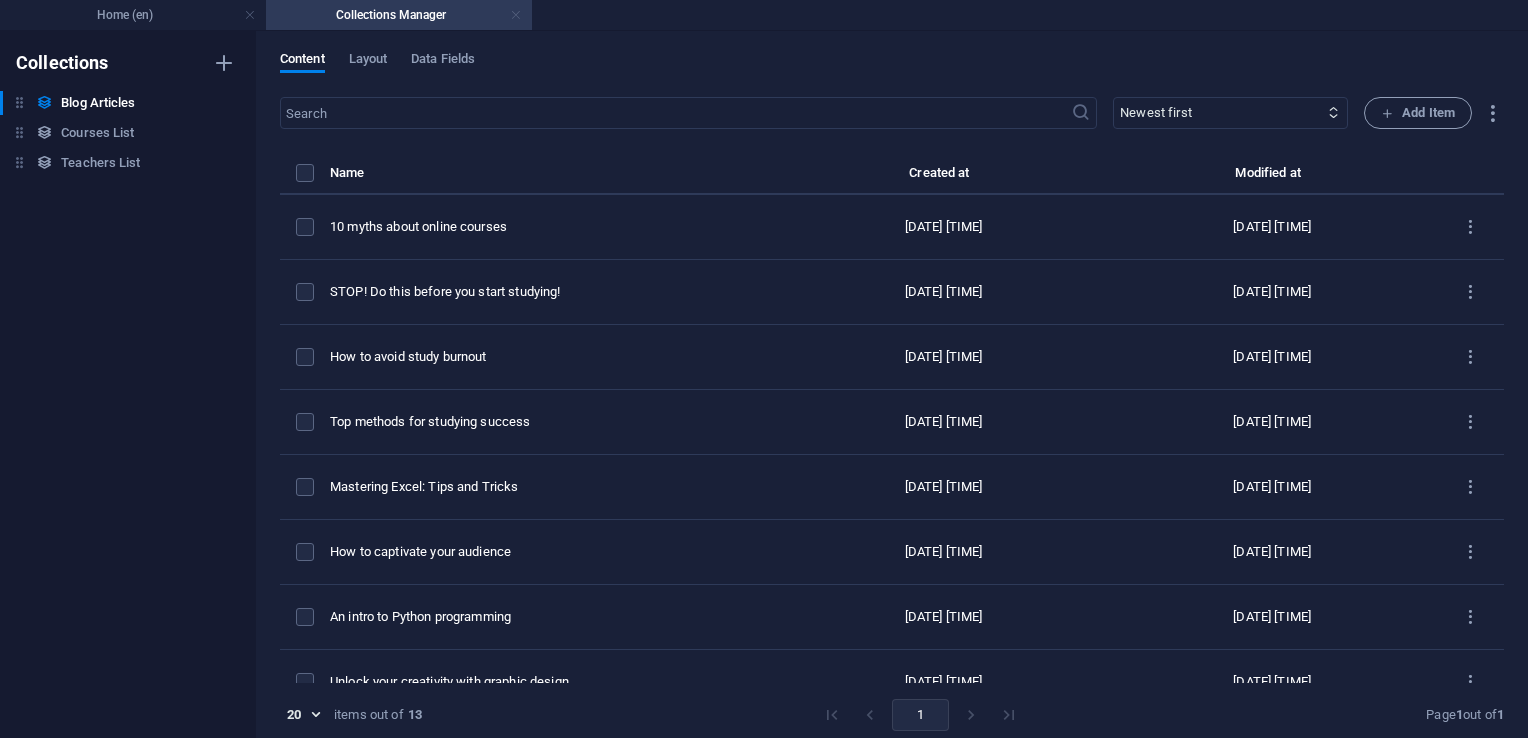click at bounding box center (516, 15) 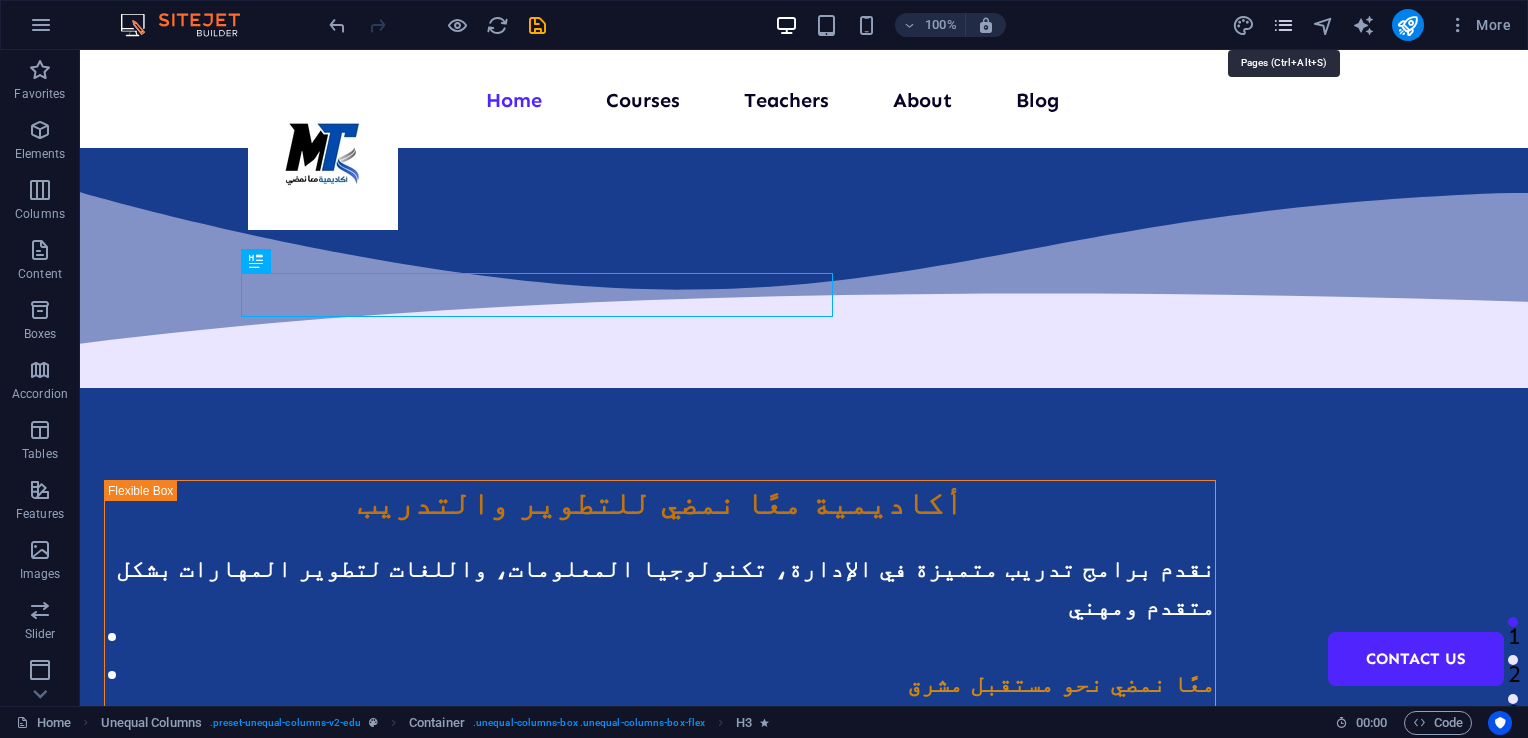 click at bounding box center (1283, 25) 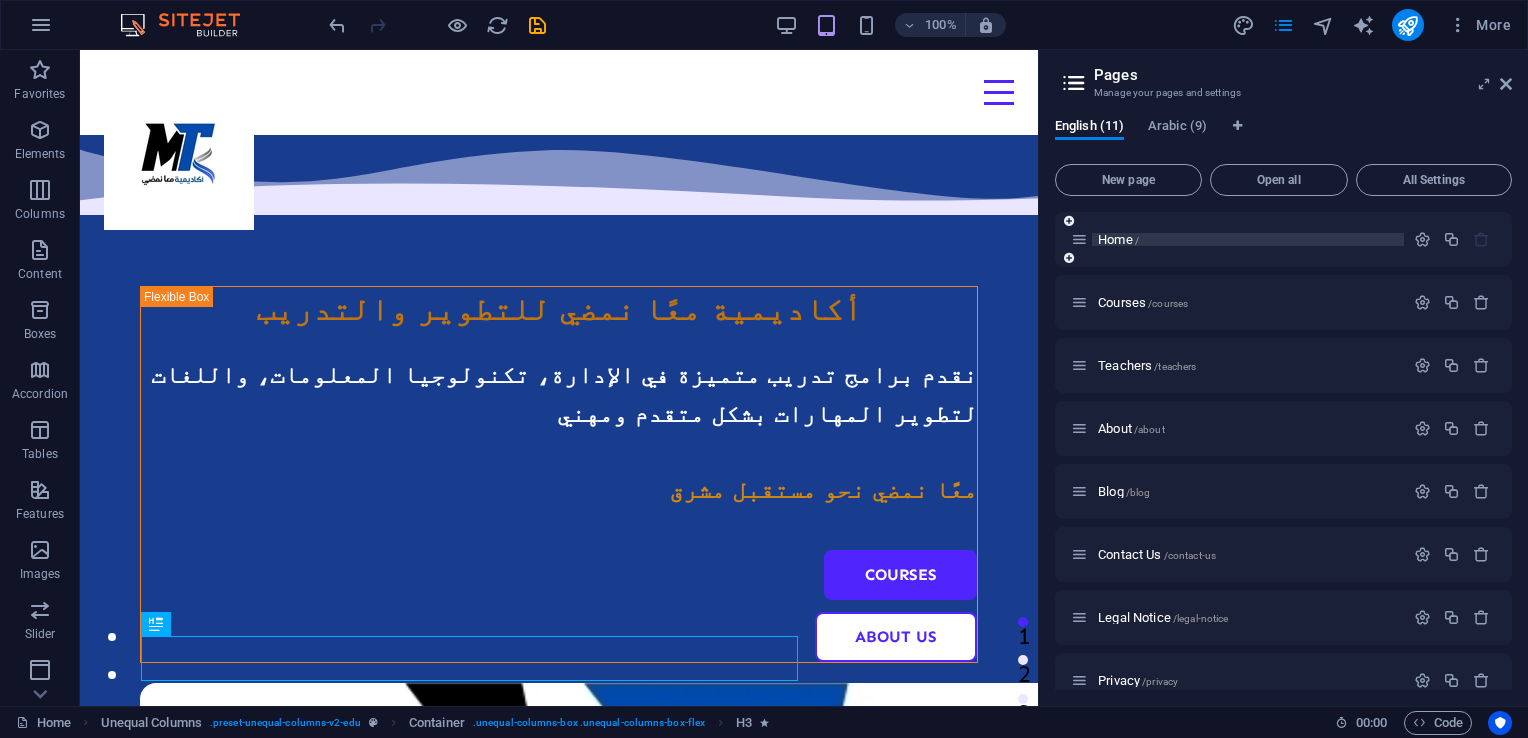 click on "Home /" at bounding box center (1118, 239) 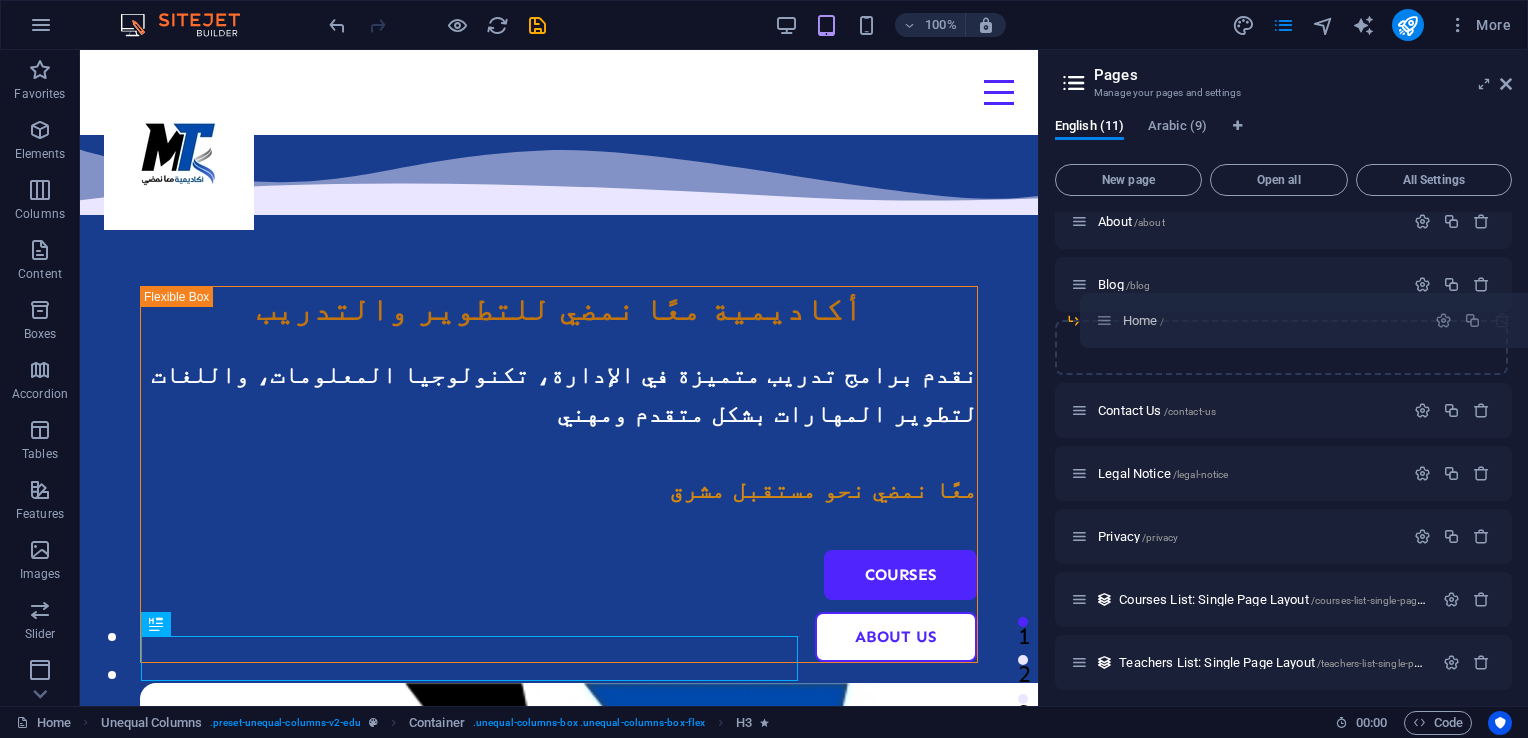 scroll, scrollTop: 128, scrollLeft: 0, axis: vertical 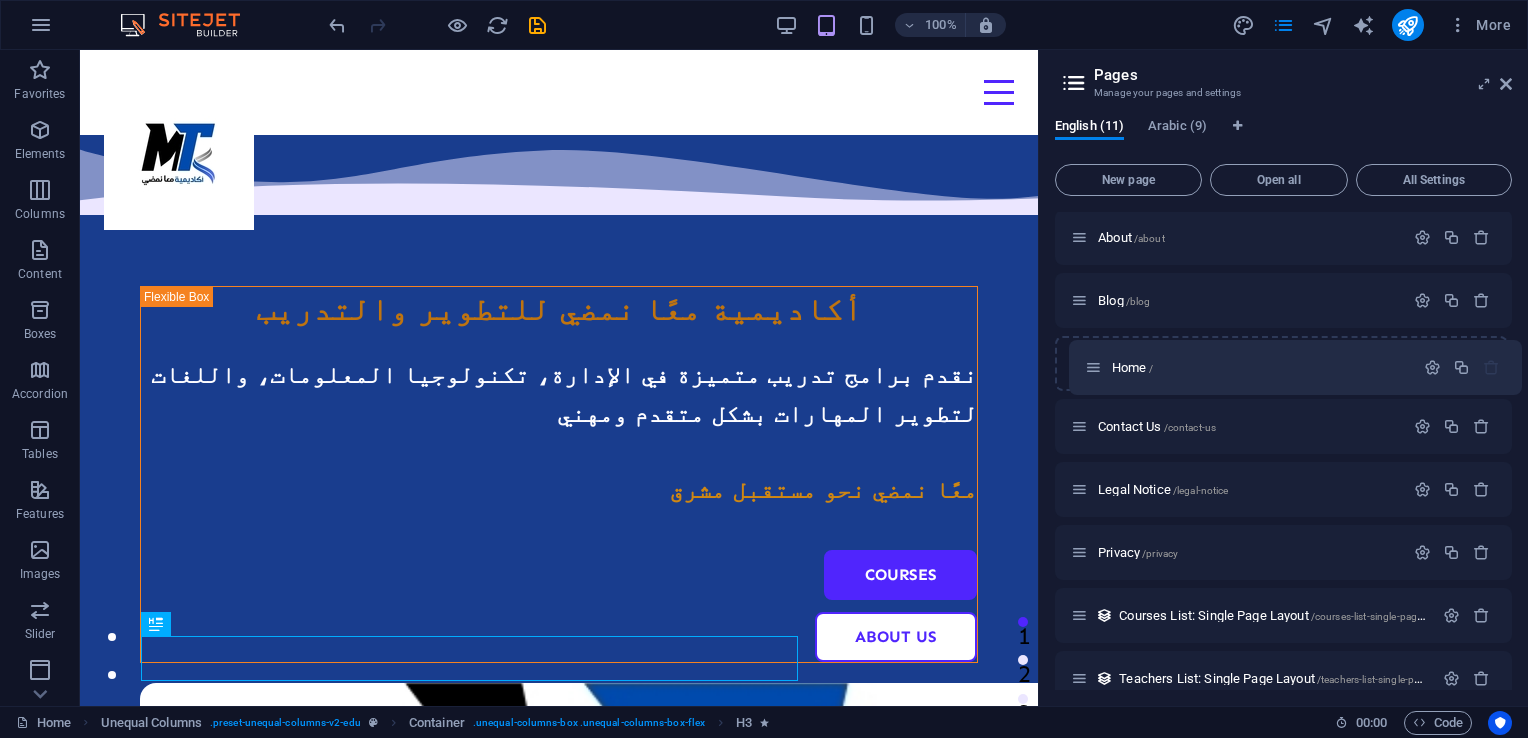 drag, startPoint x: 1075, startPoint y: 236, endPoint x: 1091, endPoint y: 370, distance: 134.95184 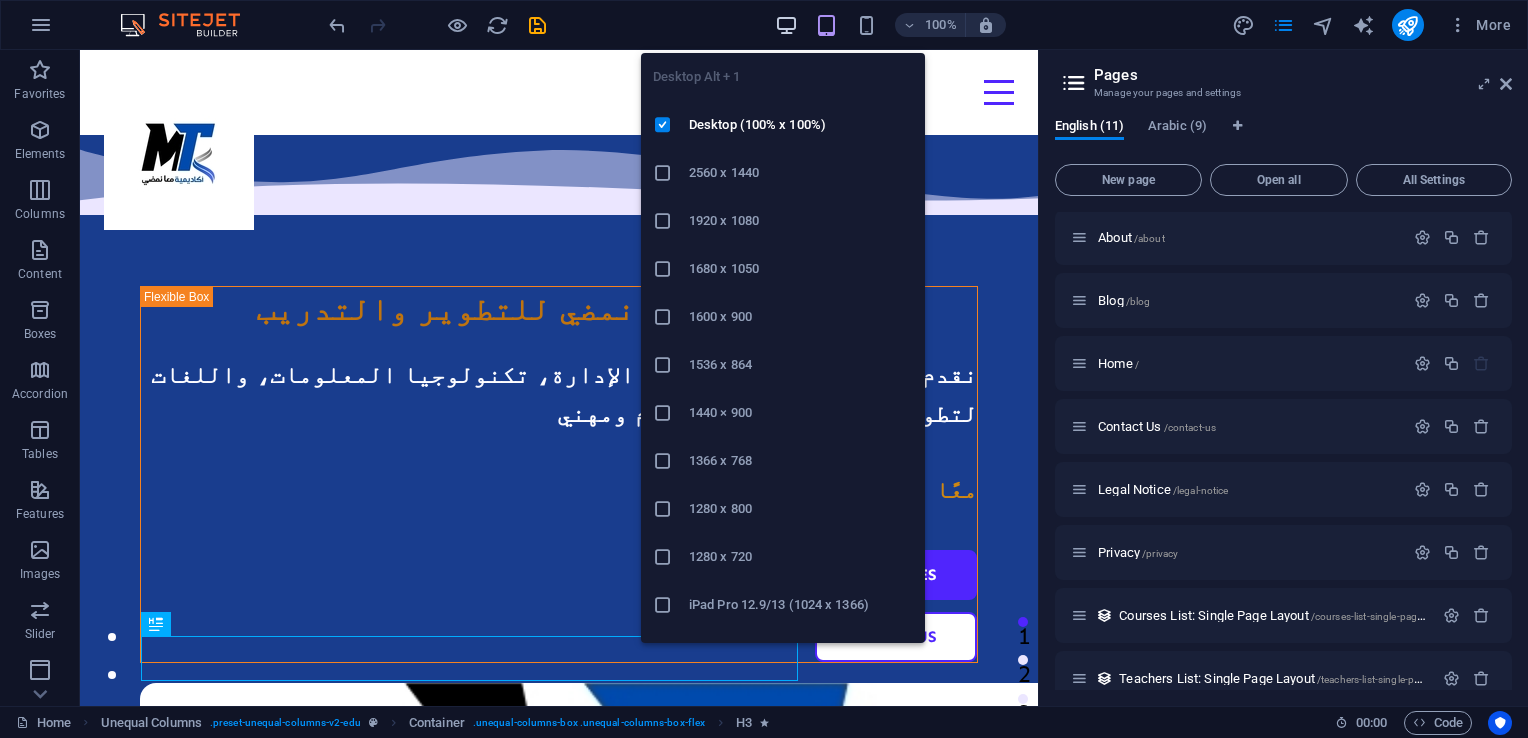 click at bounding box center [786, 25] 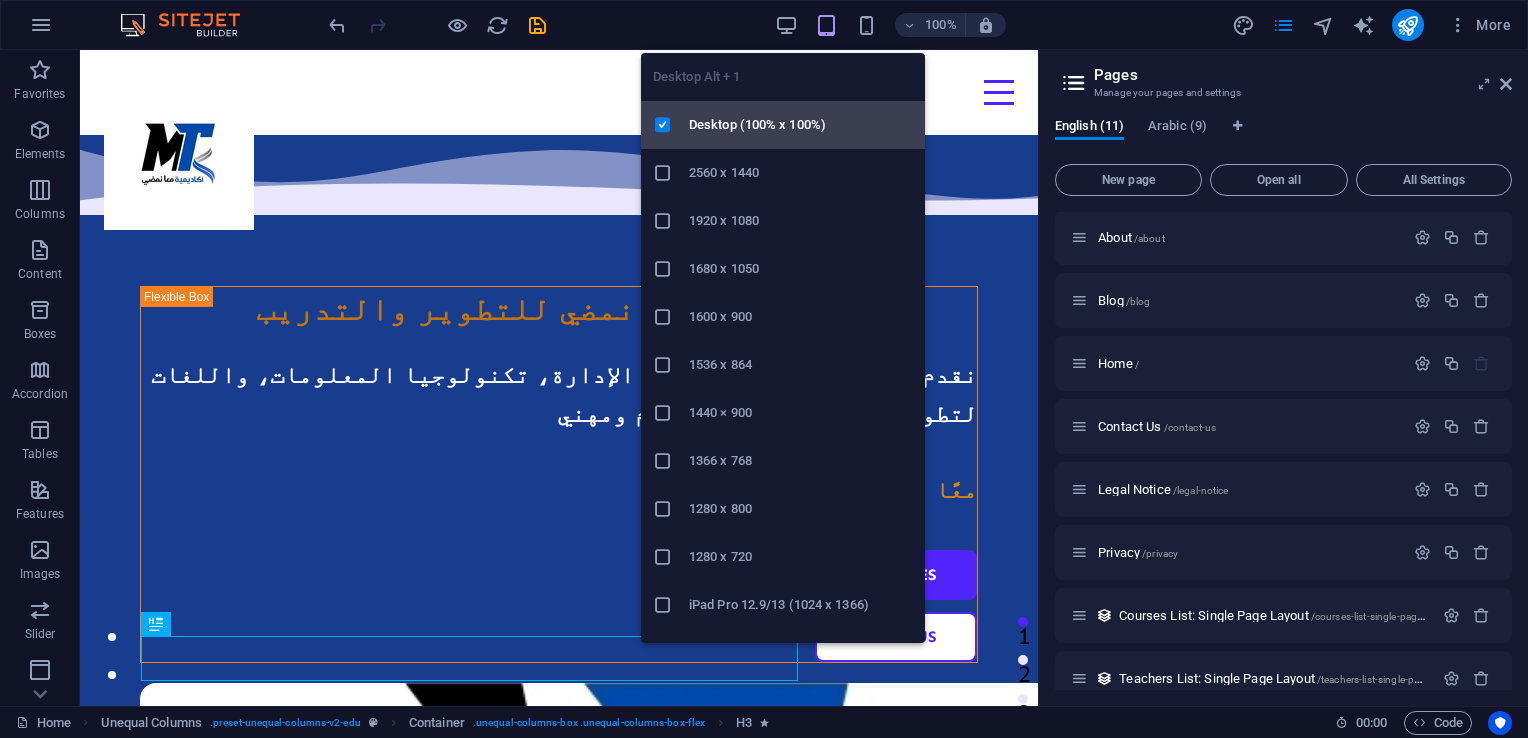 click on "Desktop (100% x 100%)" at bounding box center [801, 125] 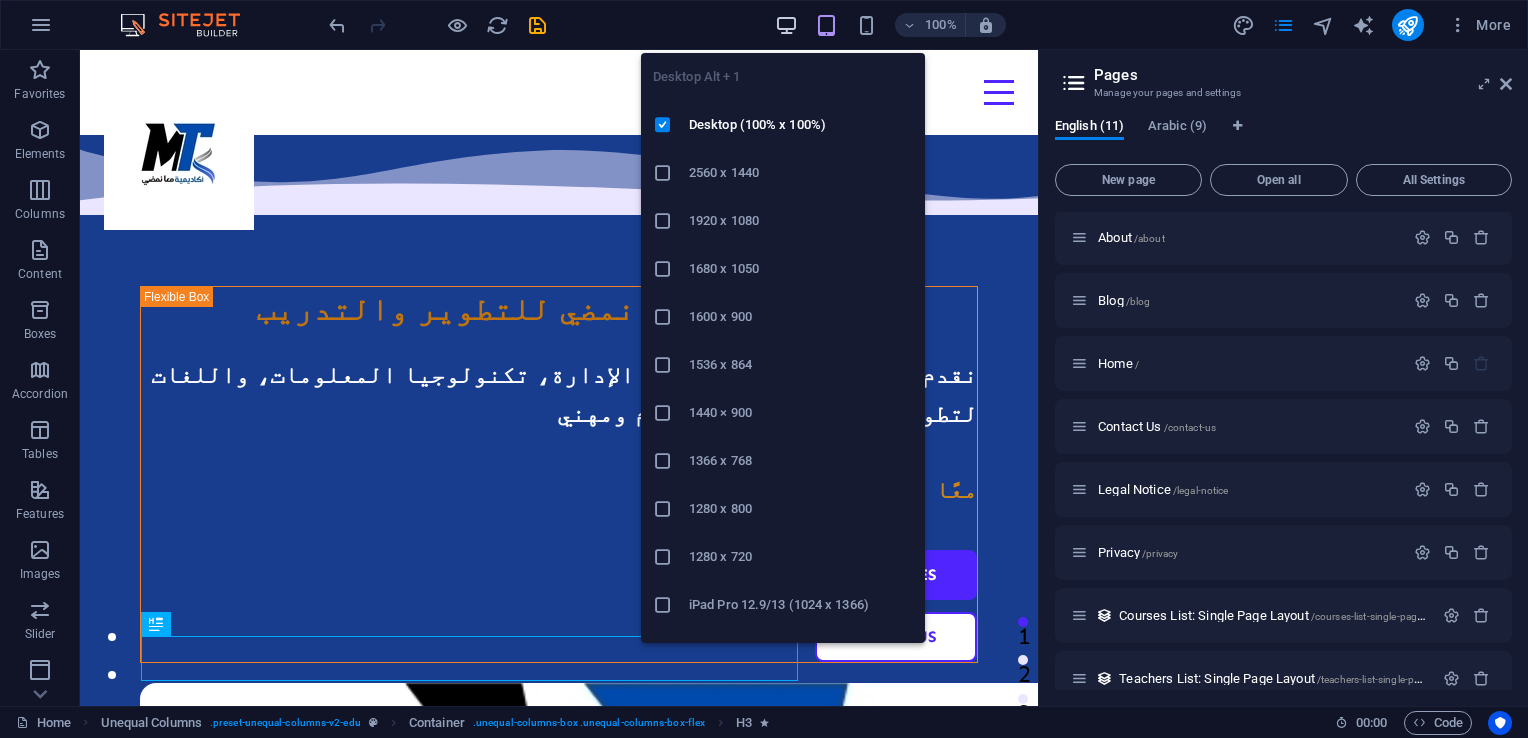 click at bounding box center [786, 25] 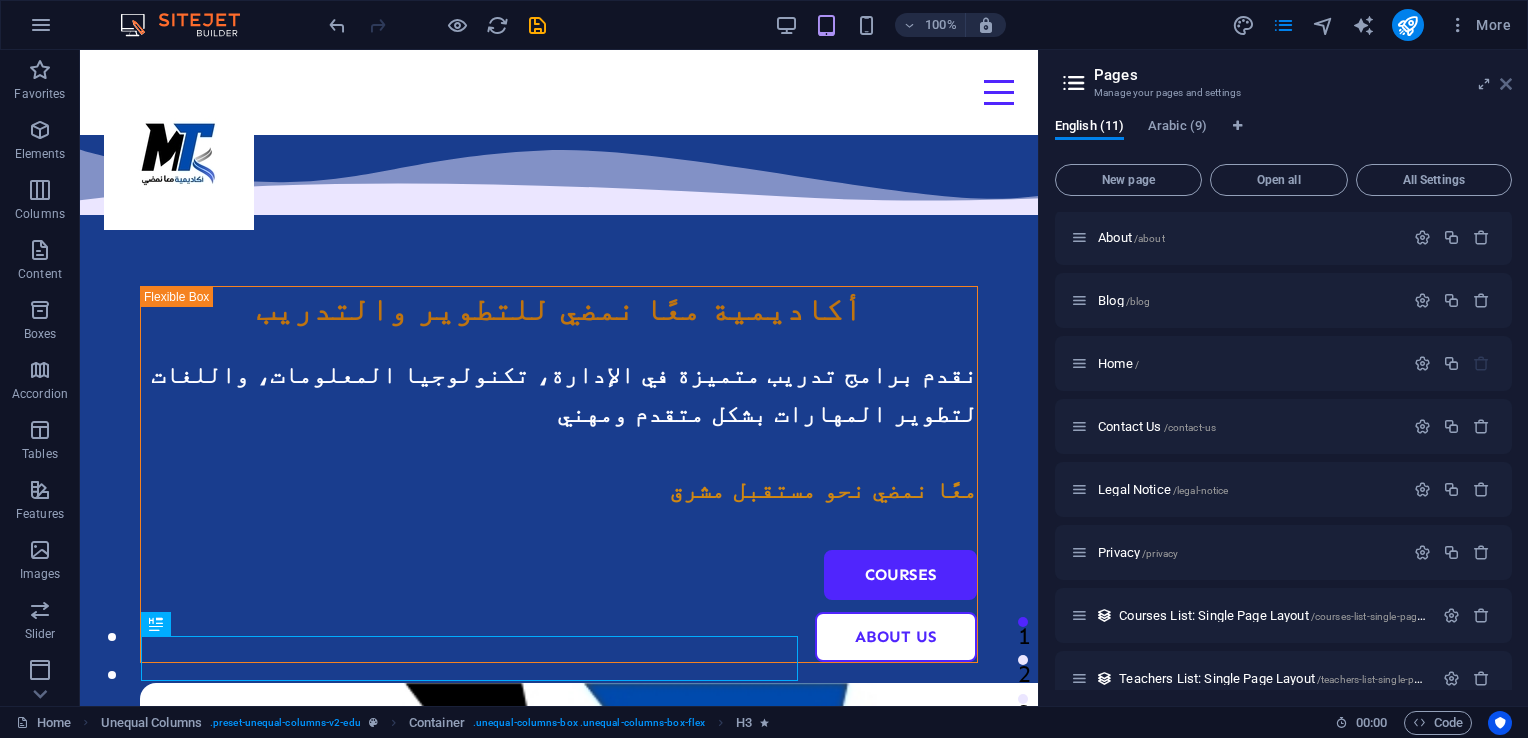click at bounding box center (1506, 84) 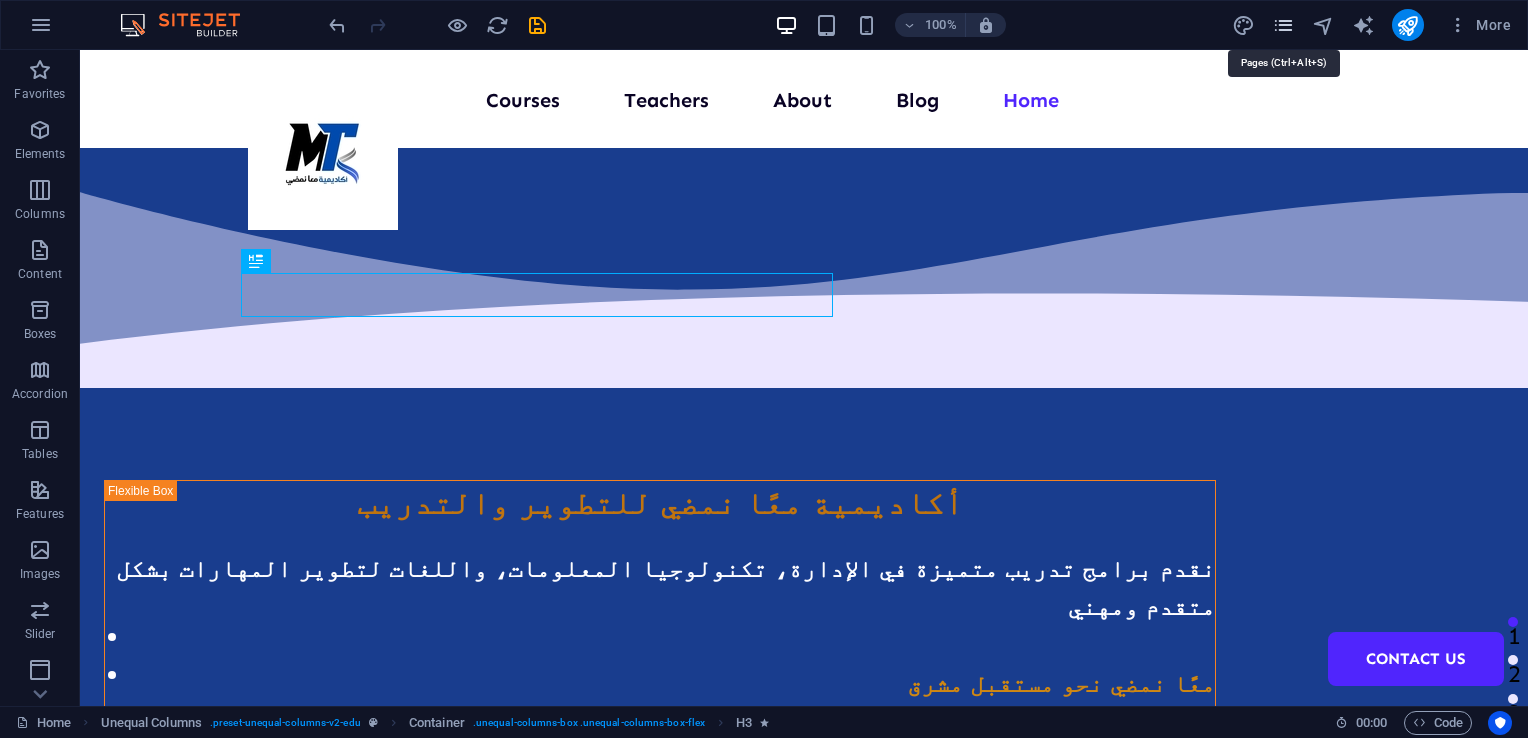 click at bounding box center (1283, 25) 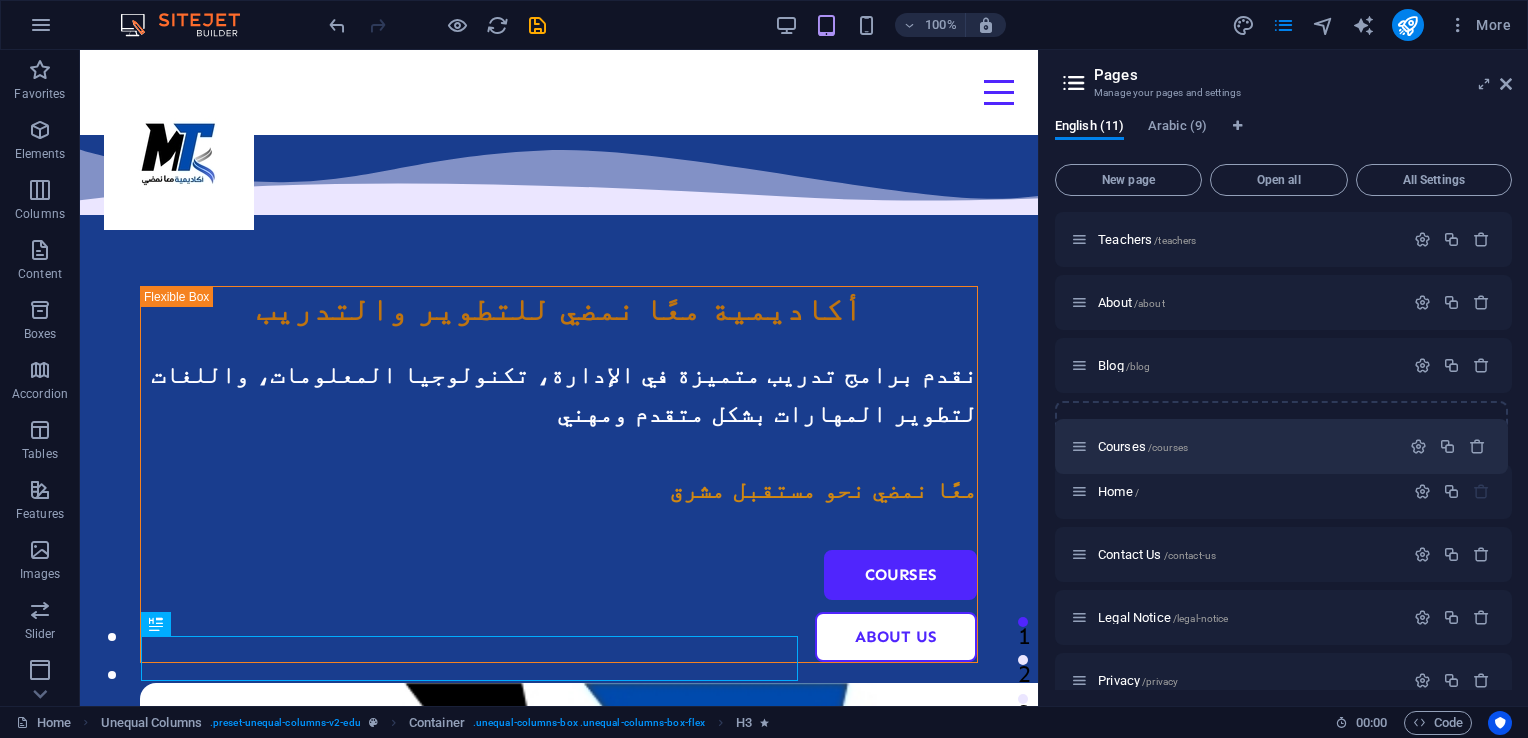 drag, startPoint x: 1080, startPoint y: 238, endPoint x: 1080, endPoint y: 450, distance: 212 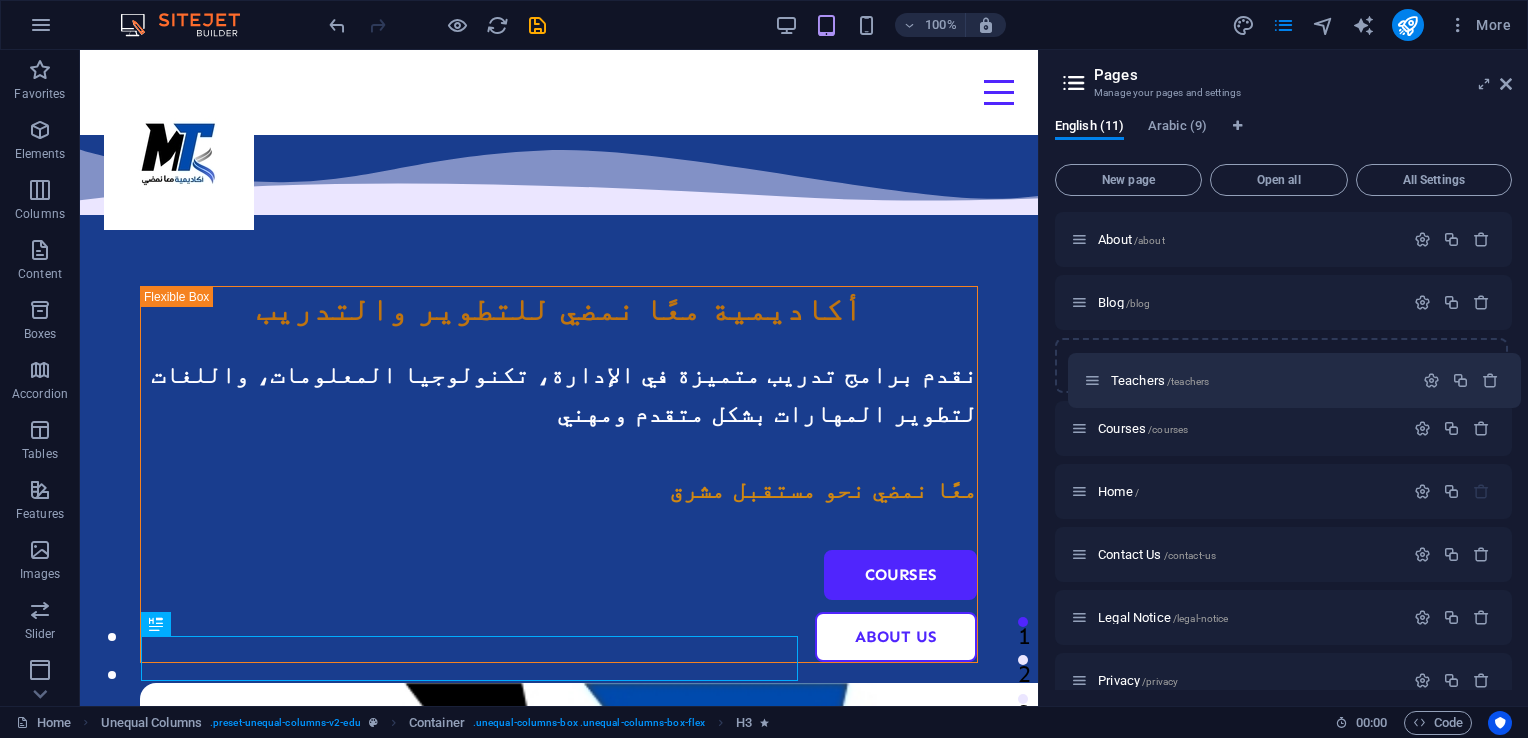 drag, startPoint x: 1077, startPoint y: 245, endPoint x: 1090, endPoint y: 391, distance: 146.57762 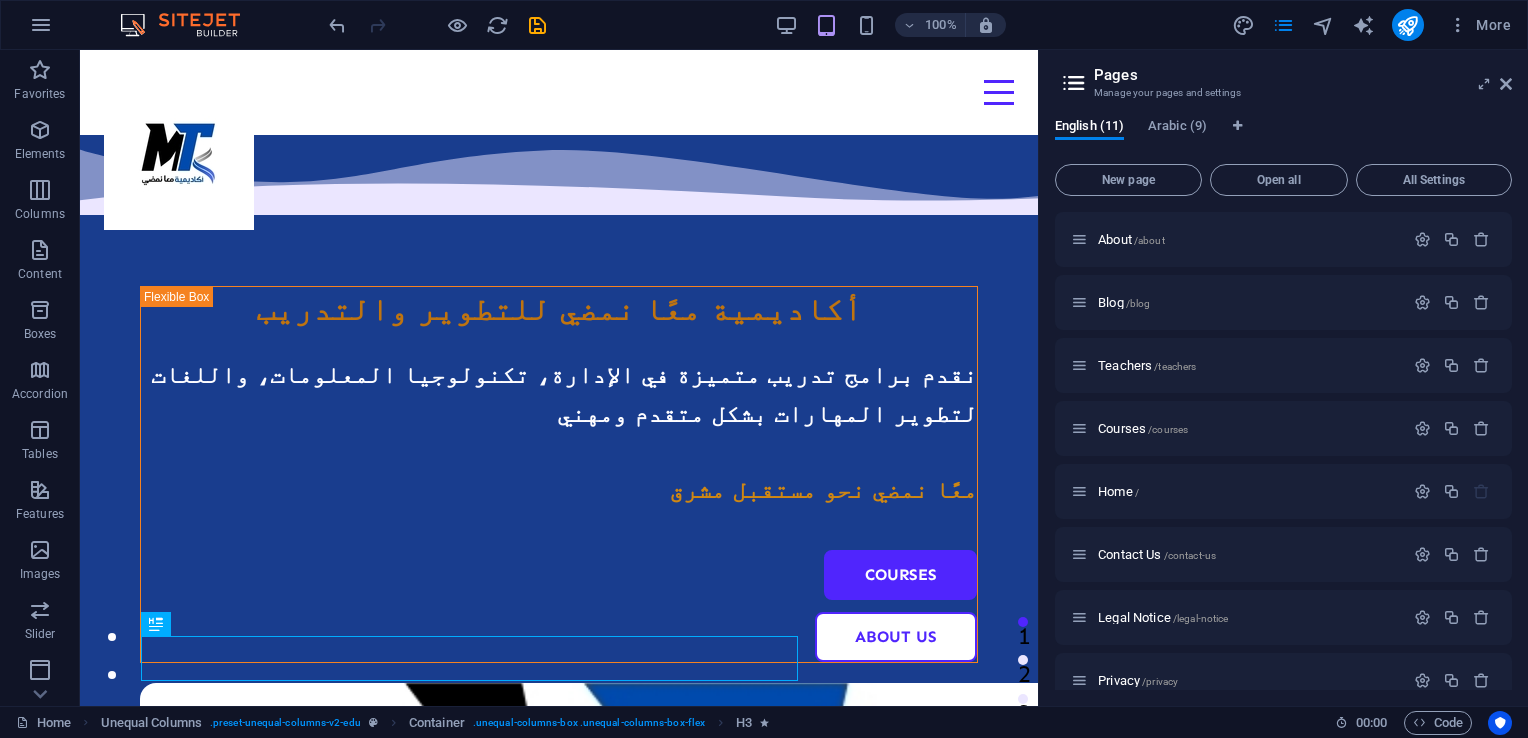 click on "English (11) Arabic (9) New page Open all All Settings About /about Blog /blog Teachers /teachers Courses /courses Home / Contact Us /contact-us Legal Notice /legal-notice Privacy /privacy Courses List: Single Page Layout /courses-list-single-page-layout Teachers List: Single Page Layout /teachers-list-single-page-layout Blog Articles: Single Page Layout /blog-articles-single-page-layout" at bounding box center [1283, 404] 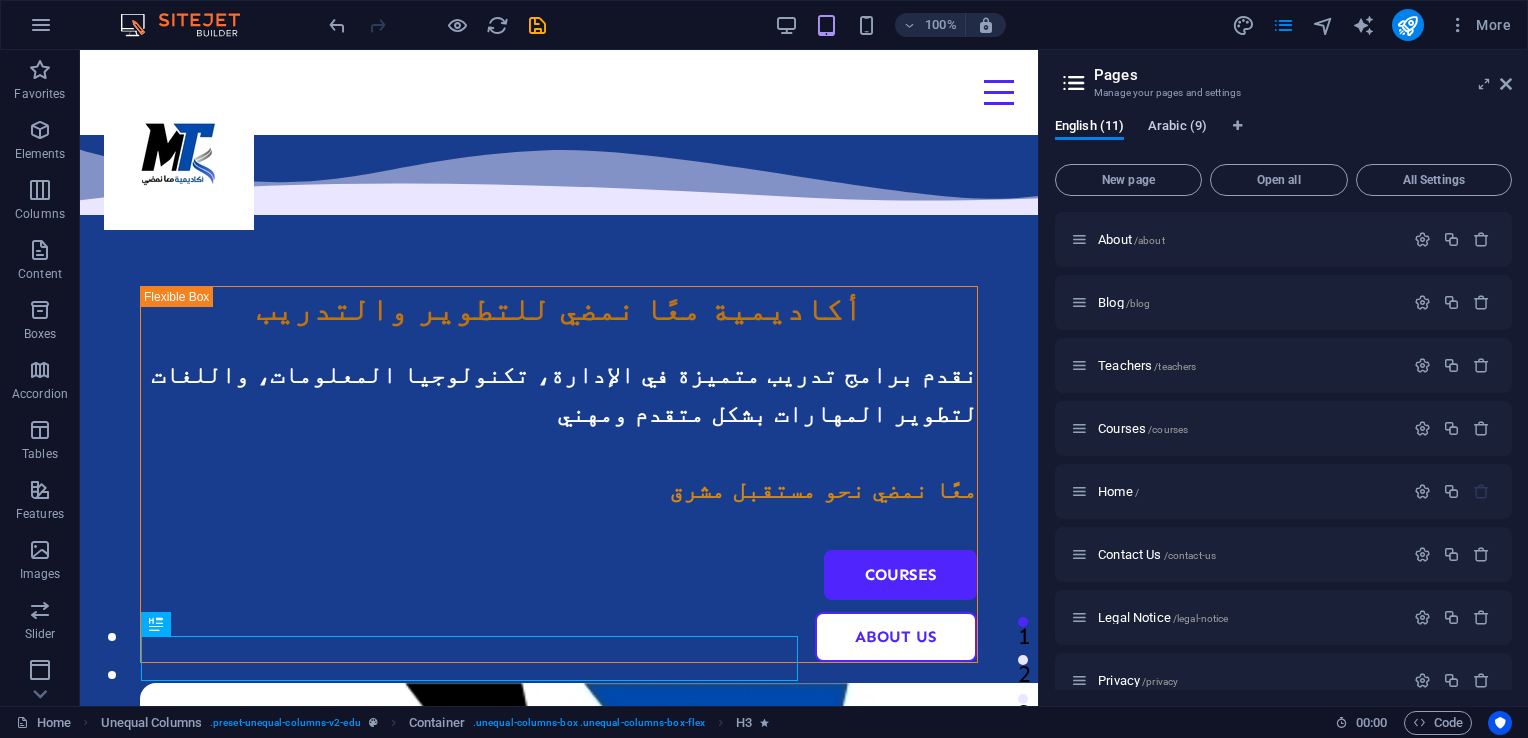 click on "Arabic (9)" at bounding box center [1177, 128] 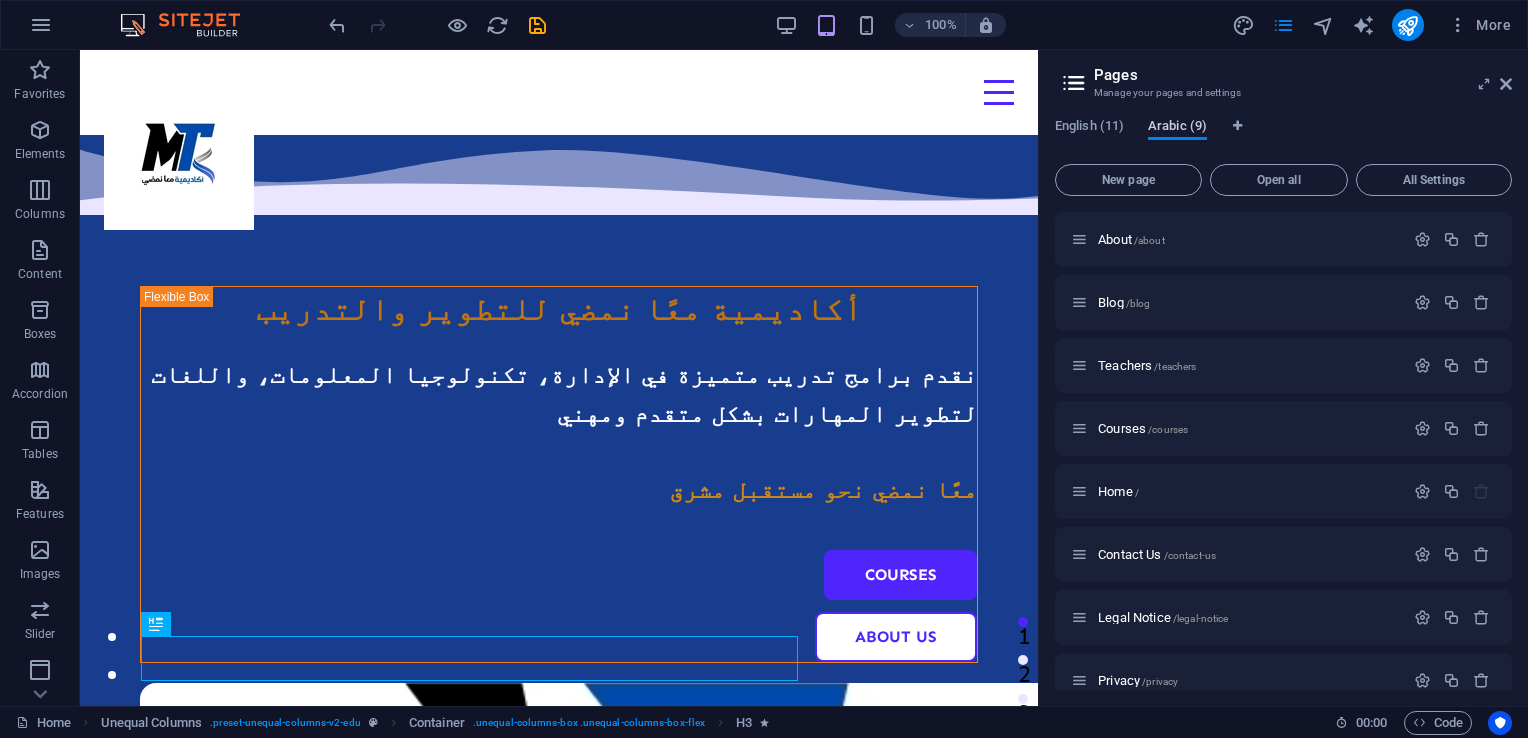 click on "Arabic (9)" at bounding box center [1177, 129] 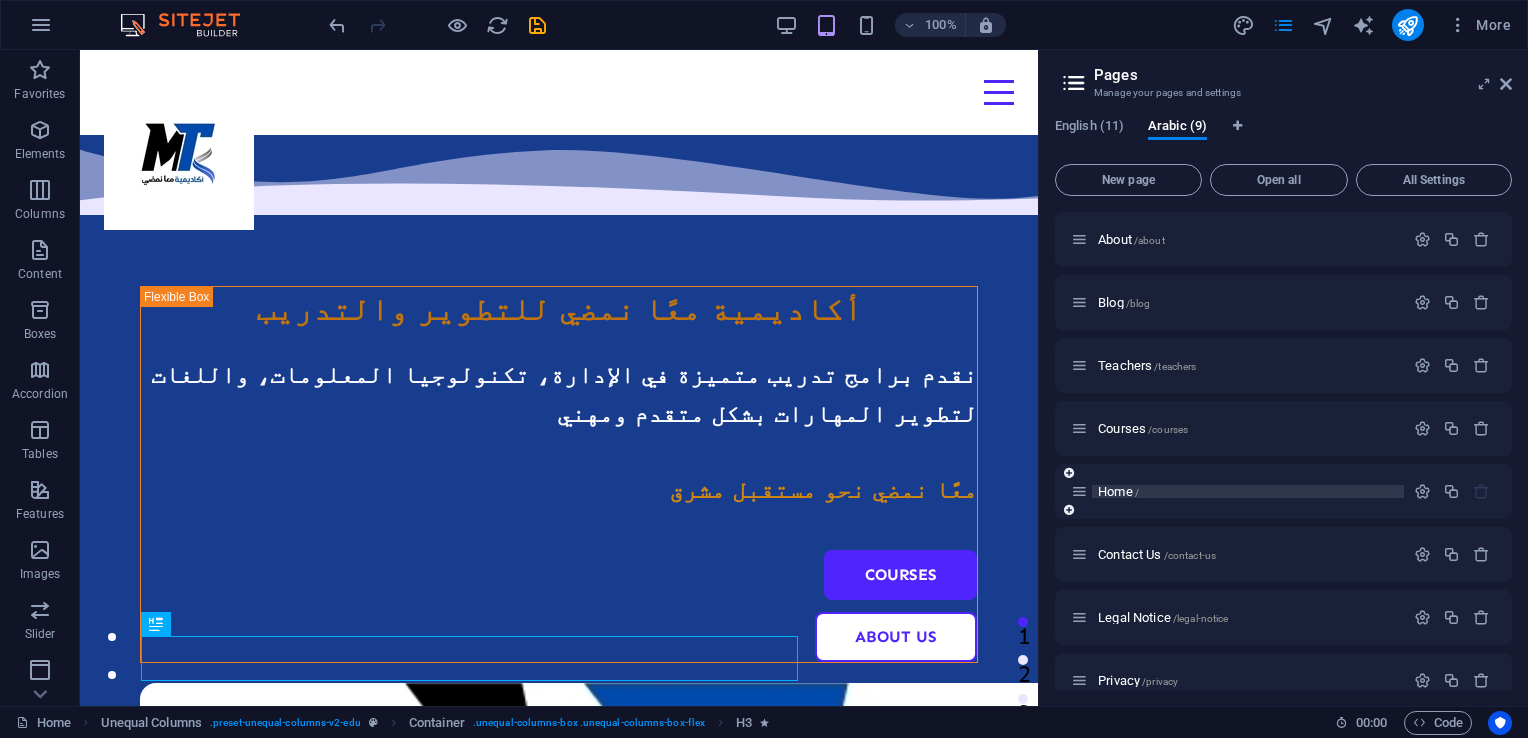 click on "Home /" at bounding box center (1118, 491) 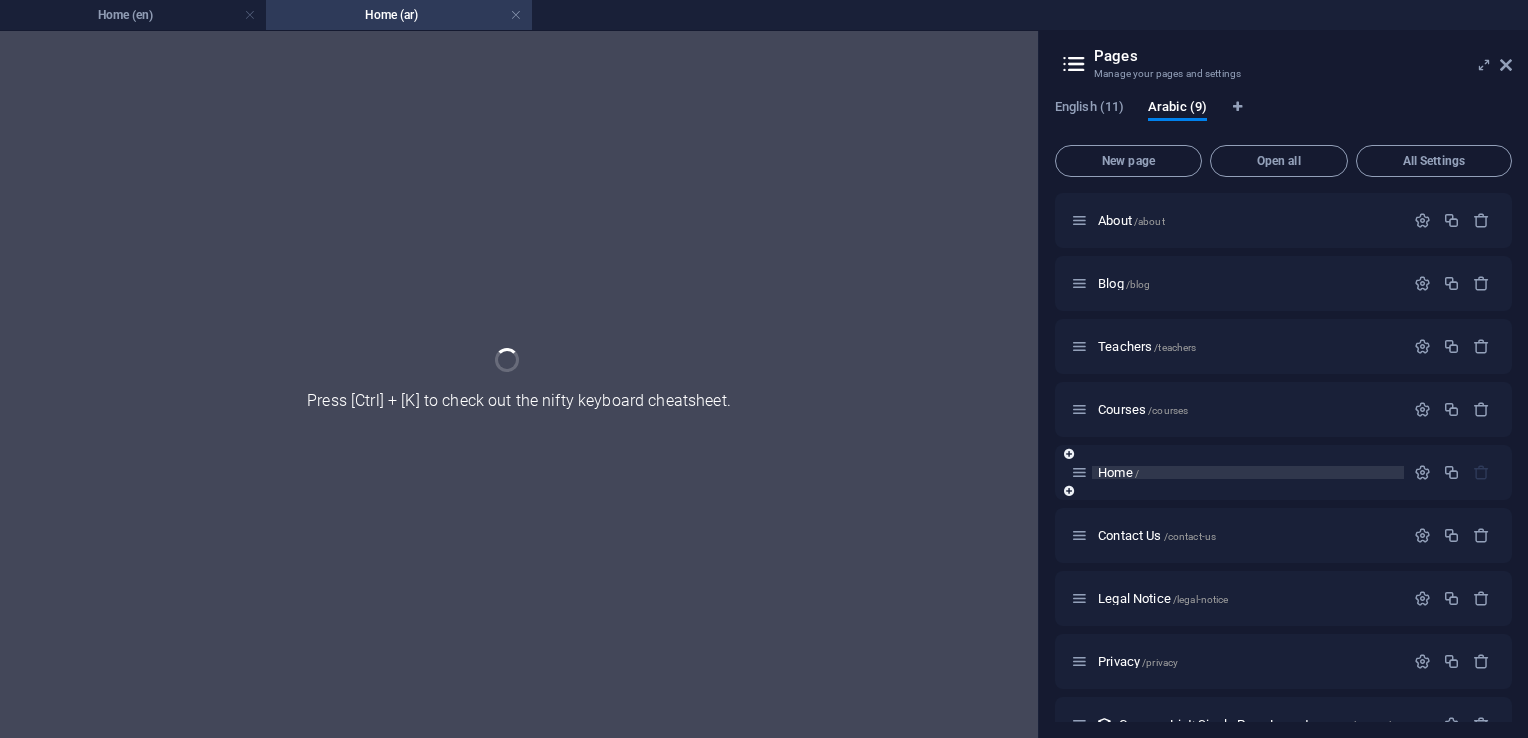 click on "Home /" at bounding box center [1283, 472] 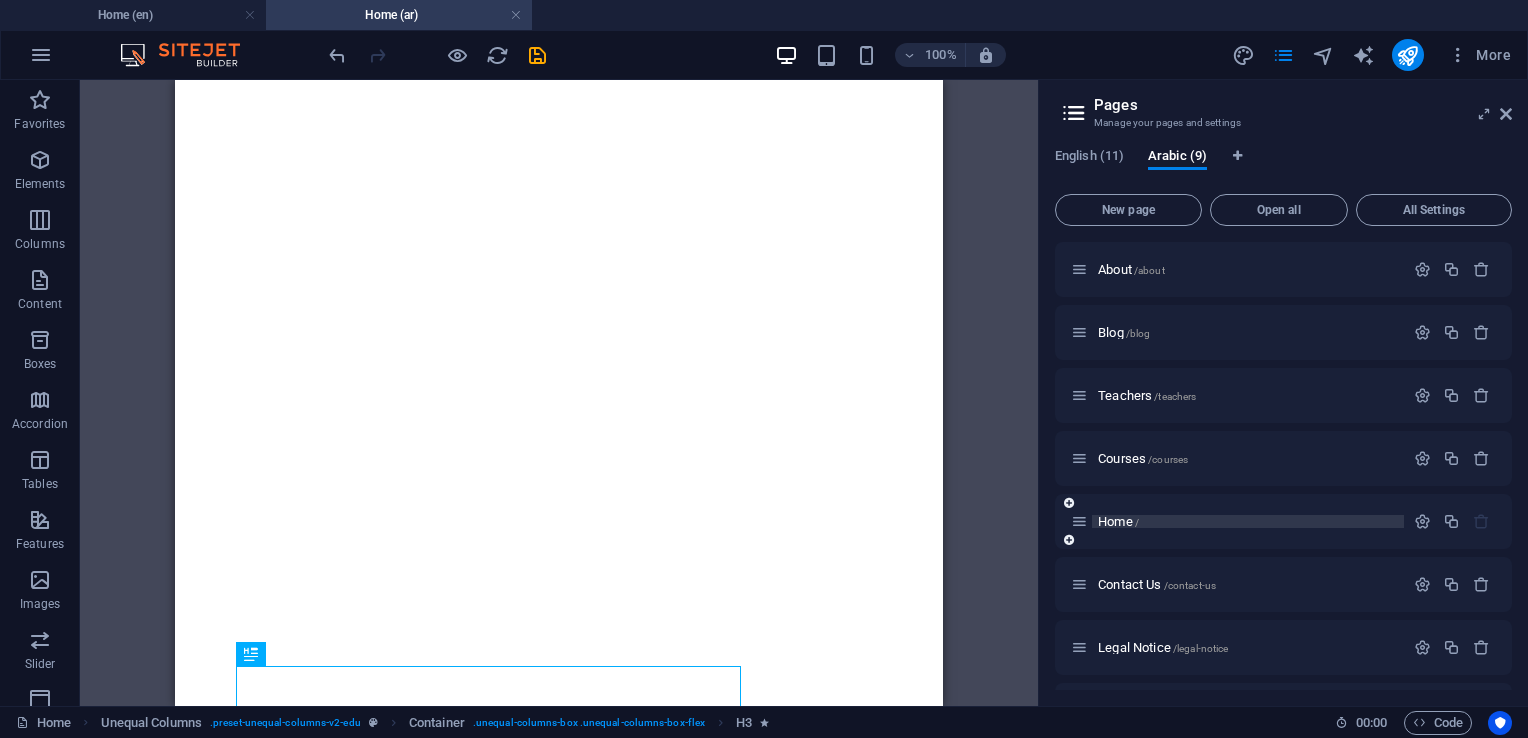 click on "Courses /courses" at bounding box center [1283, 458] 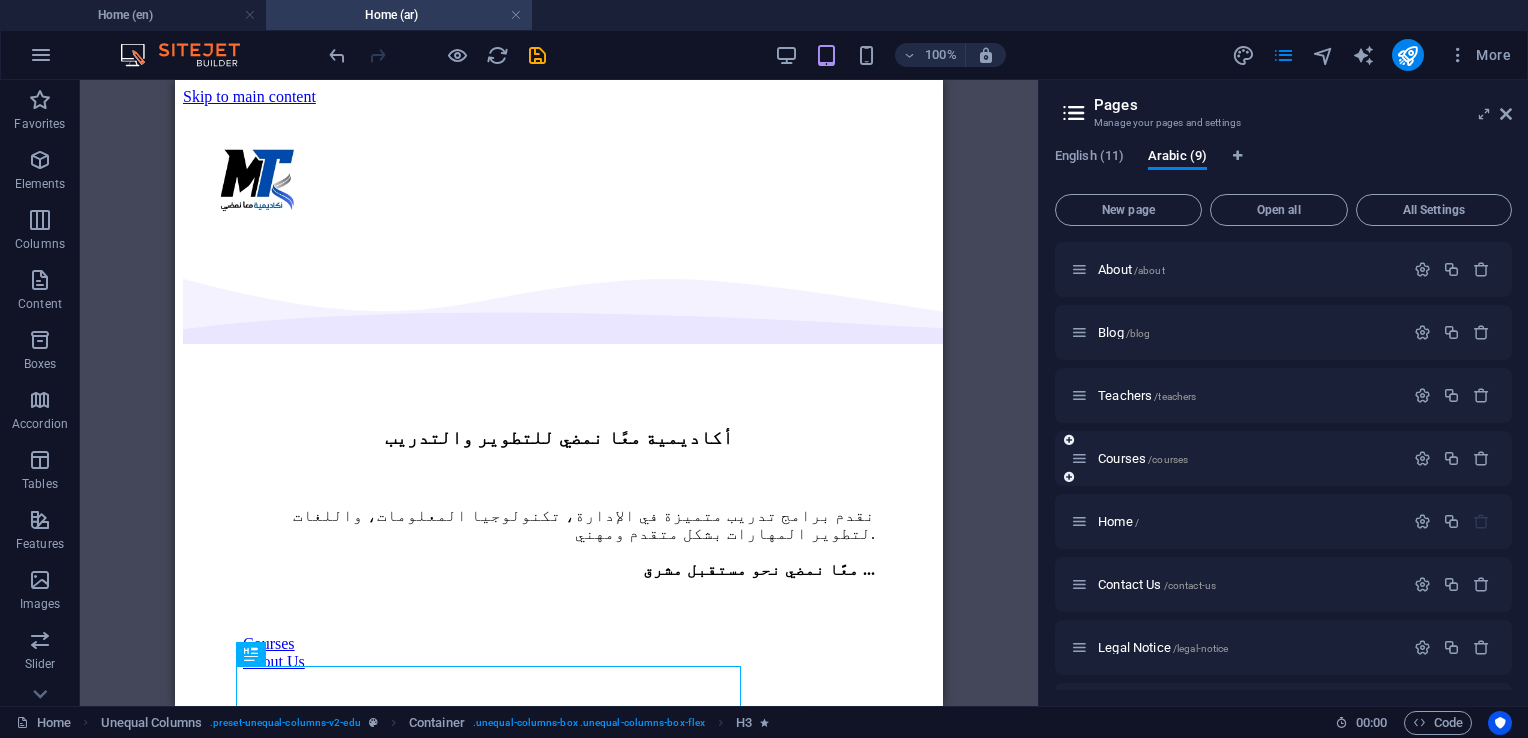scroll, scrollTop: 0, scrollLeft: 0, axis: both 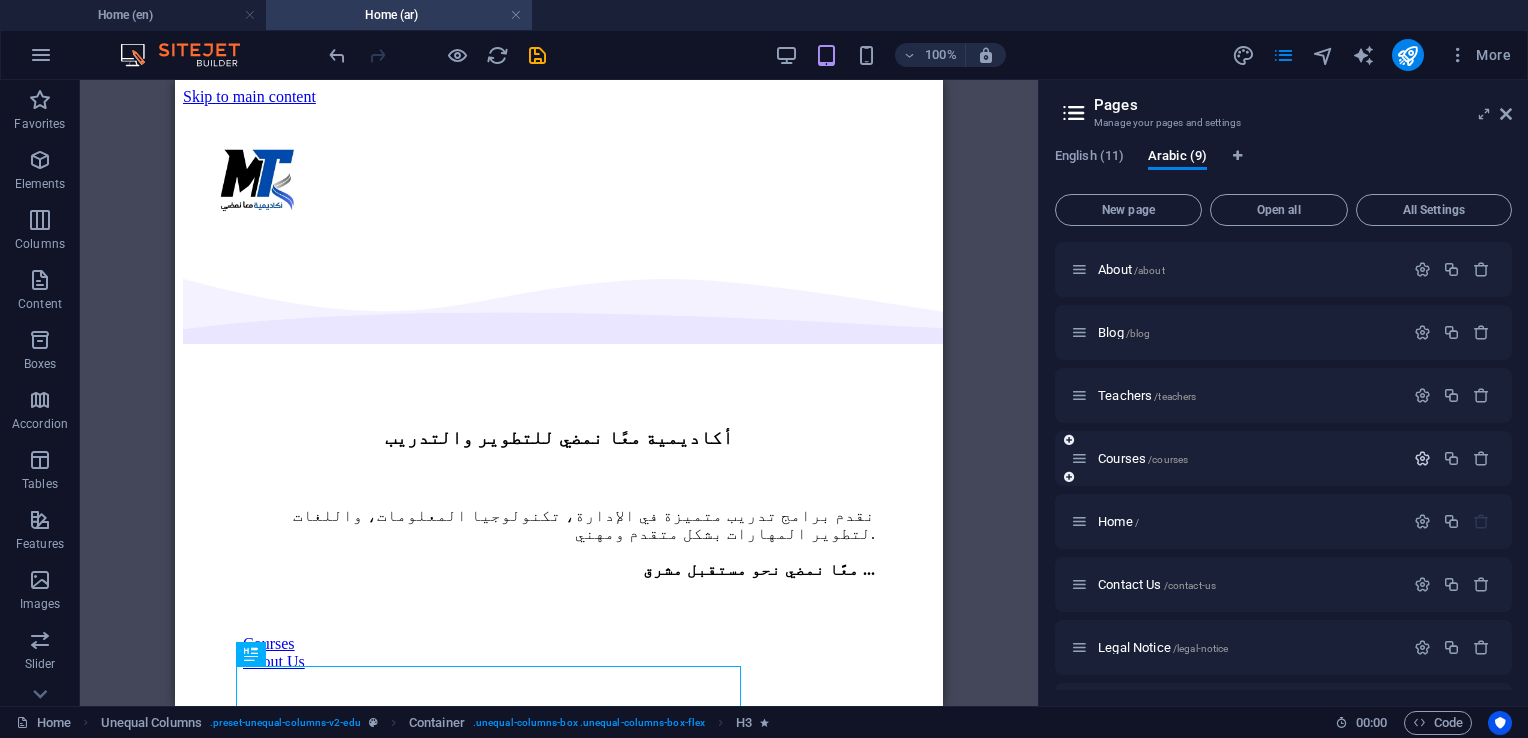 click at bounding box center [1422, 458] 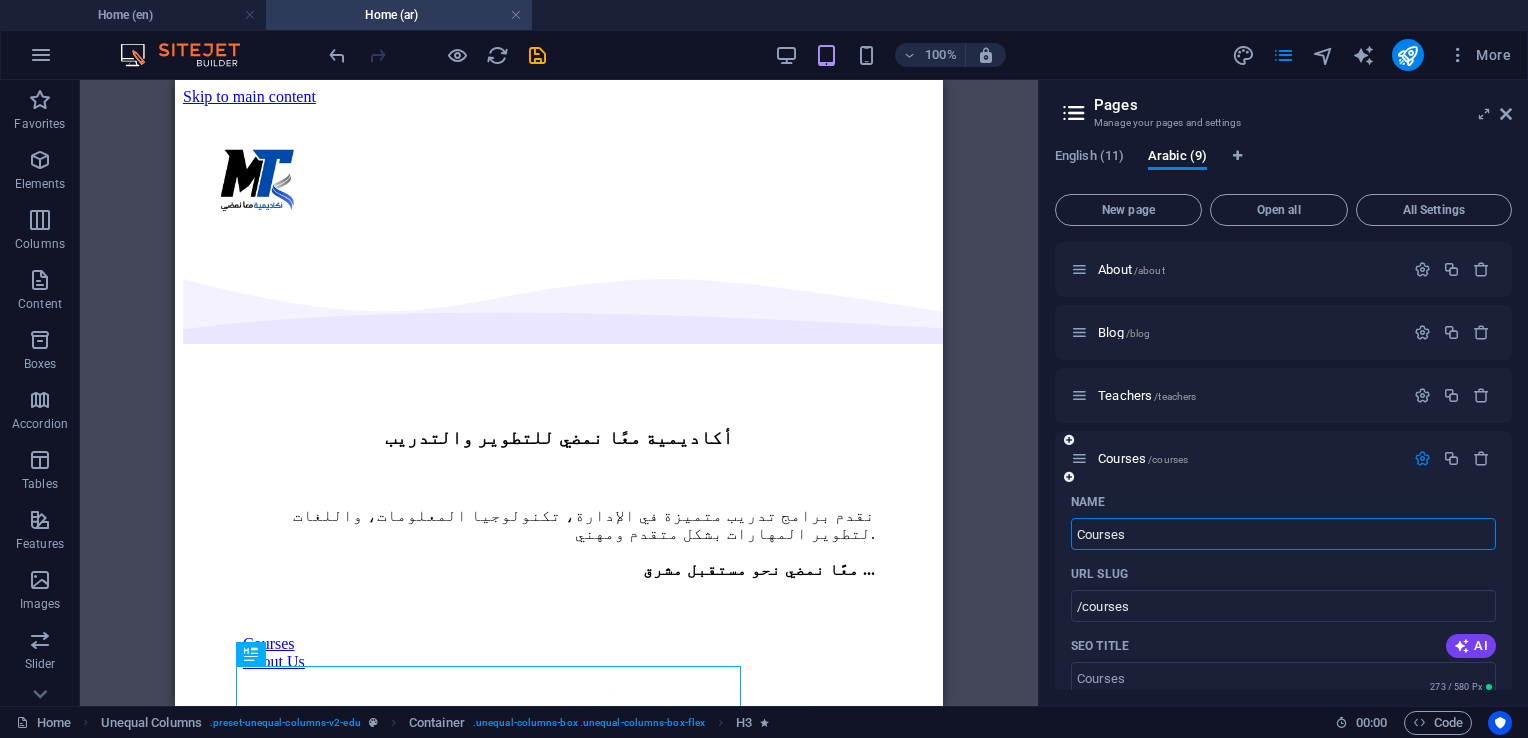 drag, startPoint x: 1142, startPoint y: 526, endPoint x: 1070, endPoint y: 525, distance: 72.00694 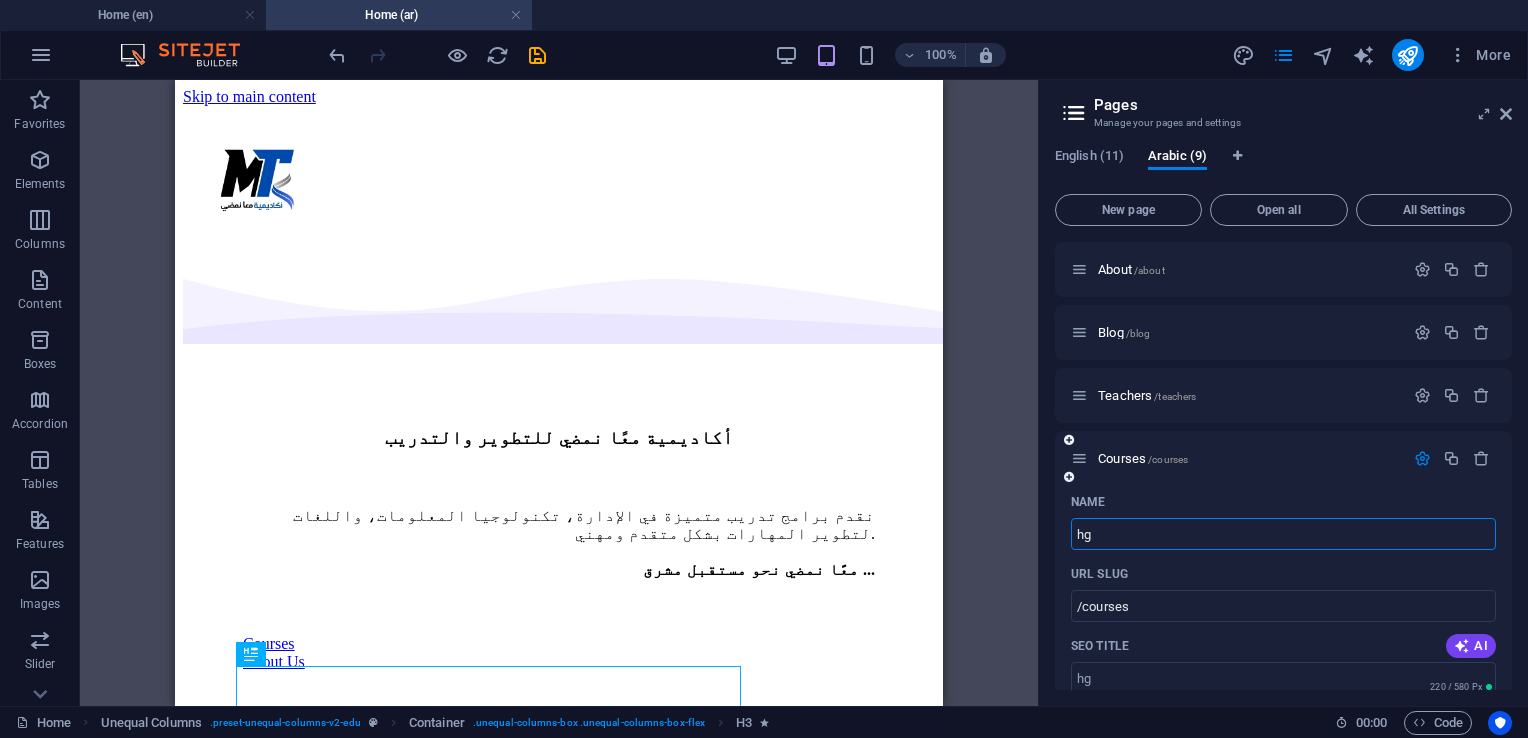 type on "hg" 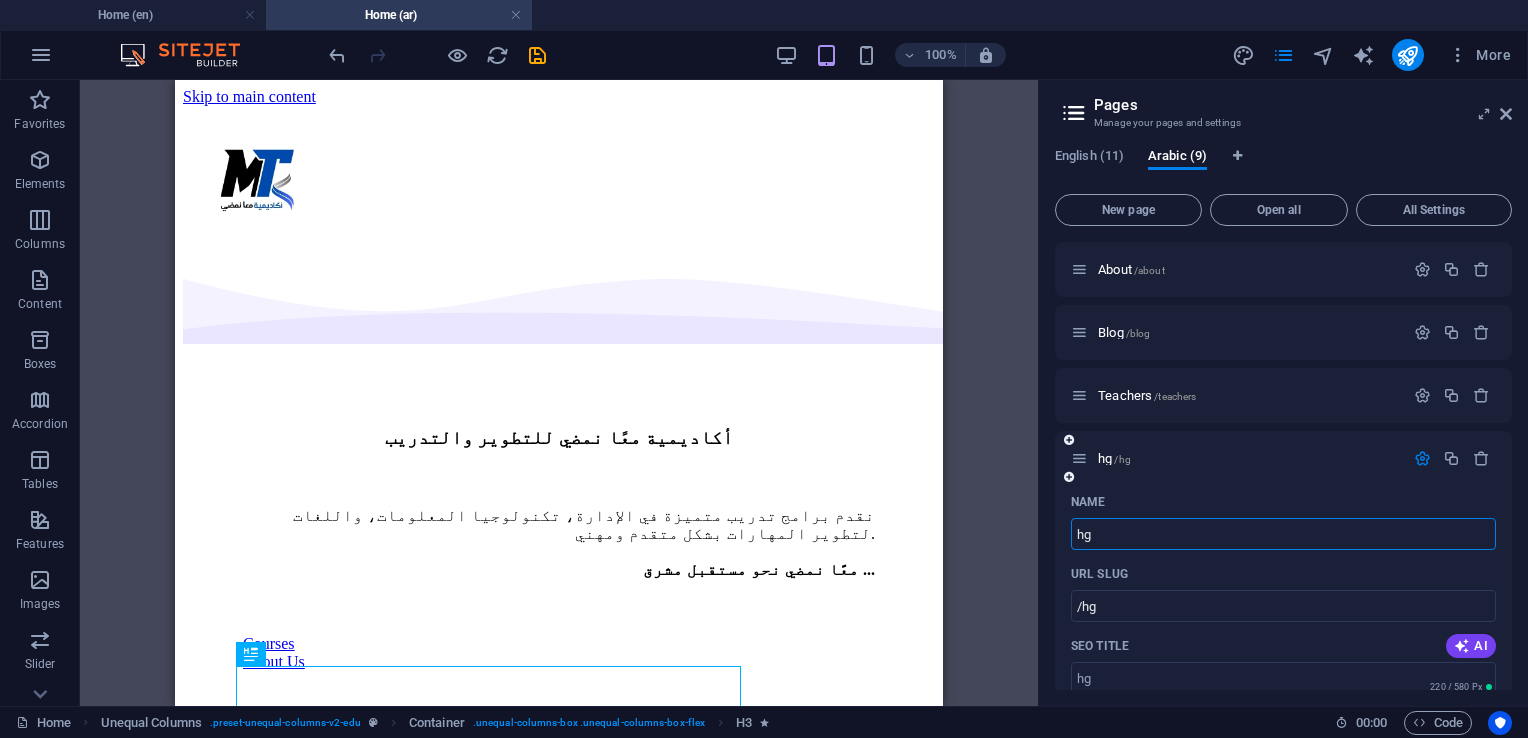 type on "h" 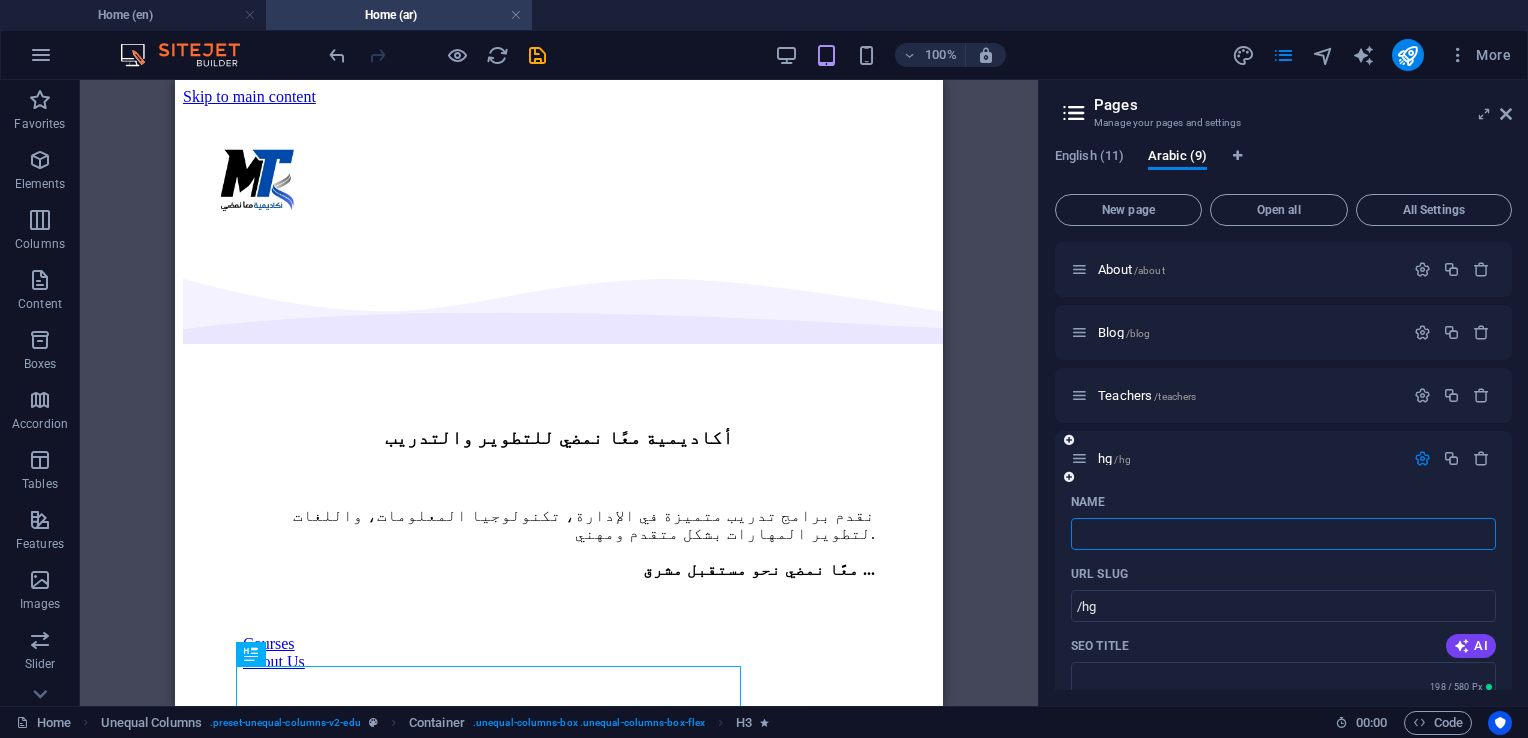 type 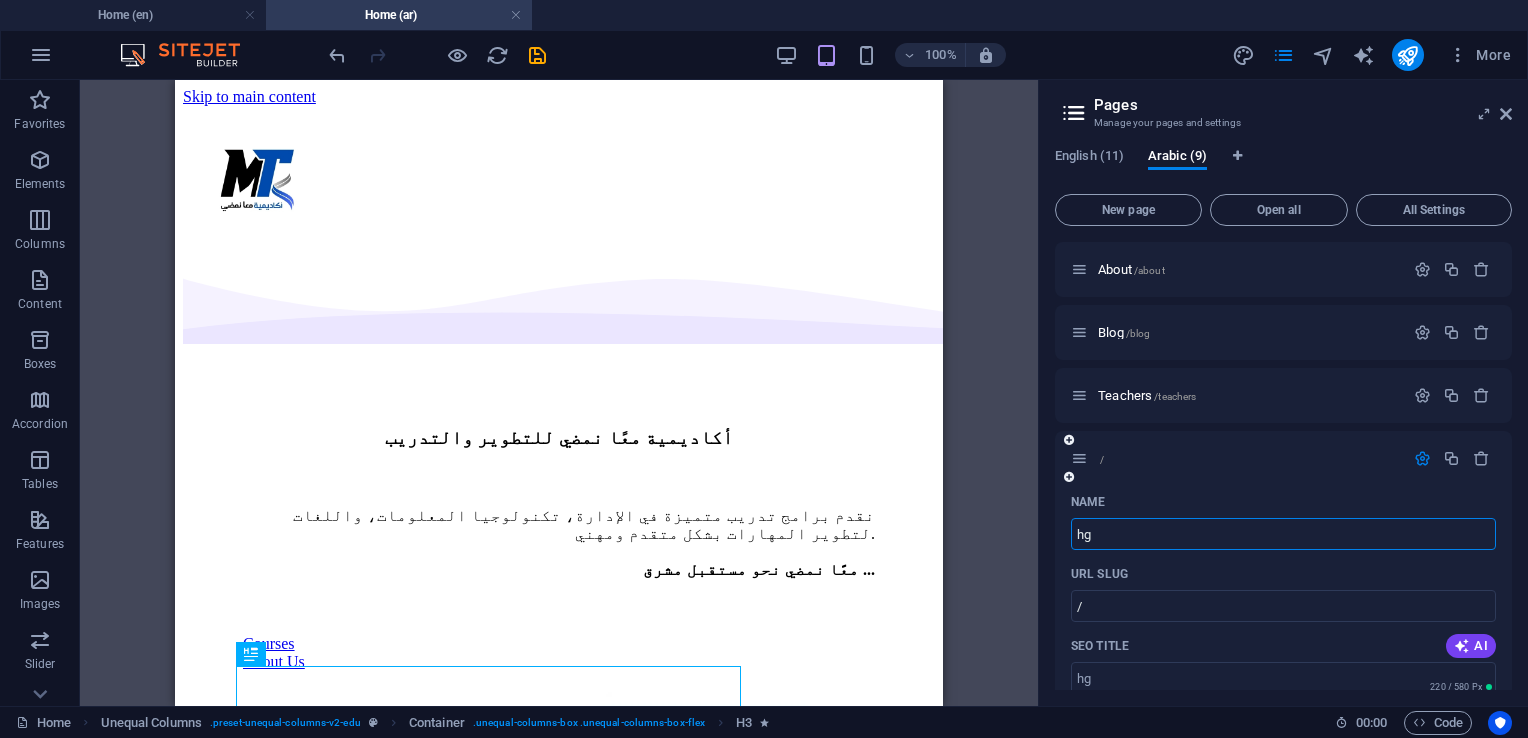 type on "hg" 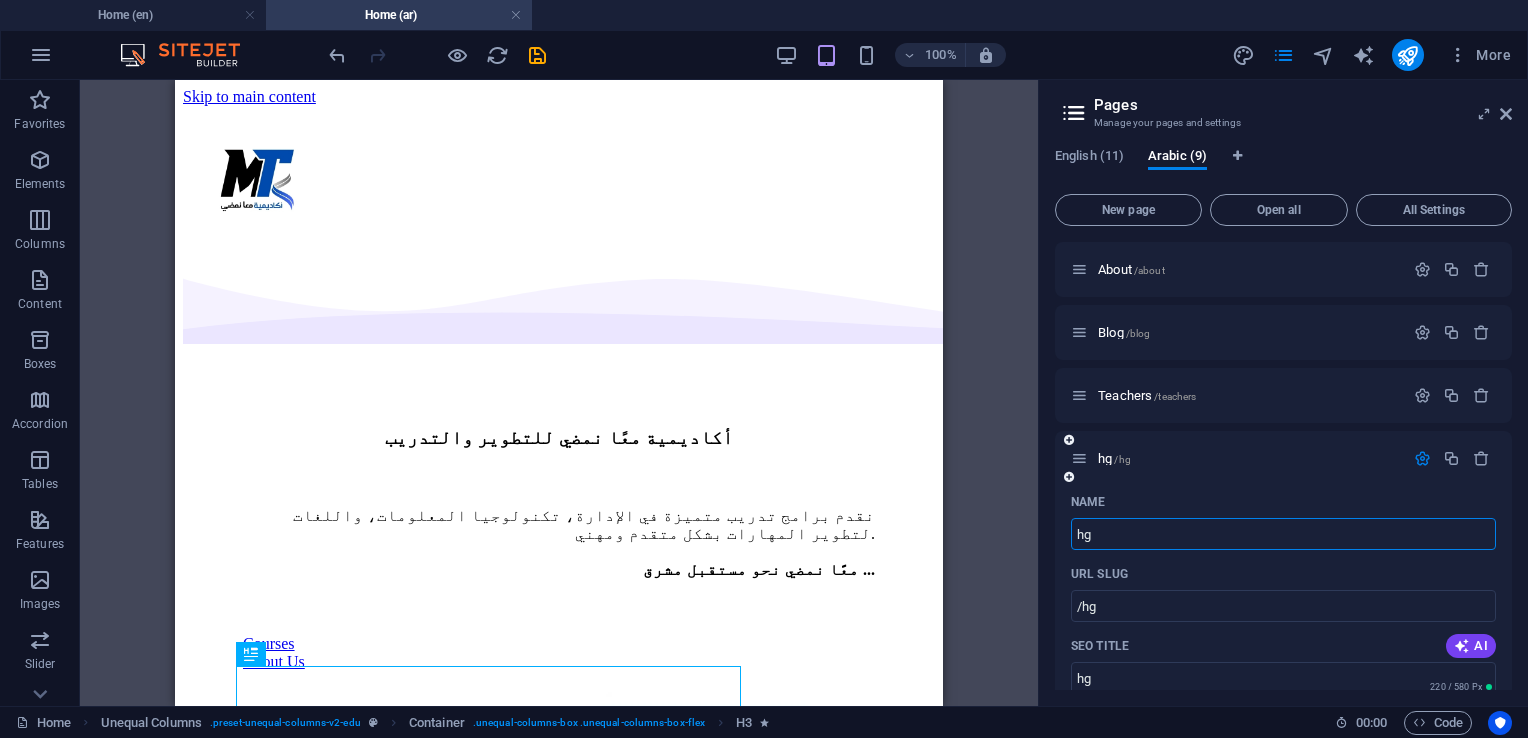 type on "h" 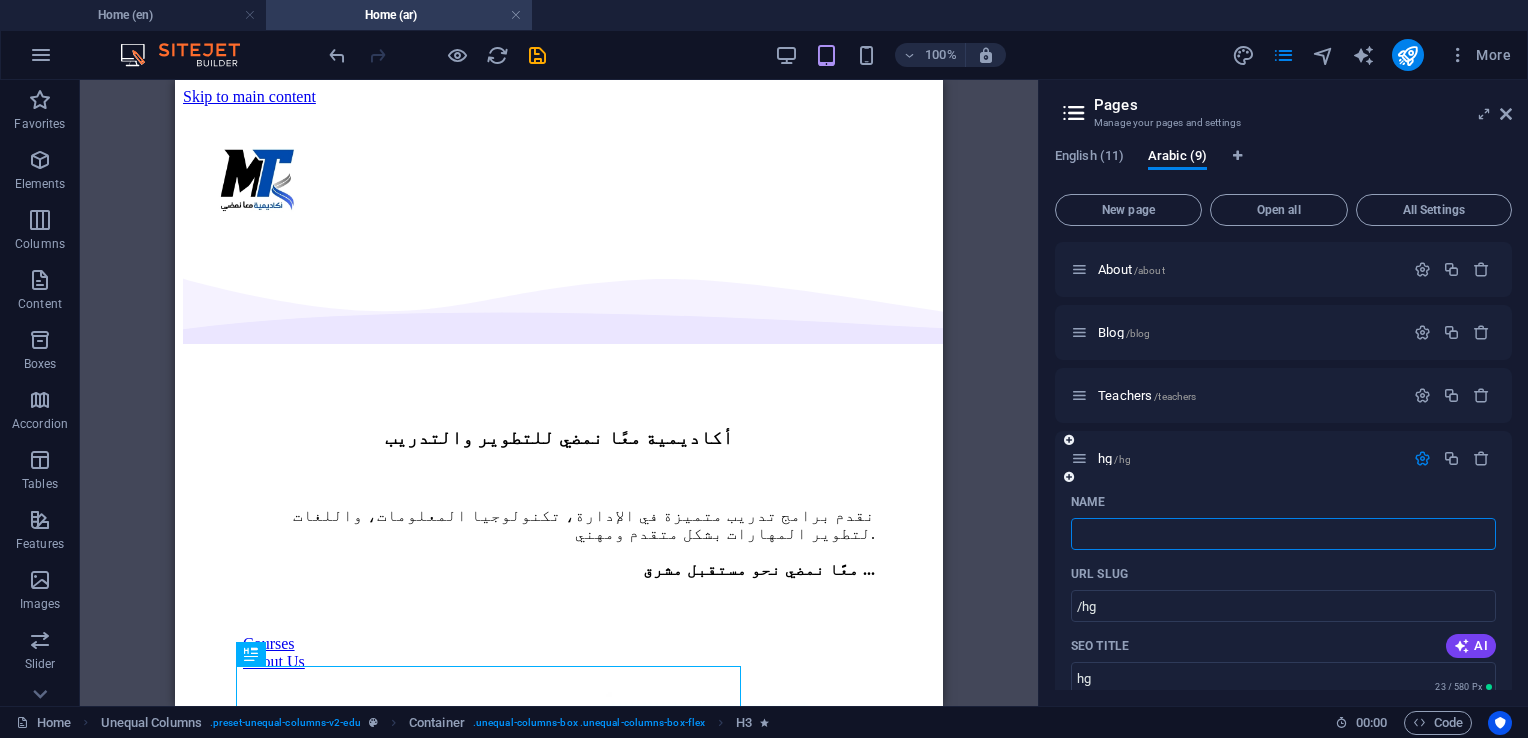 type 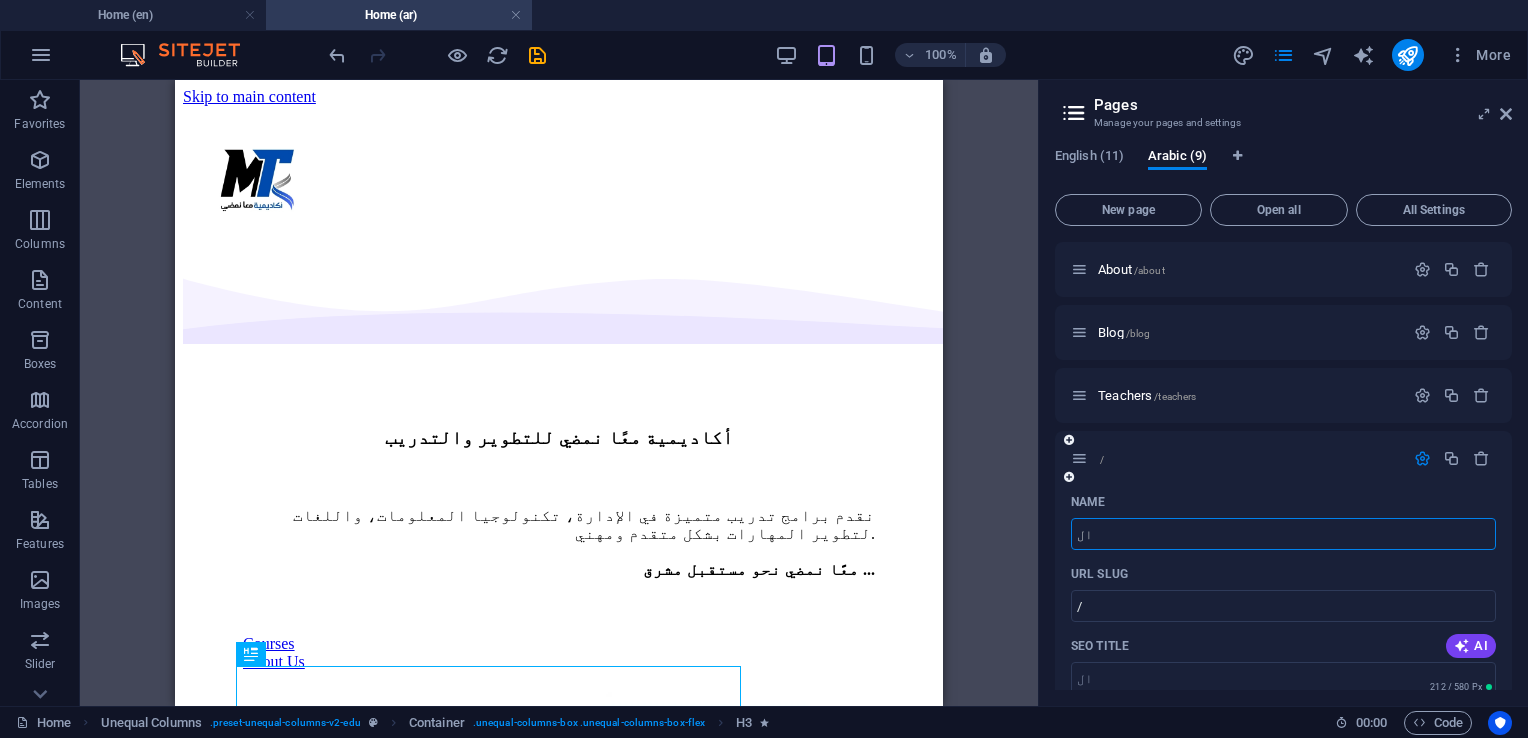 type on "ال" 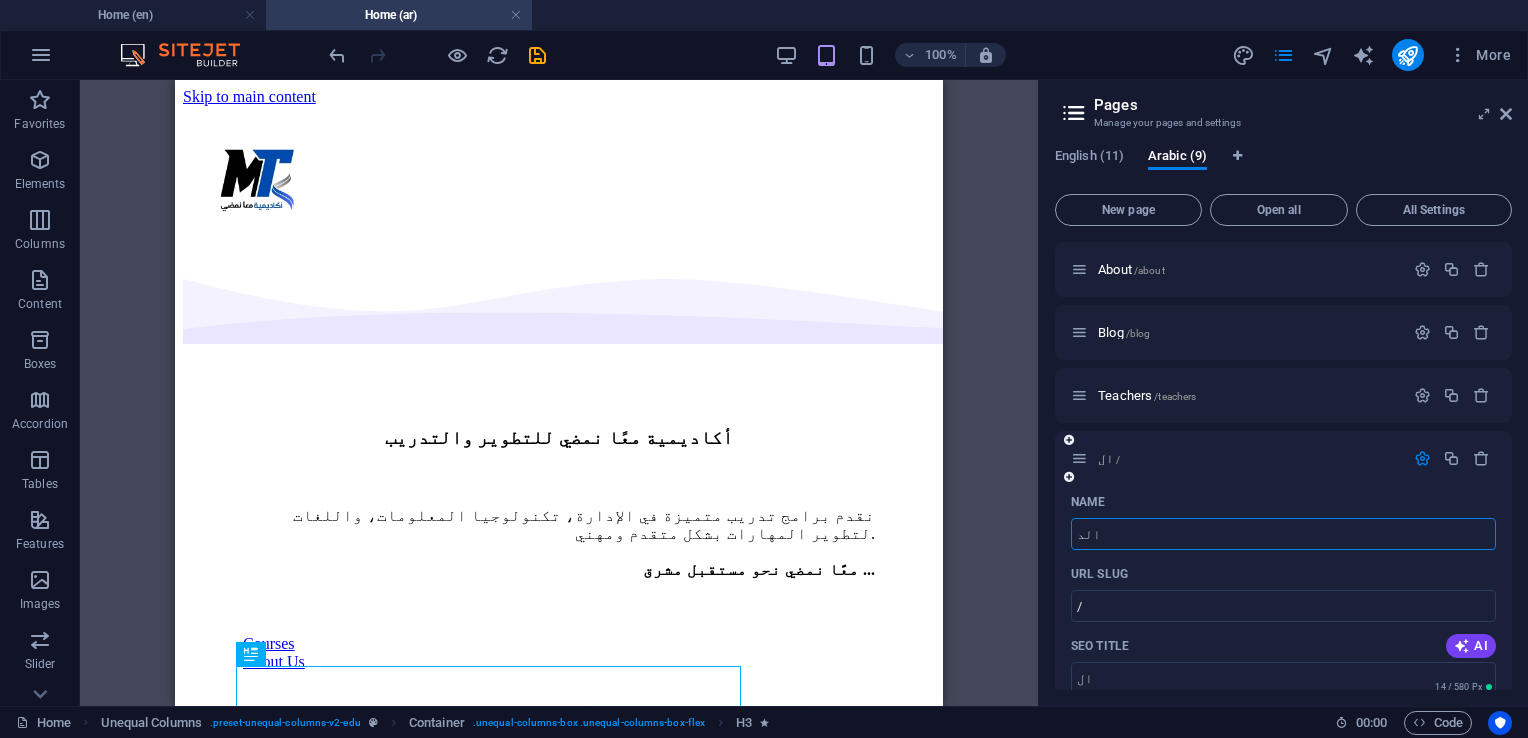 type on "الد" 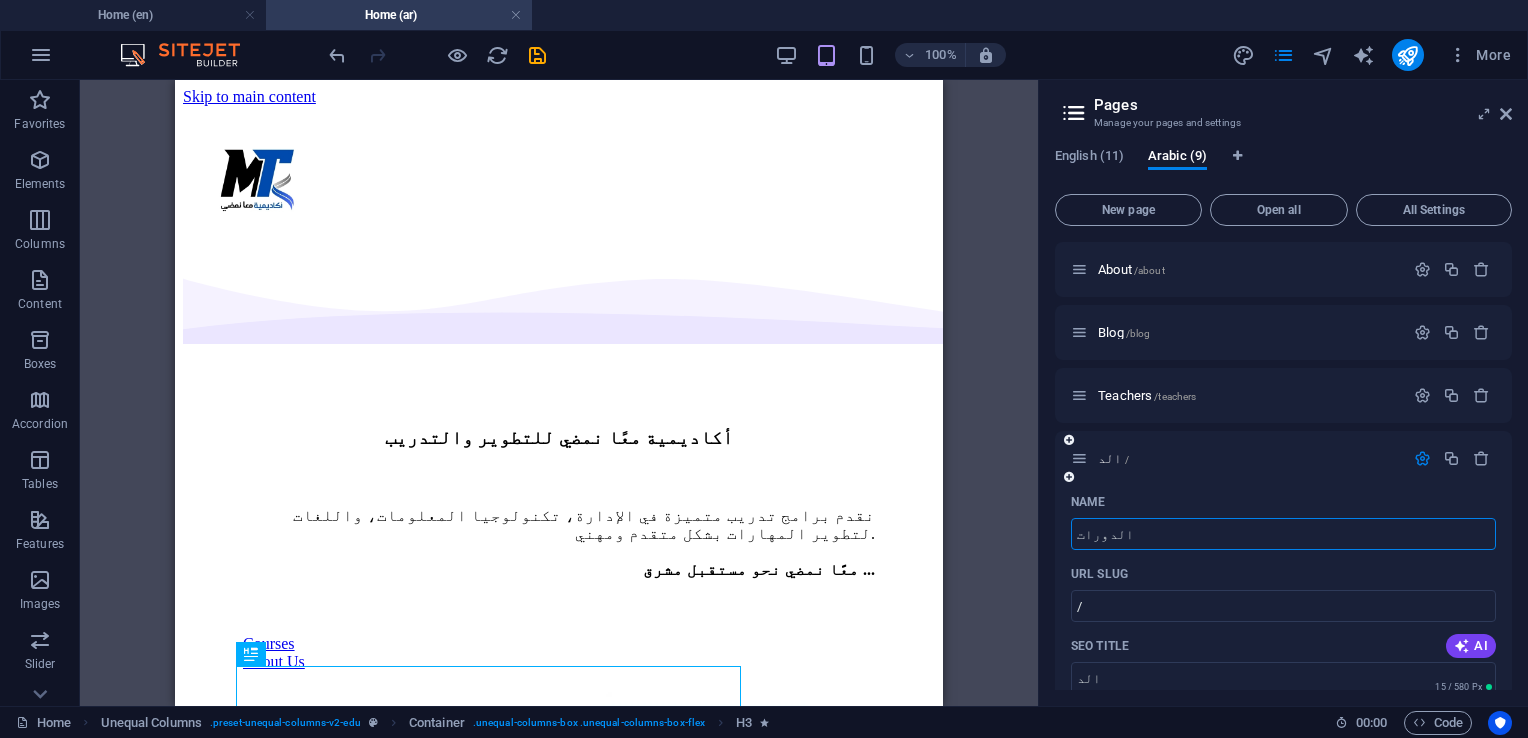 type on "الدورات" 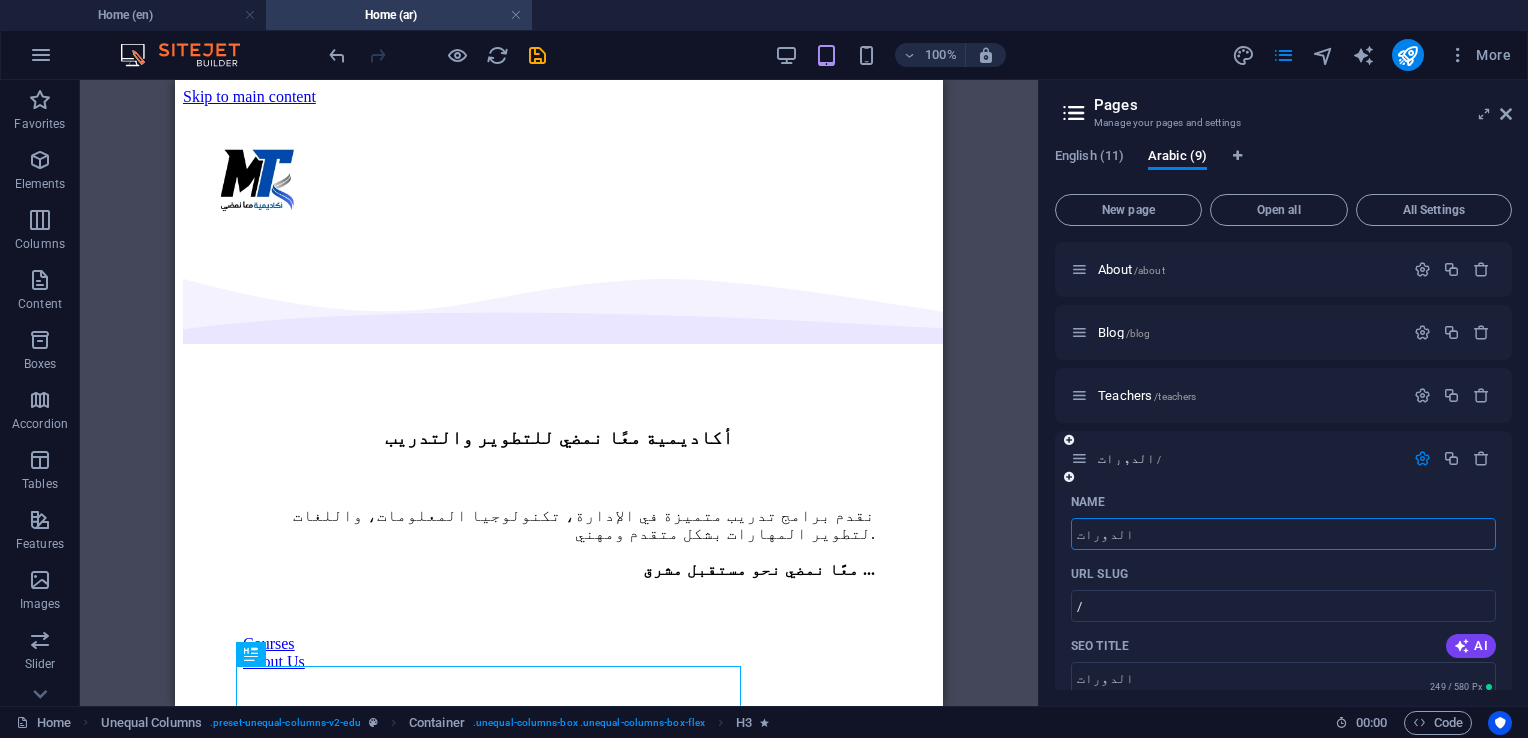type on "الدورات" 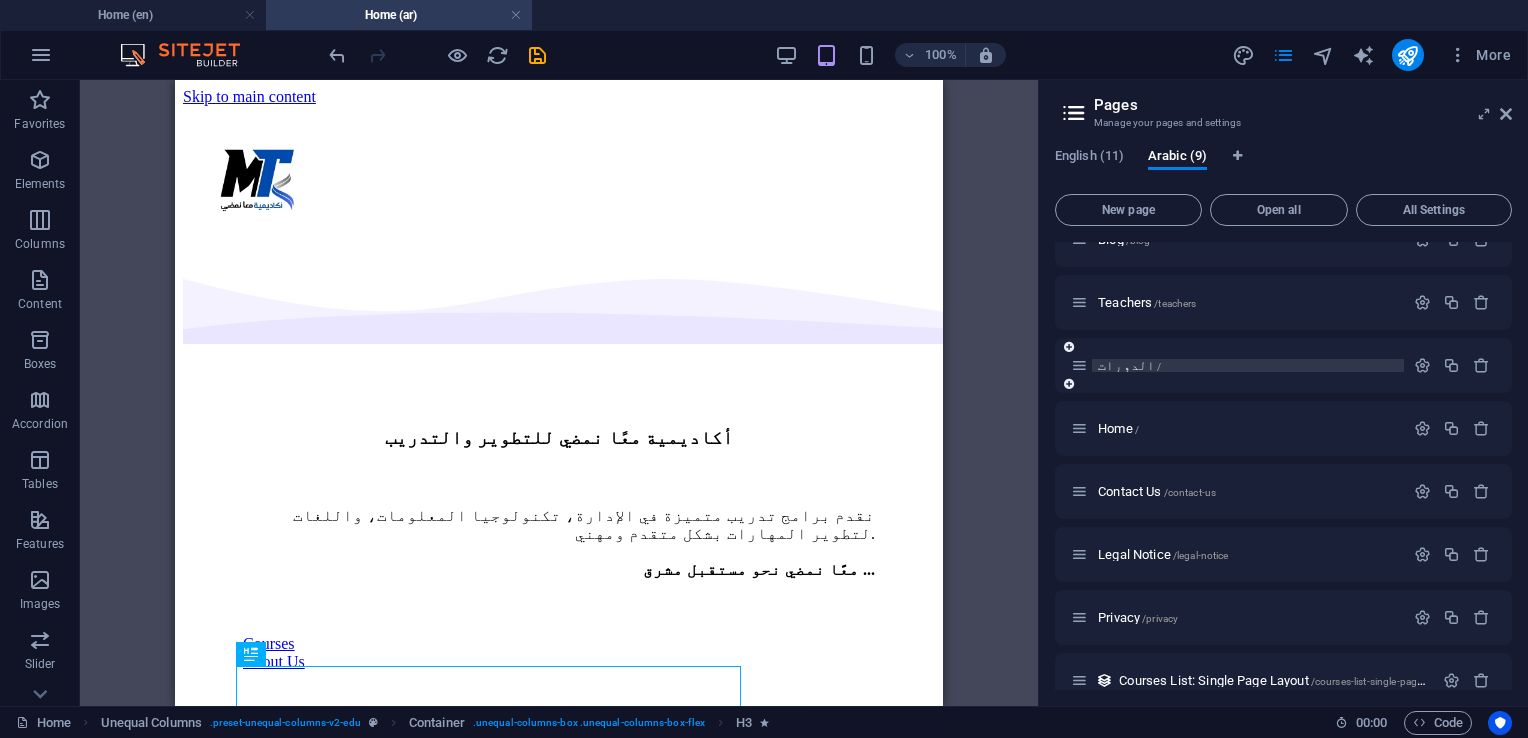 scroll, scrollTop: 100, scrollLeft: 0, axis: vertical 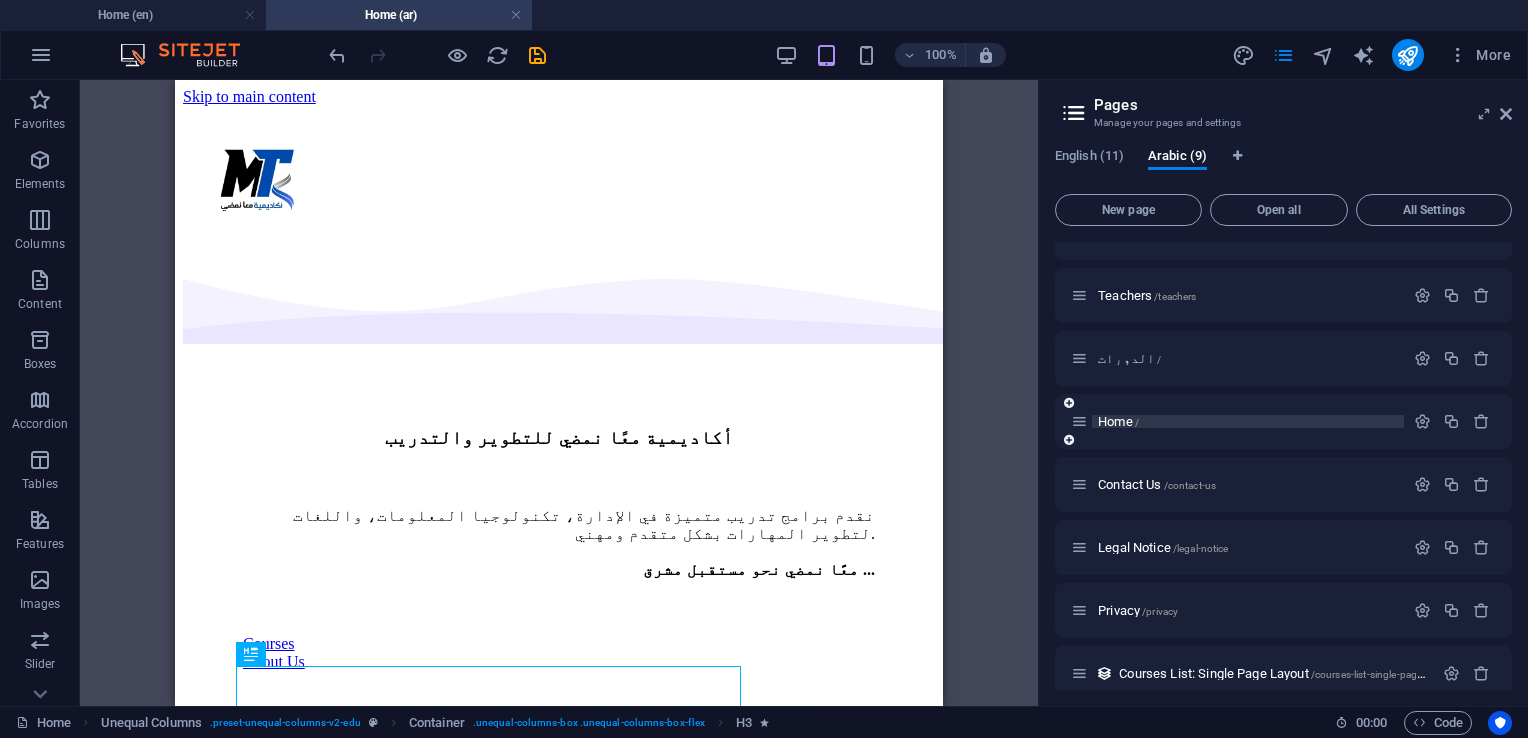 click on "Home /" at bounding box center (1118, 421) 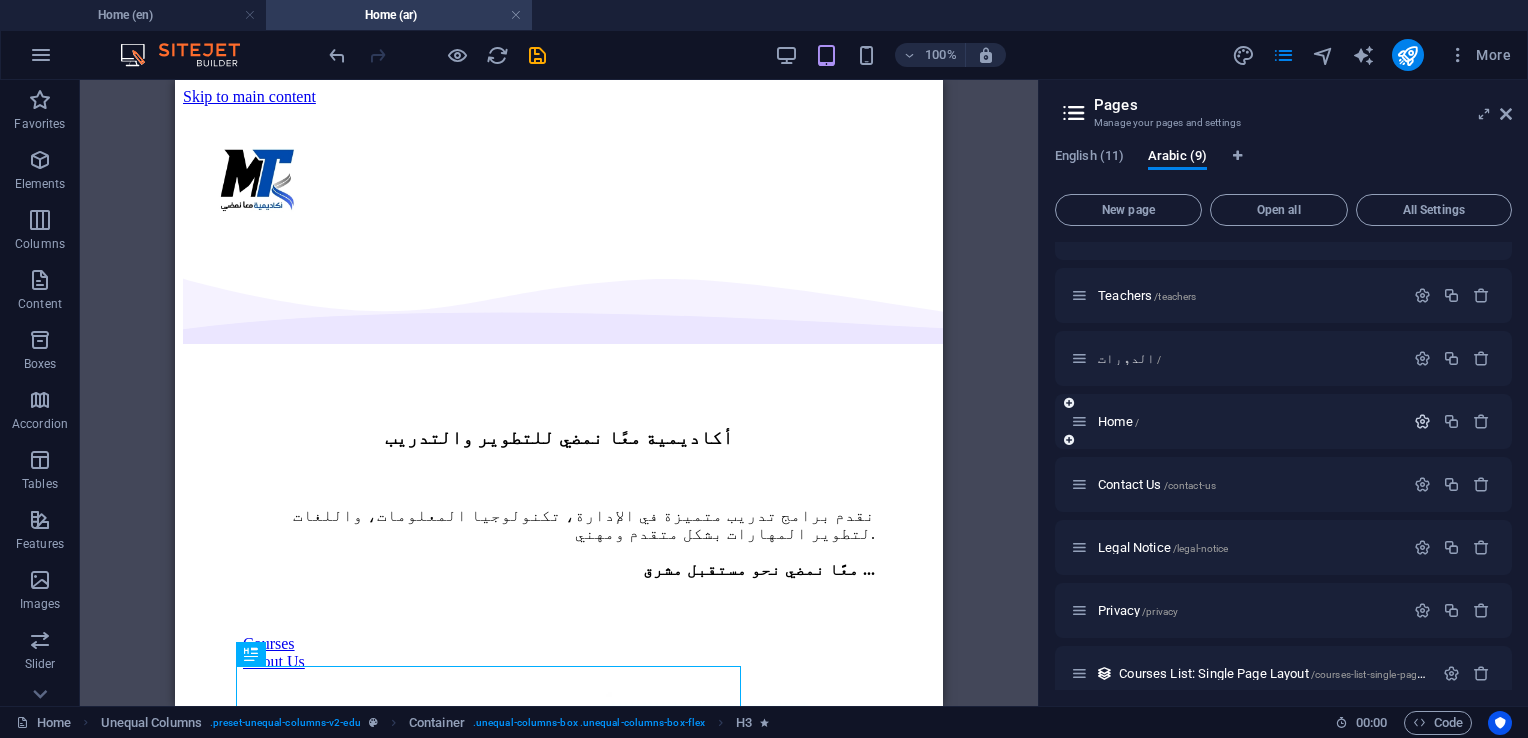 click at bounding box center [1422, 421] 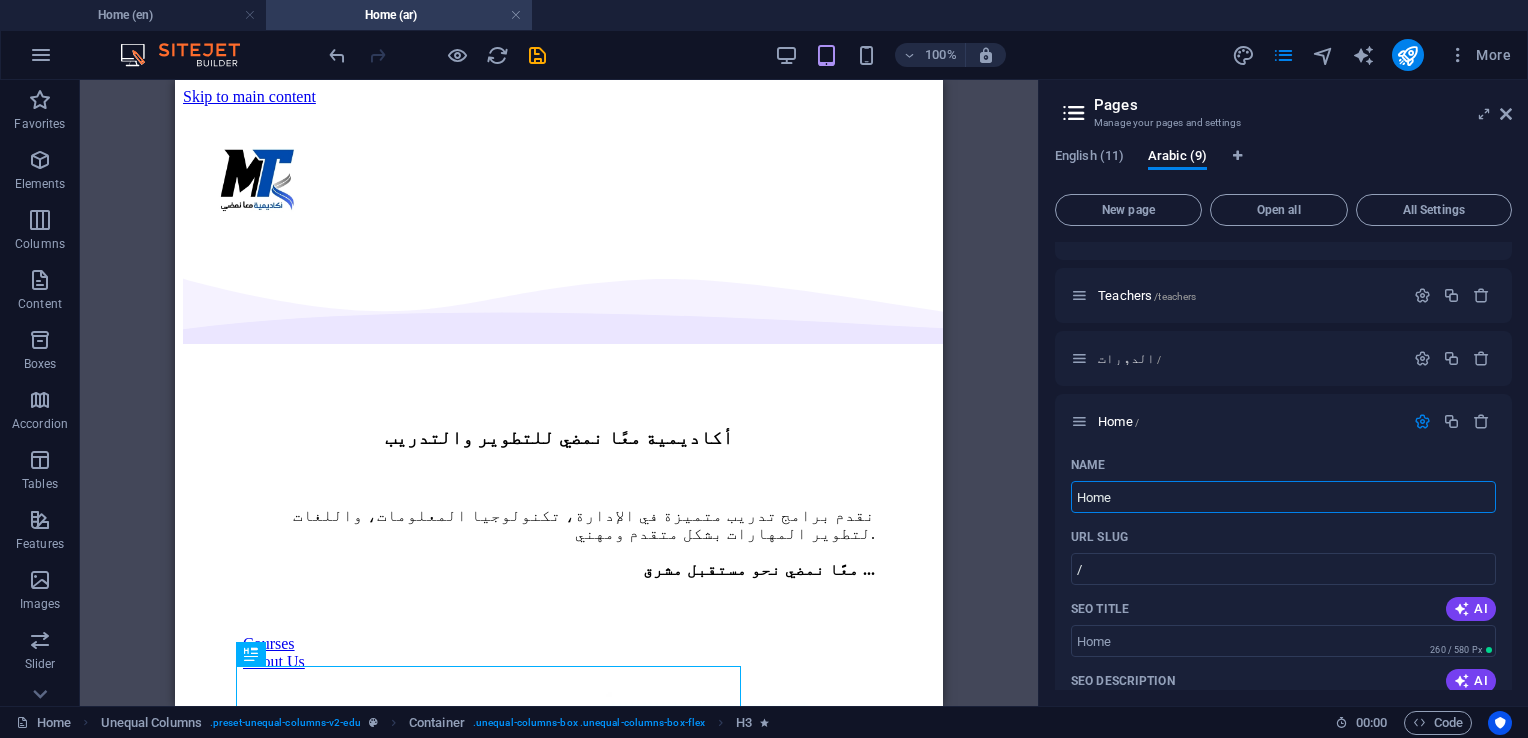 drag, startPoint x: 1164, startPoint y: 494, endPoint x: 1020, endPoint y: 494, distance: 144 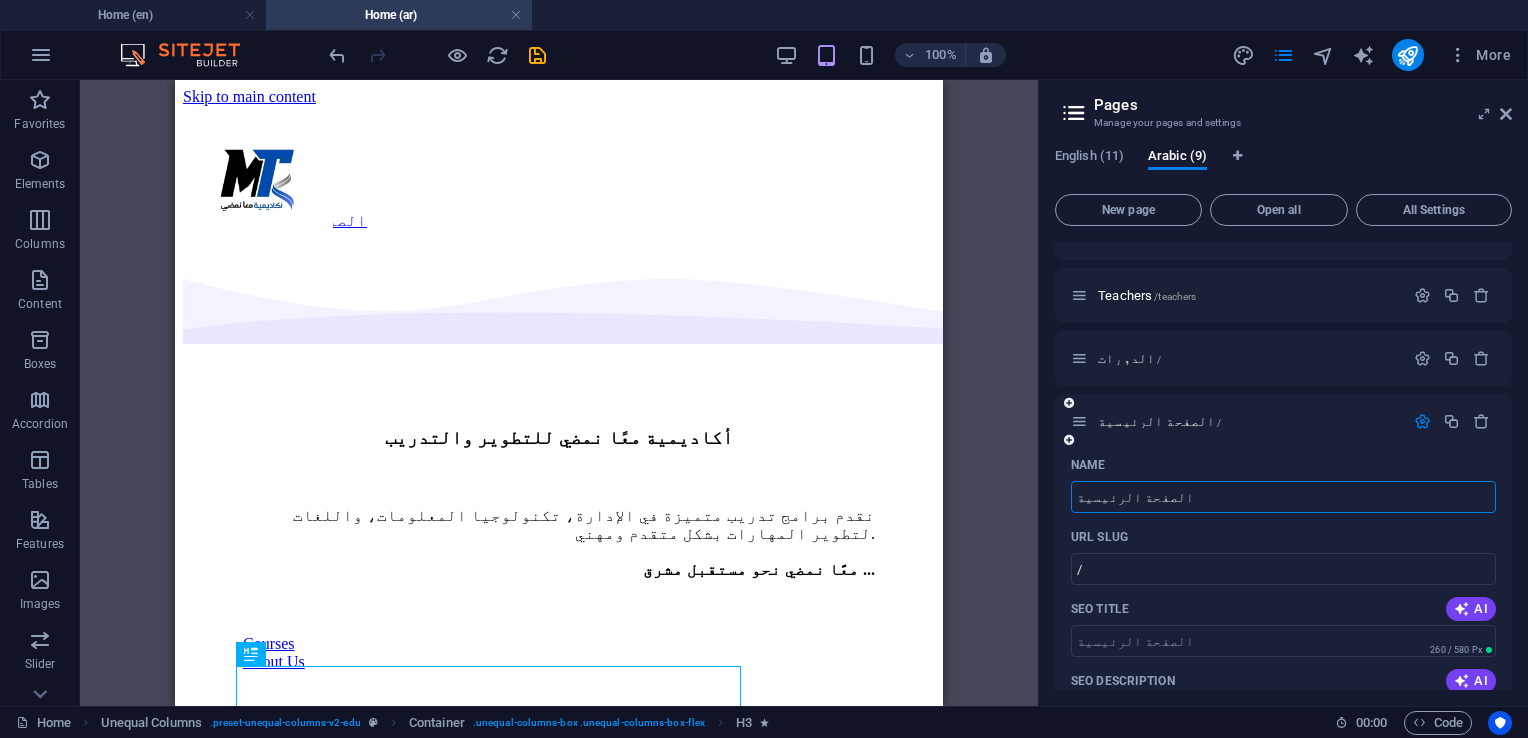 type on "الصفحة الرئيسية" 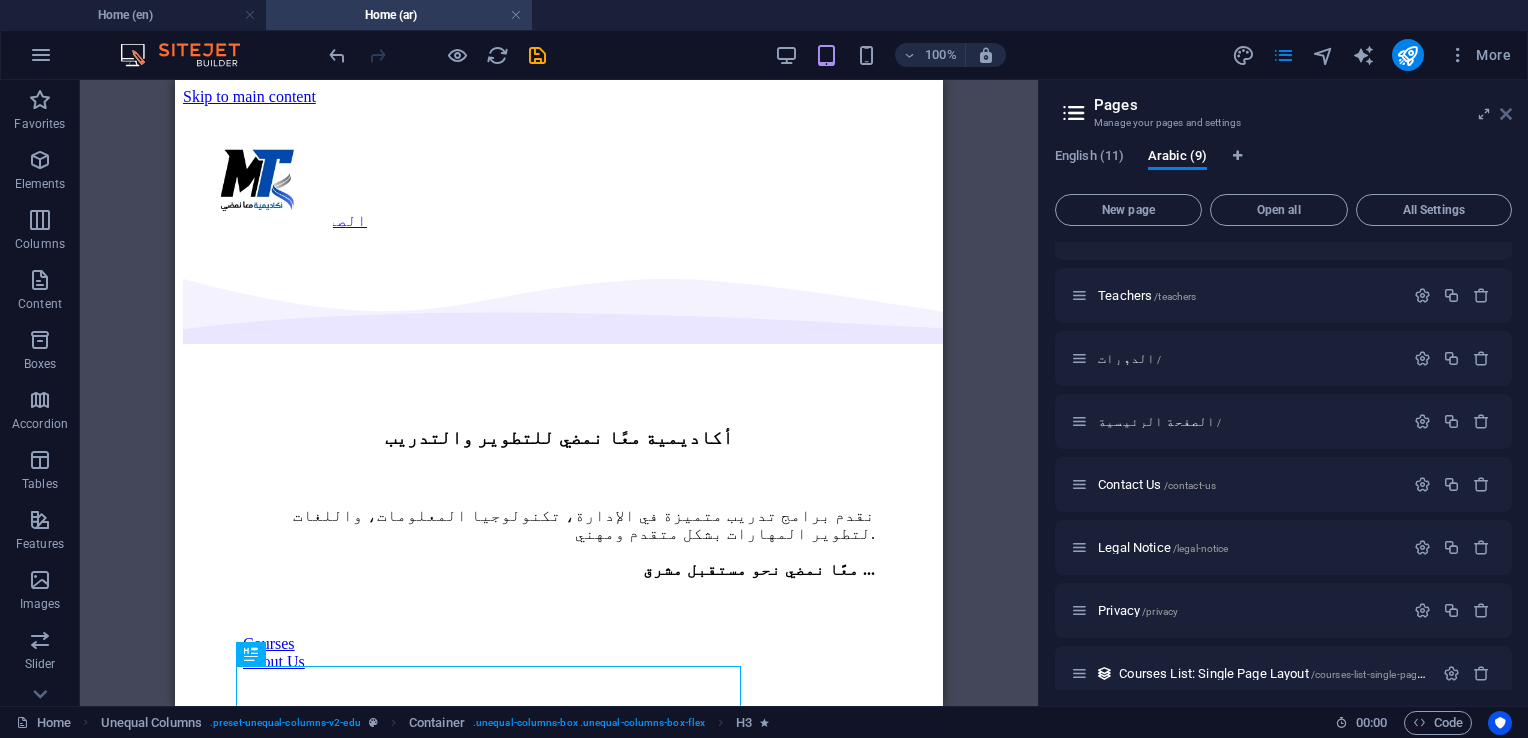 click at bounding box center (1506, 114) 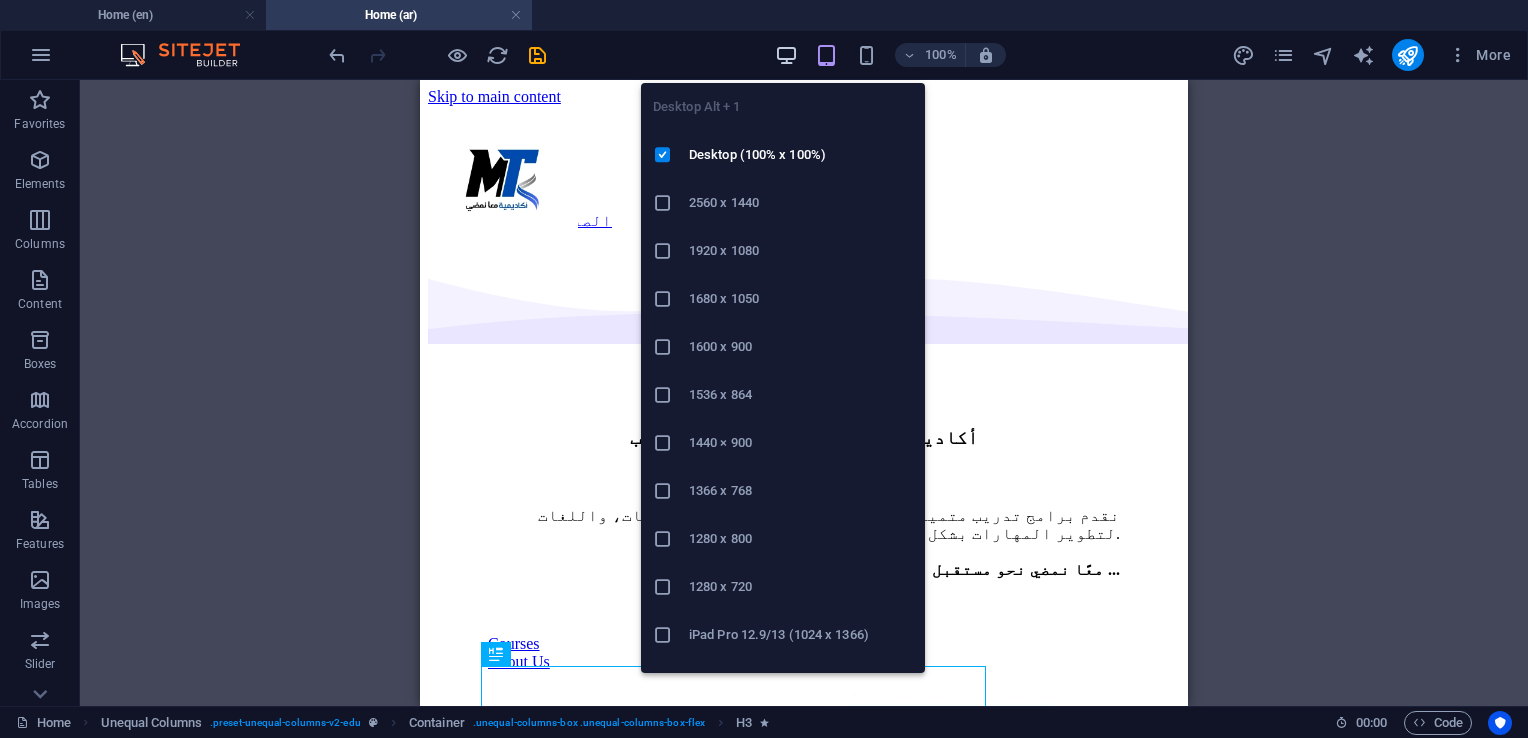 click at bounding box center [786, 55] 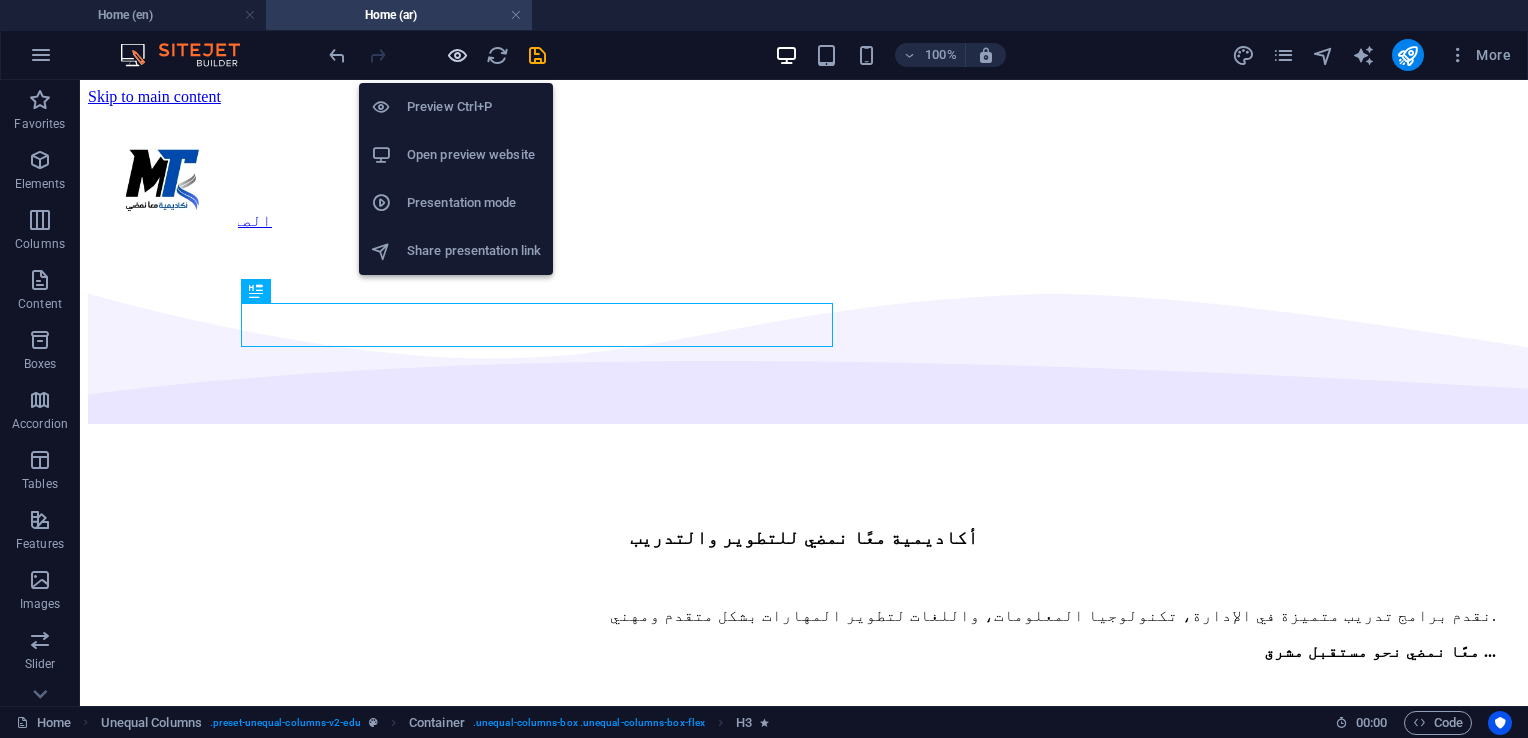 click at bounding box center (457, 55) 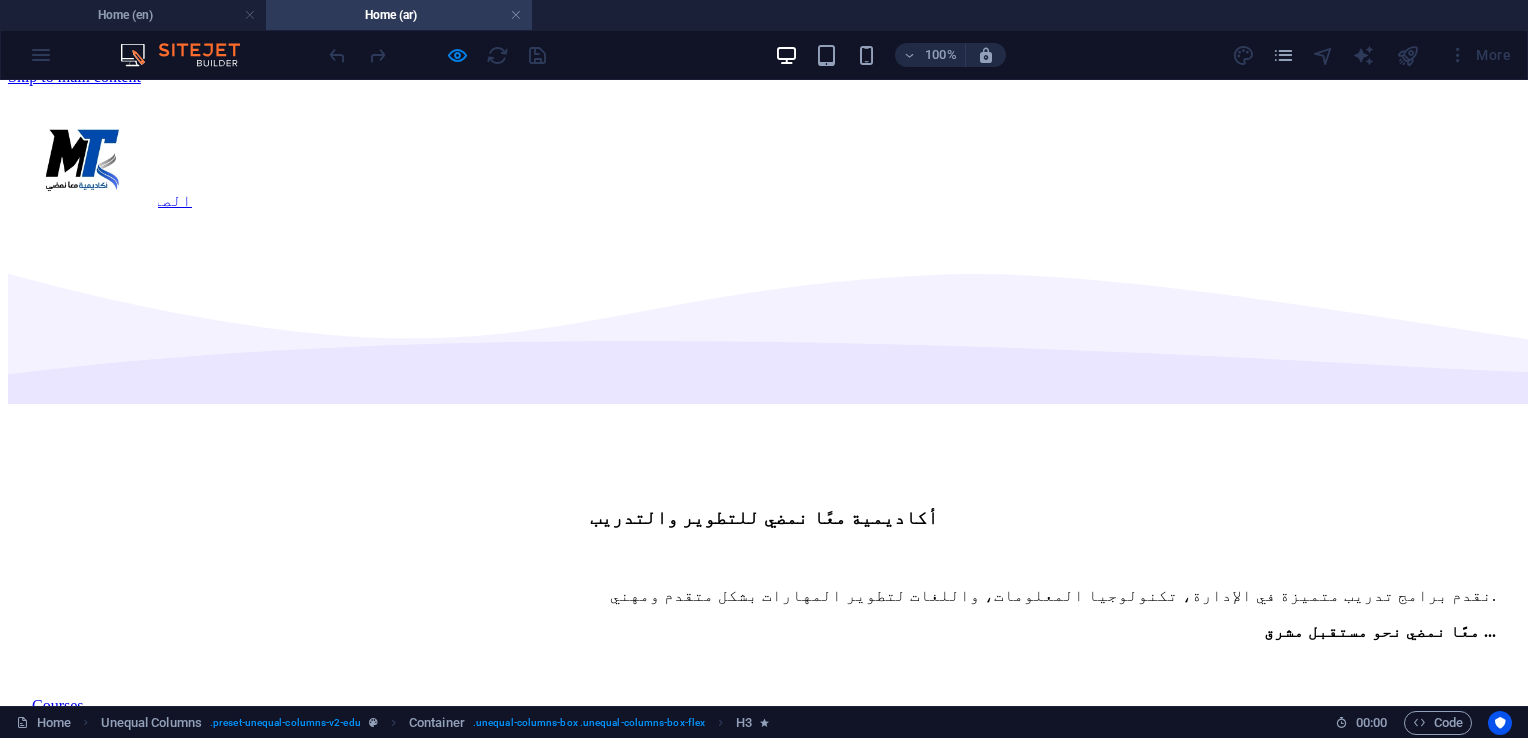 scroll, scrollTop: 0, scrollLeft: 0, axis: both 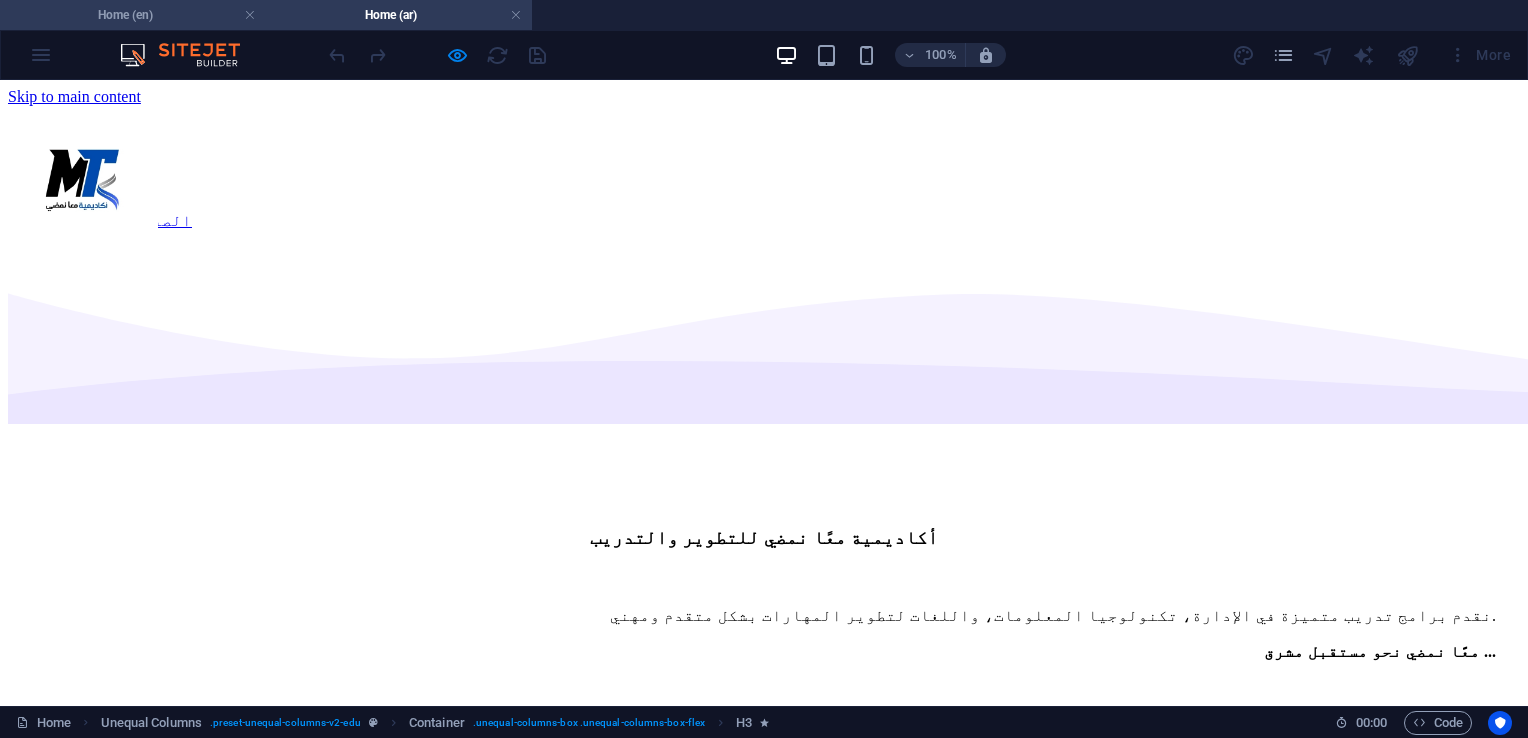click on "Home (en)" at bounding box center [133, 15] 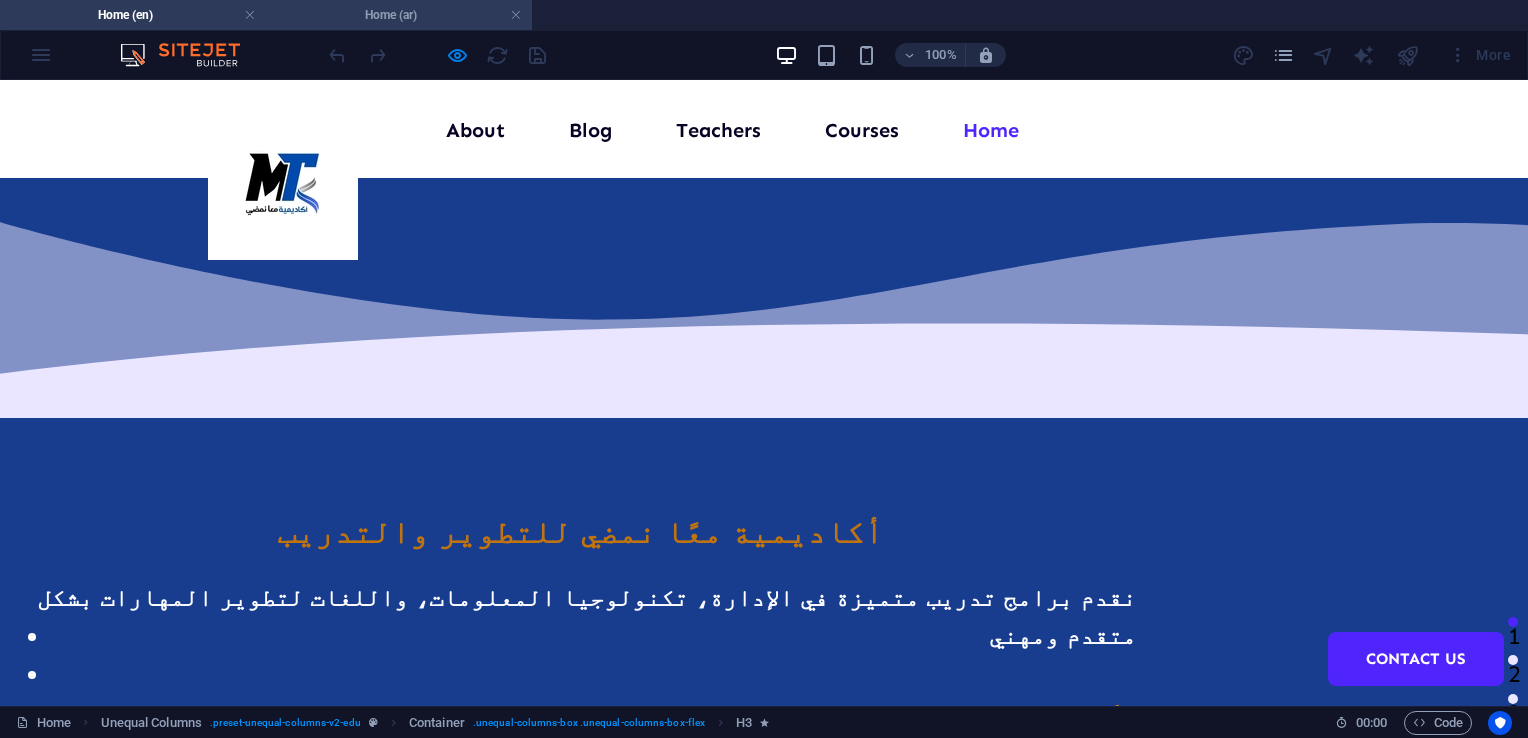 click on "Home (ar)" at bounding box center [399, 15] 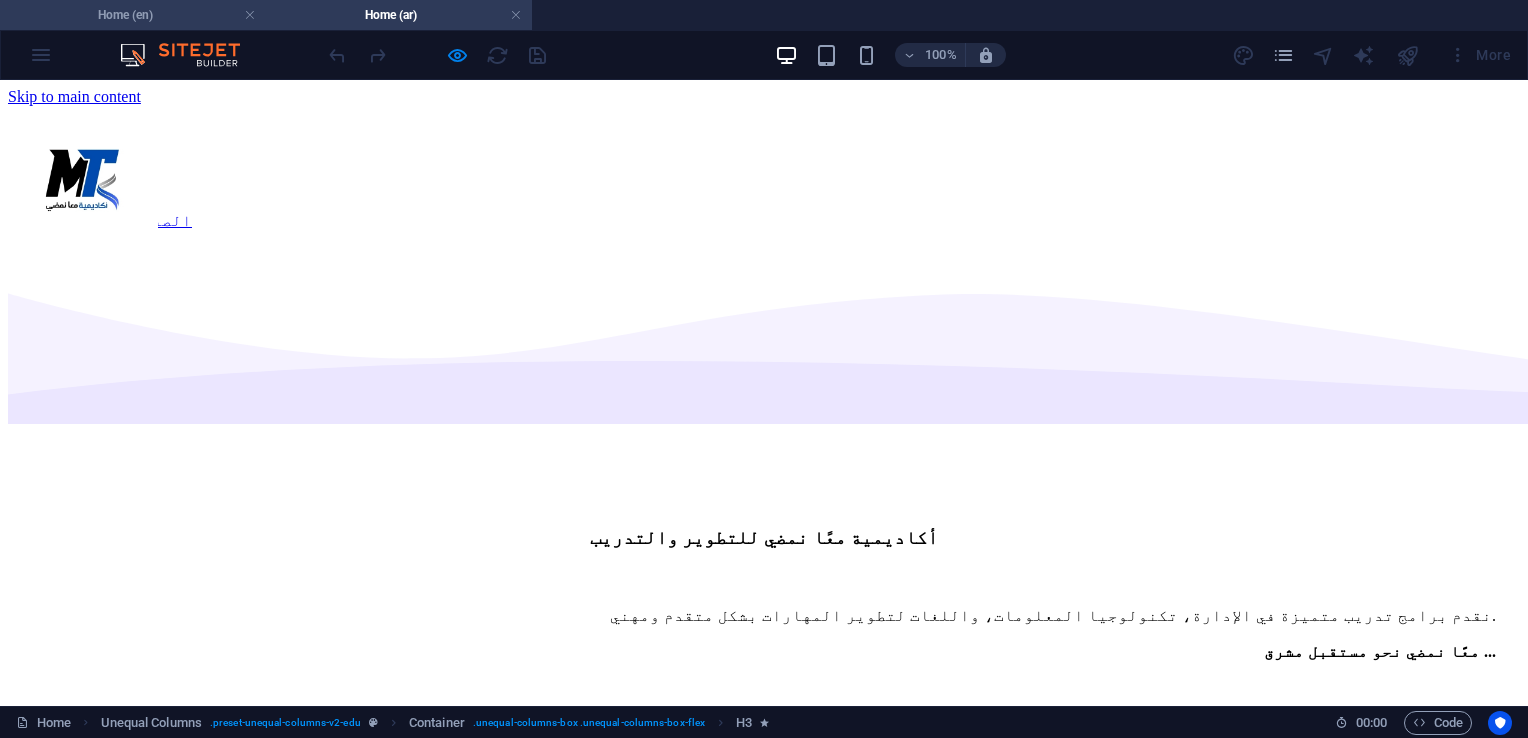 click on "Home (en)" at bounding box center (133, 15) 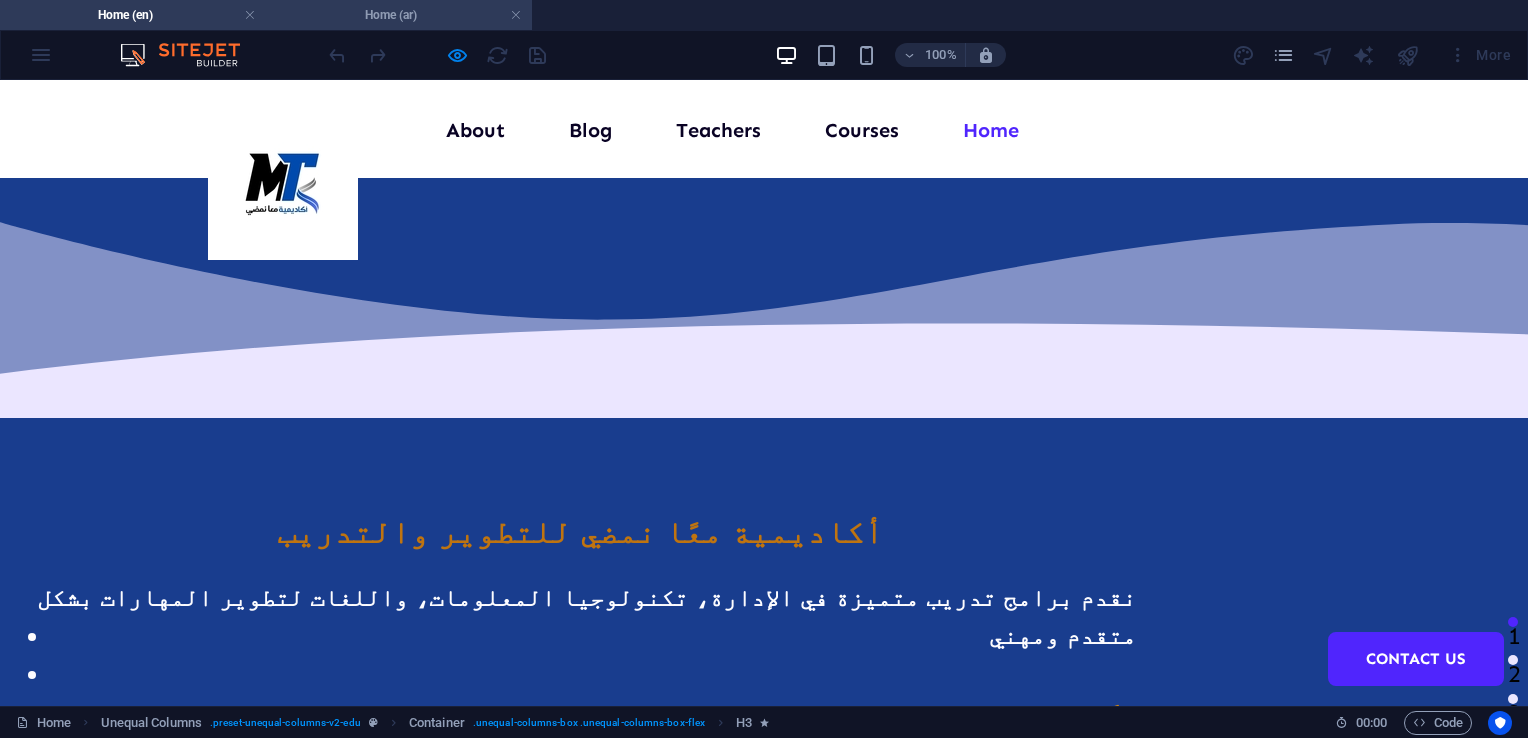 click on "Home (ar)" at bounding box center [399, 15] 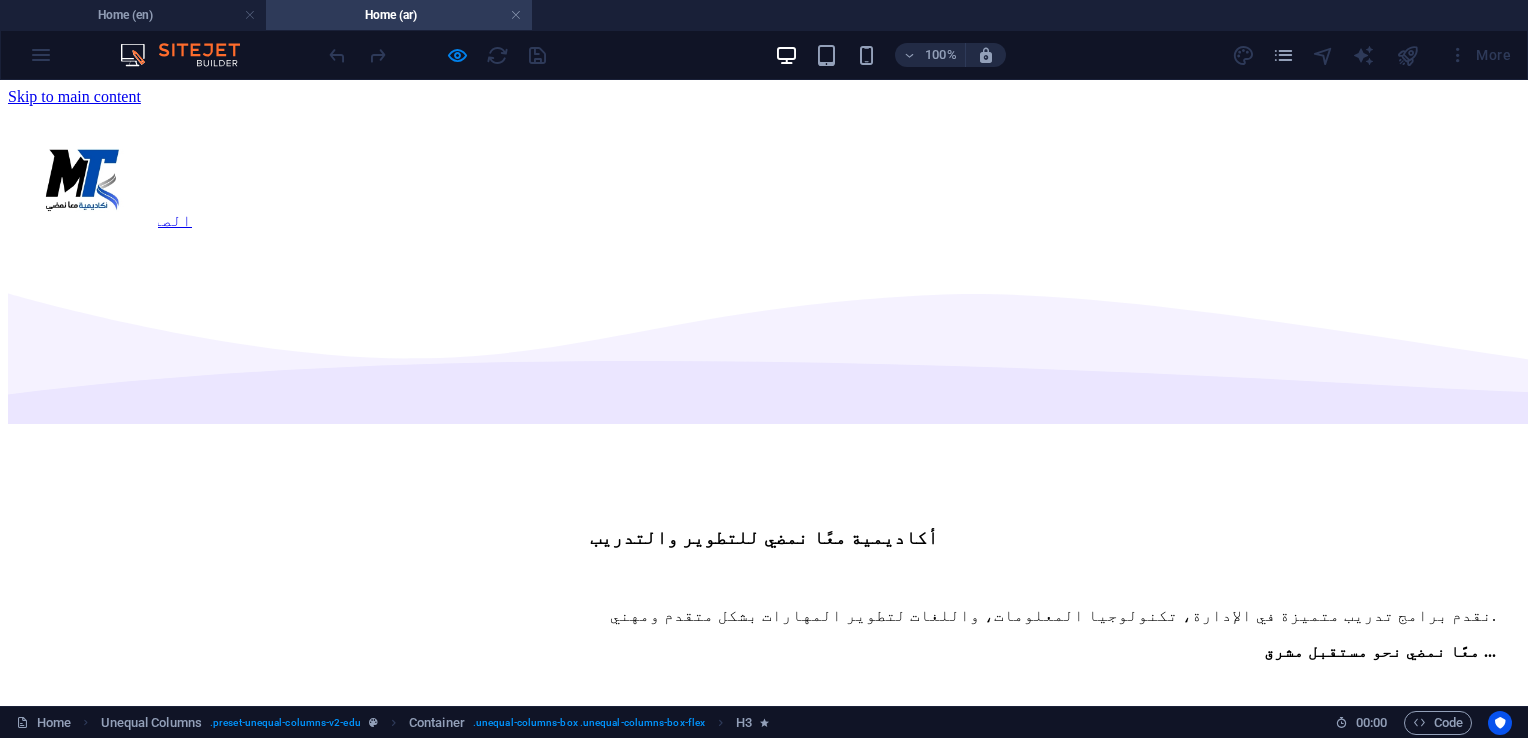 click on "نقدم برامج تدريب متميزة في الإدارة، تكنولوجيا المعلومات، واللغات لتطوير المهارات بشكل متقدم ومهني. معًا نمضي نحو مستقبل مشرق ..." at bounding box center [764, 634] 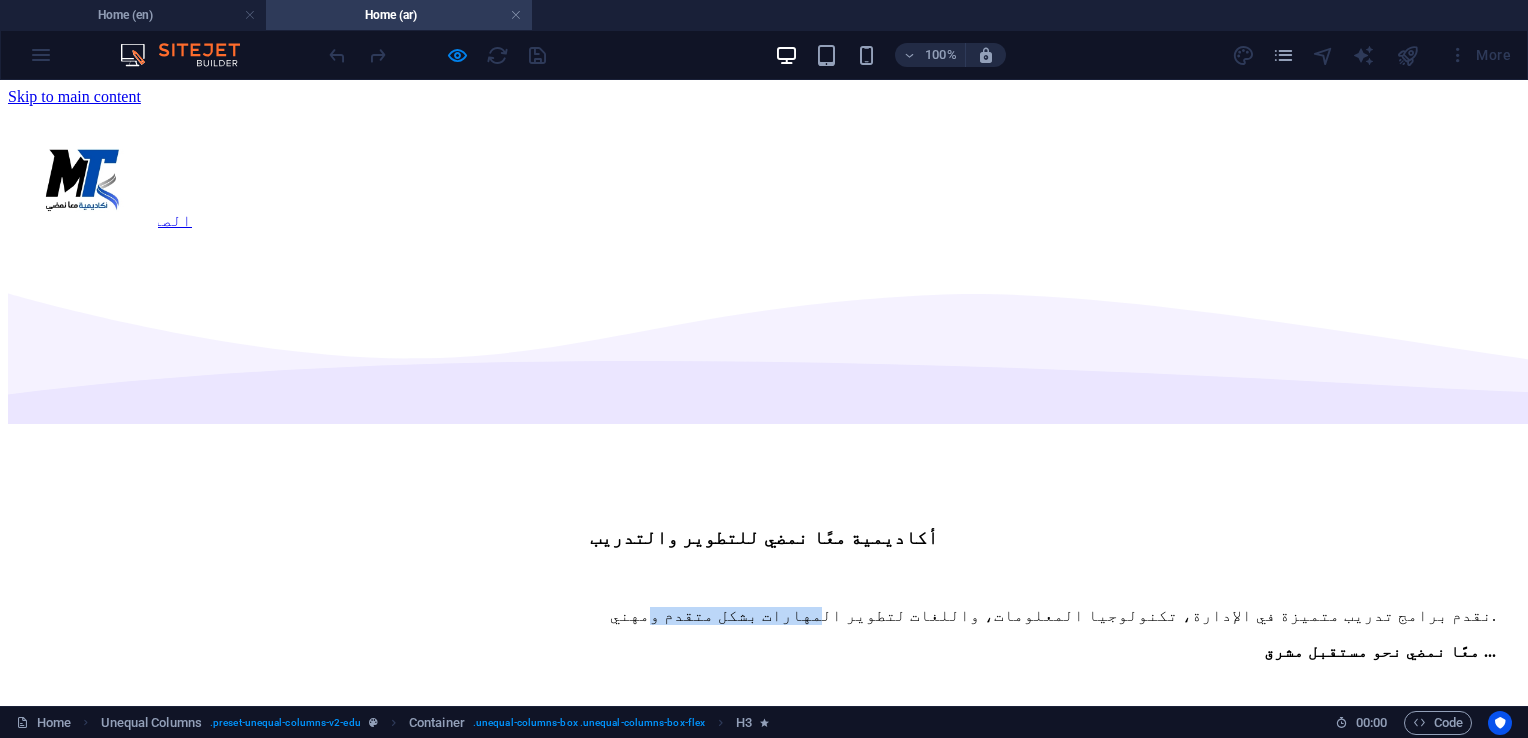 drag, startPoint x: 494, startPoint y: 410, endPoint x: 658, endPoint y: 419, distance: 164.24677 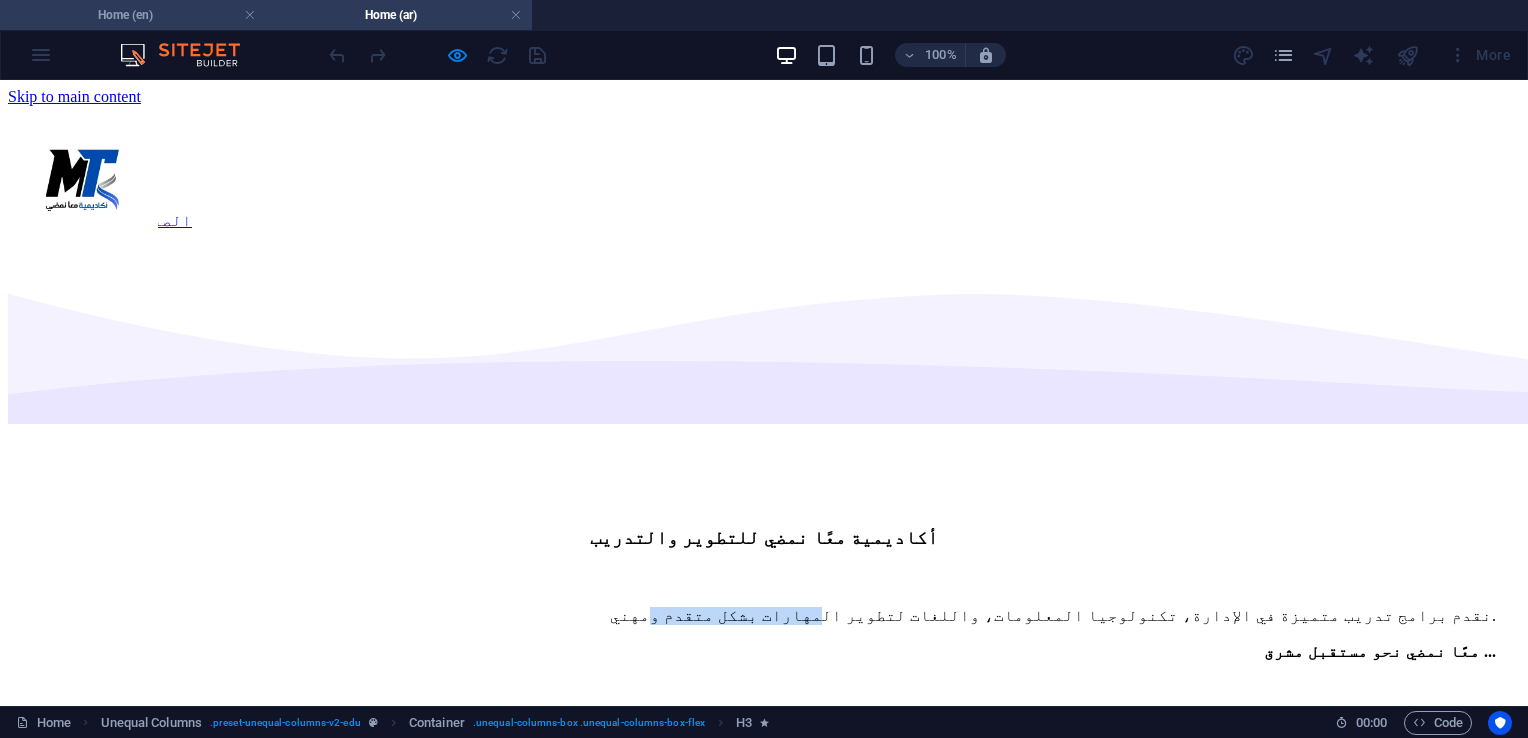 click on "Home (en)" at bounding box center [133, 15] 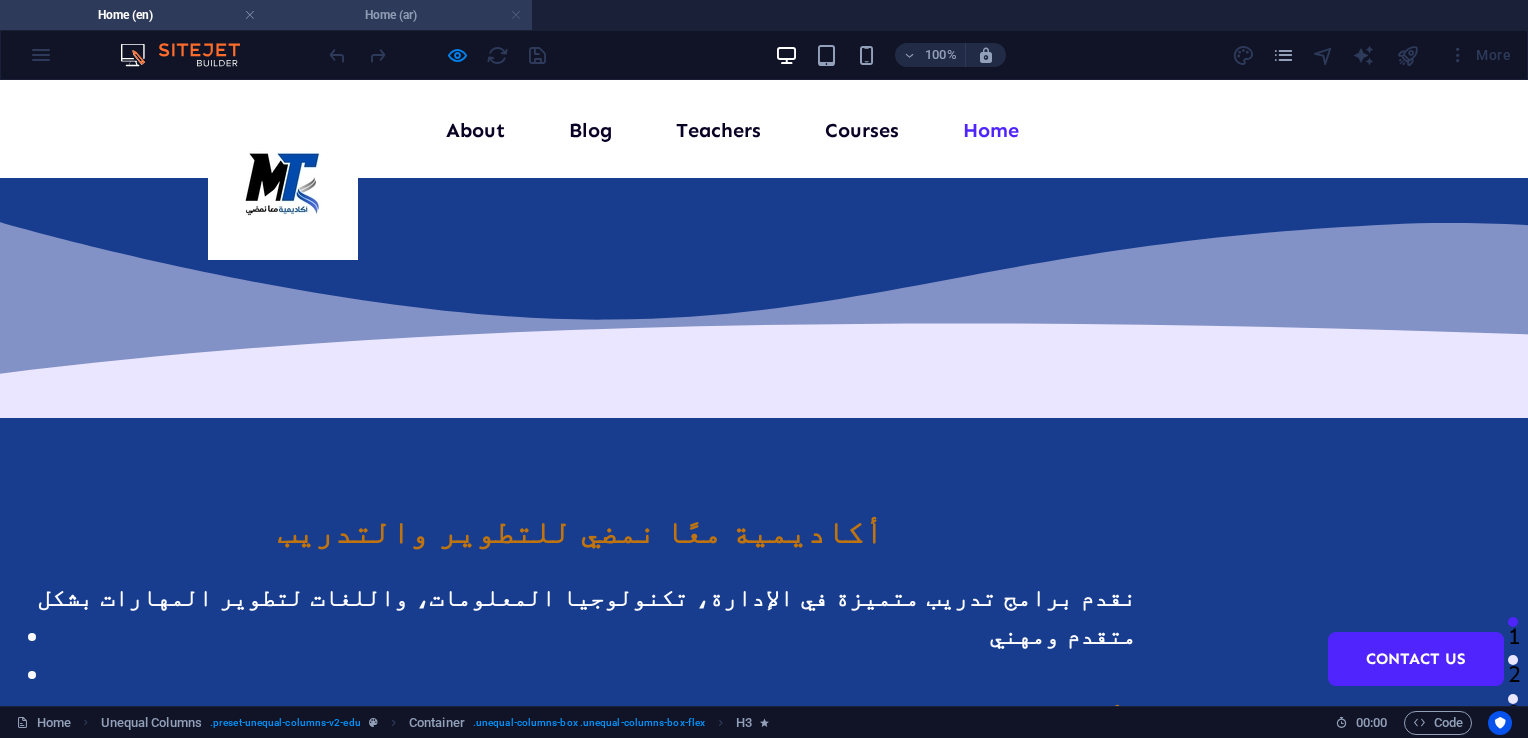 click at bounding box center [516, 15] 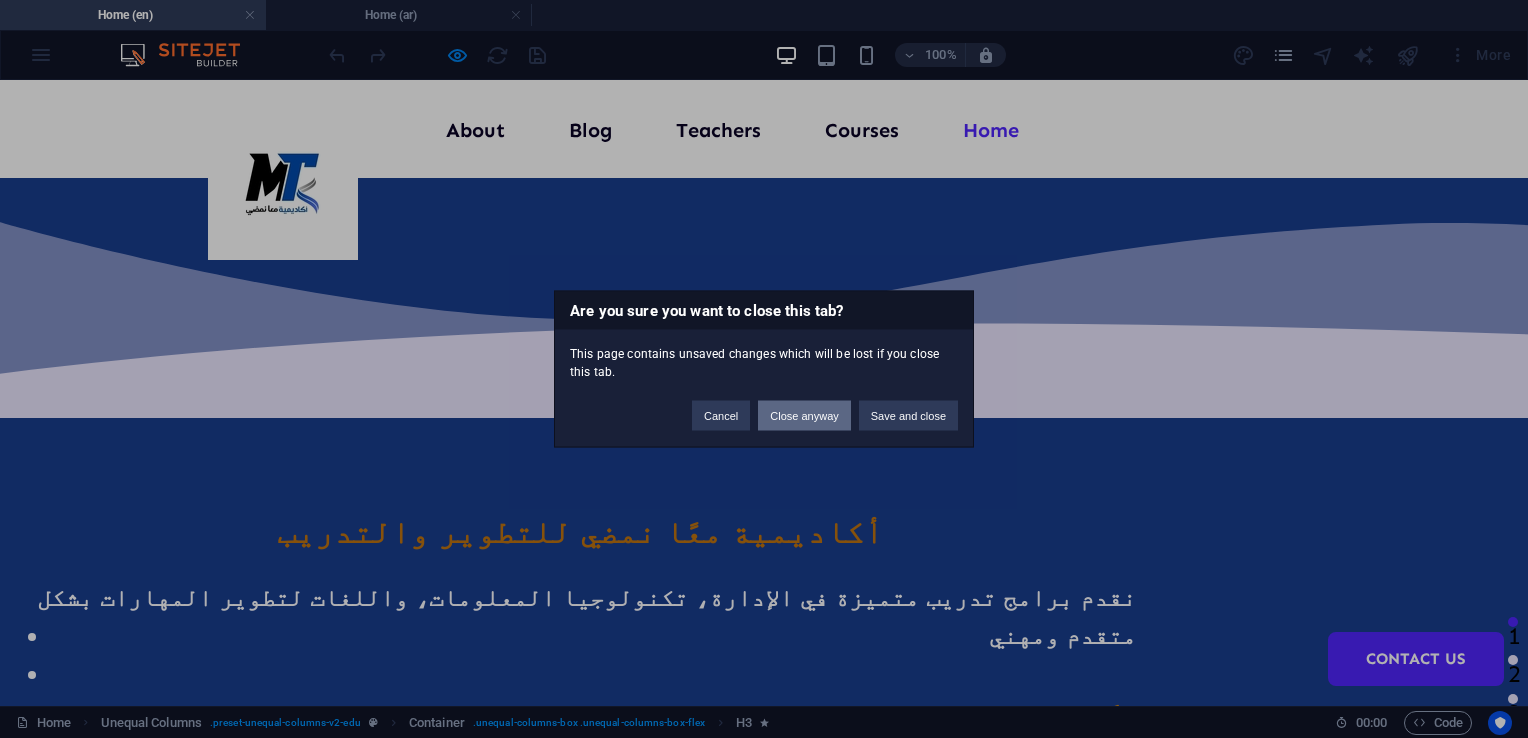 click on "Close anyway" at bounding box center [804, 416] 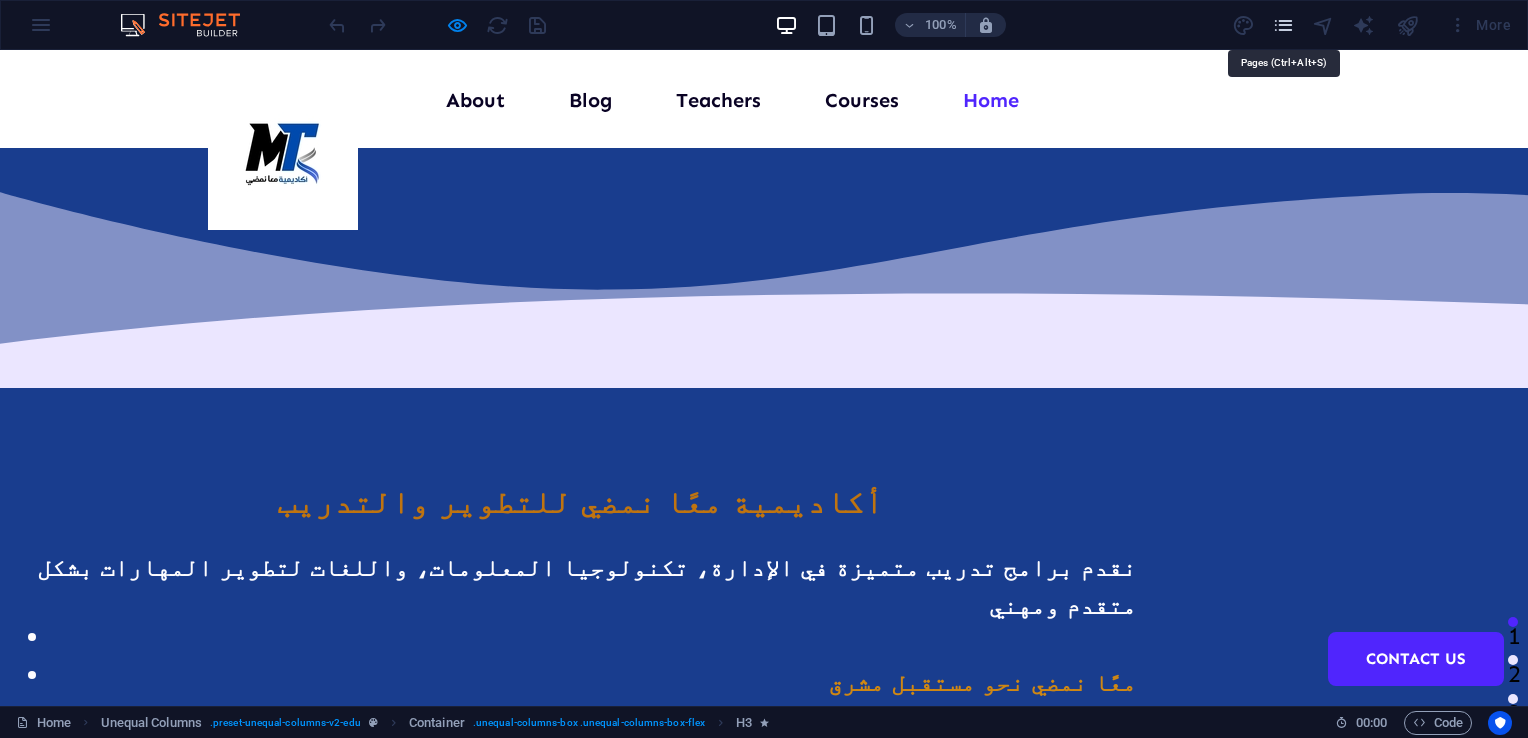 click at bounding box center [1283, 25] 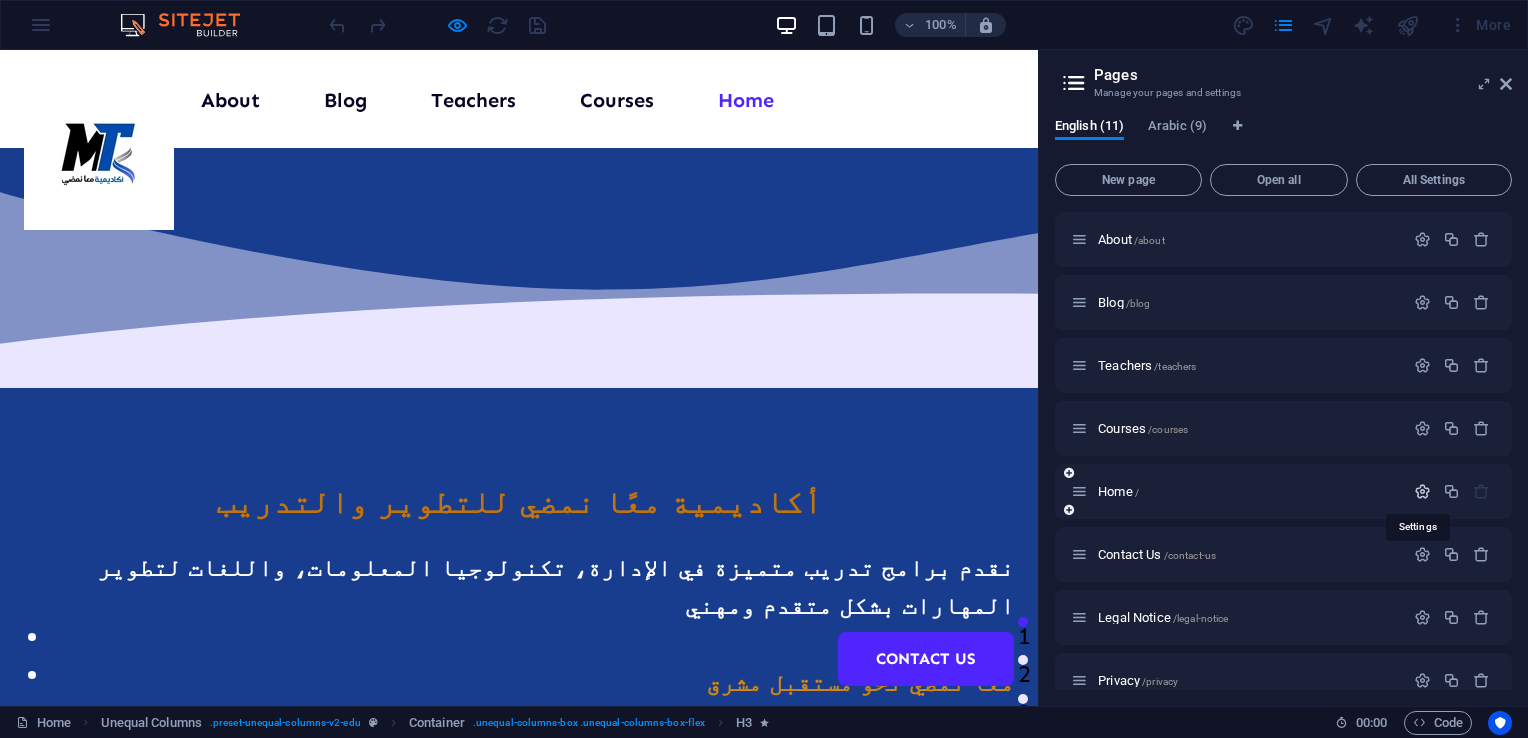 click at bounding box center (1422, 491) 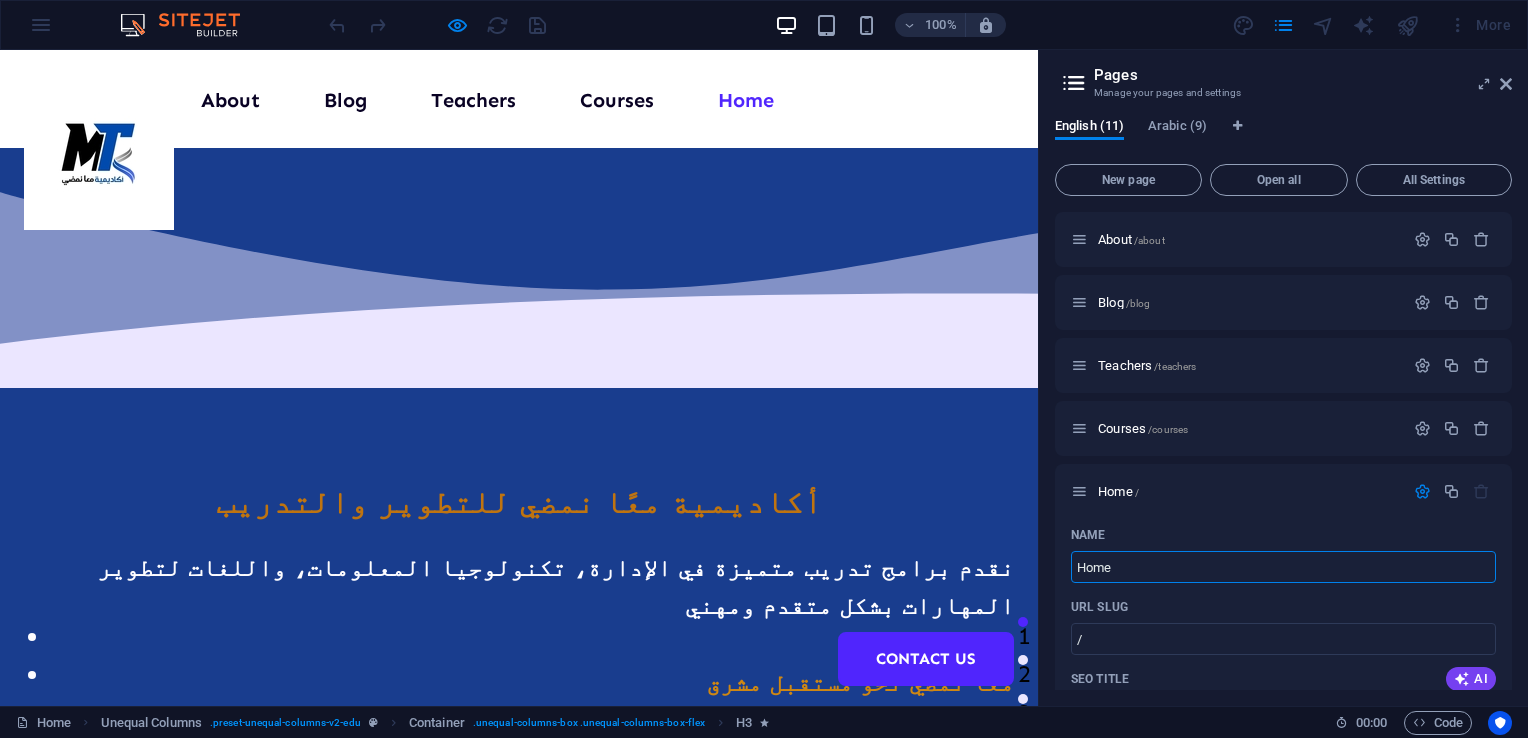 drag, startPoint x: 1186, startPoint y: 628, endPoint x: 1002, endPoint y: 556, distance: 197.58542 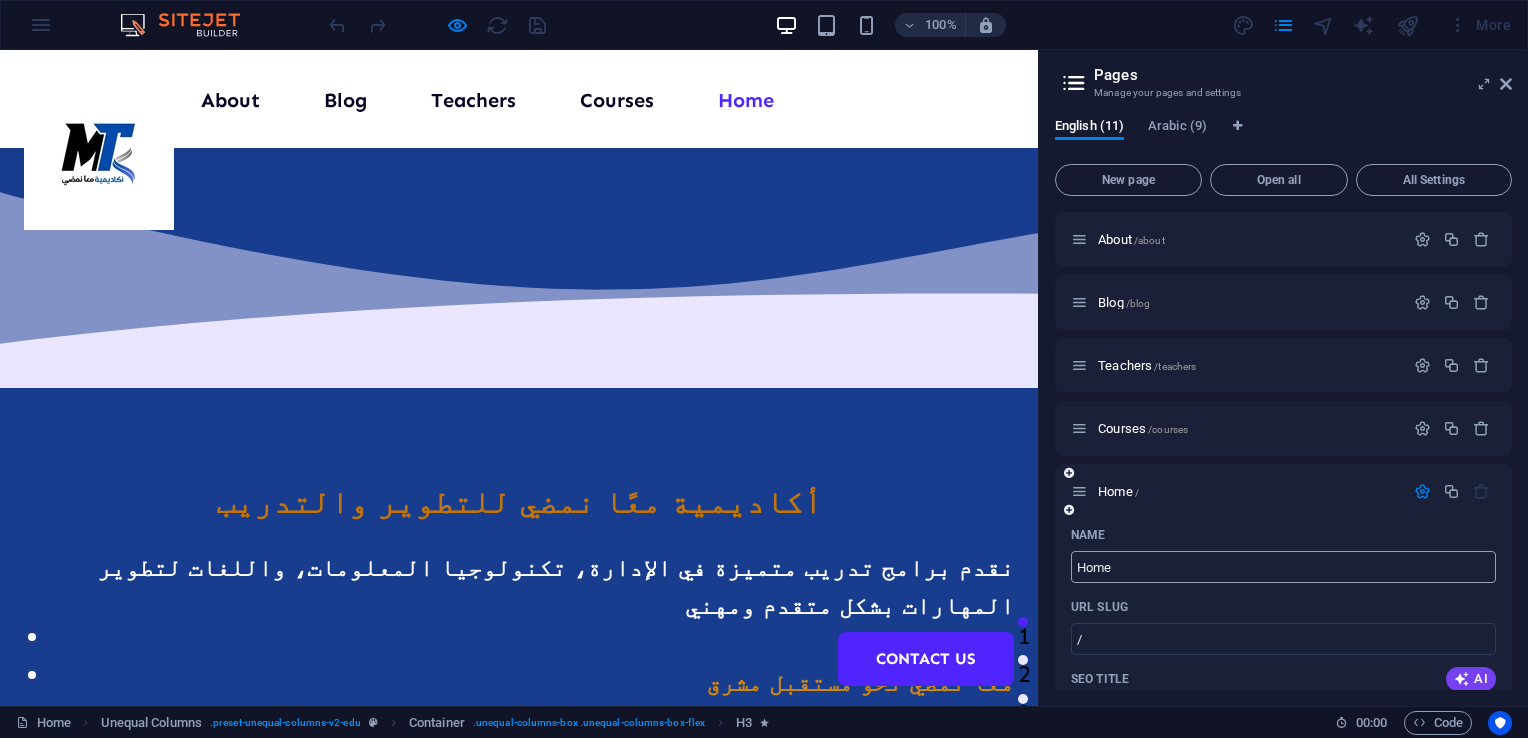 click on "Home" at bounding box center (1283, 567) 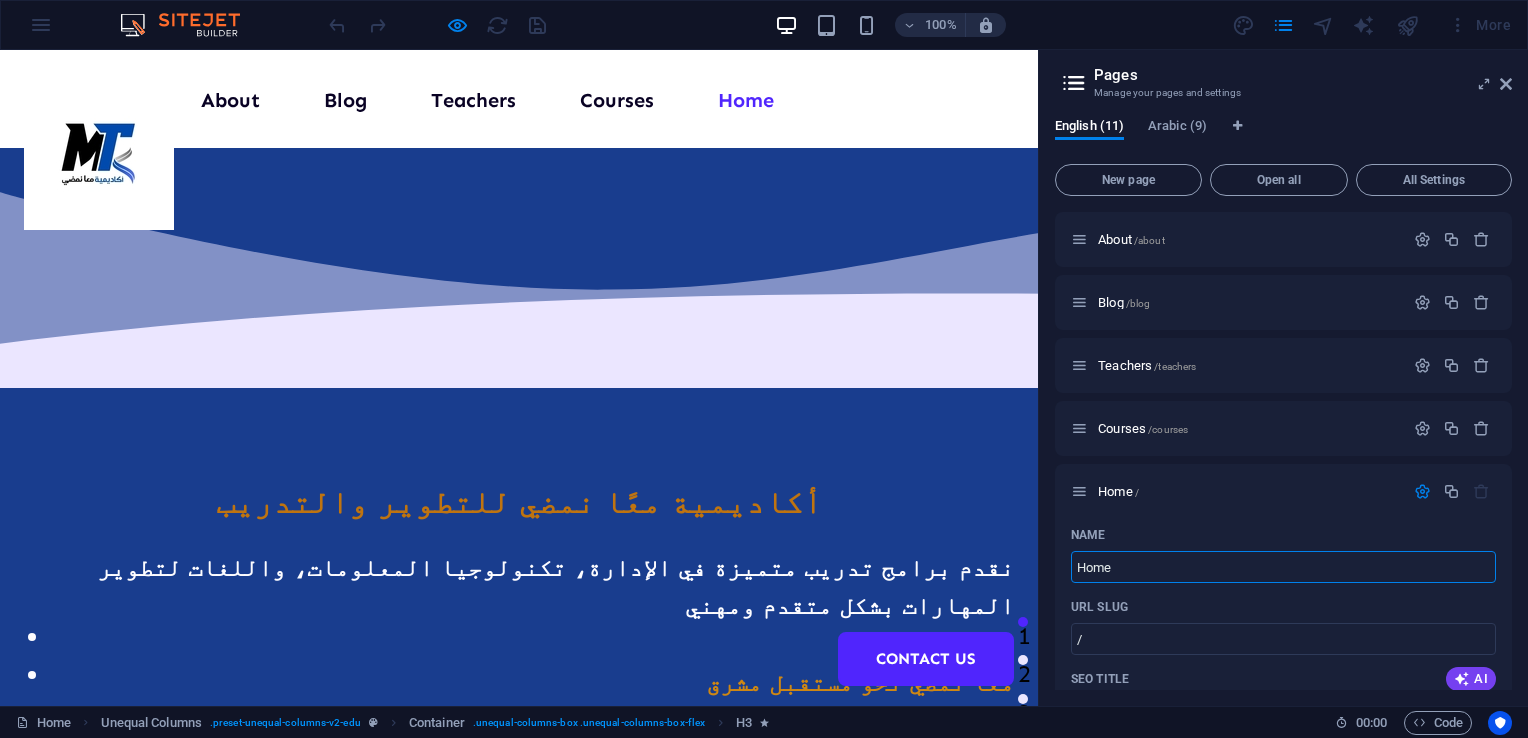 drag, startPoint x: 1145, startPoint y: 574, endPoint x: 1048, endPoint y: 573, distance: 97.00516 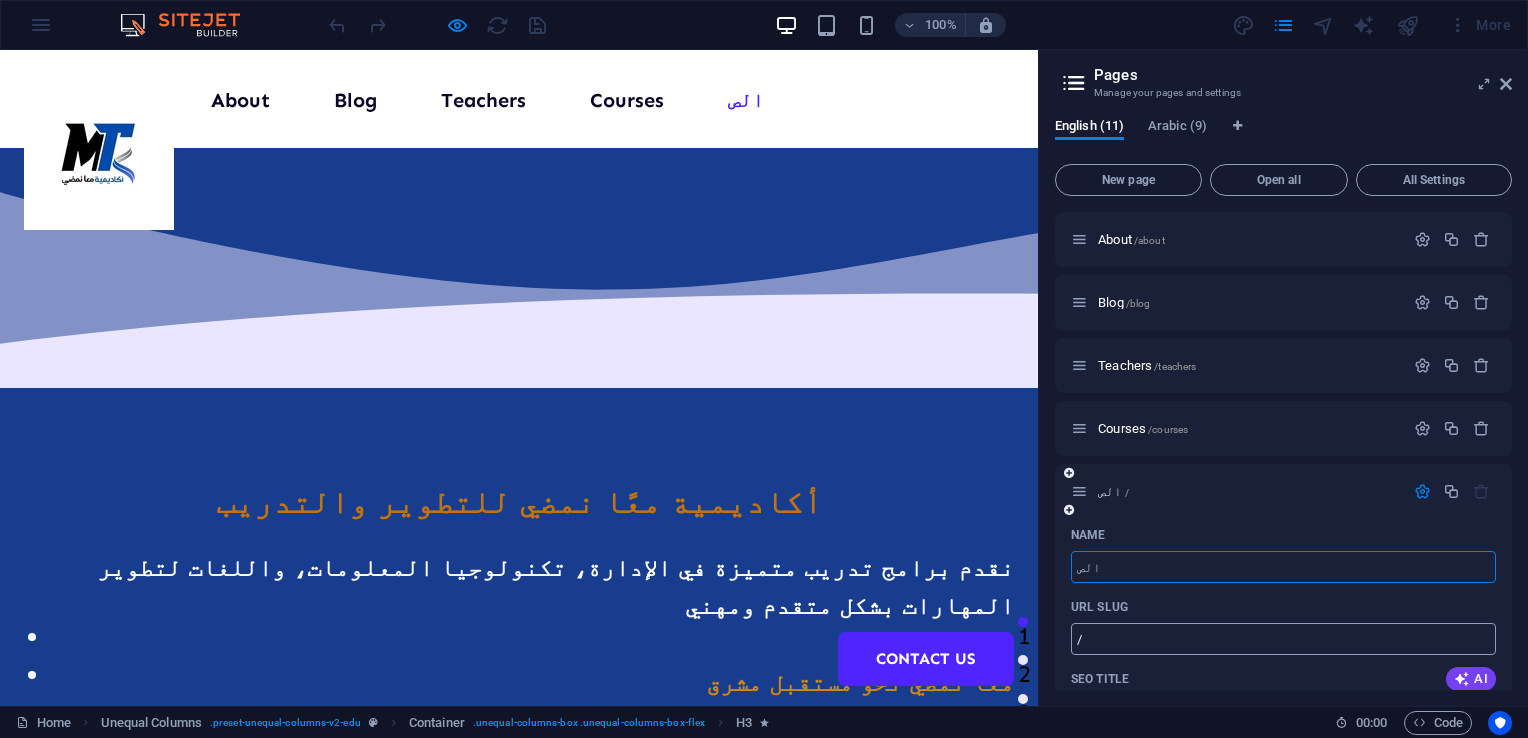 type on "الصفحة الرئيسية" 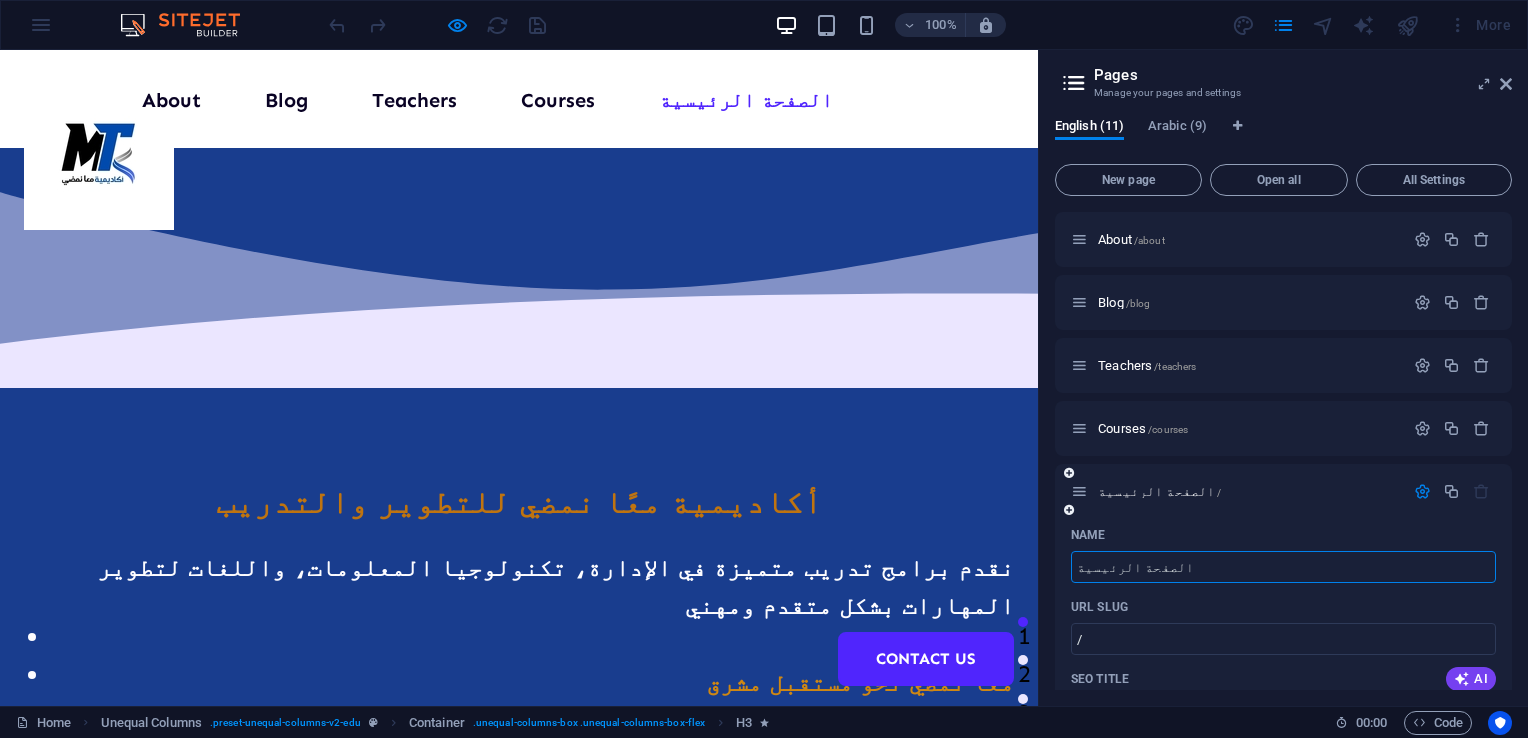 click at bounding box center [1422, 491] 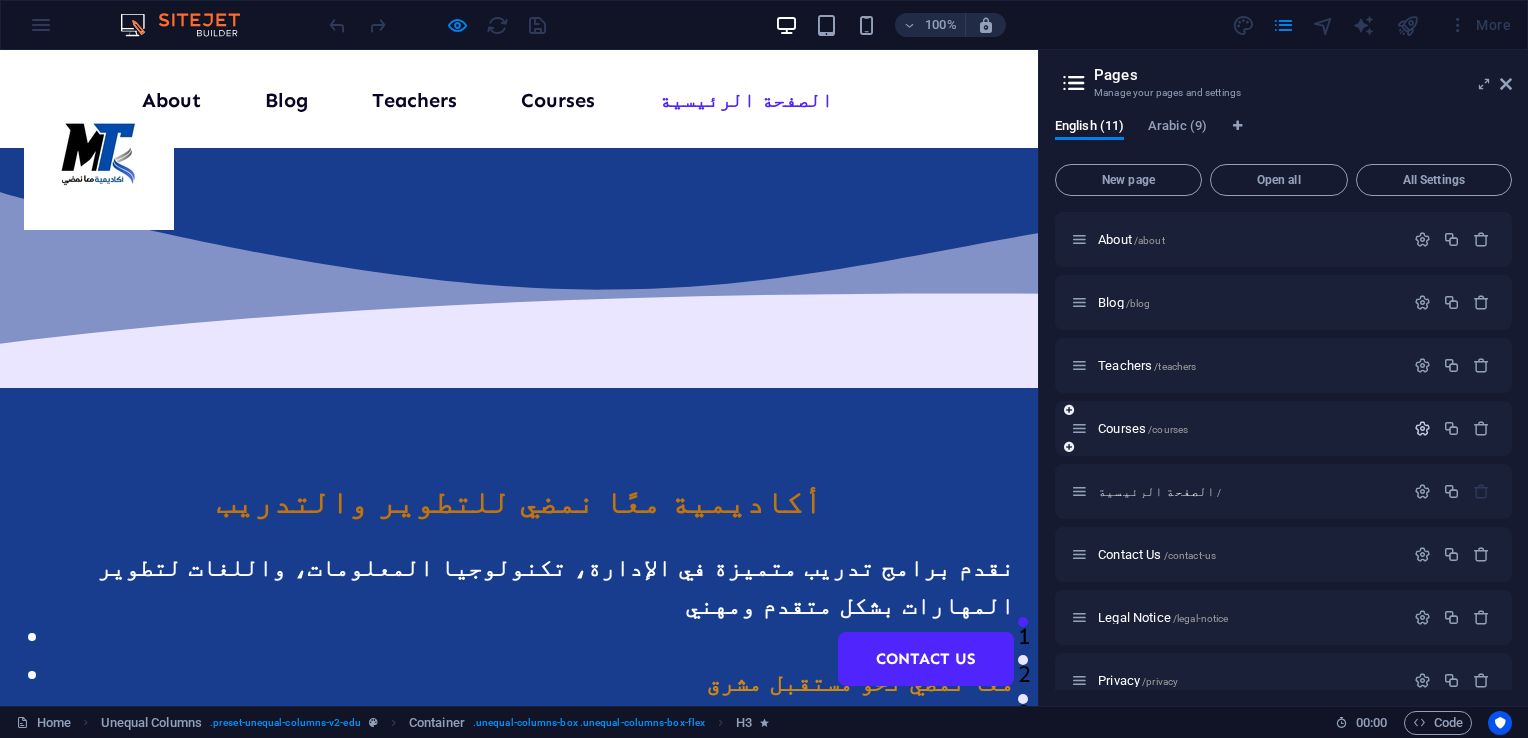 click at bounding box center (1422, 428) 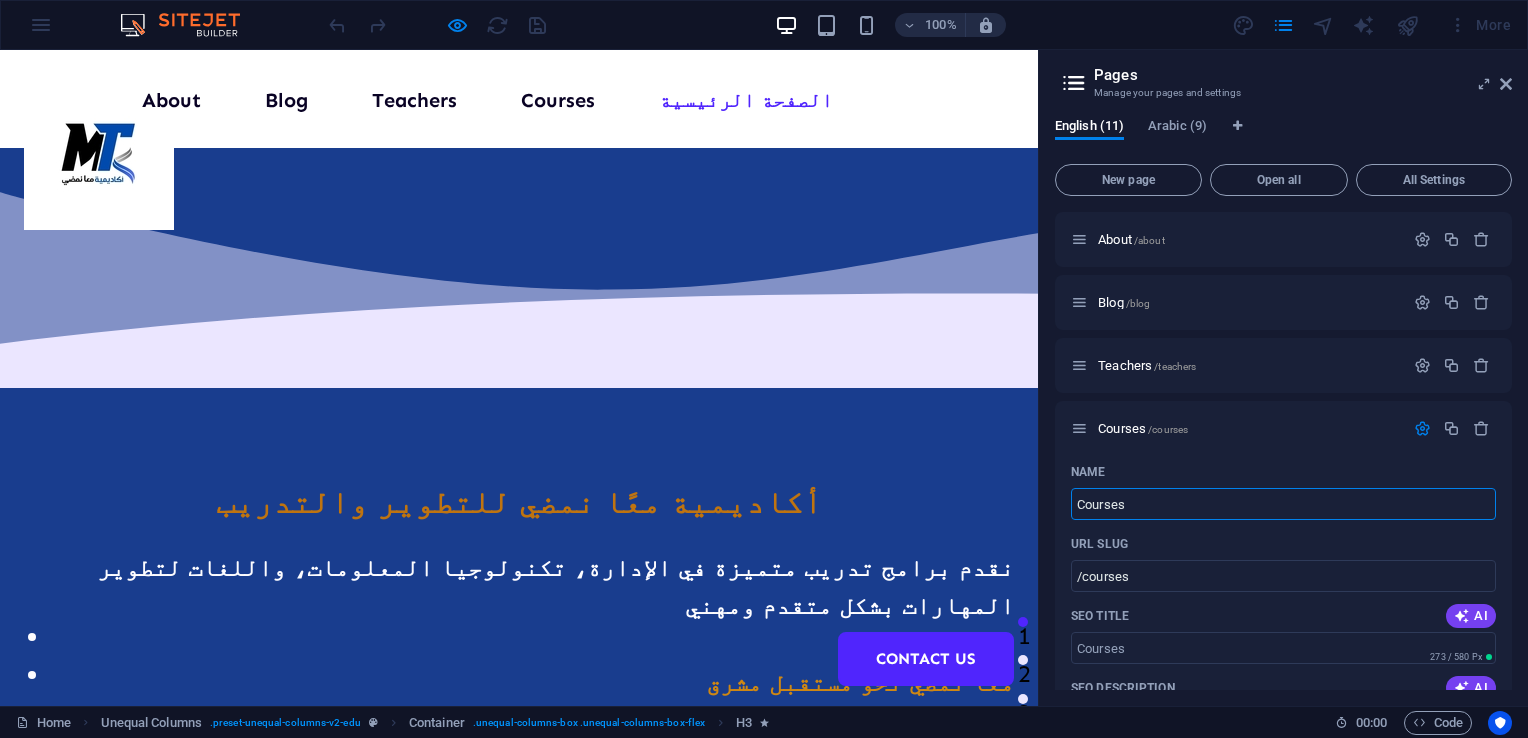 drag, startPoint x: 1188, startPoint y: 556, endPoint x: 999, endPoint y: 483, distance: 202.608 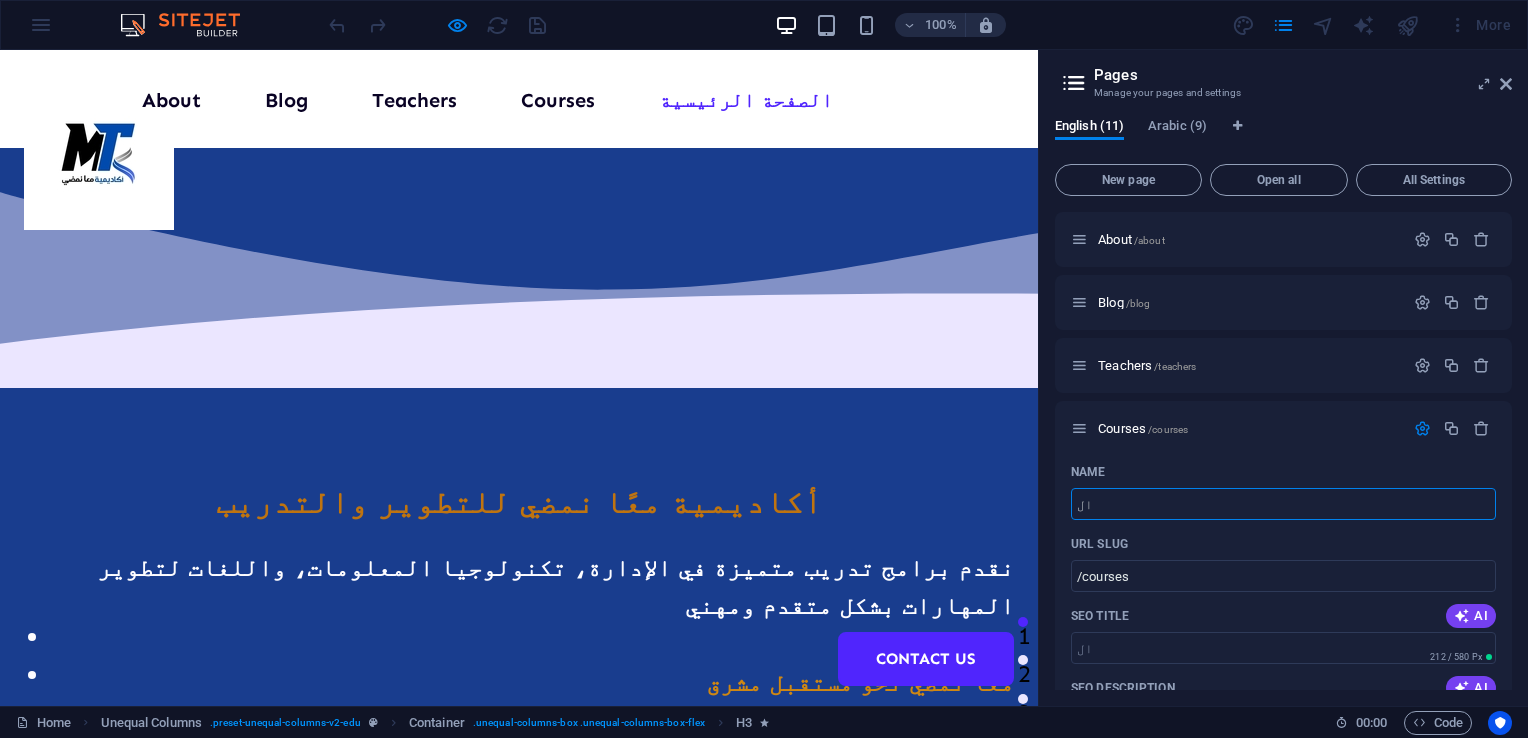 type on "ال" 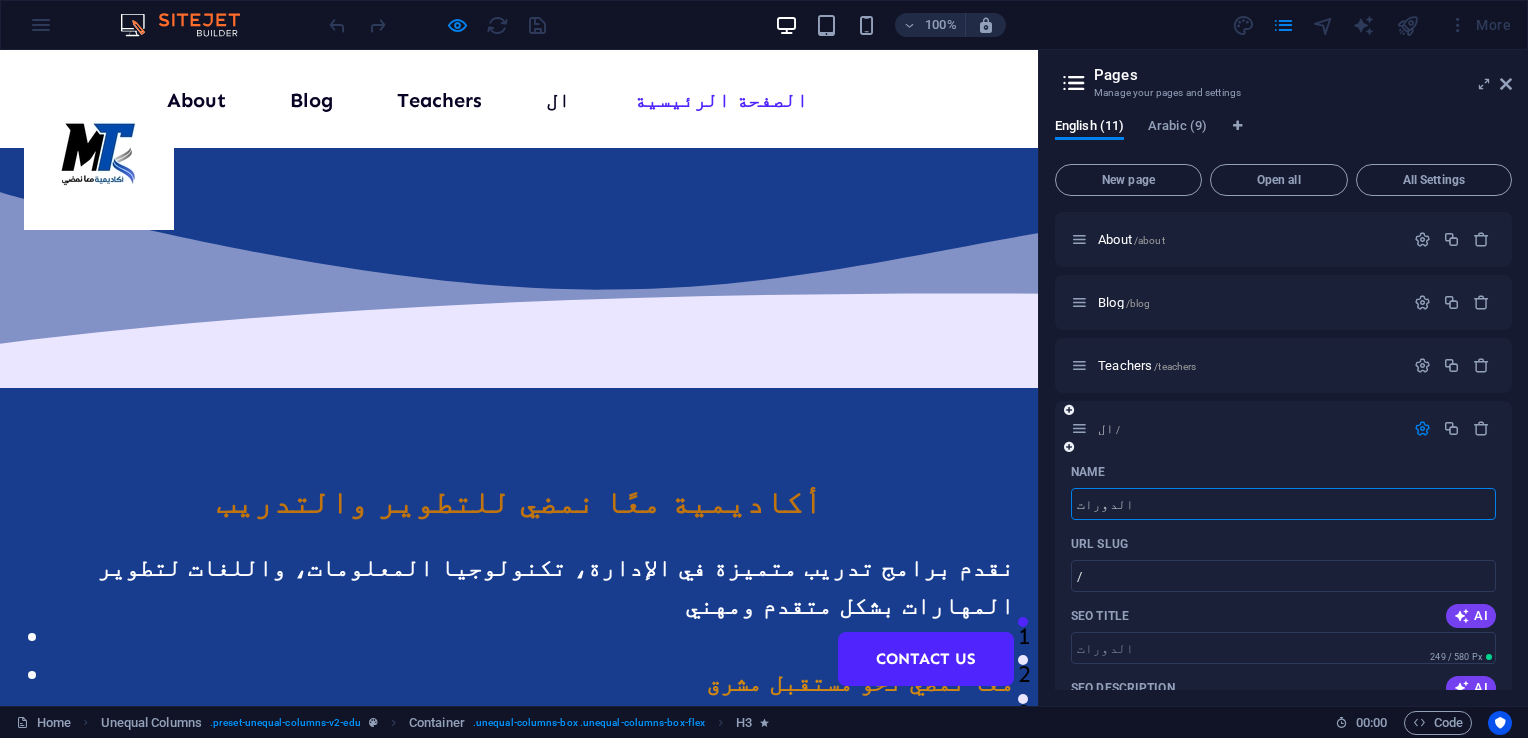 type on "الدورات" 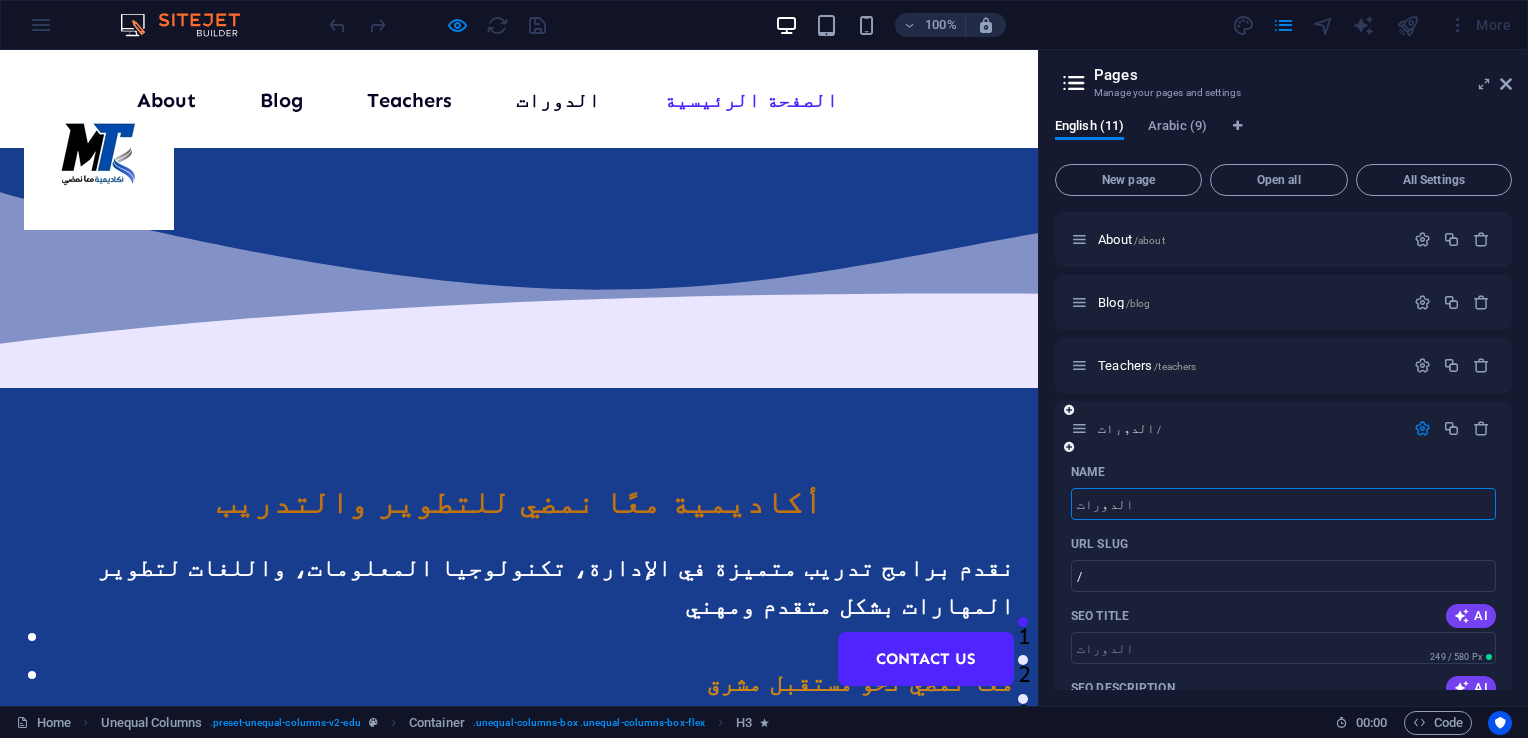 click at bounding box center [1422, 428] 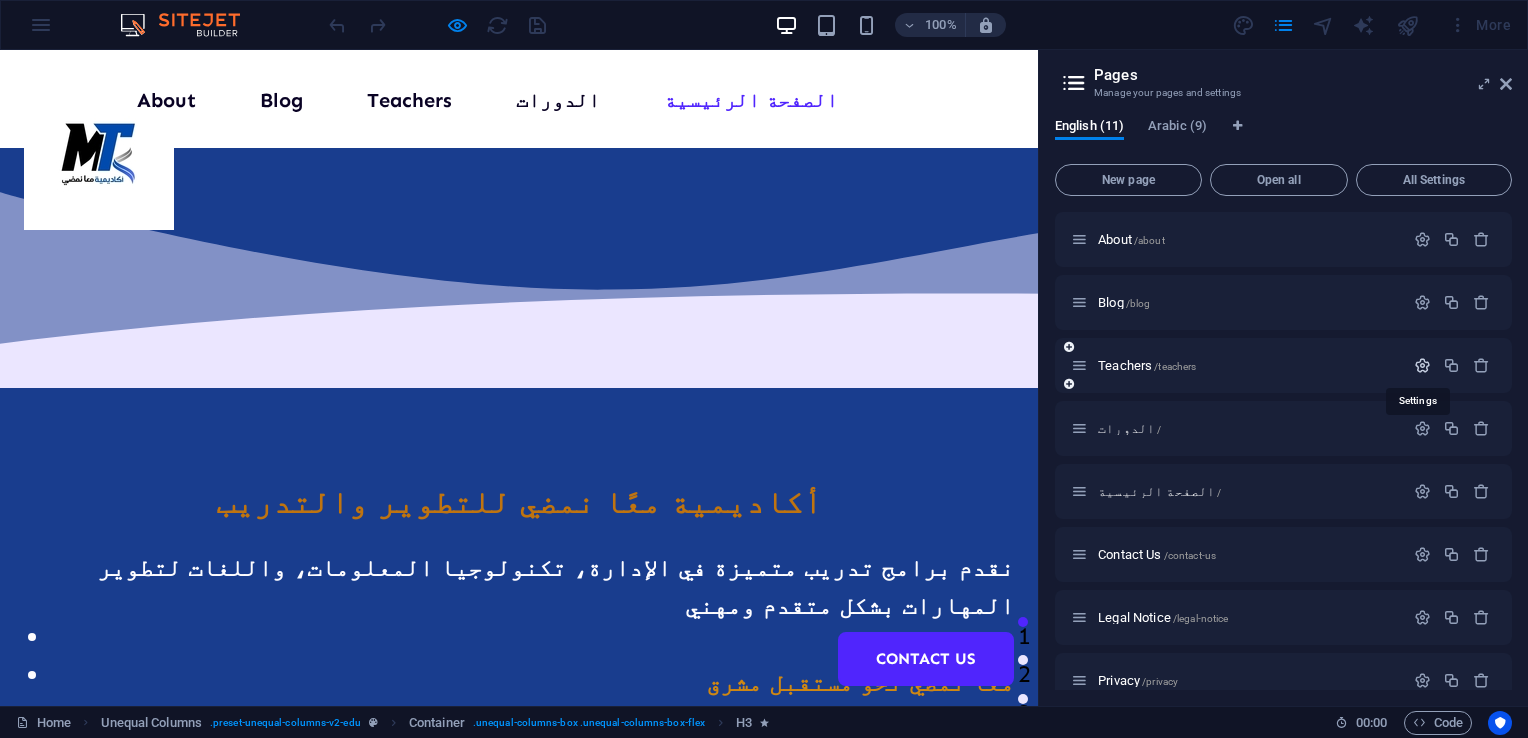 click at bounding box center (1422, 365) 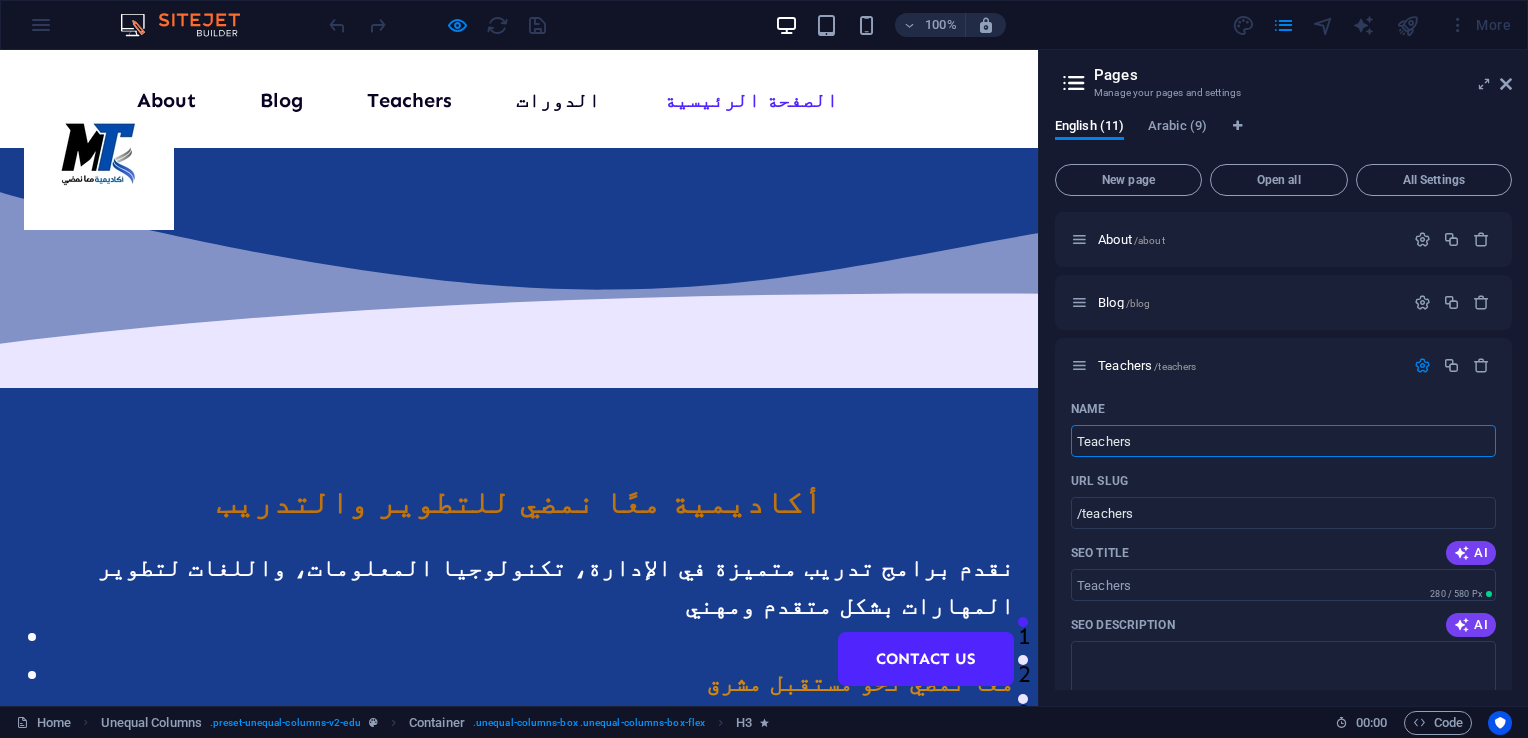 drag, startPoint x: 1166, startPoint y: 487, endPoint x: 1017, endPoint y: 438, distance: 156.85025 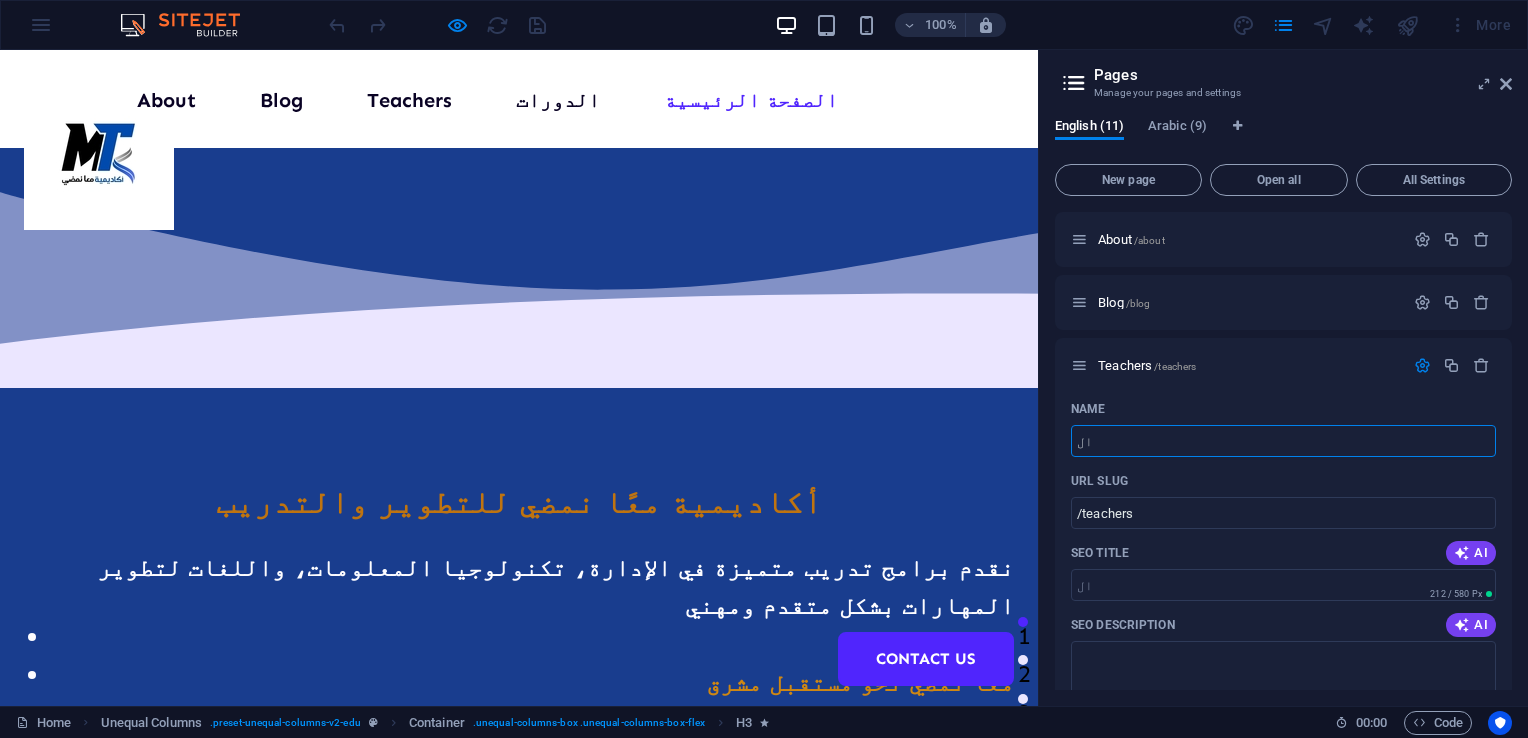 type on "ال" 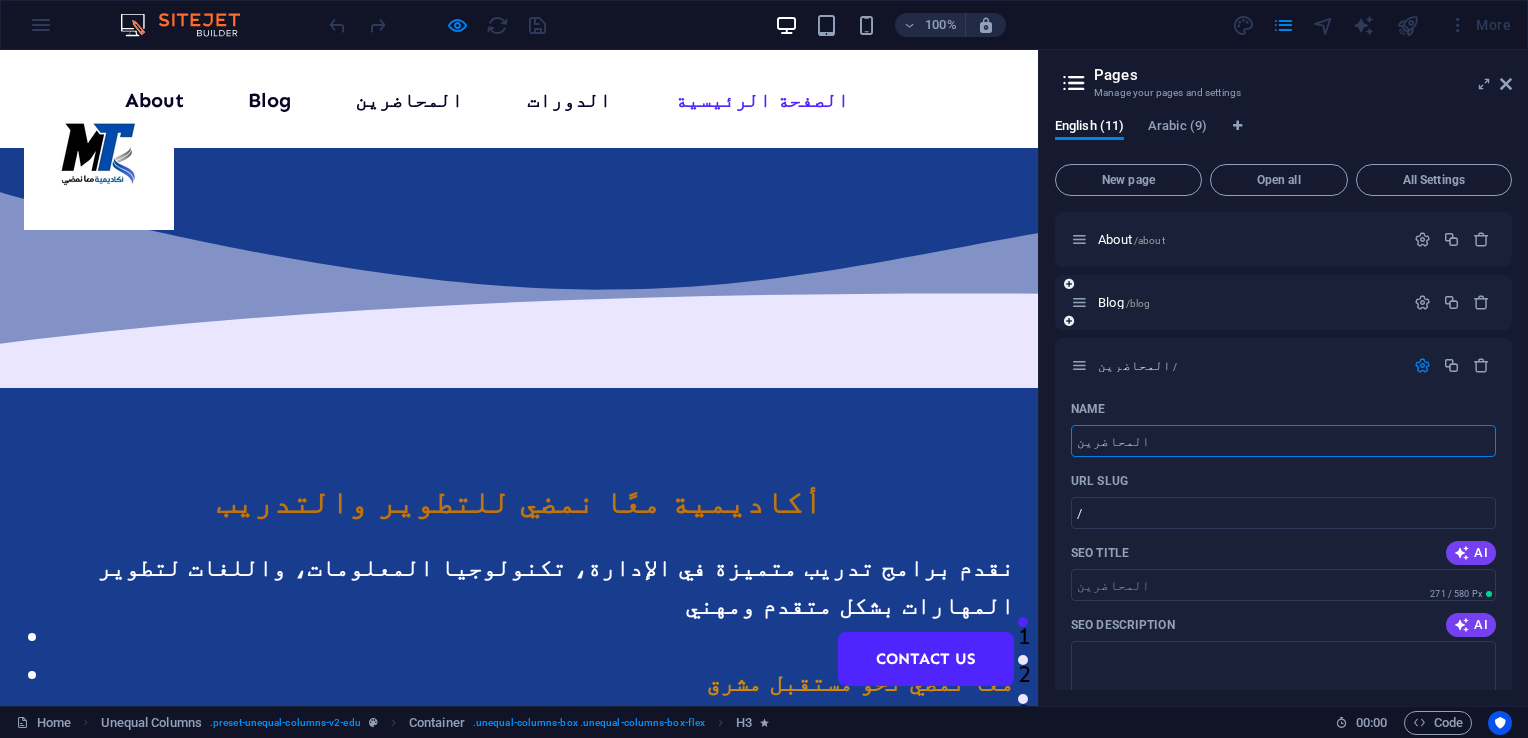 click at bounding box center [1079, 302] 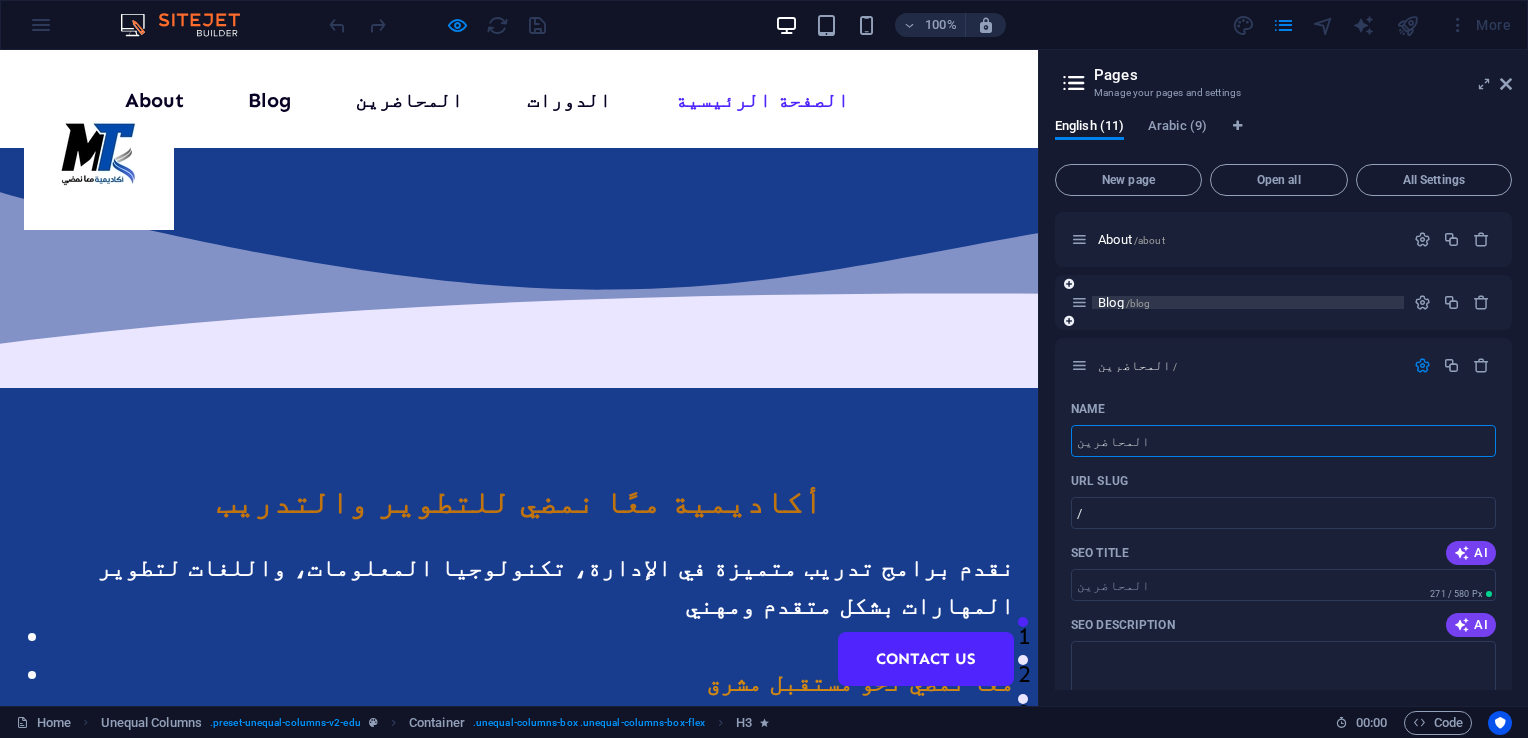 type on "المحاضرين" 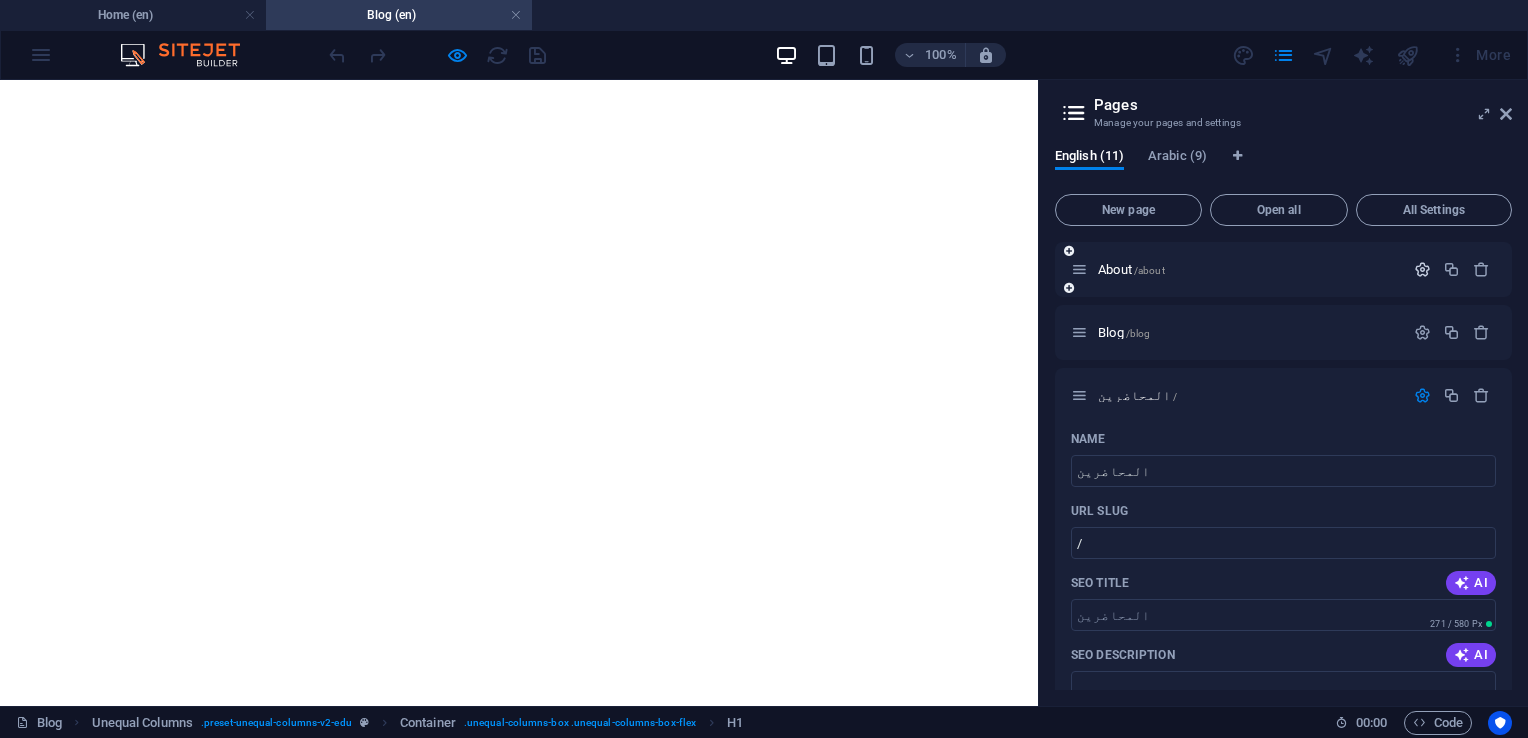 click at bounding box center (1422, 269) 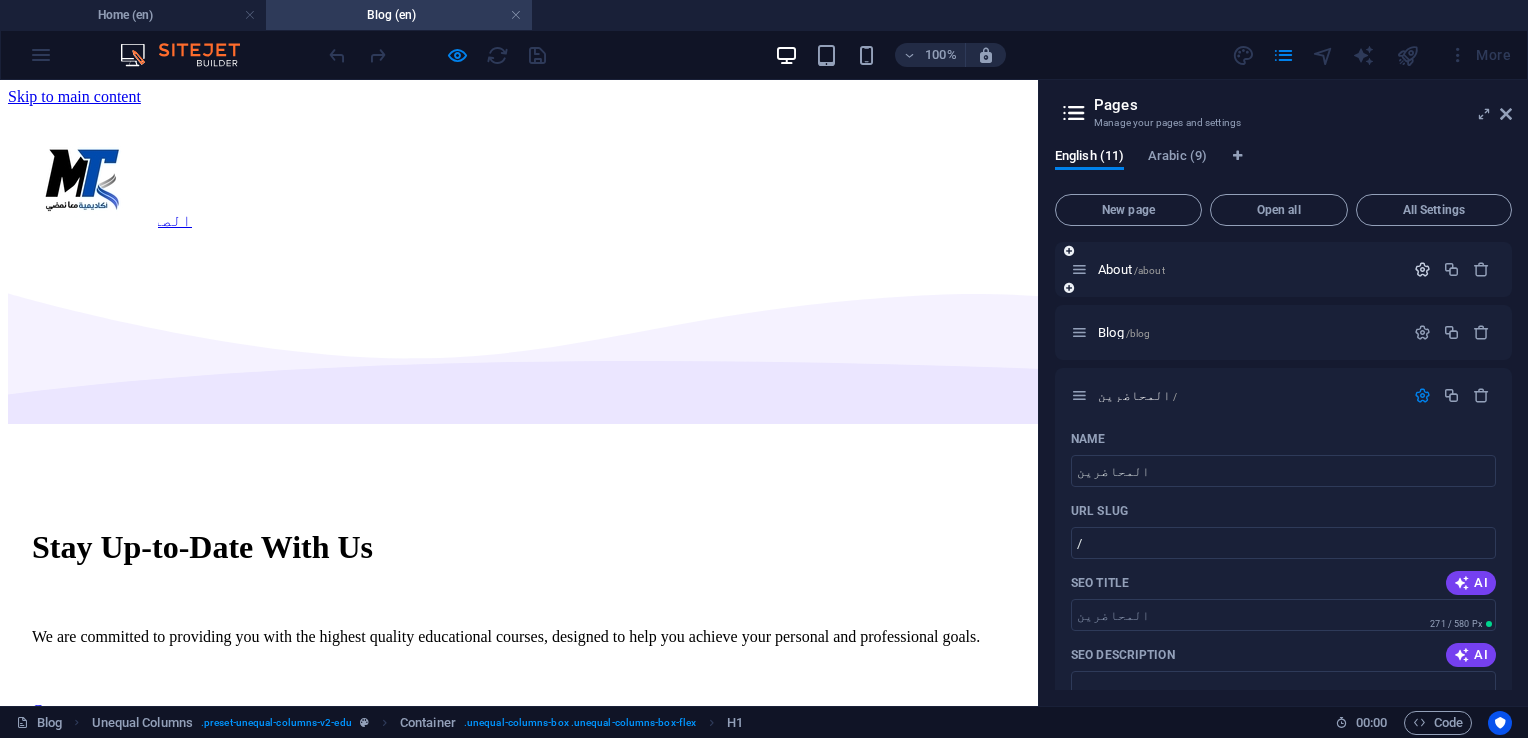 scroll, scrollTop: 0, scrollLeft: 0, axis: both 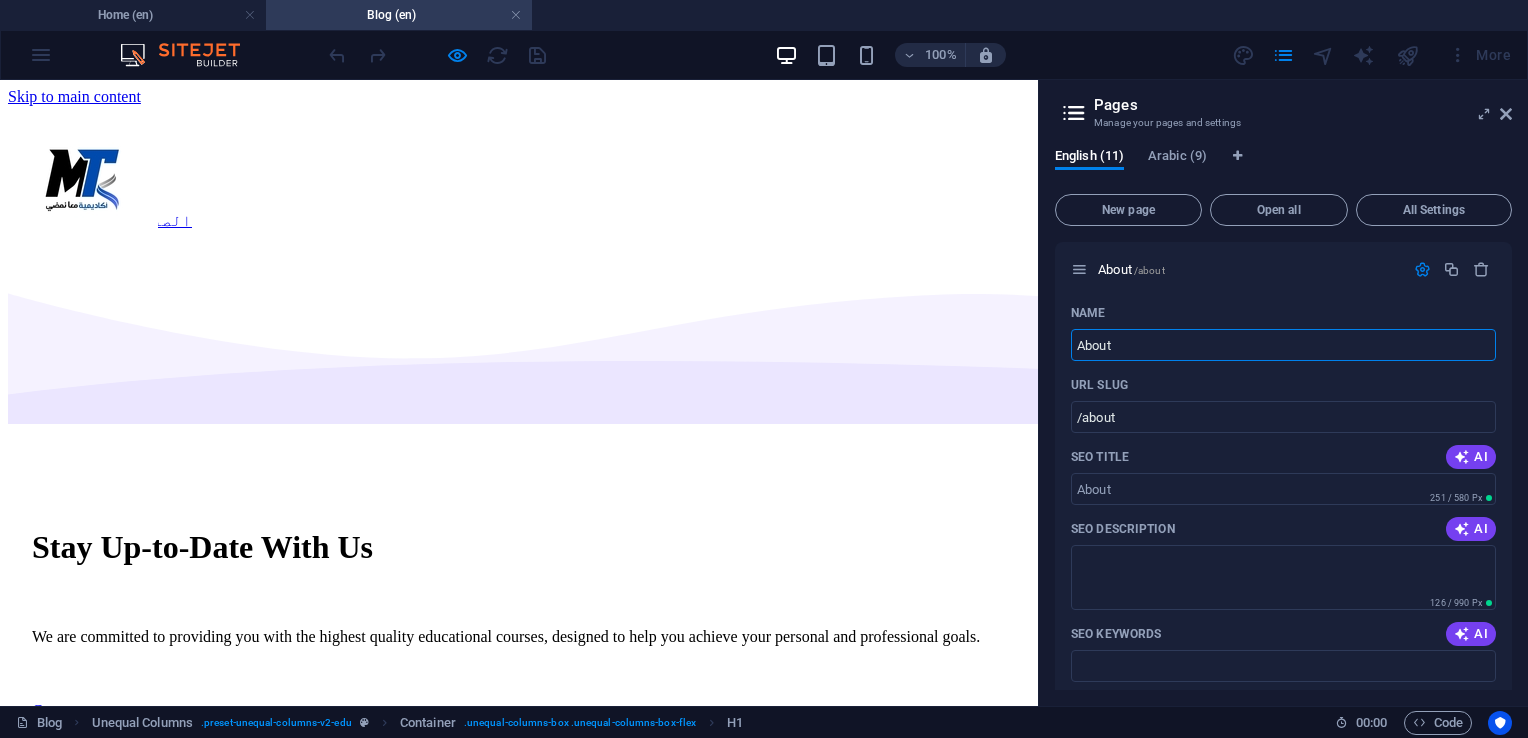 drag, startPoint x: 1141, startPoint y: 422, endPoint x: 1024, endPoint y: 330, distance: 148.83884 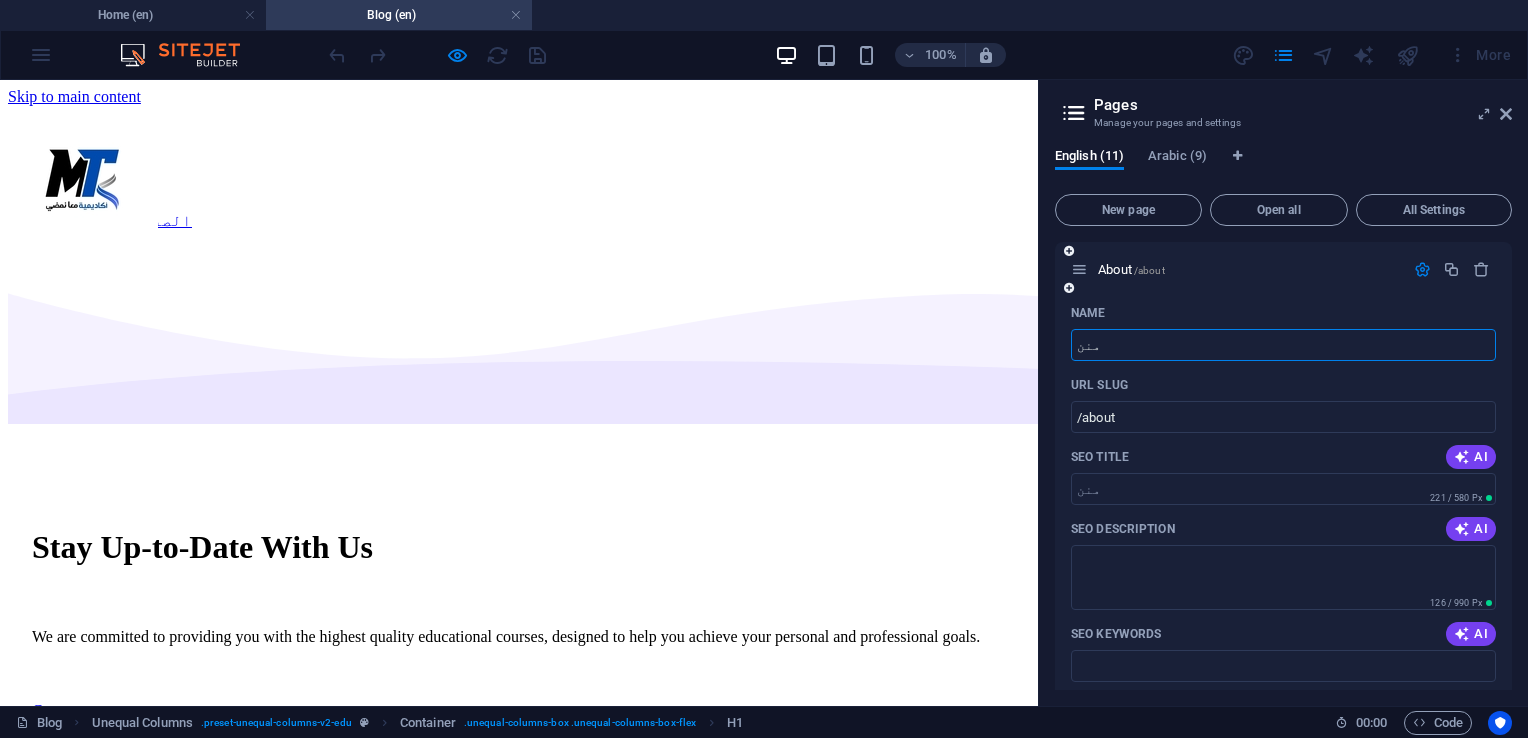 type on "منن" 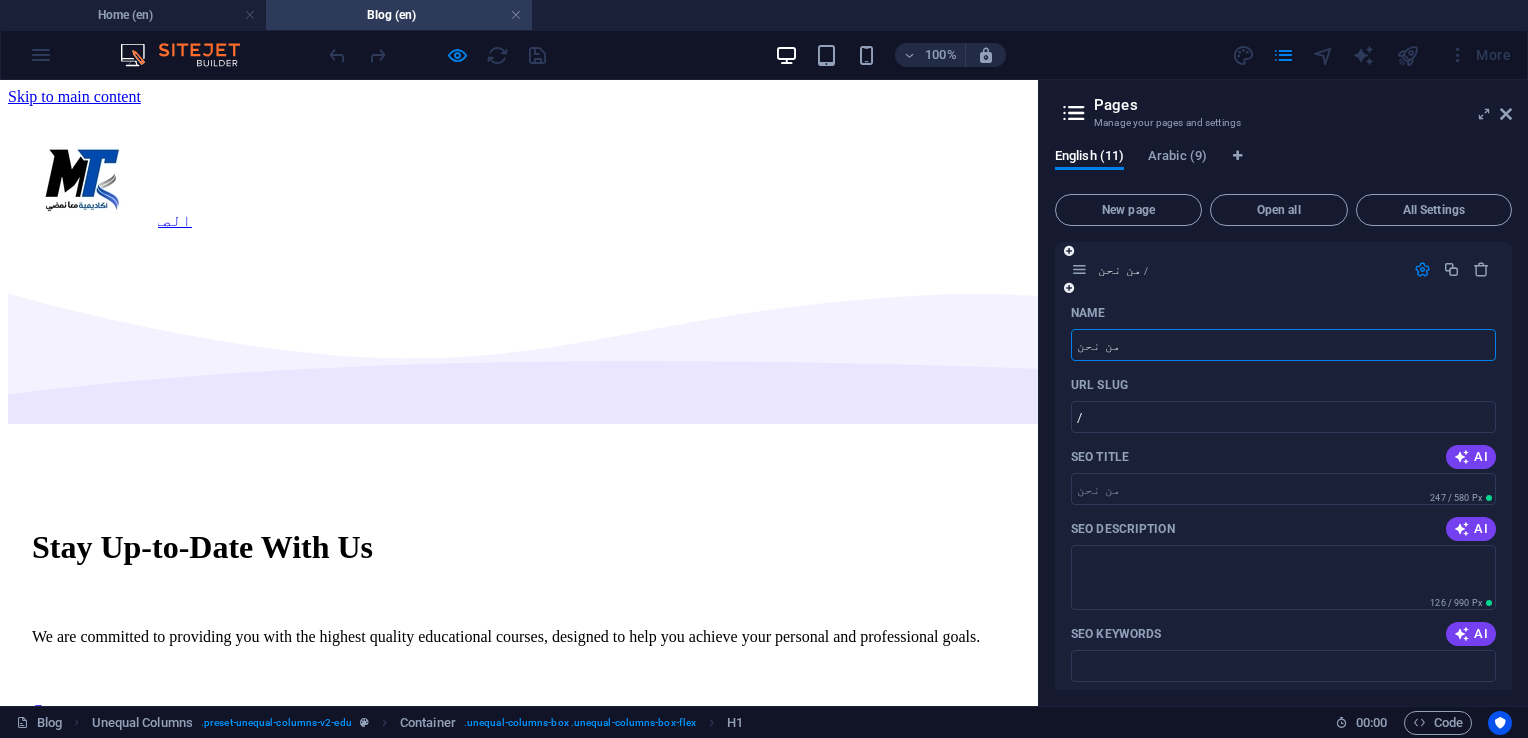 type on "من نحن" 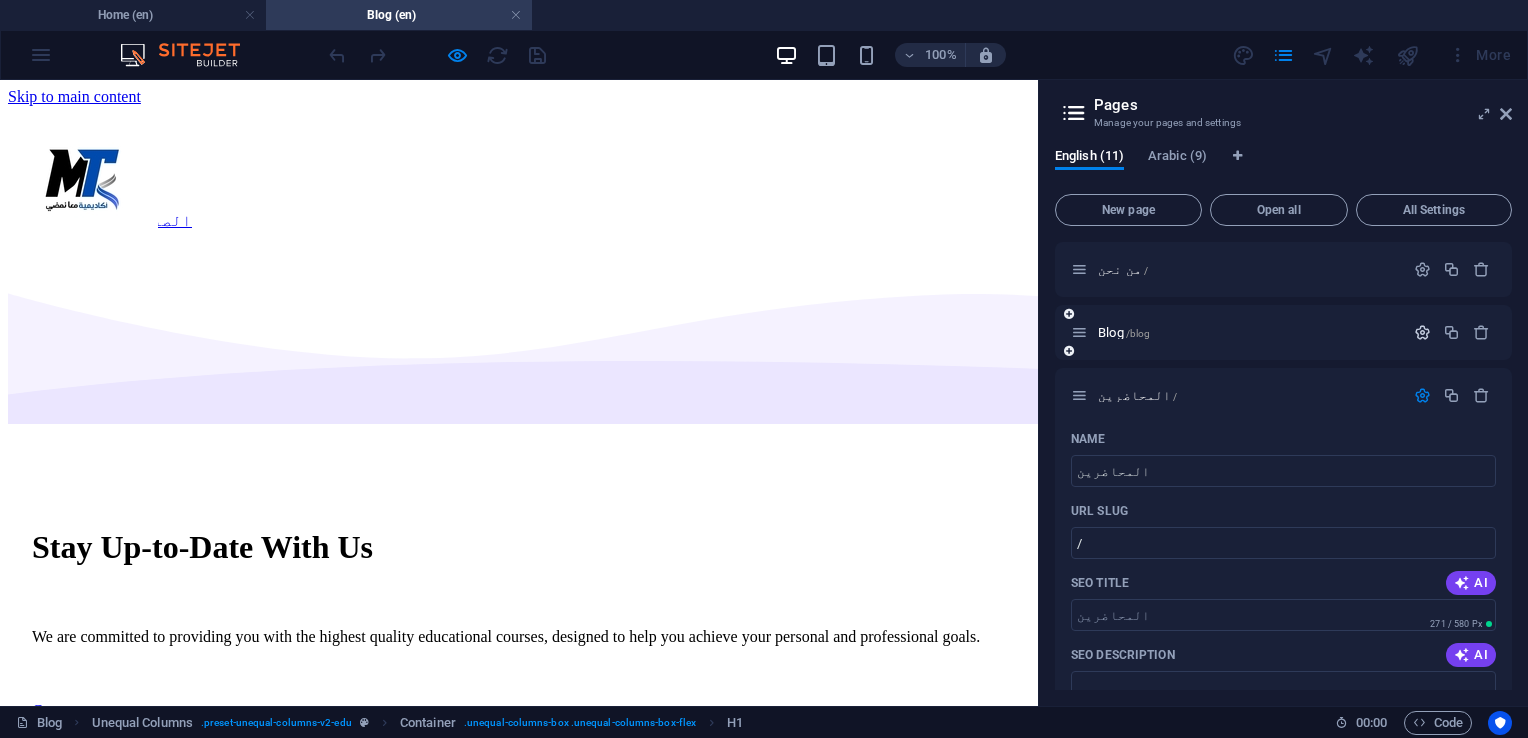 click at bounding box center (1422, 332) 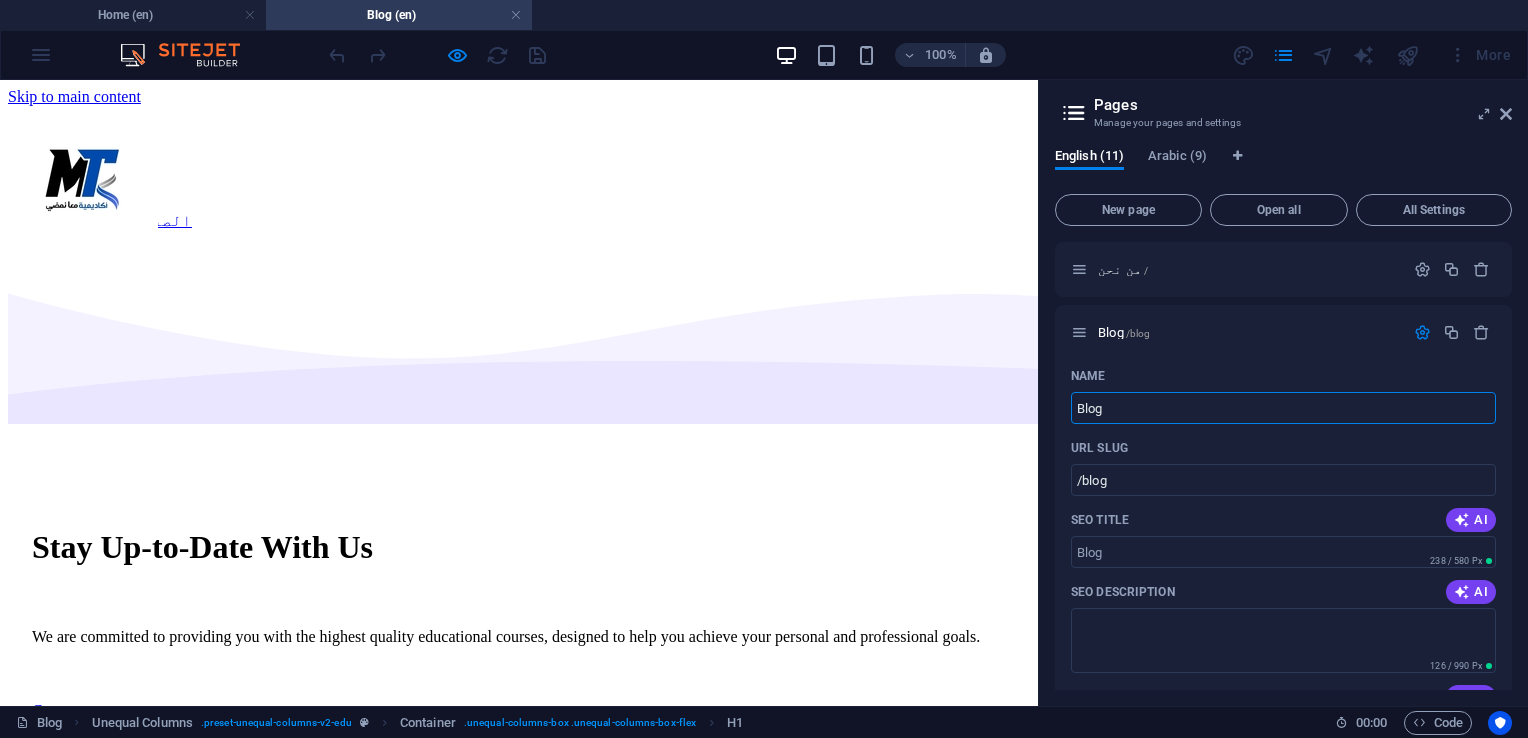 drag, startPoint x: 1177, startPoint y: 484, endPoint x: 1030, endPoint y: 408, distance: 165.48413 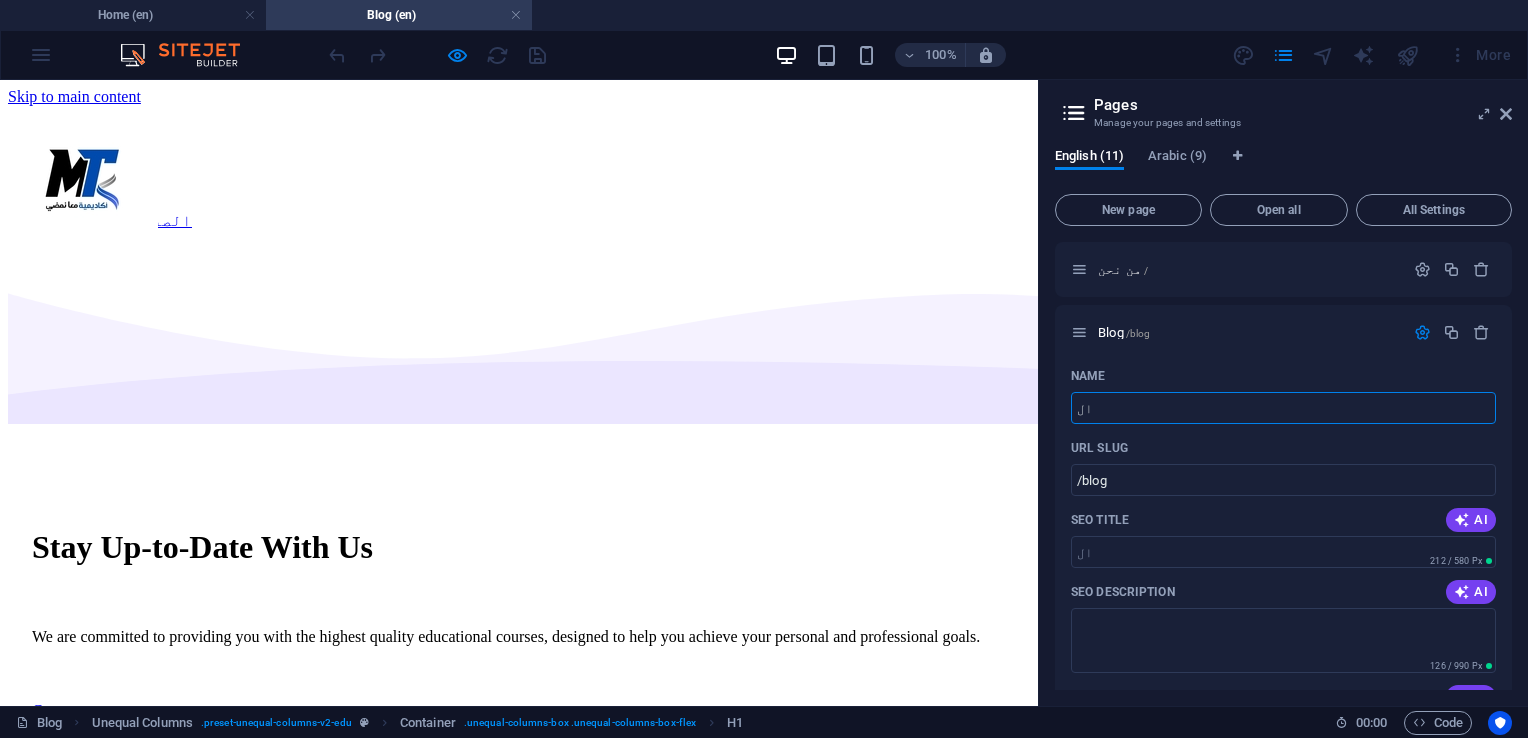 type on "ال" 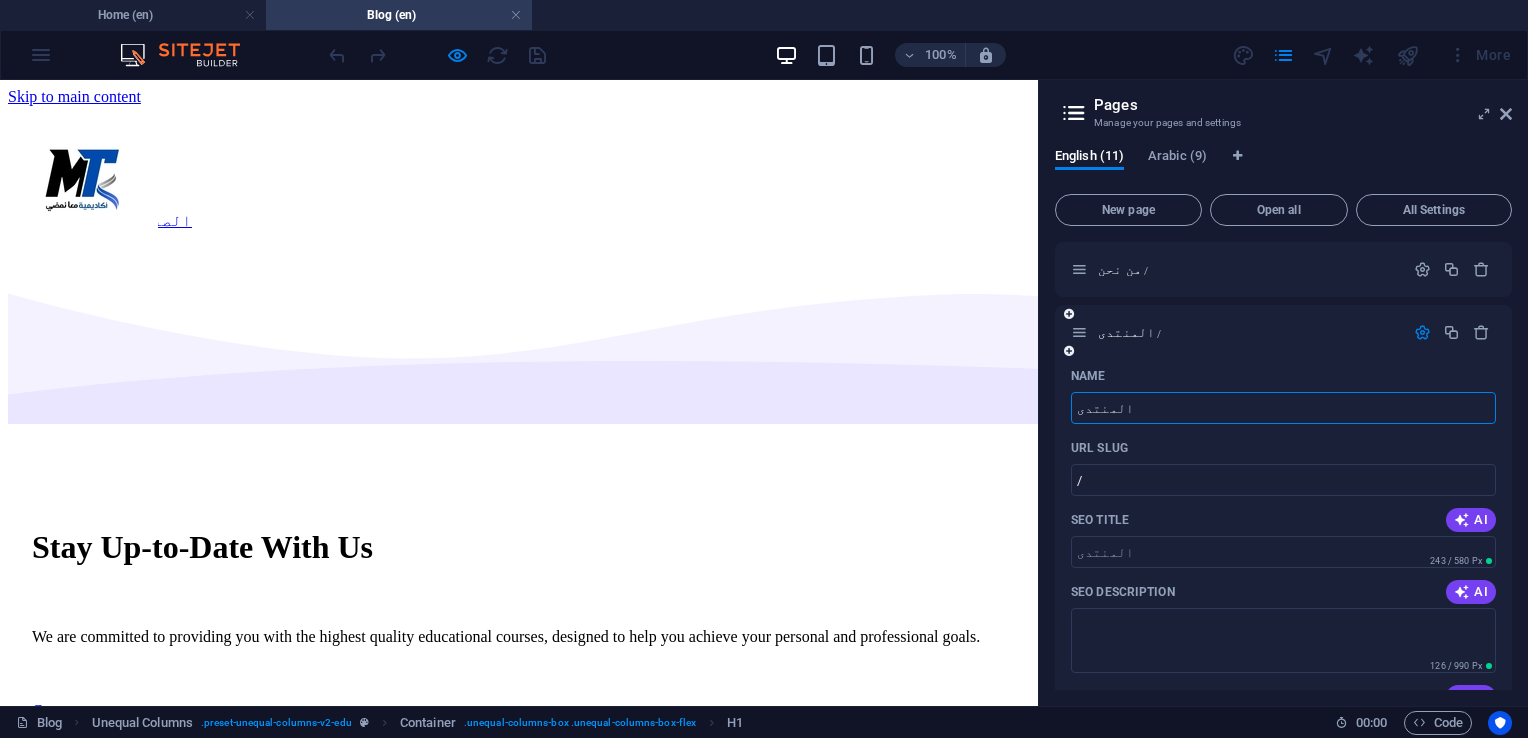 type on "المنتدى" 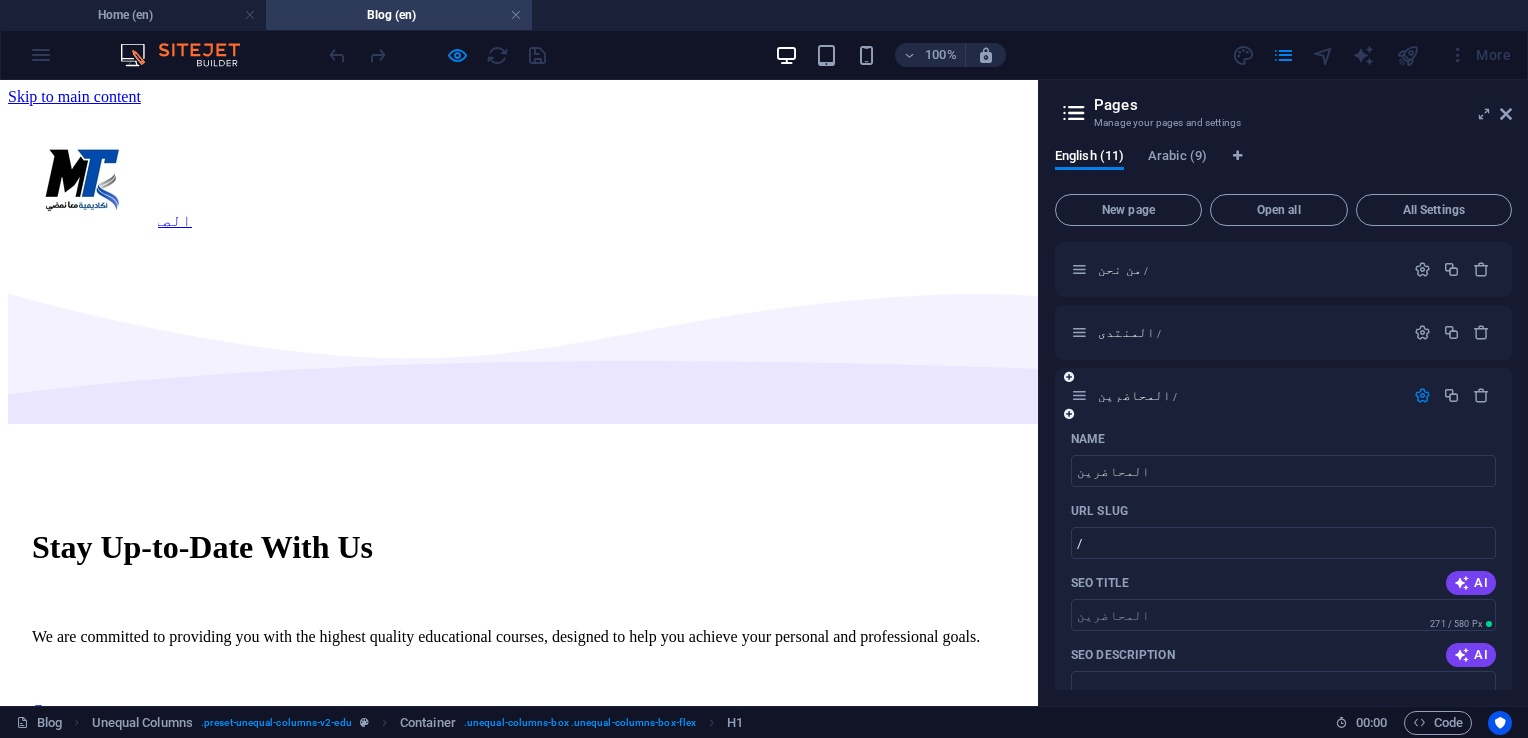 click at bounding box center [1422, 395] 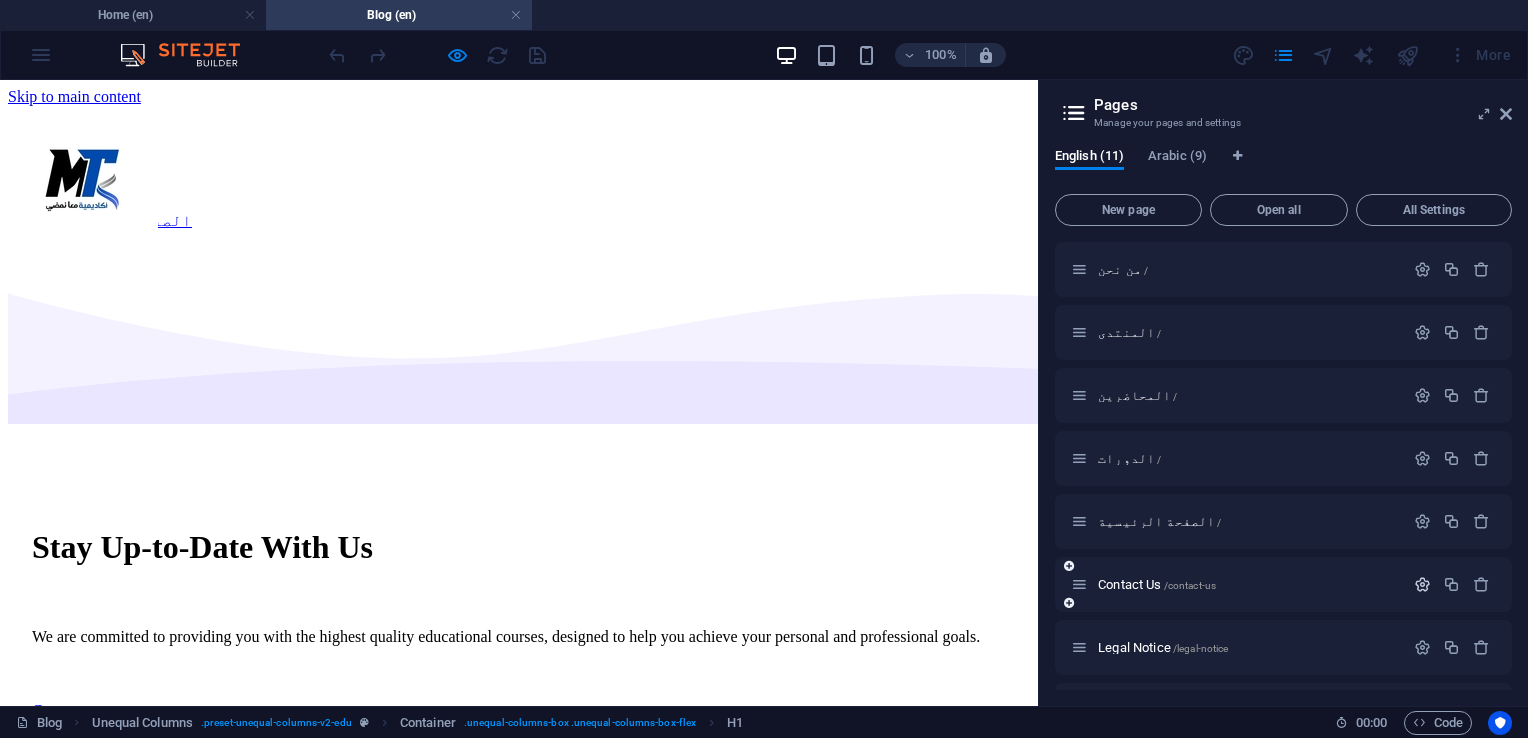 click at bounding box center (1422, 584) 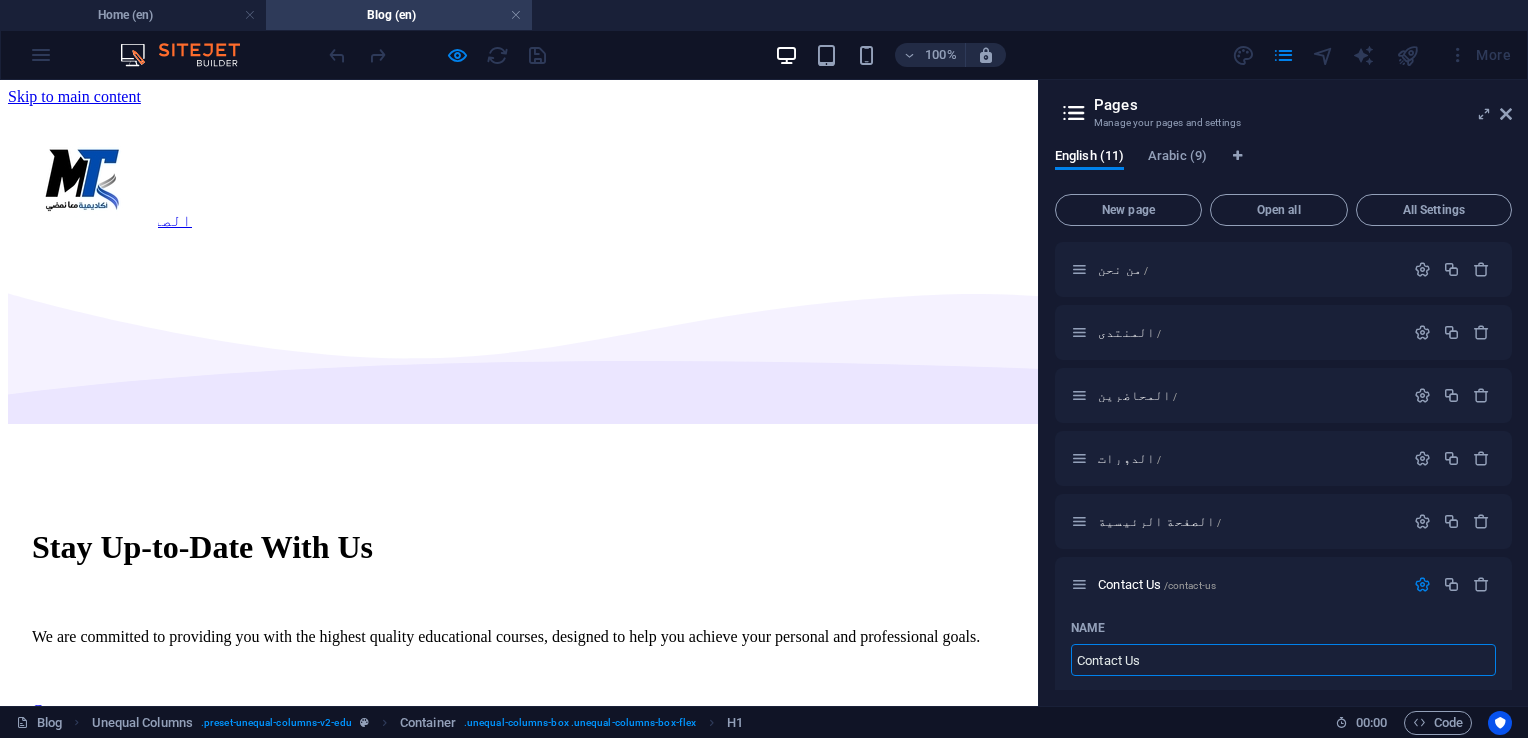 drag, startPoint x: 1166, startPoint y: 742, endPoint x: 1022, endPoint y: 658, distance: 166.70934 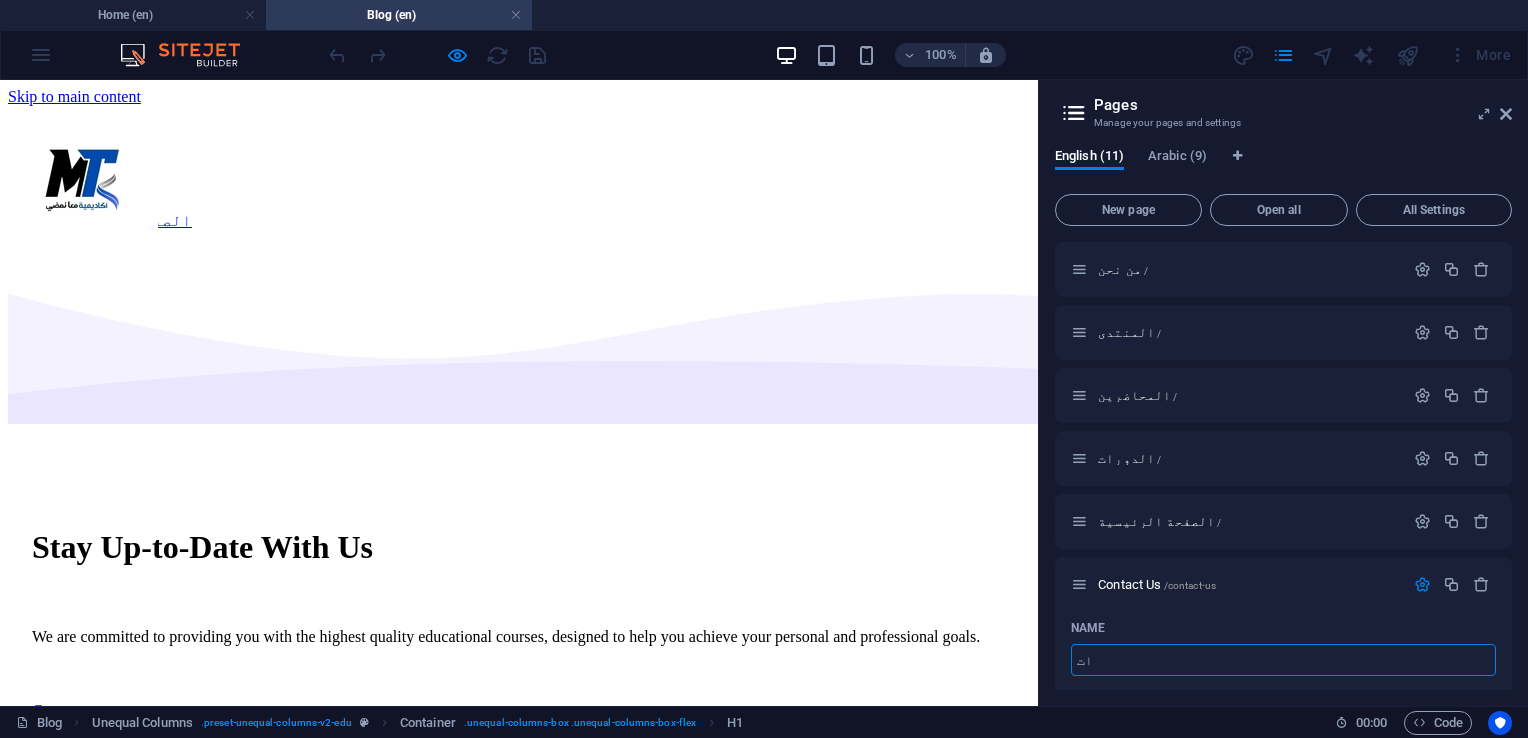 type on "اتص" 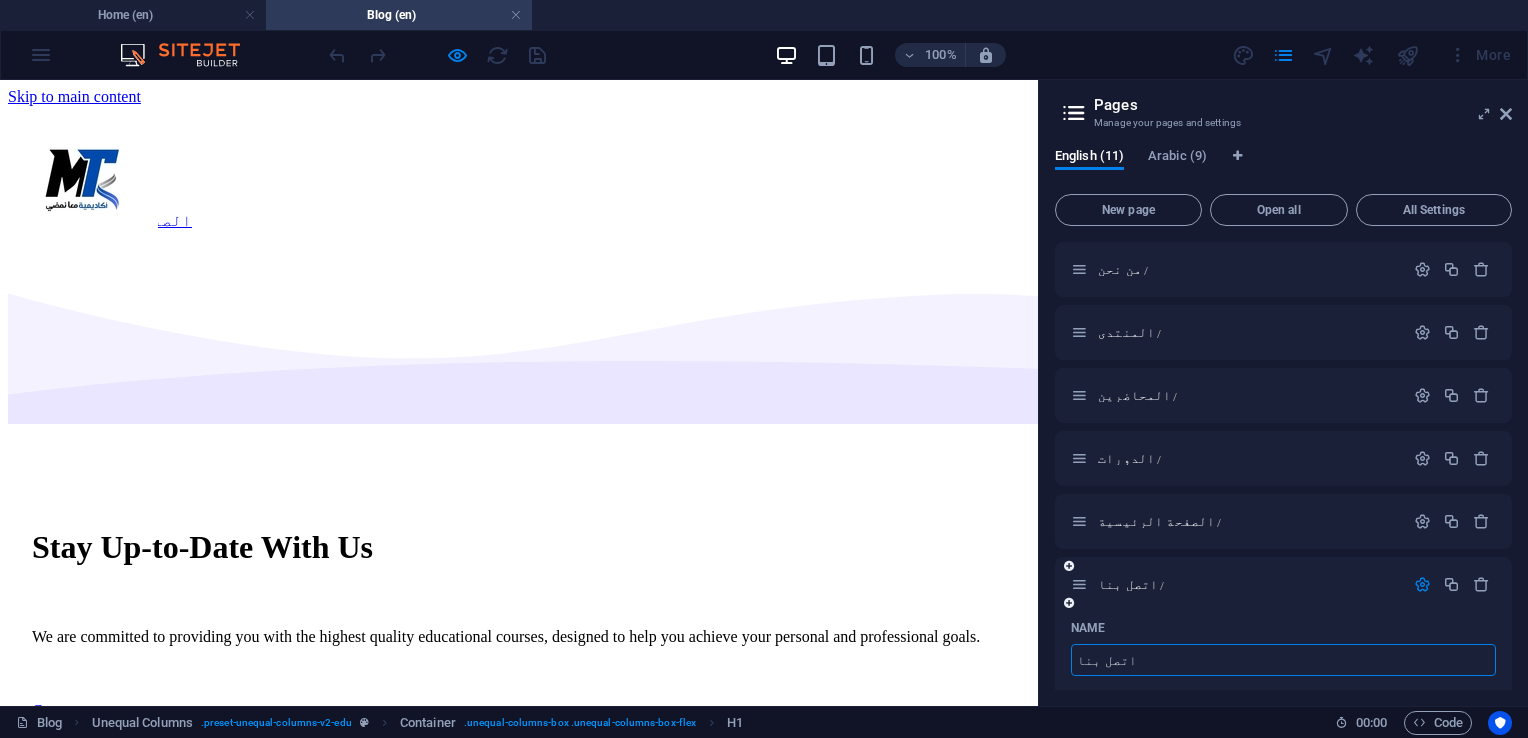 type on "اتصل بنا" 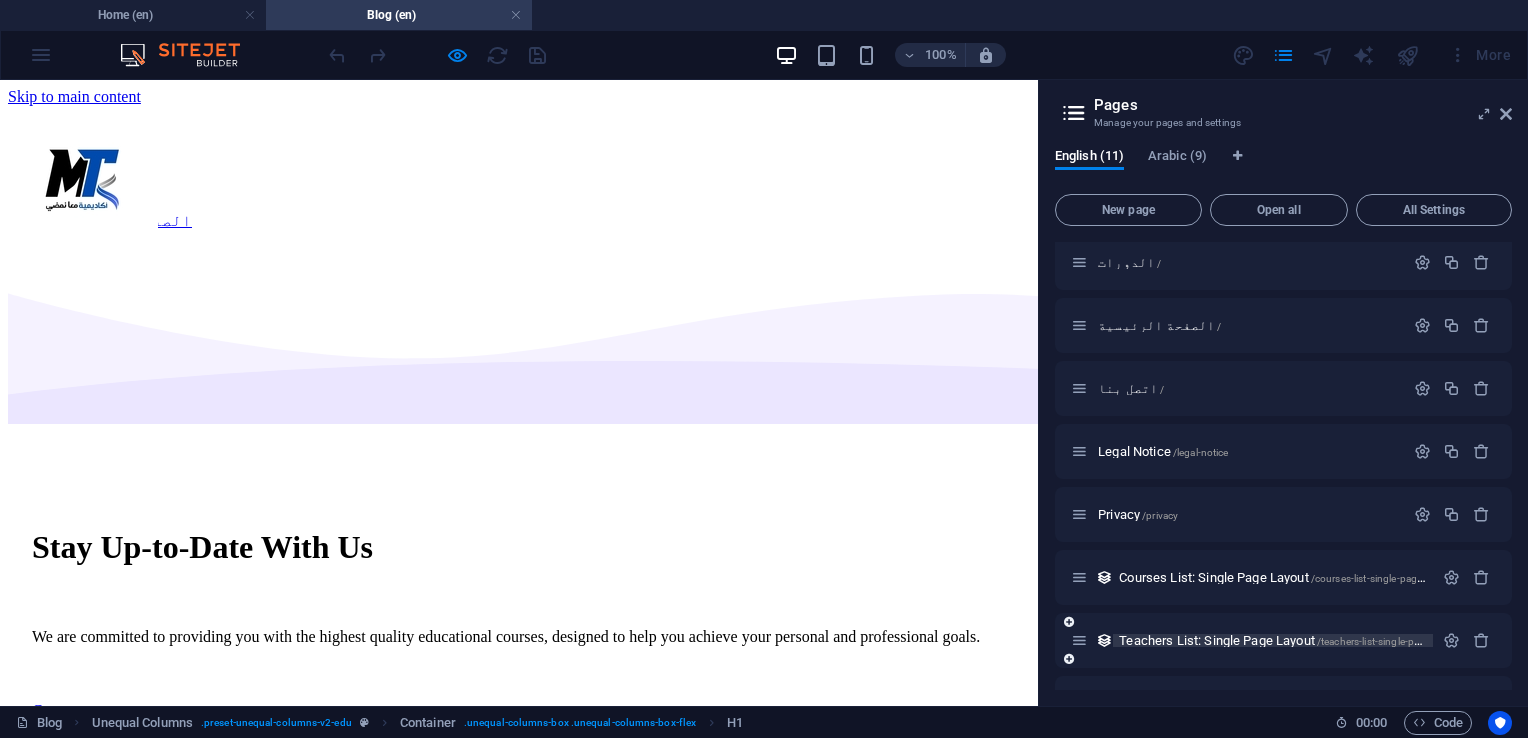 scroll, scrollTop: 200, scrollLeft: 0, axis: vertical 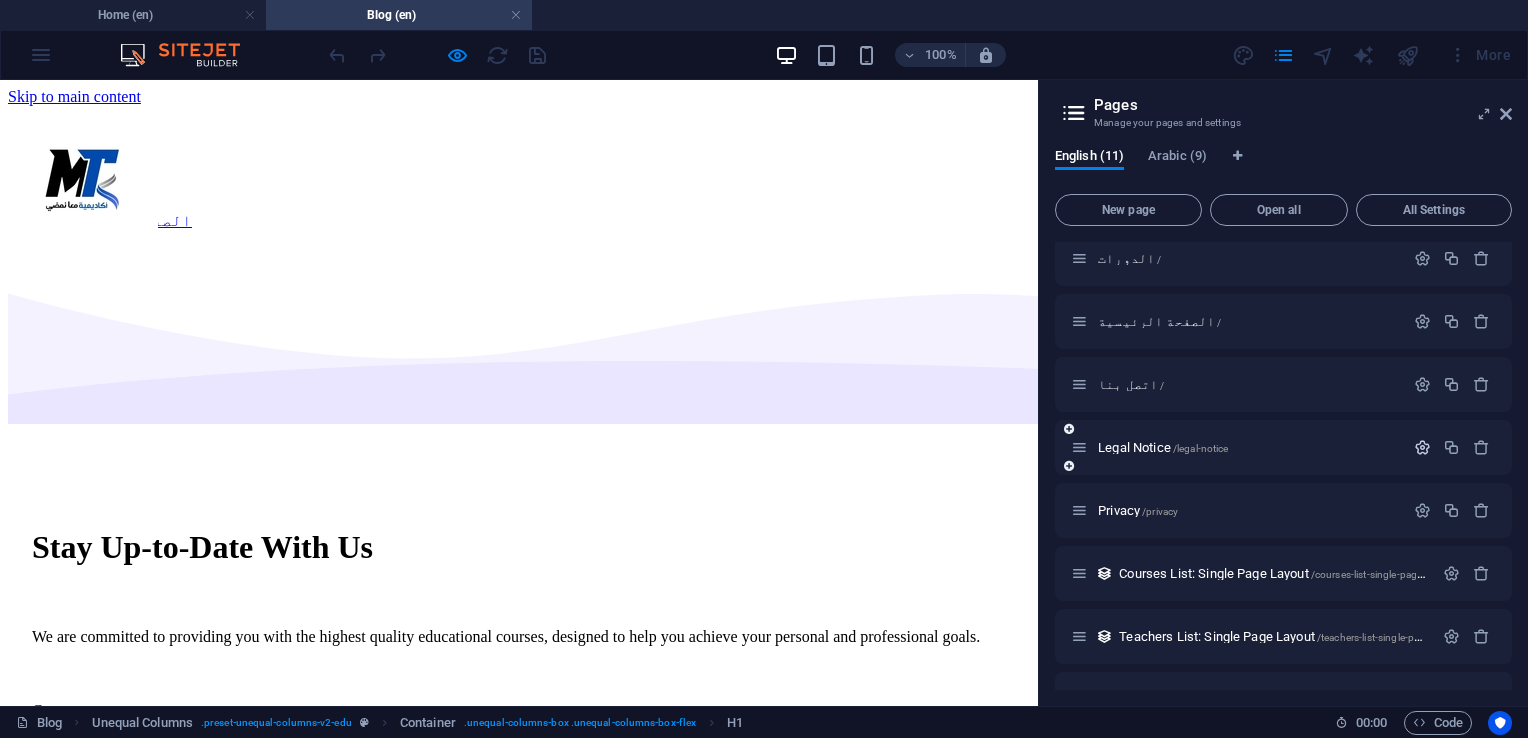 click at bounding box center (1422, 447) 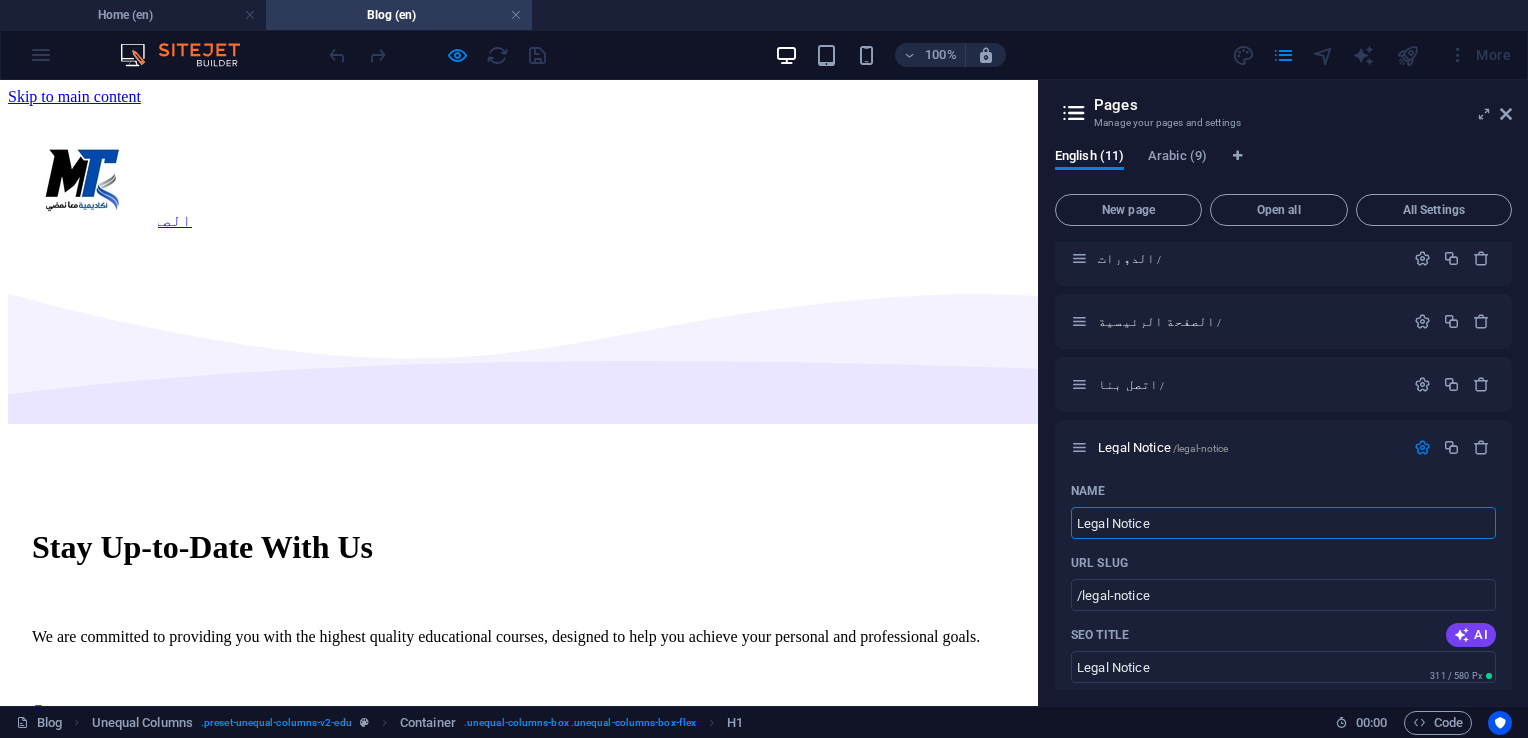 drag, startPoint x: 1174, startPoint y: 603, endPoint x: 1032, endPoint y: 515, distance: 167.05687 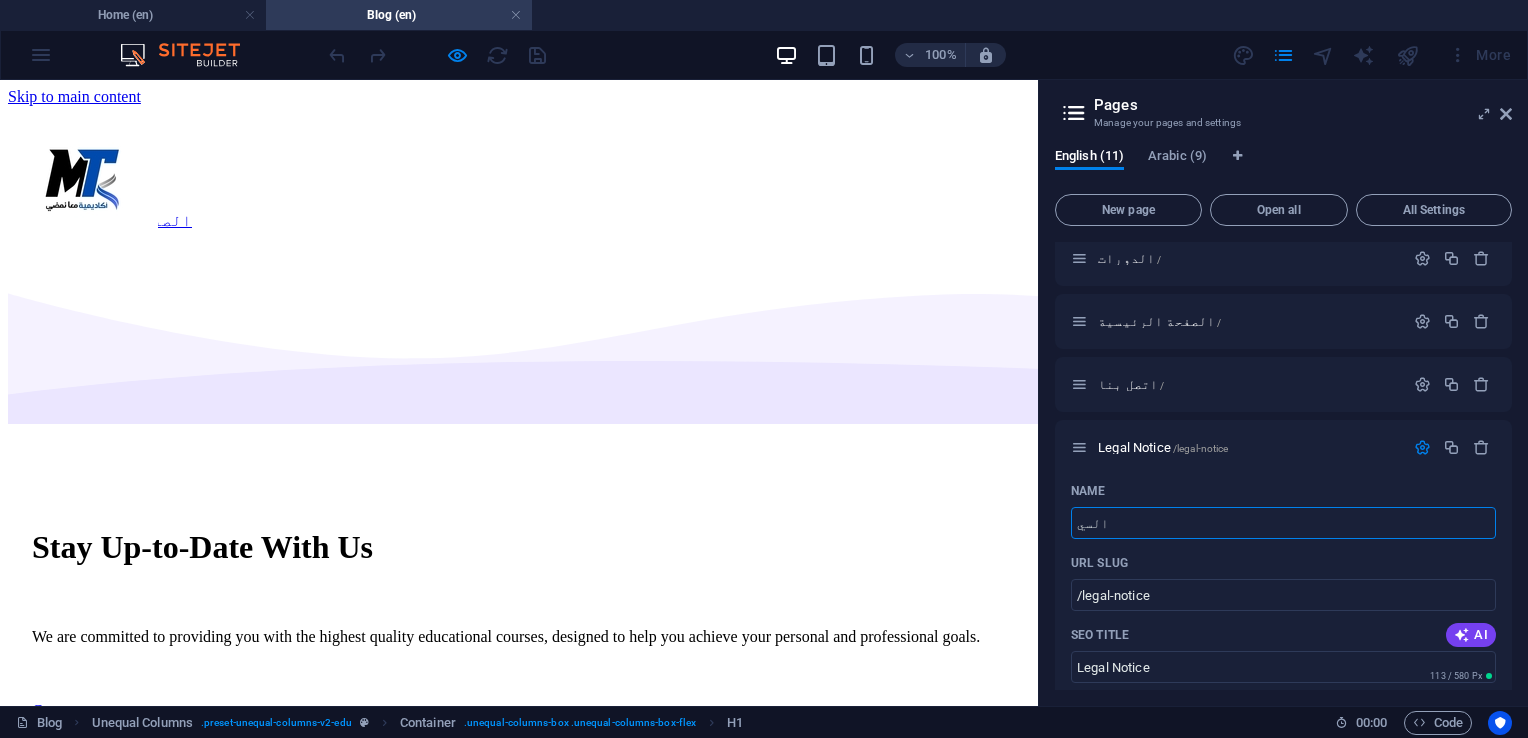type on "السيا" 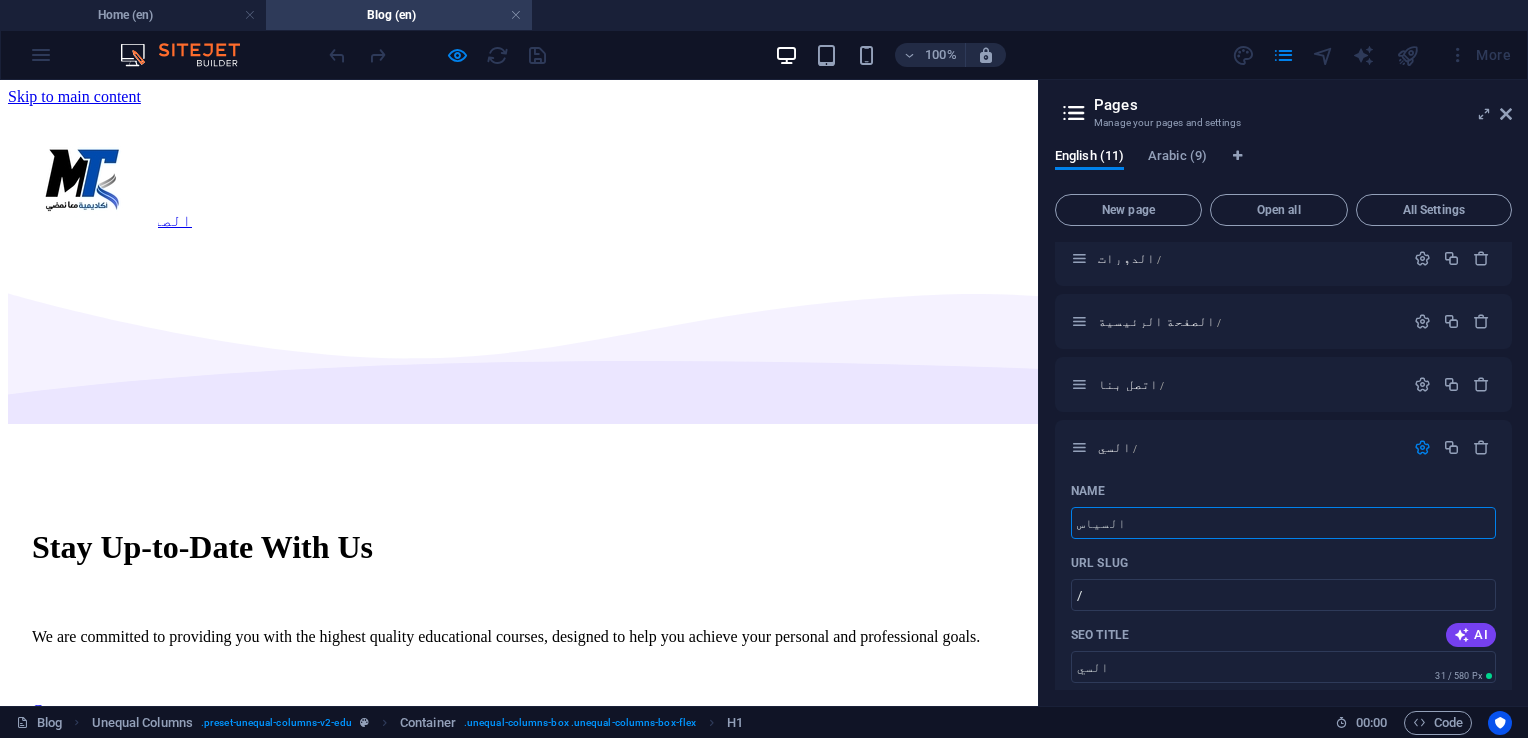 type on "السياسا" 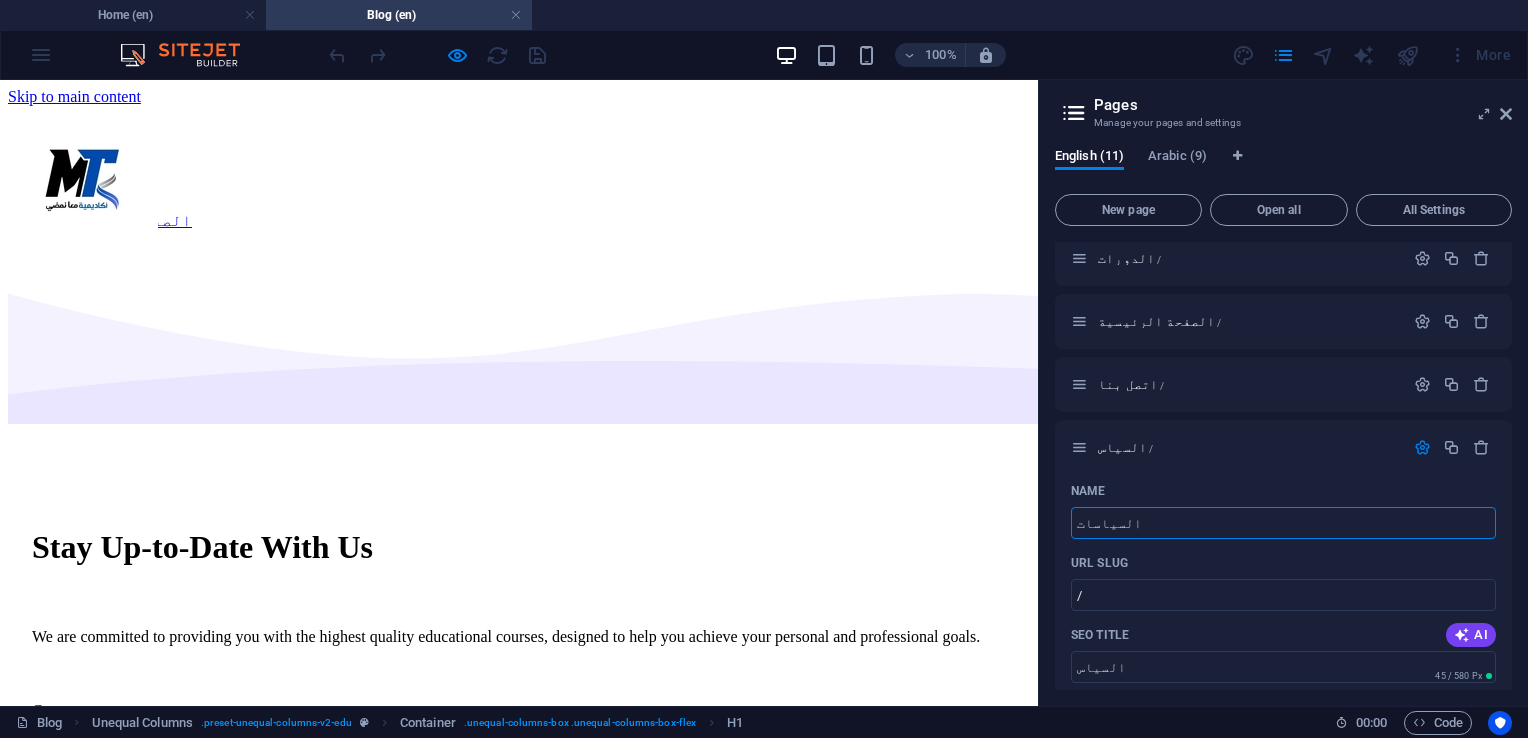 type on "السياسات و" 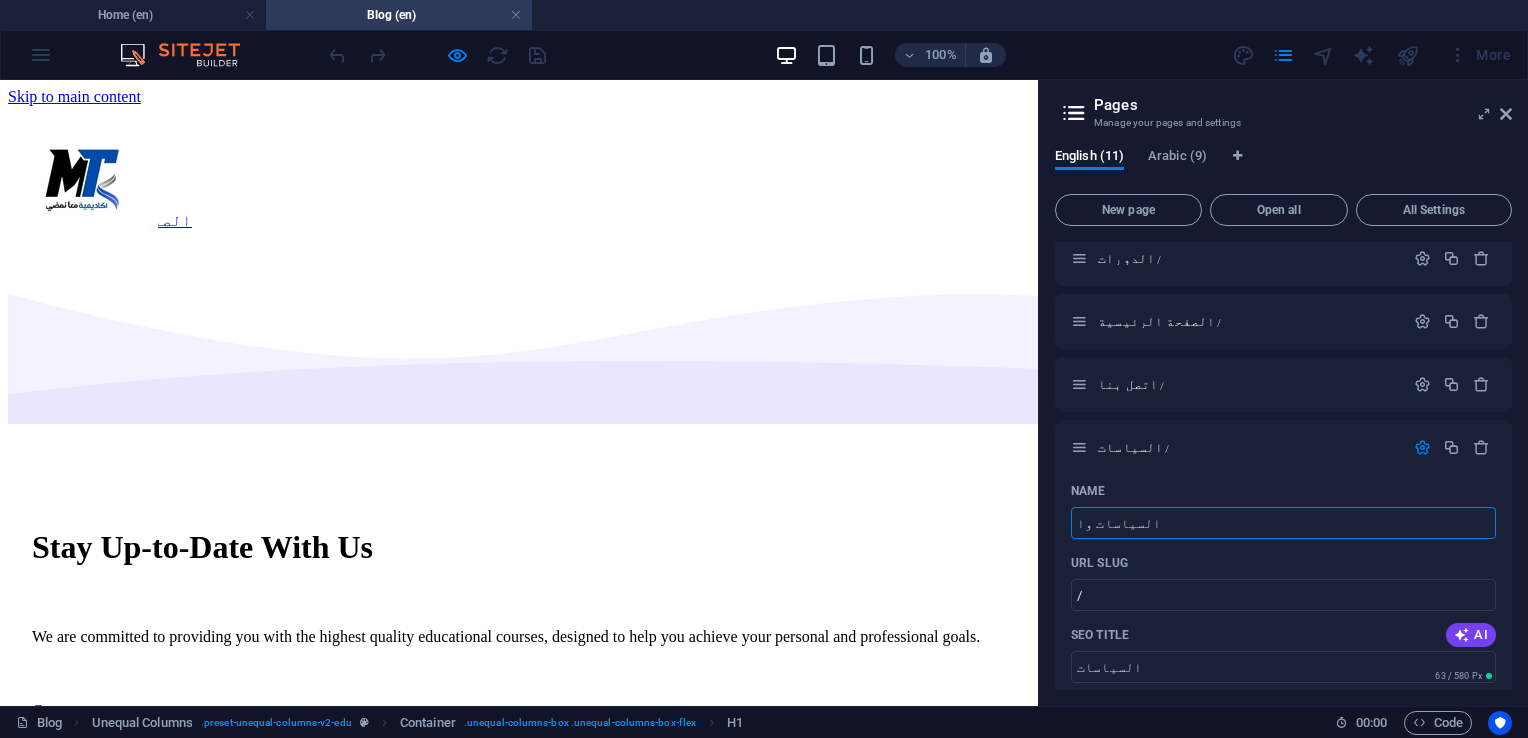 type on "السياسات وال" 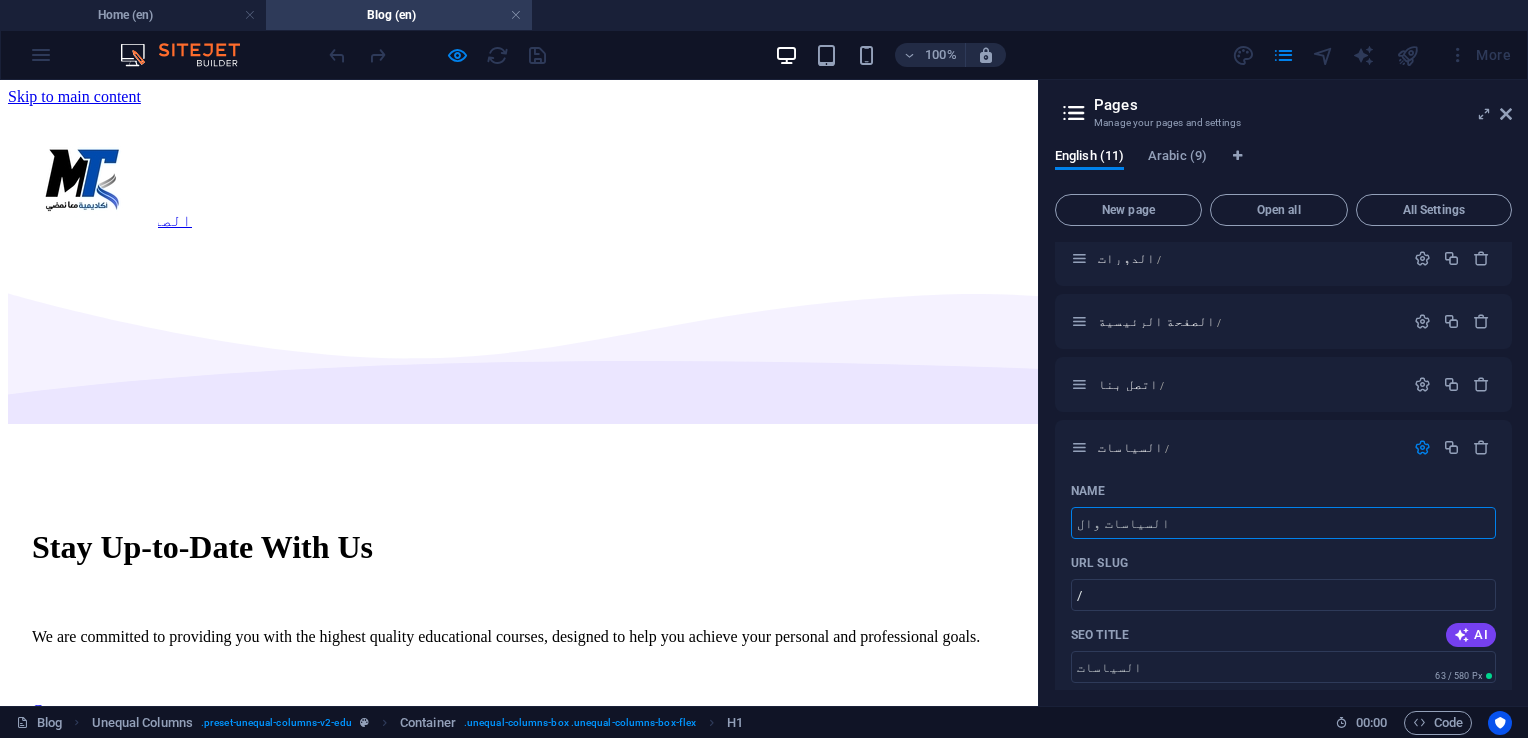 type on "السياسات و" 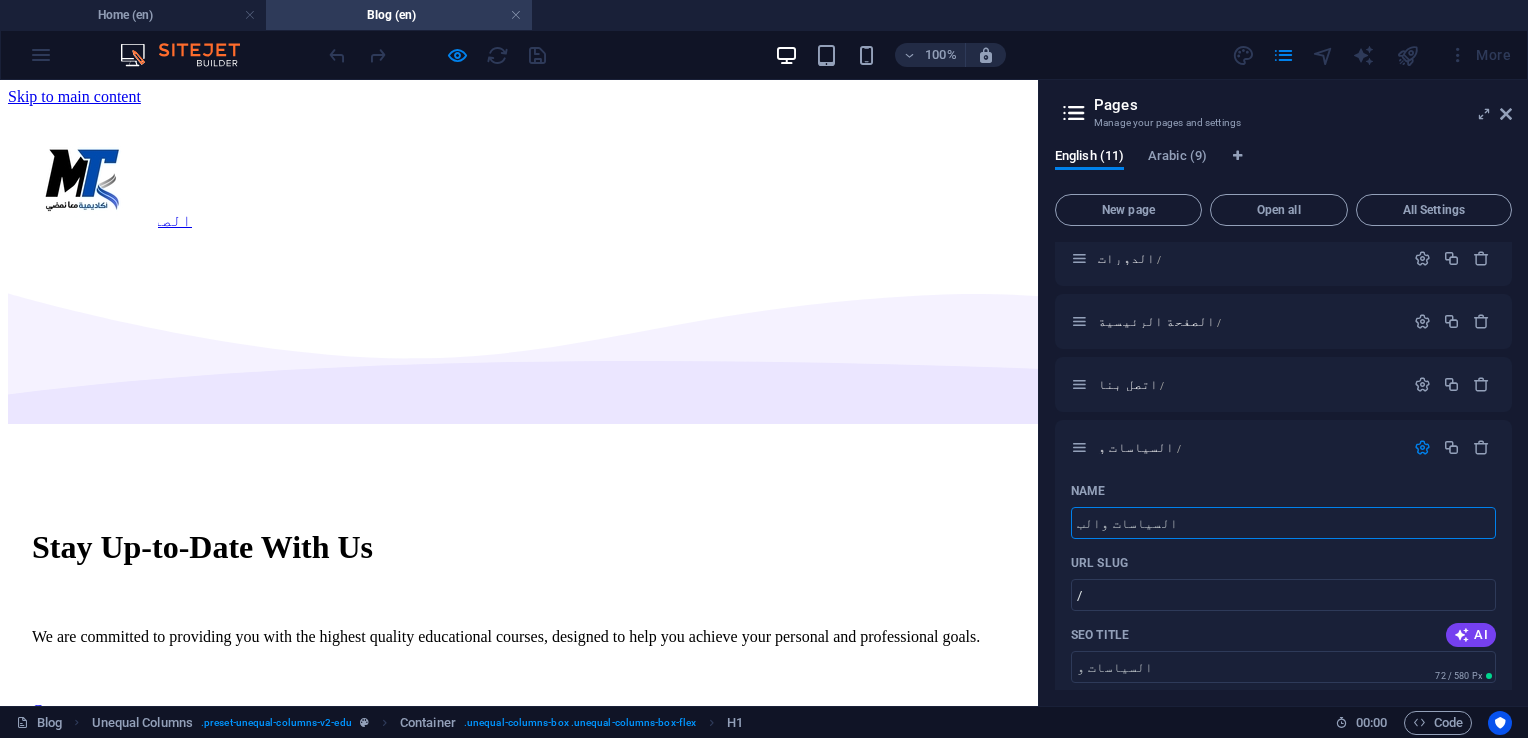 type on "السياسات والب" 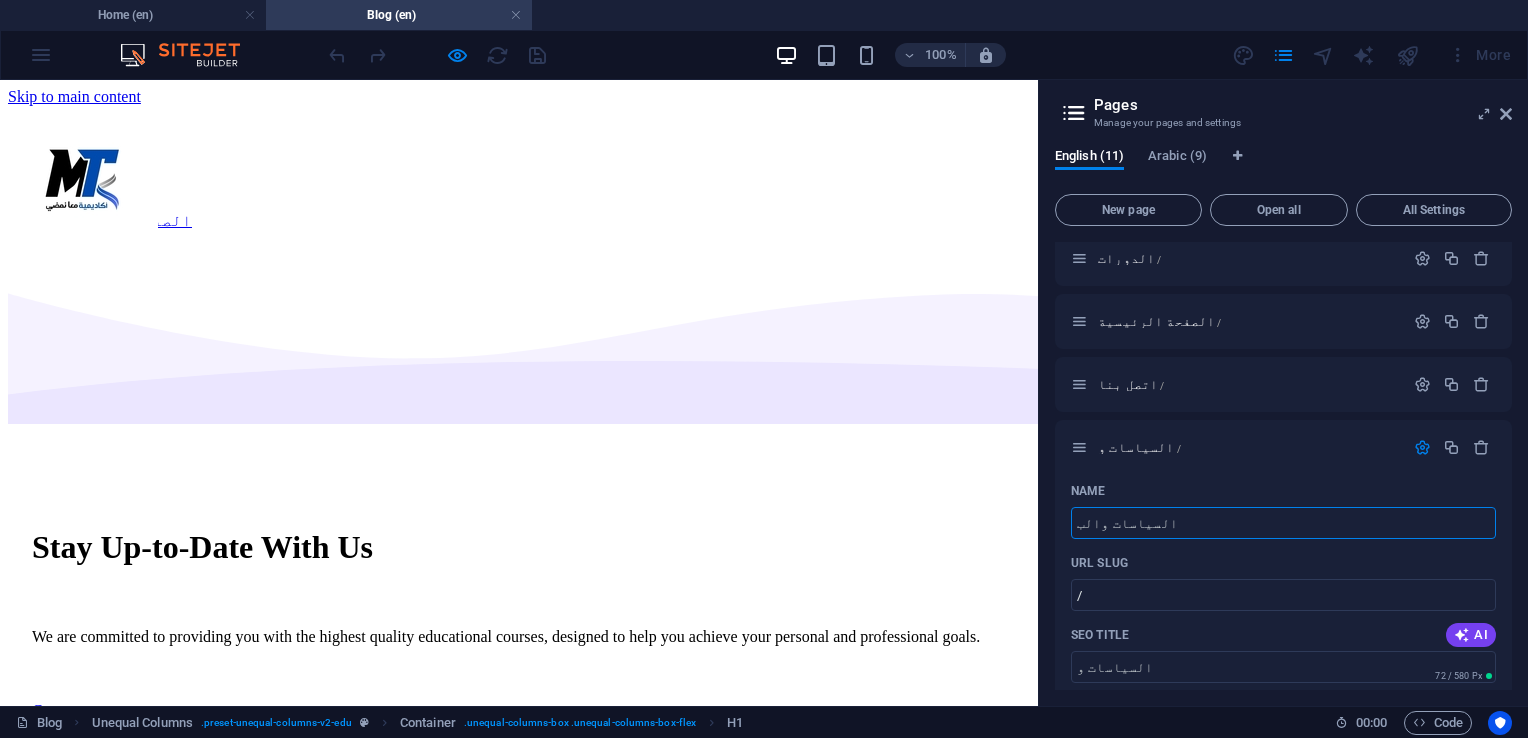 type on "السياسات والب" 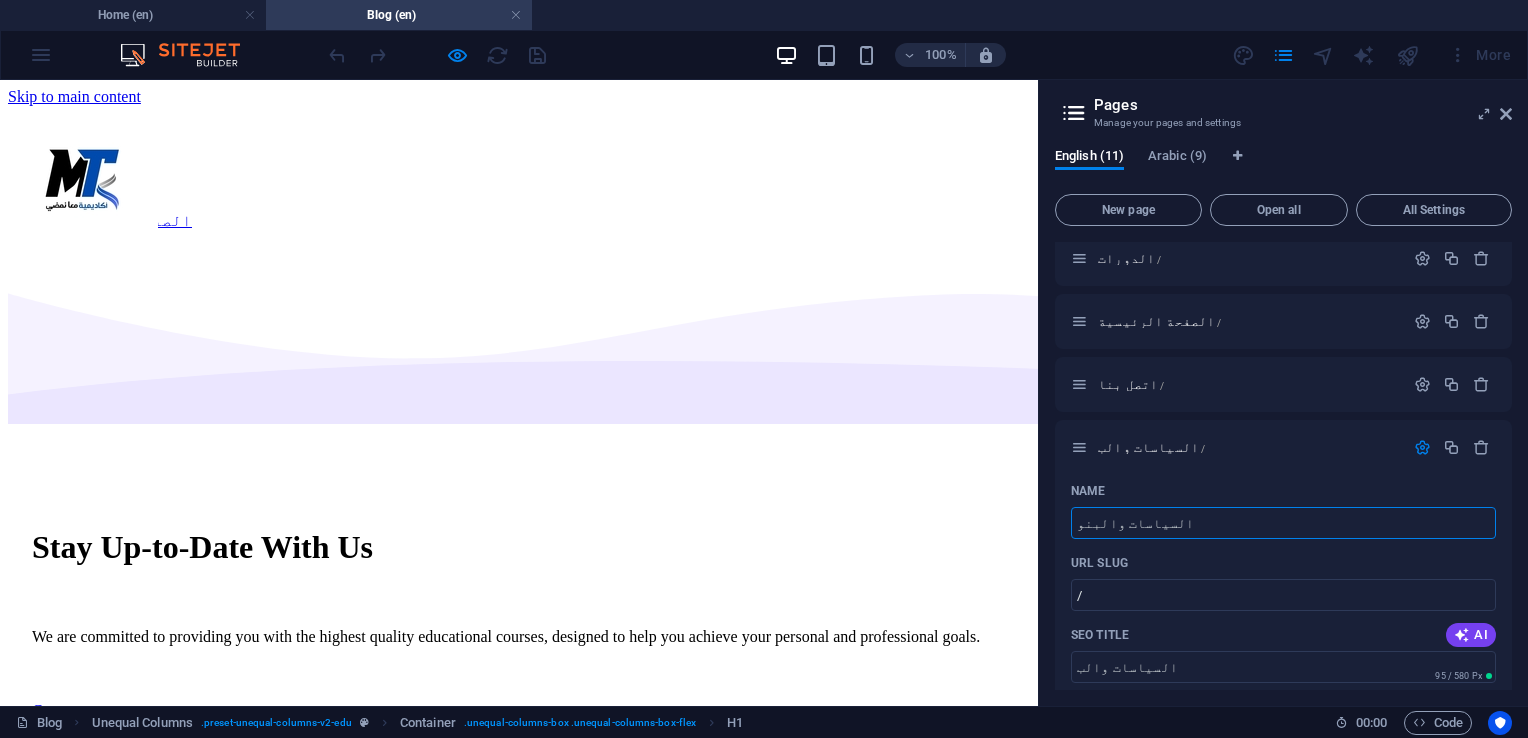 type on "السياسات والبنود" 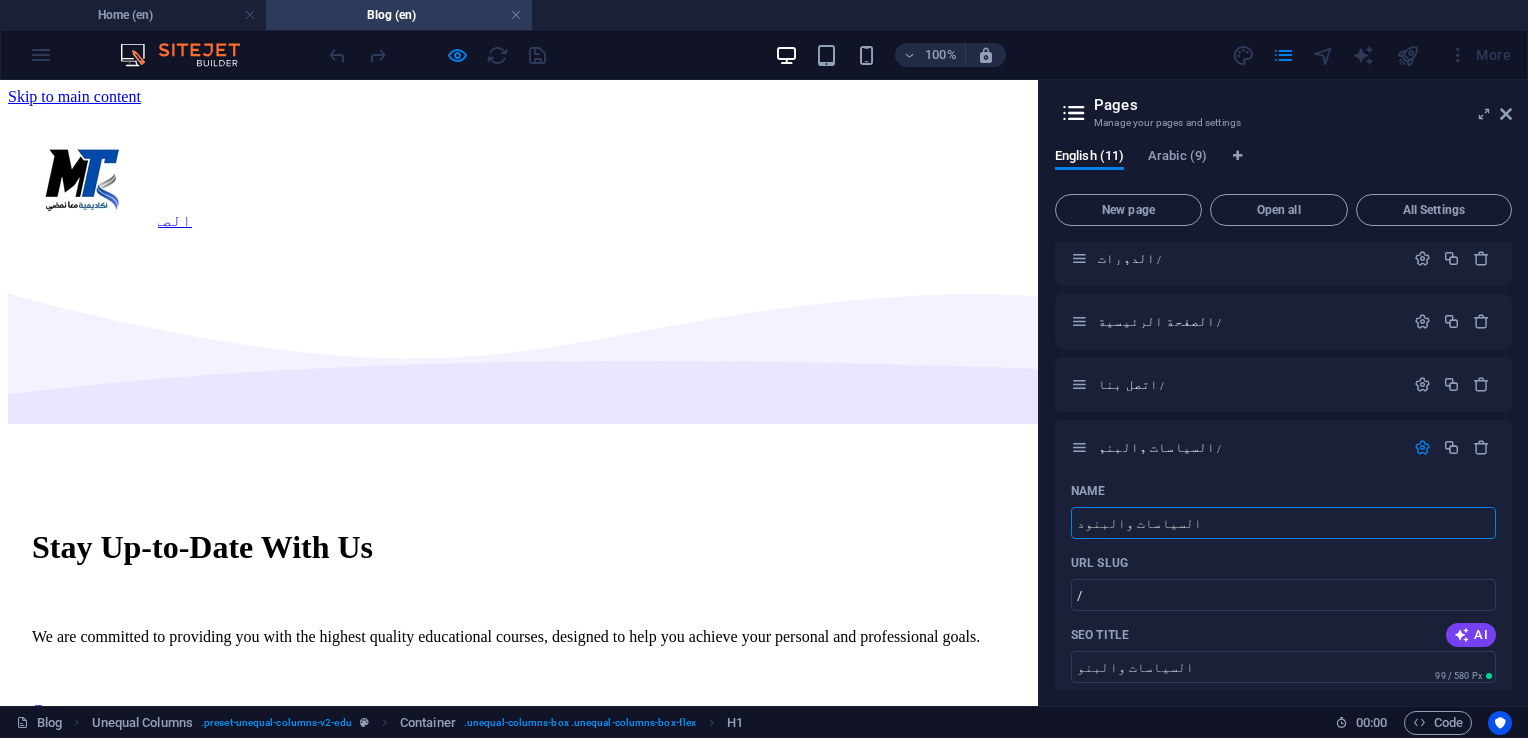 type on "السياسات والبنود" 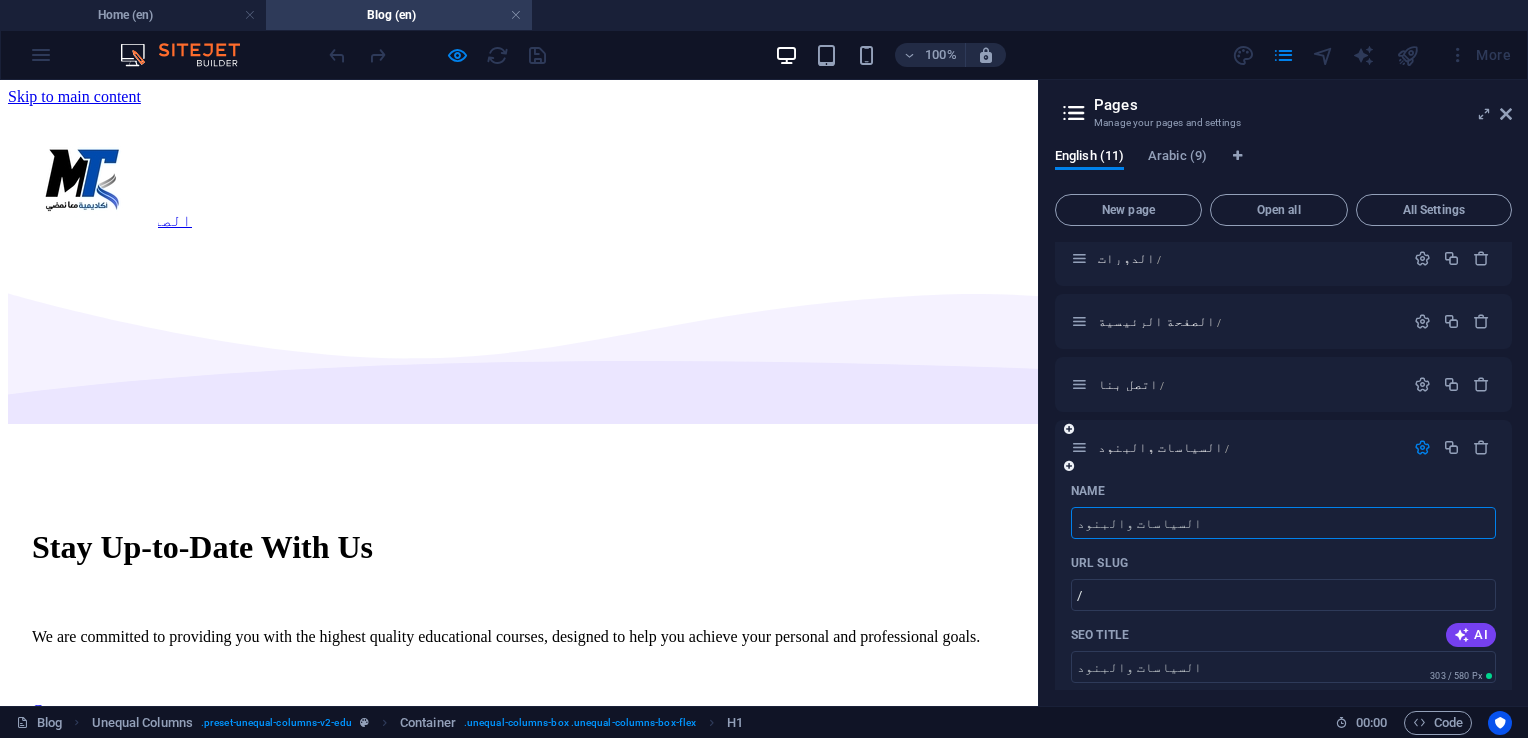 type on "السياسات والبنود" 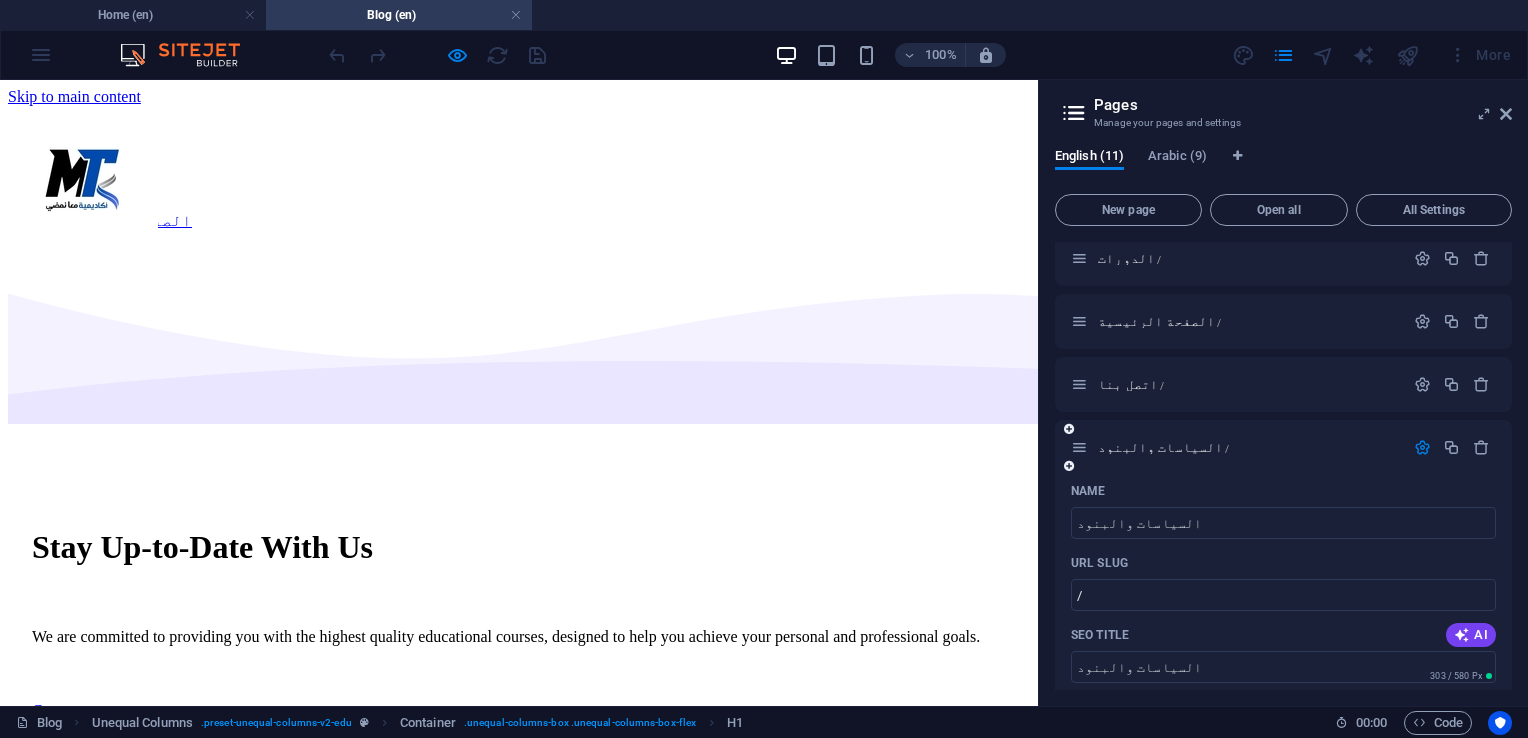 click at bounding box center (1422, 447) 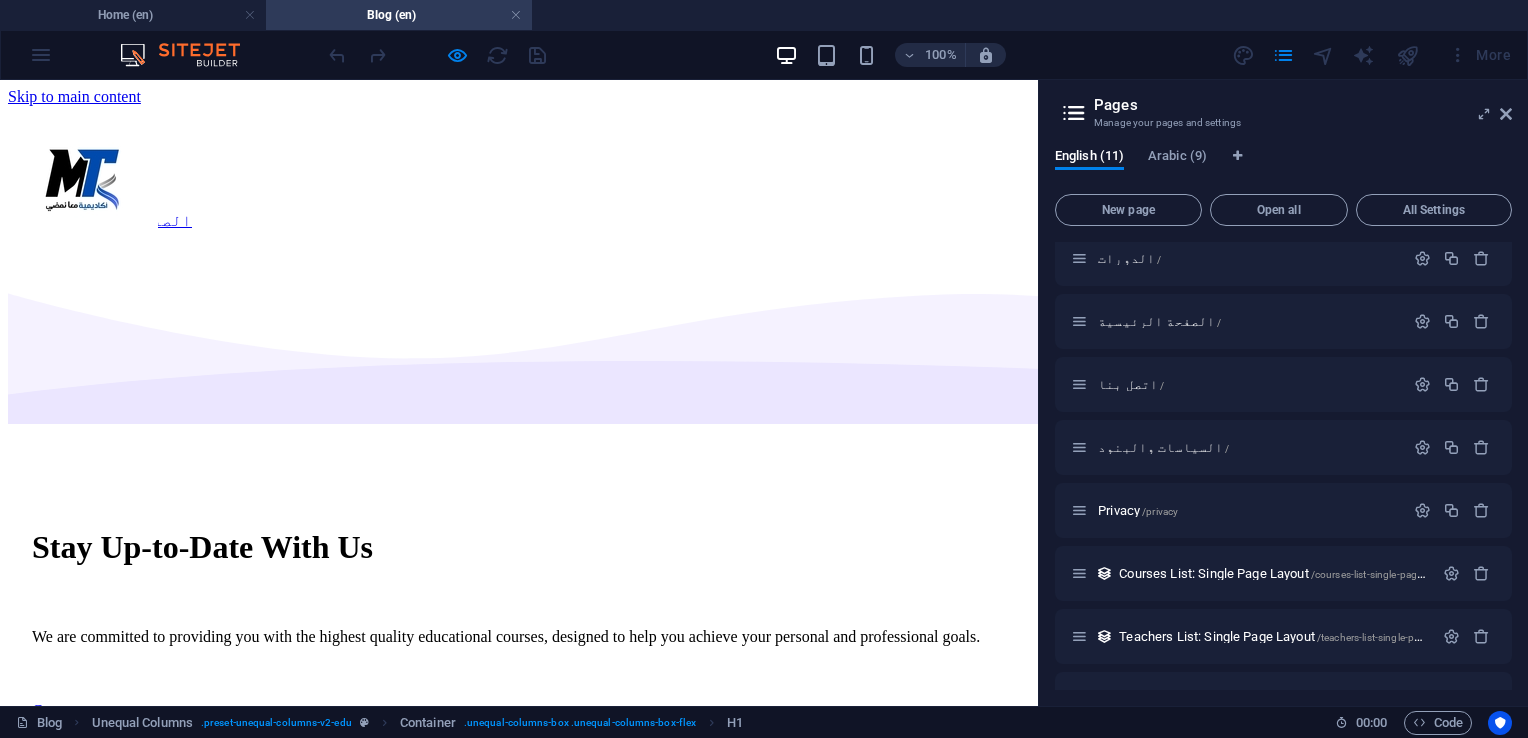 click at bounding box center [1408, 55] 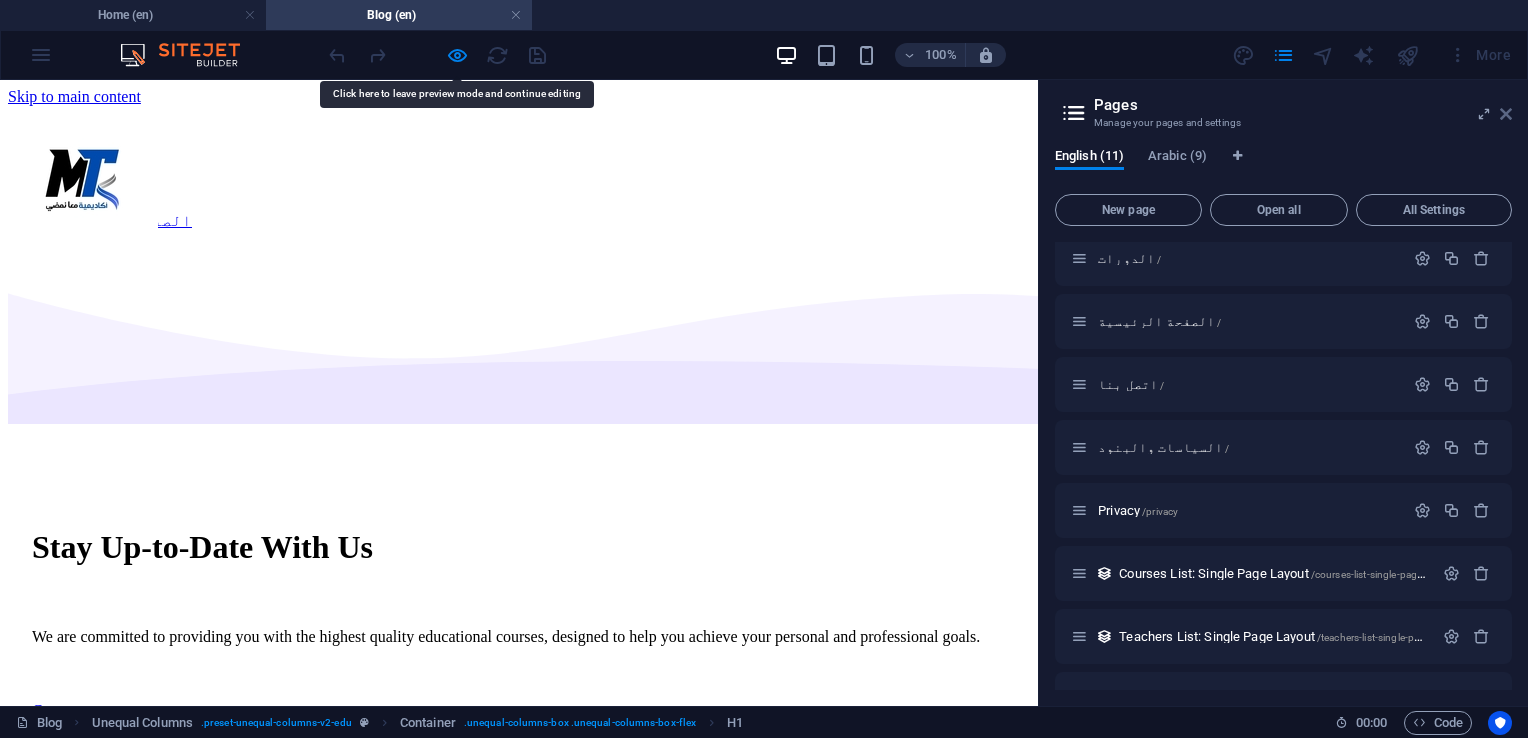 click at bounding box center (1506, 114) 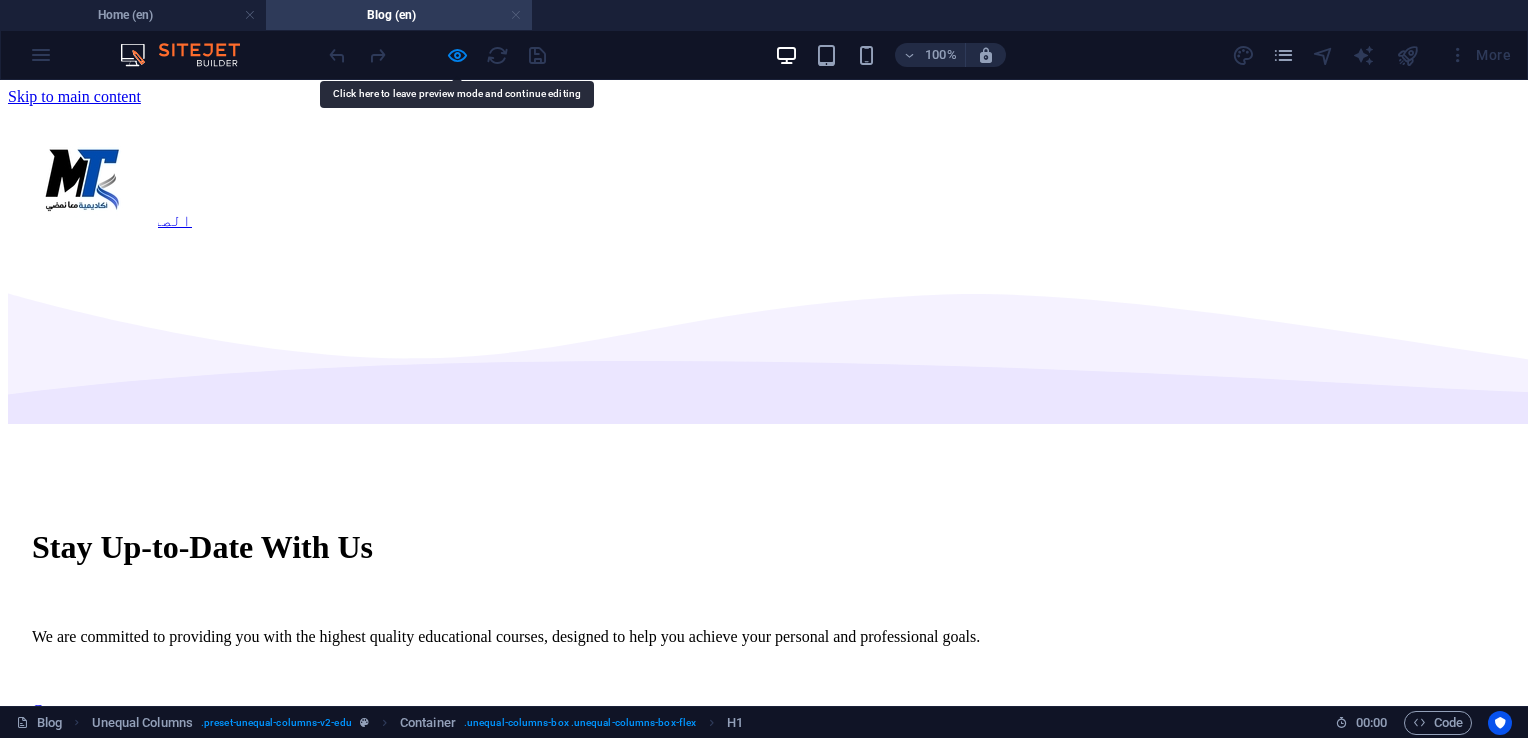 click at bounding box center [516, 15] 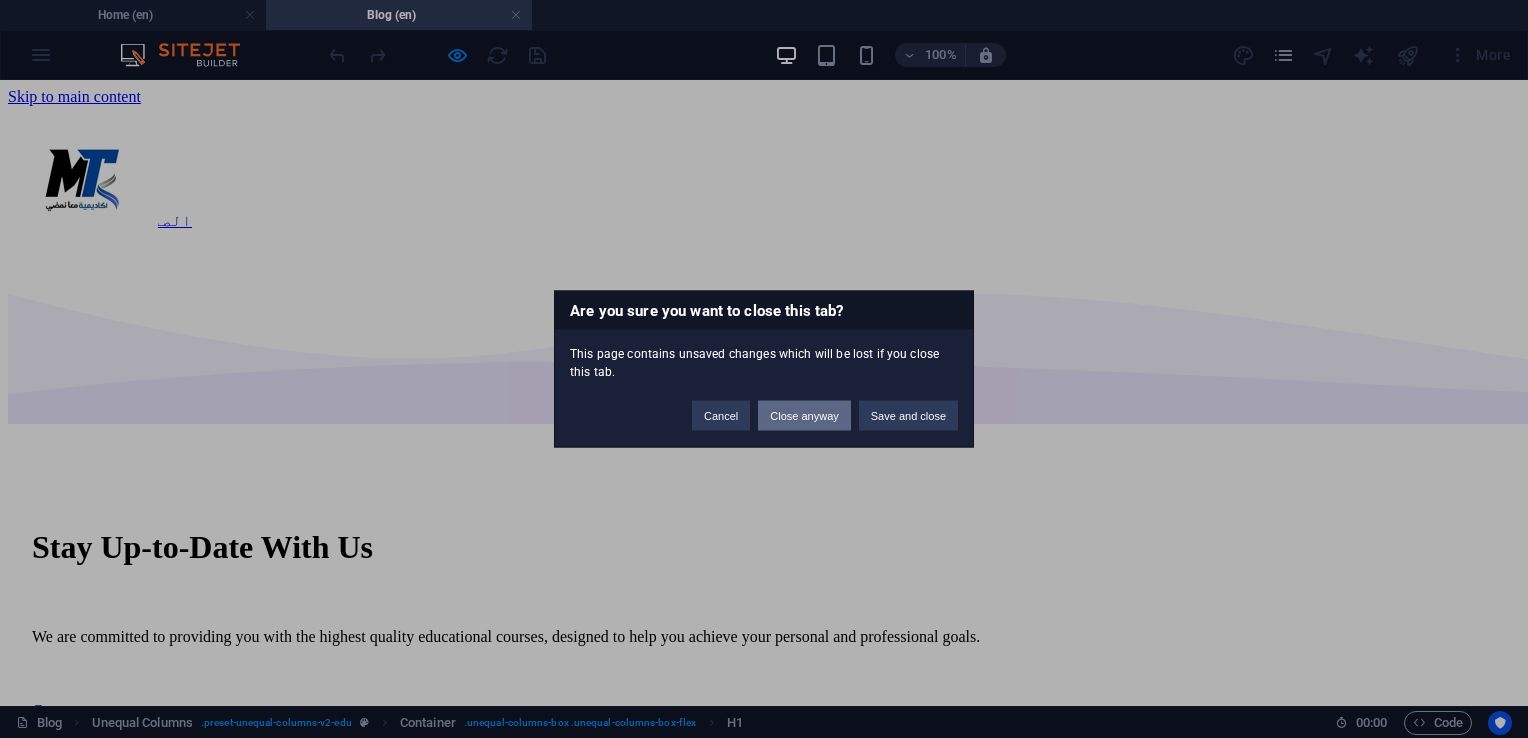 click on "Close anyway" at bounding box center [804, 416] 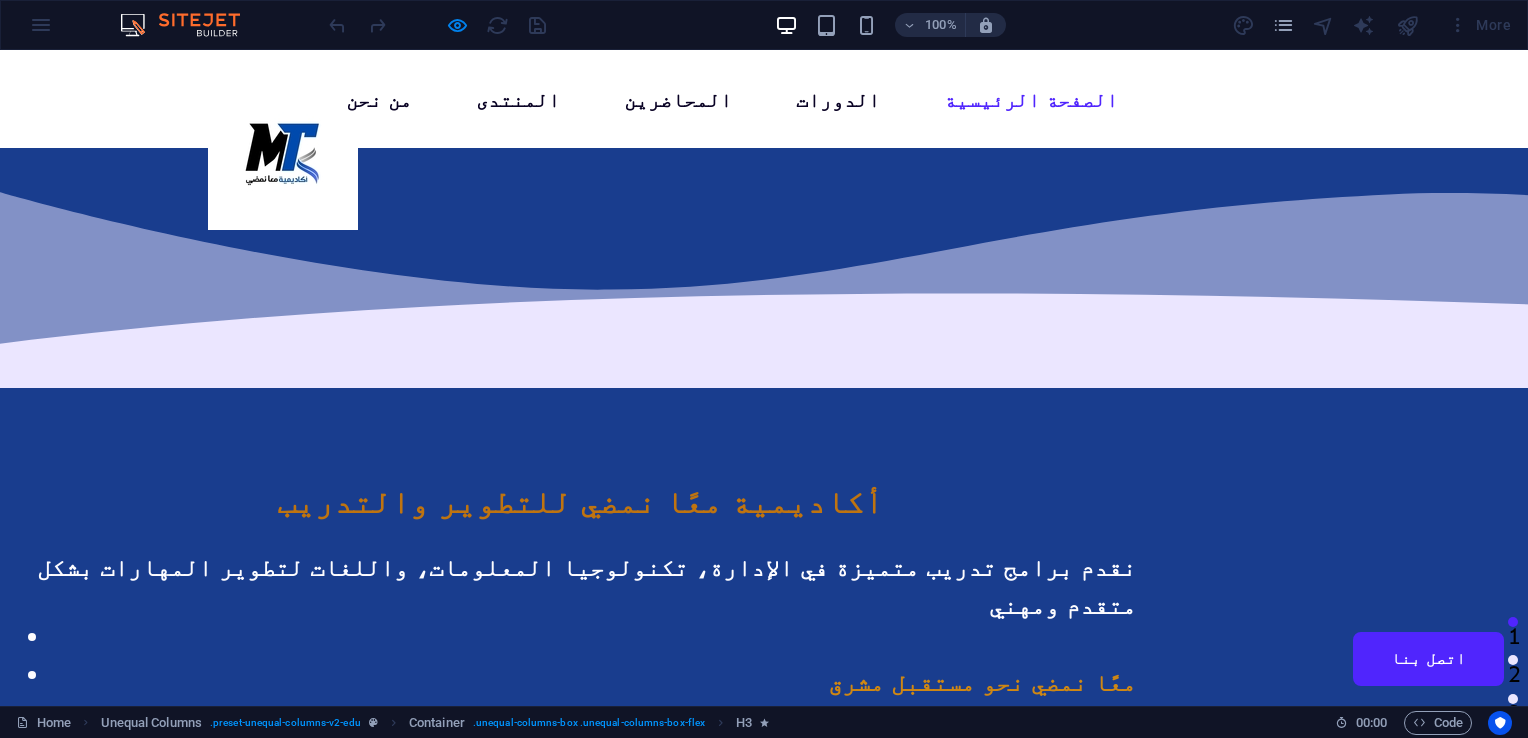 click at bounding box center (1408, 25) 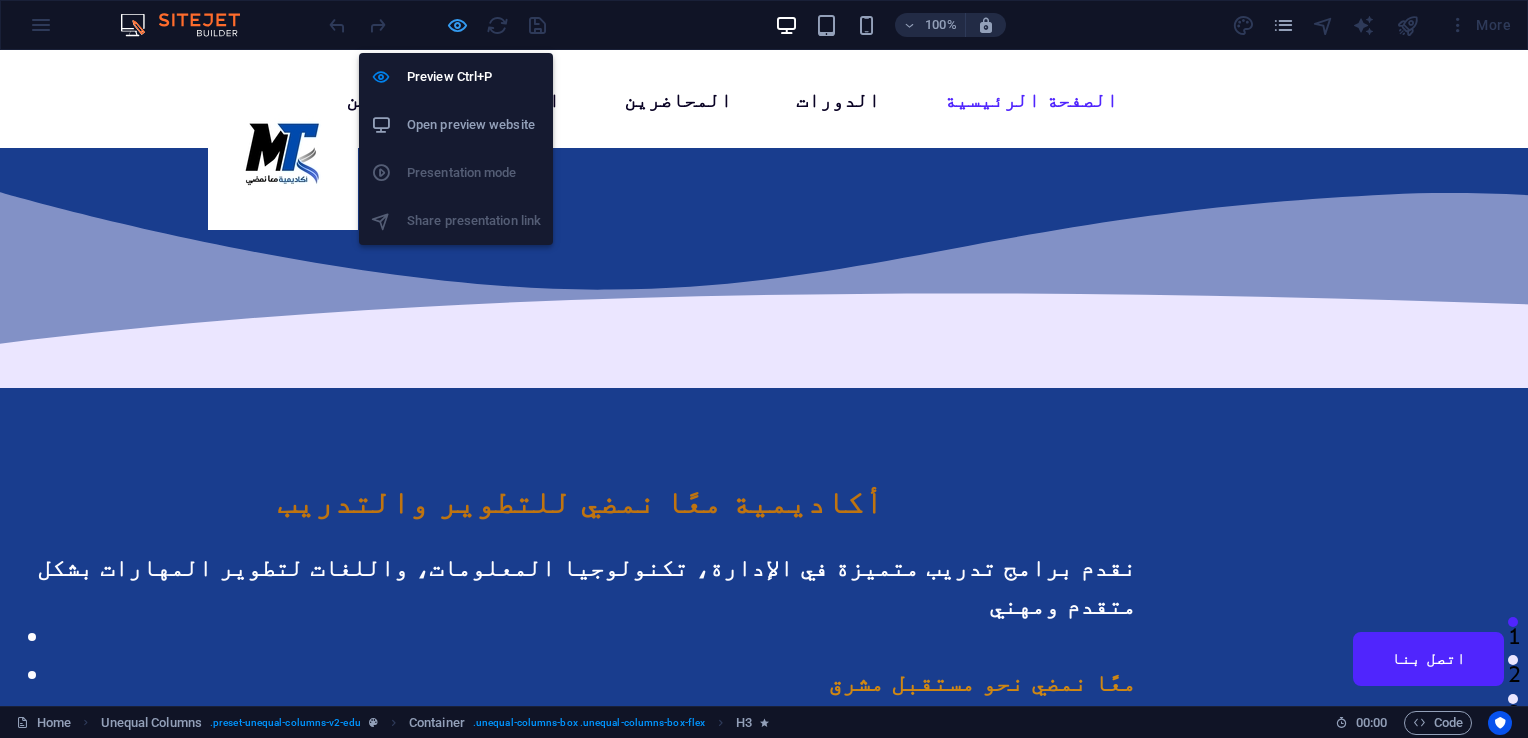 click at bounding box center [457, 25] 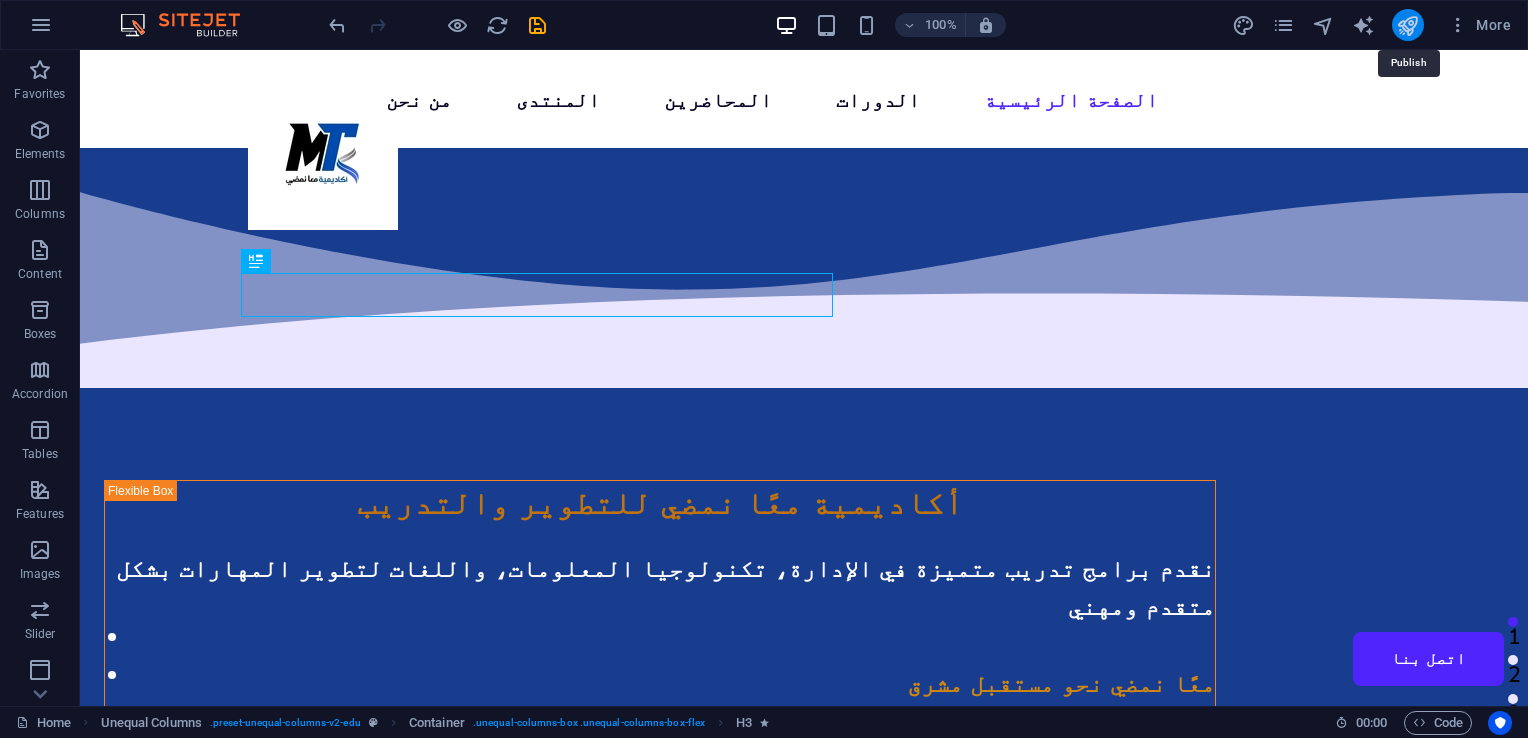 click at bounding box center [1407, 25] 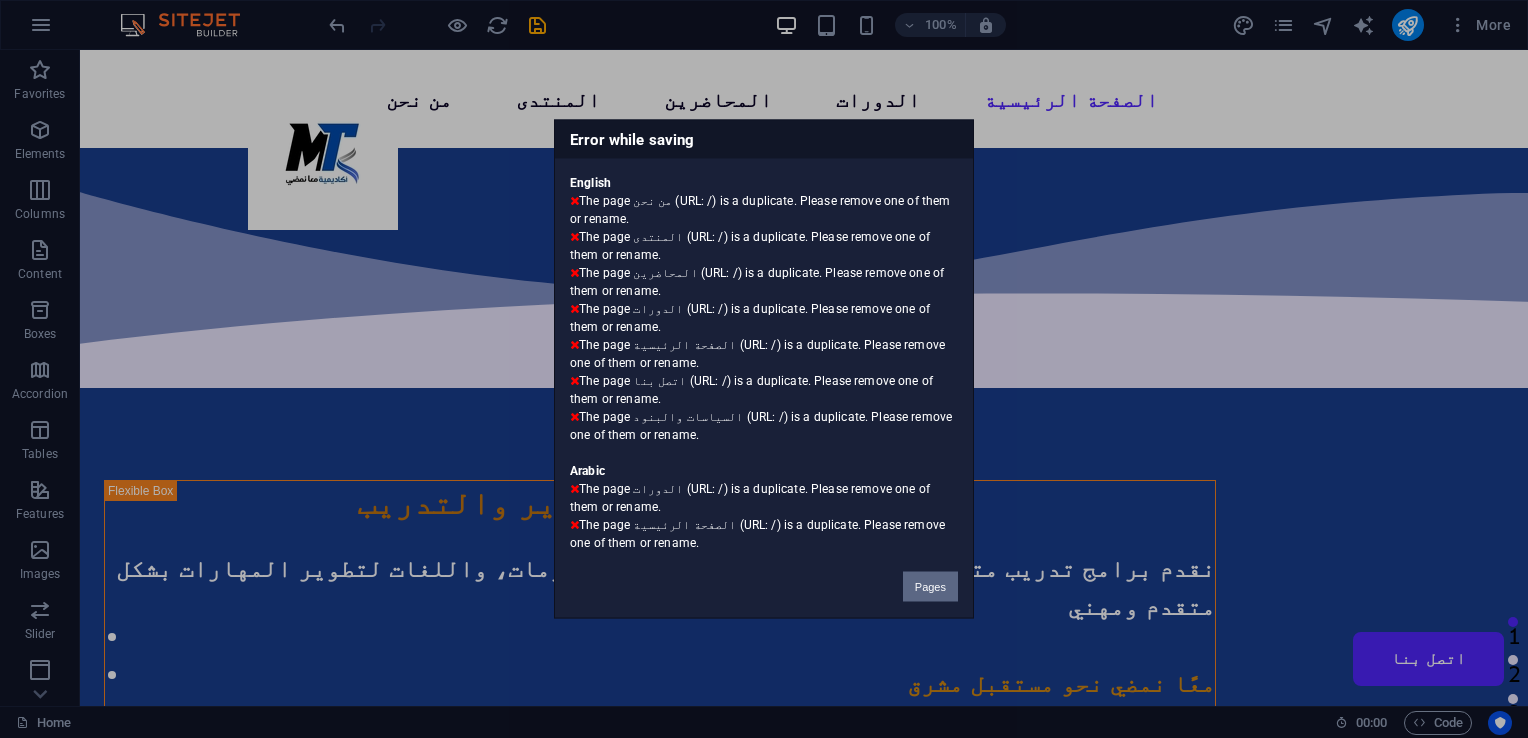 click on "Pages" at bounding box center (930, 587) 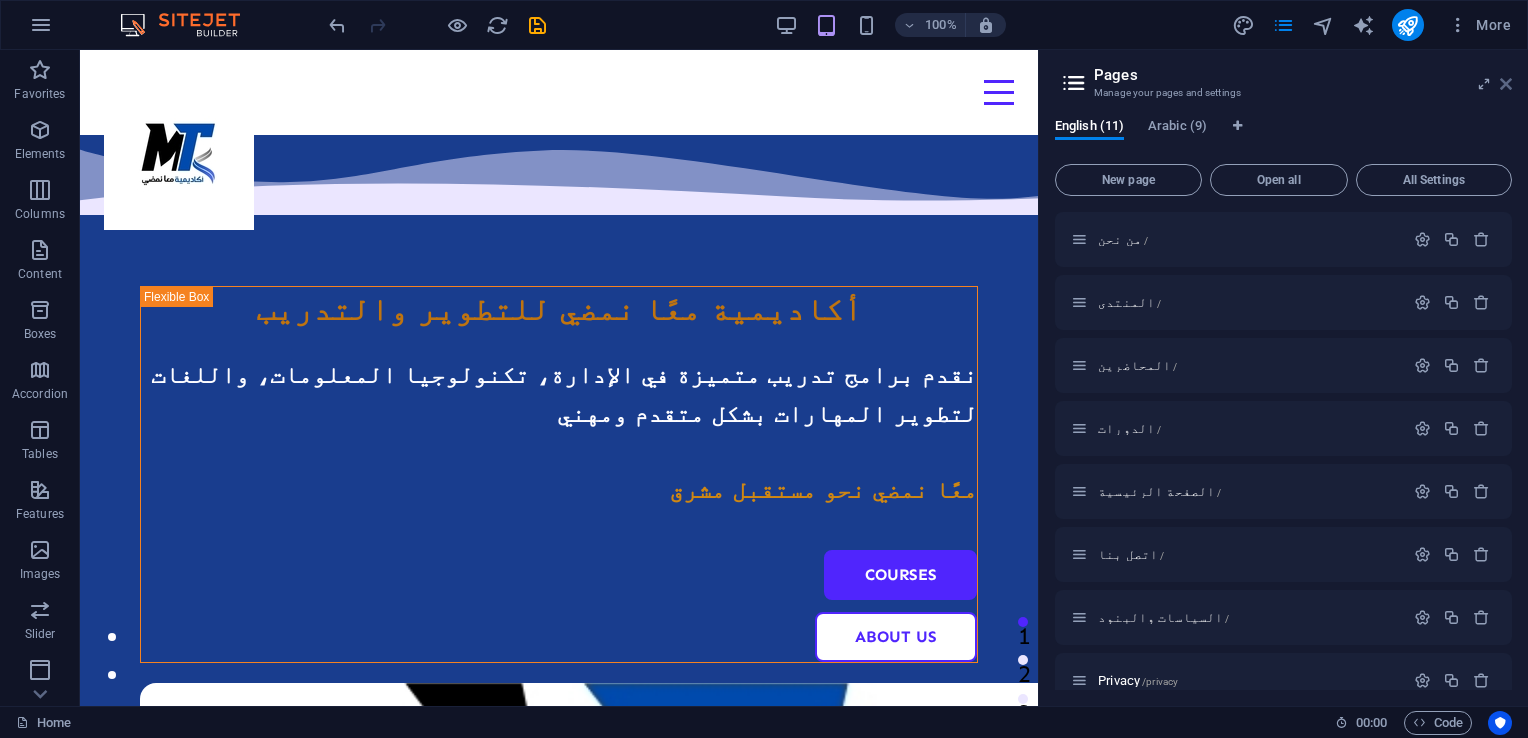 click at bounding box center (1506, 84) 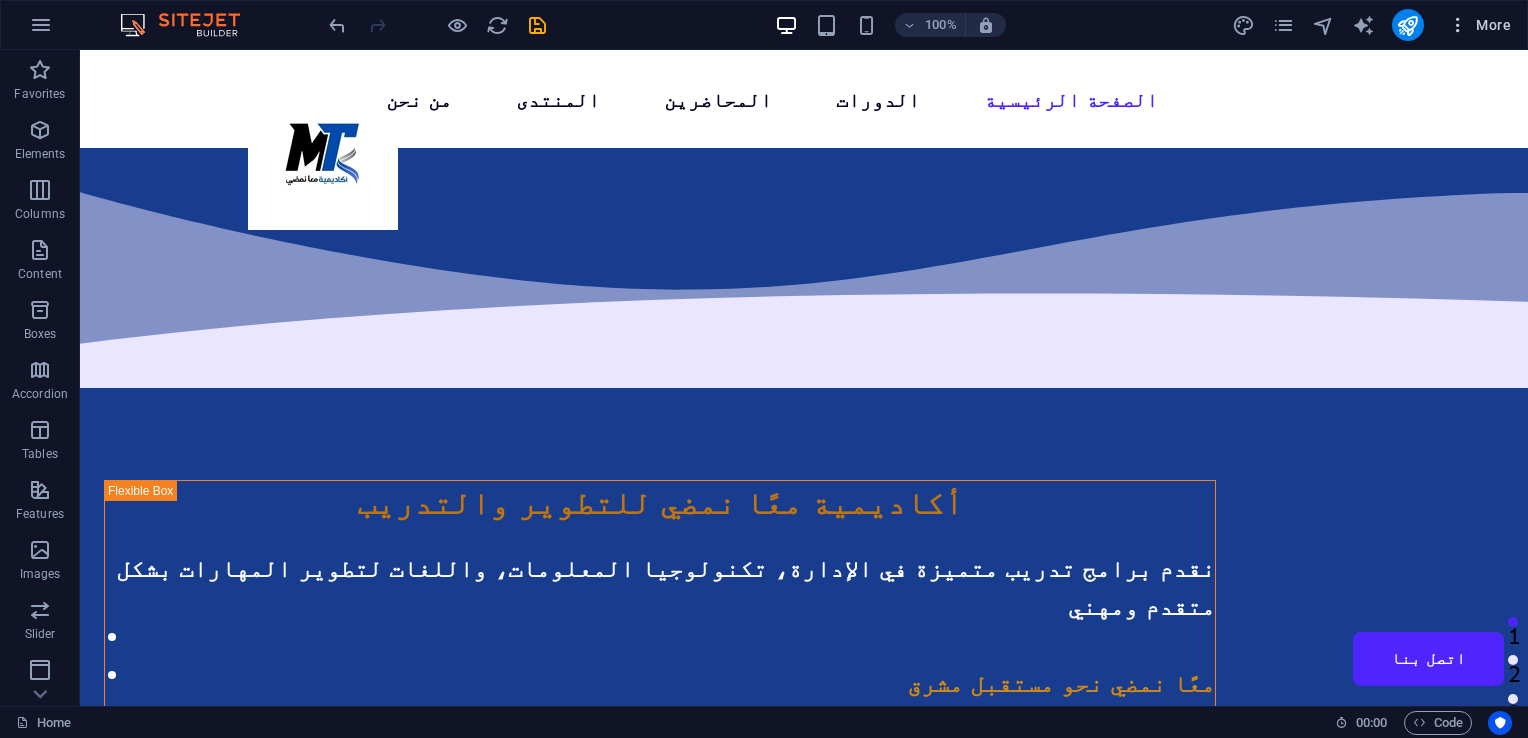 click at bounding box center (1458, 25) 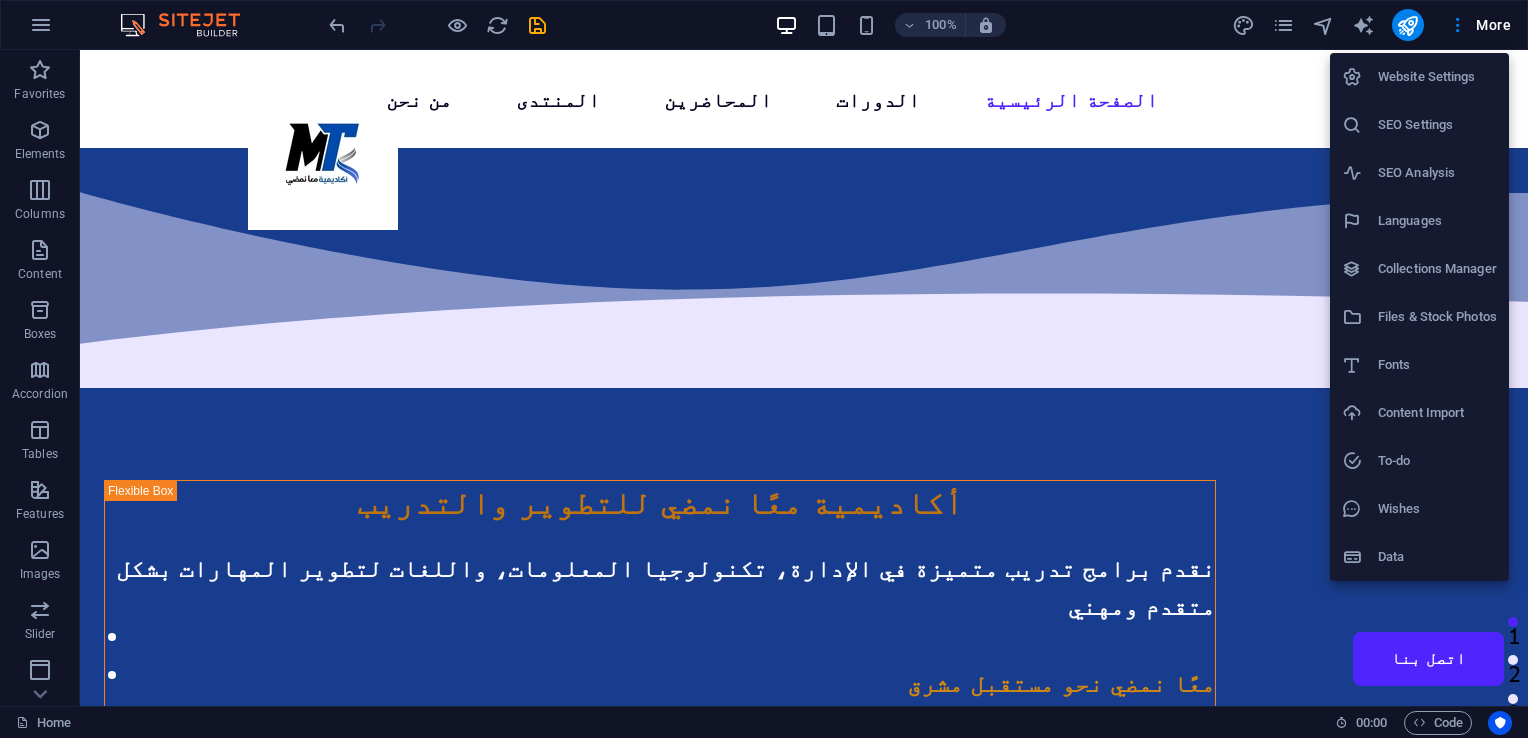 click on "Website Settings" at bounding box center (1437, 77) 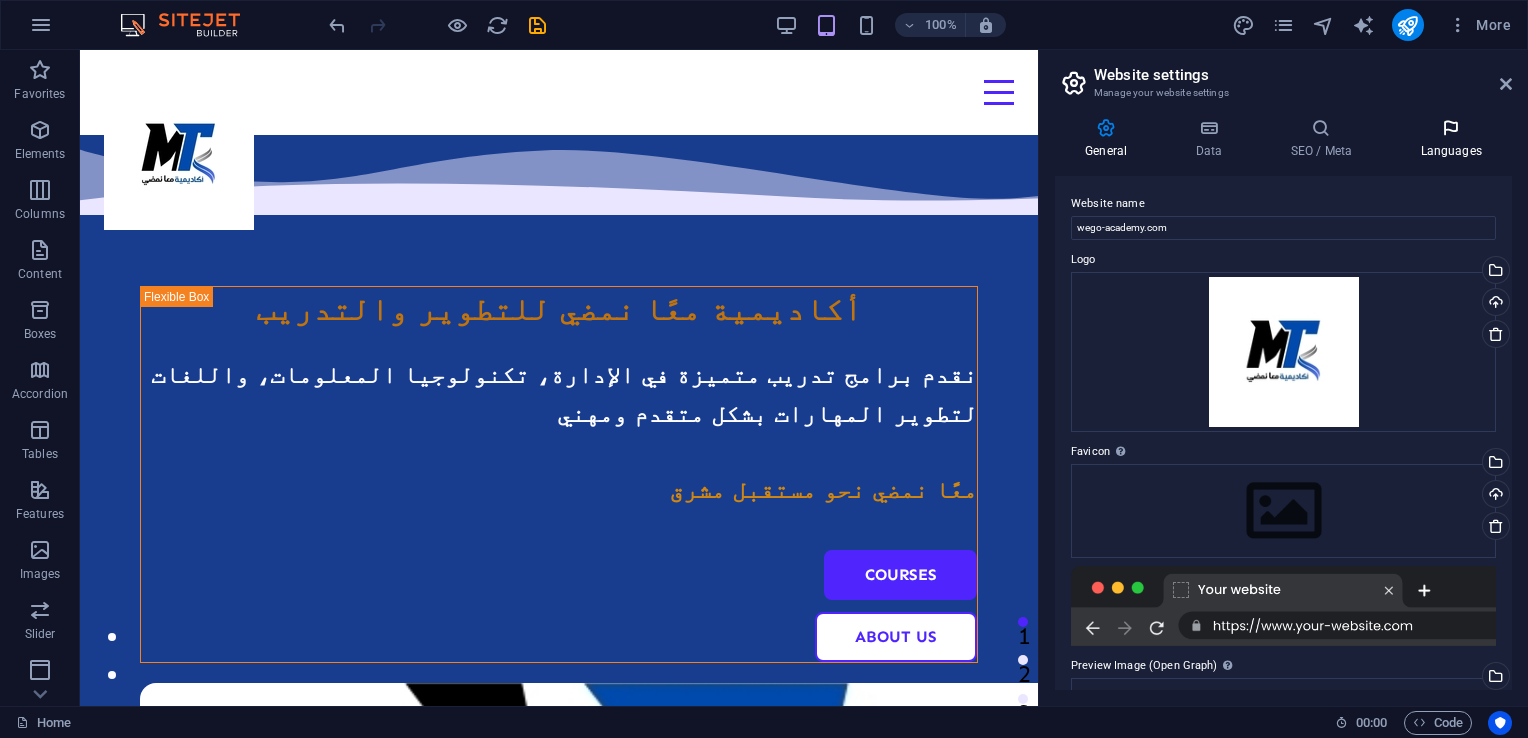 click on "Languages" at bounding box center [1451, 139] 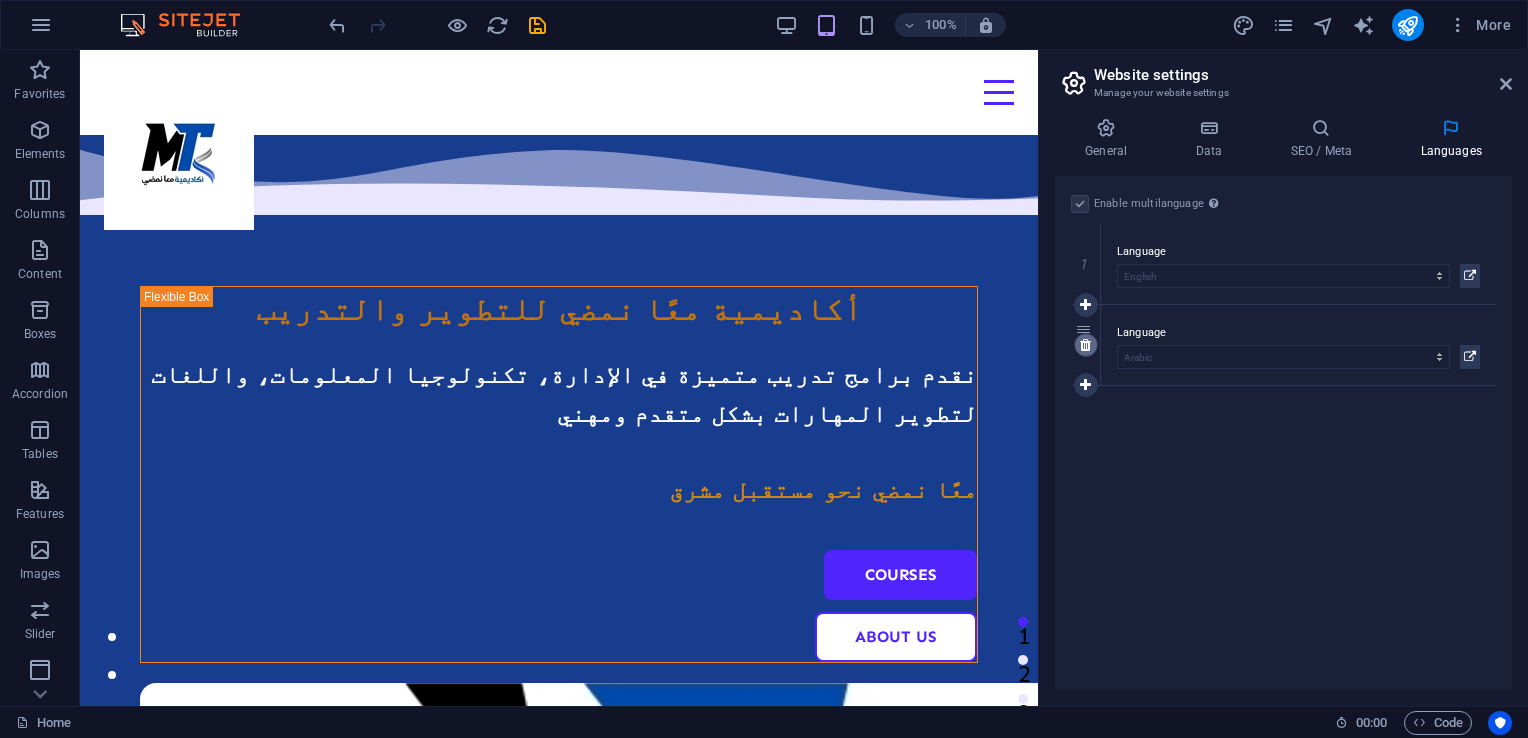 click at bounding box center (1085, 345) 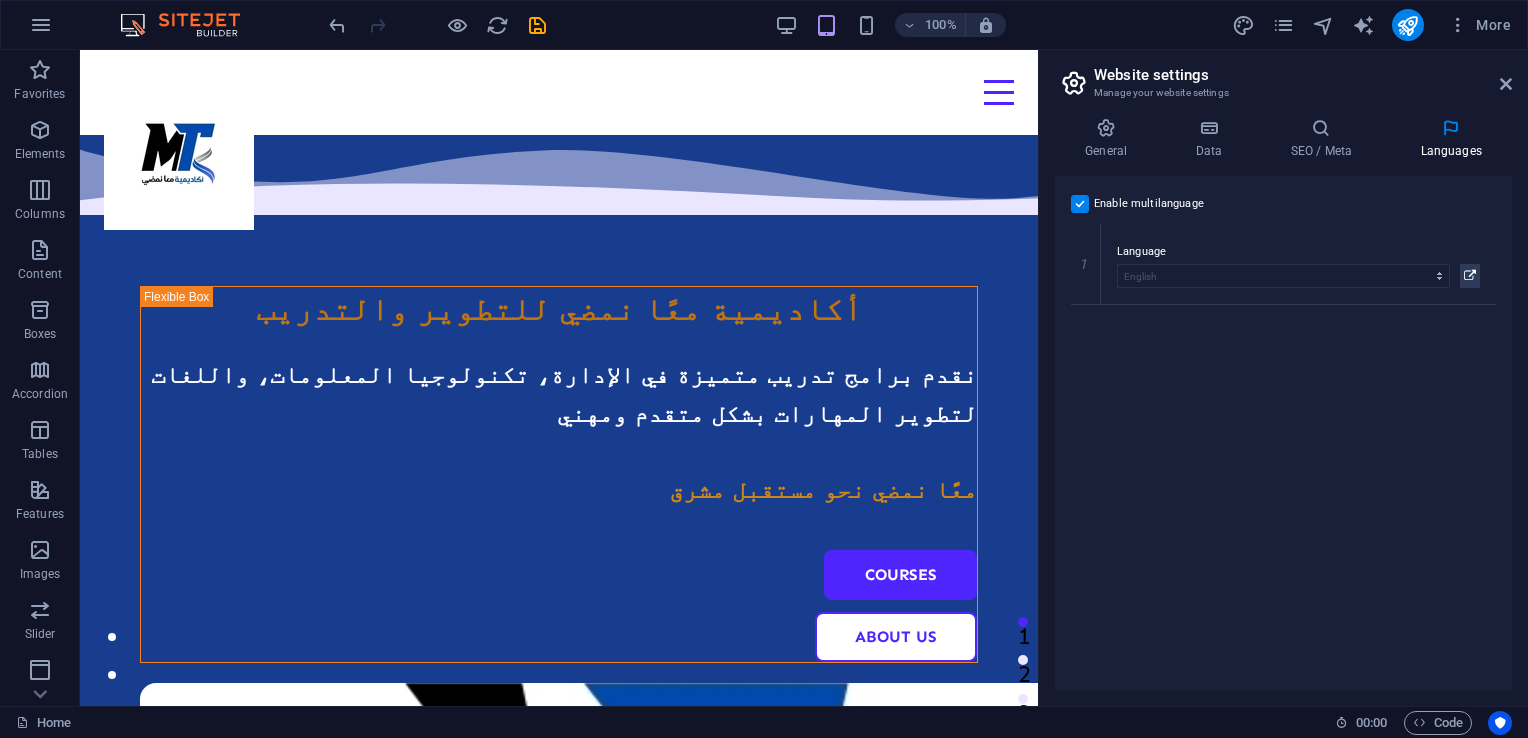 click at bounding box center (1080, 204) 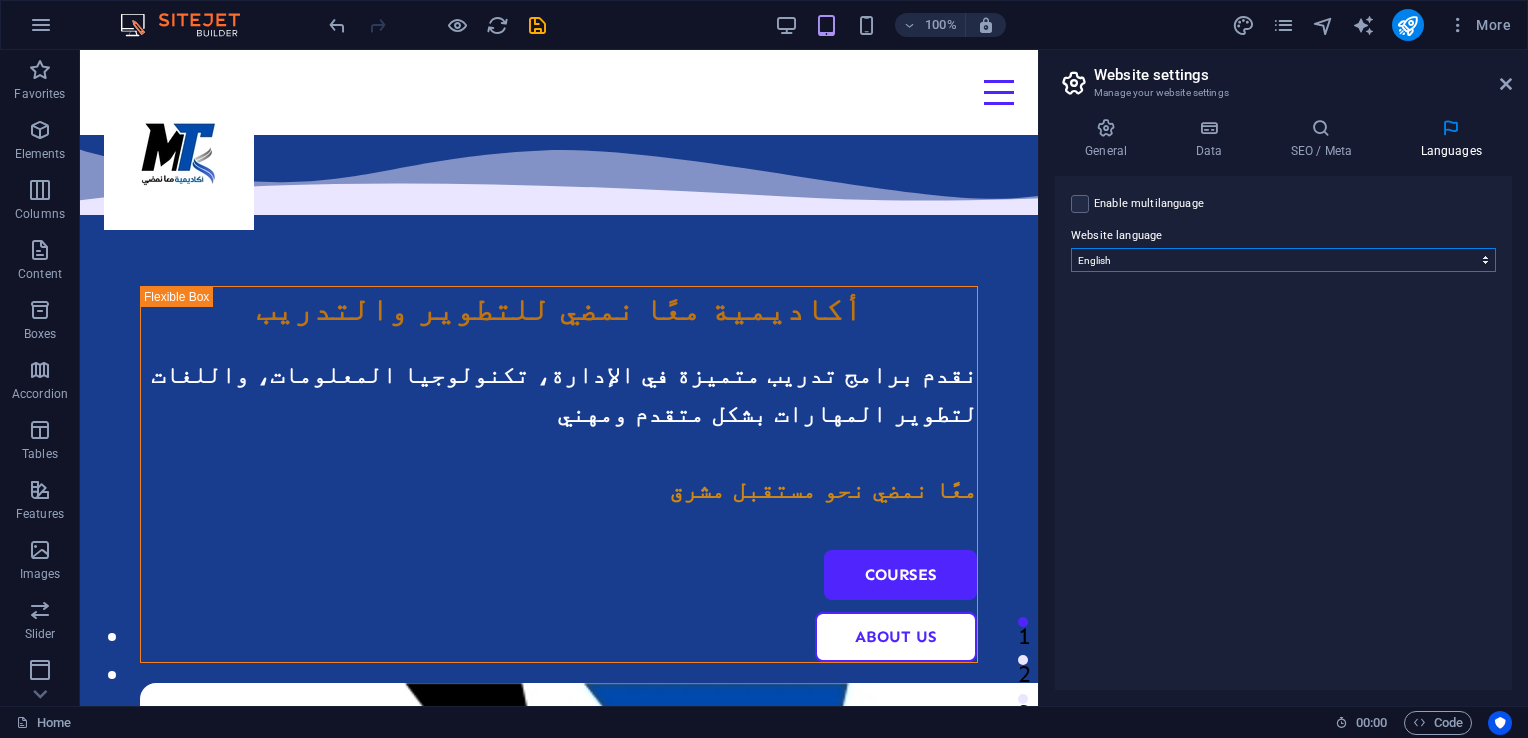 click on "Abkhazian Afar Afrikaans Akan Albanian Amharic Arabic Aragonese Armenian Assamese Avaric Avestan Aymara Azerbaijani Bambara Bashkir Basque Belarusian Bengali Bihari languages Bislama Bokmål Bosnian Breton Bulgarian Burmese Catalan Central Khmer Chamorro Chechen Chinese Church Slavic Chuvash Cornish Corsican Cree Croatian Czech Danish Dutch Dzongkha English Esperanto Estonian Ewe Faroese Farsi (Persian) Fijian Finnish French Fulah Gaelic Galician Ganda Georgian German Greek Greenlandic Guaraní Gujarati Haitian Creole Hausa Hebrew Herero Hindi Hiri Motu Hungarian Icelandic Ido Igbo Indonesian Interlingua Interlingue Inuktitut Inupiaq Irish Italian Japanese Javanese Kannada Kanuri Kashmiri Kazakh Kikuyu Kinyarwanda Komi Kongo Korean Kurdish Kwanyama Kyrgyz Lao Latin Latvian Limburgish Lingala Lithuanian Luba-Katanga Luxembourgish Macedonian Malagasy Malay Malayalam Maldivian Maltese Manx Maori Marathi Marshallese Mongolian Nauru Navajo Ndonga Nepali North Ndebele Northern Sami Norwegian Norwegian Nynorsk Nuosu" at bounding box center [1283, 260] 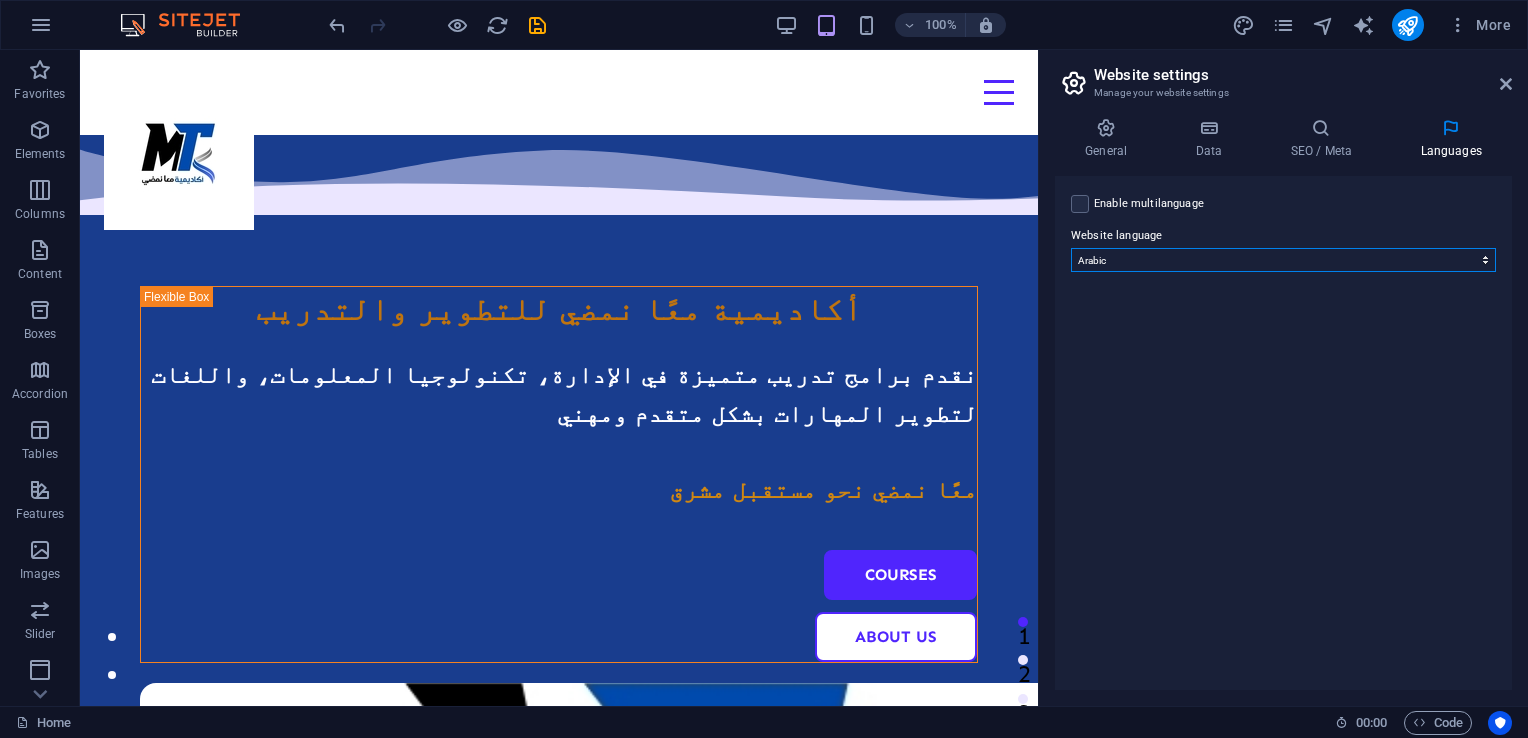 click on "Abkhazian Afar Afrikaans Akan Albanian Amharic Arabic Aragonese Armenian Assamese Avaric Avestan Aymara Azerbaijani Bambara Bashkir Basque Belarusian Bengali Bihari languages Bislama Bokmål Bosnian Breton Bulgarian Burmese Catalan Central Khmer Chamorro Chechen Chinese Church Slavic Chuvash Cornish Corsican Cree Croatian Czech Danish Dutch Dzongkha English Esperanto Estonian Ewe Faroese Farsi (Persian) Fijian Finnish French Fulah Gaelic Galician Ganda Georgian German Greek Greenlandic Guaraní Gujarati Haitian Creole Hausa Hebrew Herero Hindi Hiri Motu Hungarian Icelandic Ido Igbo Indonesian Interlingua Interlingue Inuktitut Inupiaq Irish Italian Japanese Javanese Kannada Kanuri Kashmiri Kazakh Kikuyu Kinyarwanda Komi Kongo Korean Kurdish Kwanyama Kyrgyz Lao Latin Latvian Limburgish Lingala Lithuanian Luba-Katanga Luxembourgish Macedonian Malagasy Malay Malayalam Maldivian Maltese Manx Maori Marathi Marshallese Mongolian Nauru Navajo Ndonga Nepali North Ndebele Northern Sami Norwegian Norwegian Nynorsk Nuosu" at bounding box center (1283, 260) 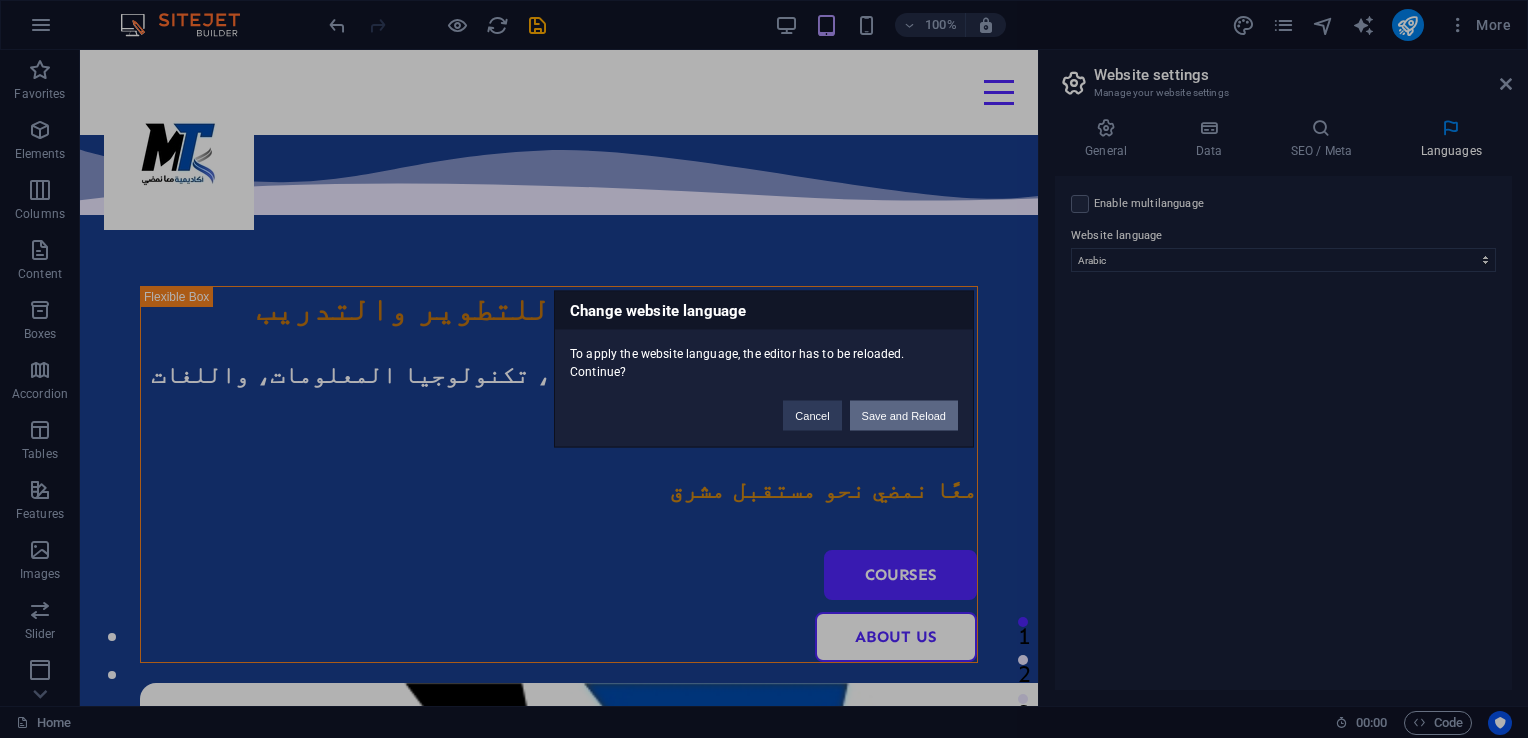 click on "Save and Reload" at bounding box center [904, 416] 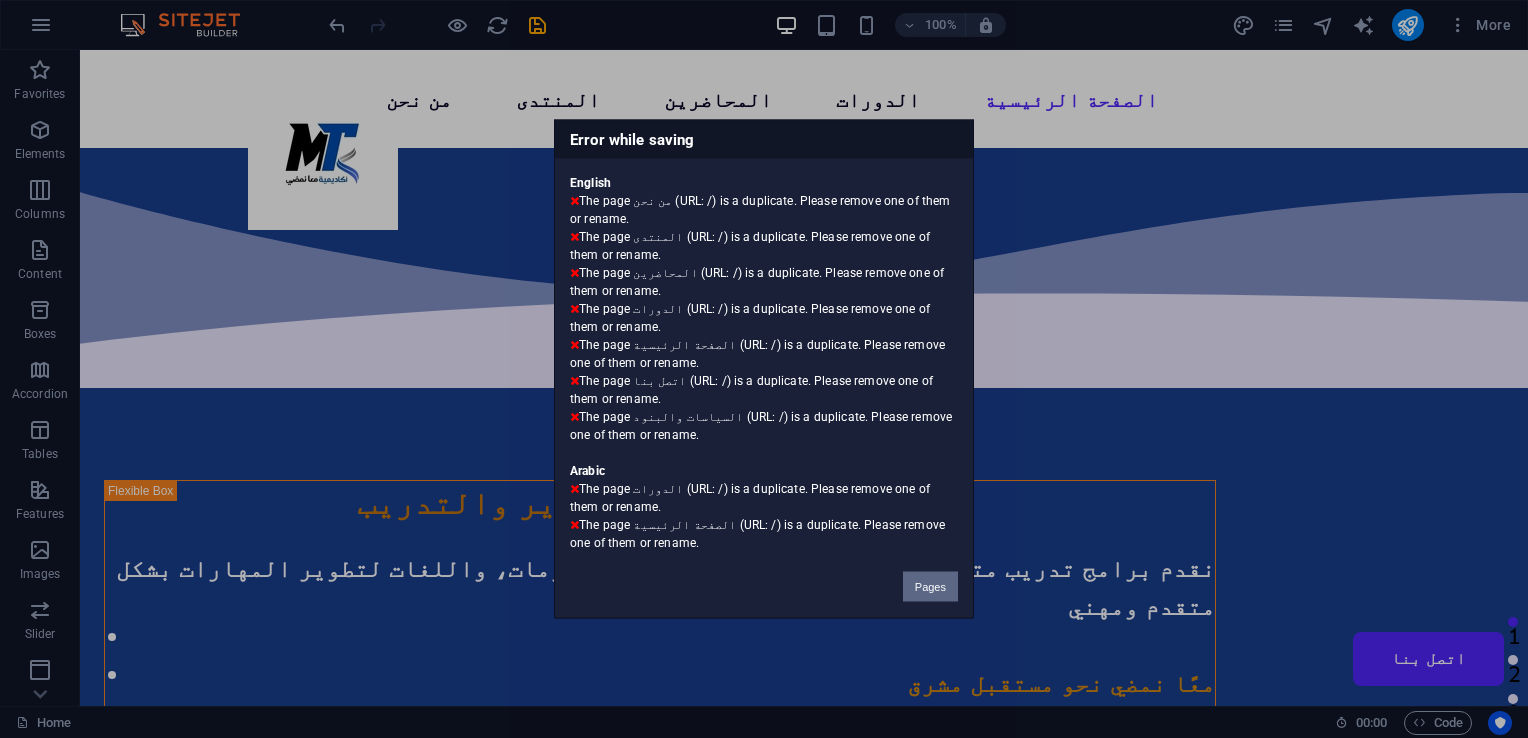 click on "Pages" at bounding box center (930, 587) 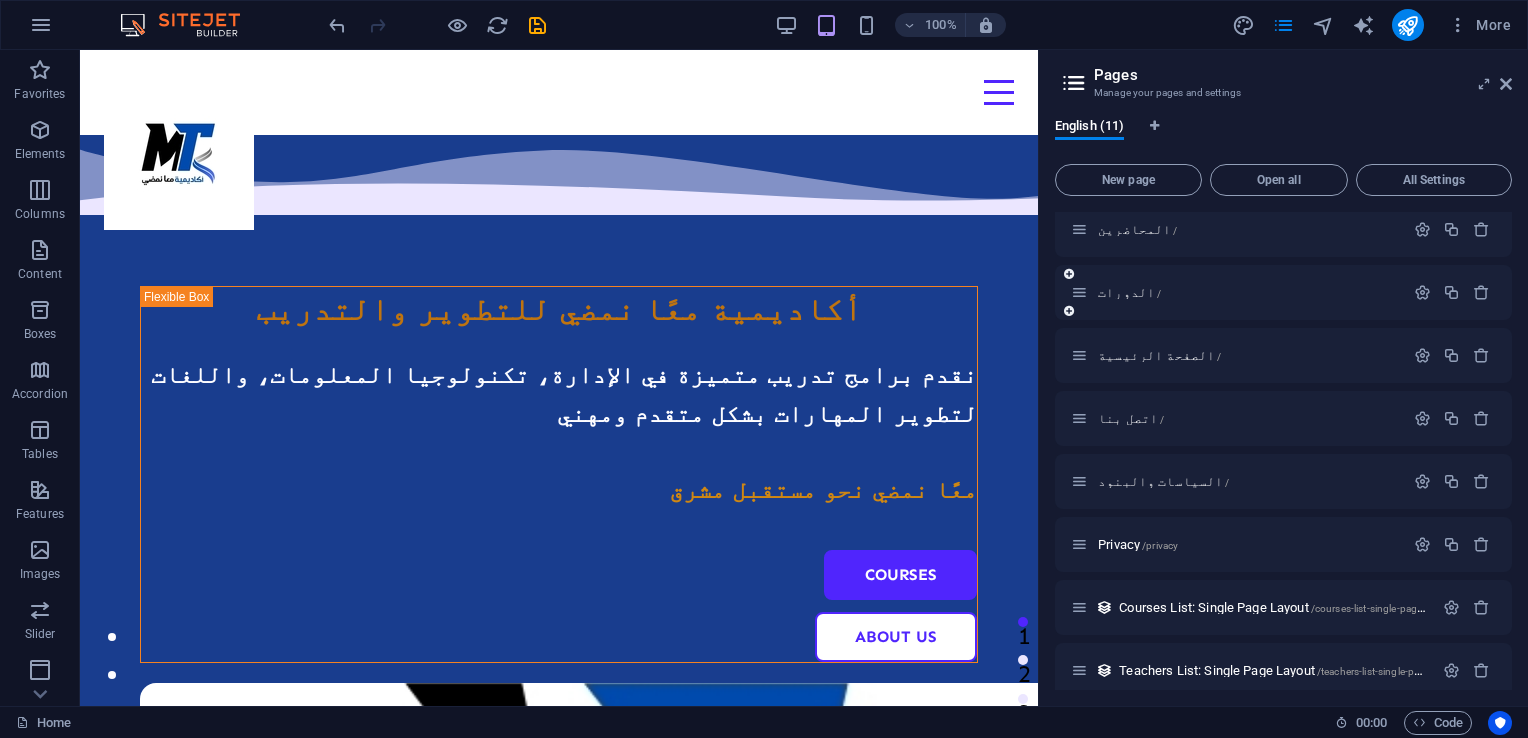 scroll, scrollTop: 200, scrollLeft: 0, axis: vertical 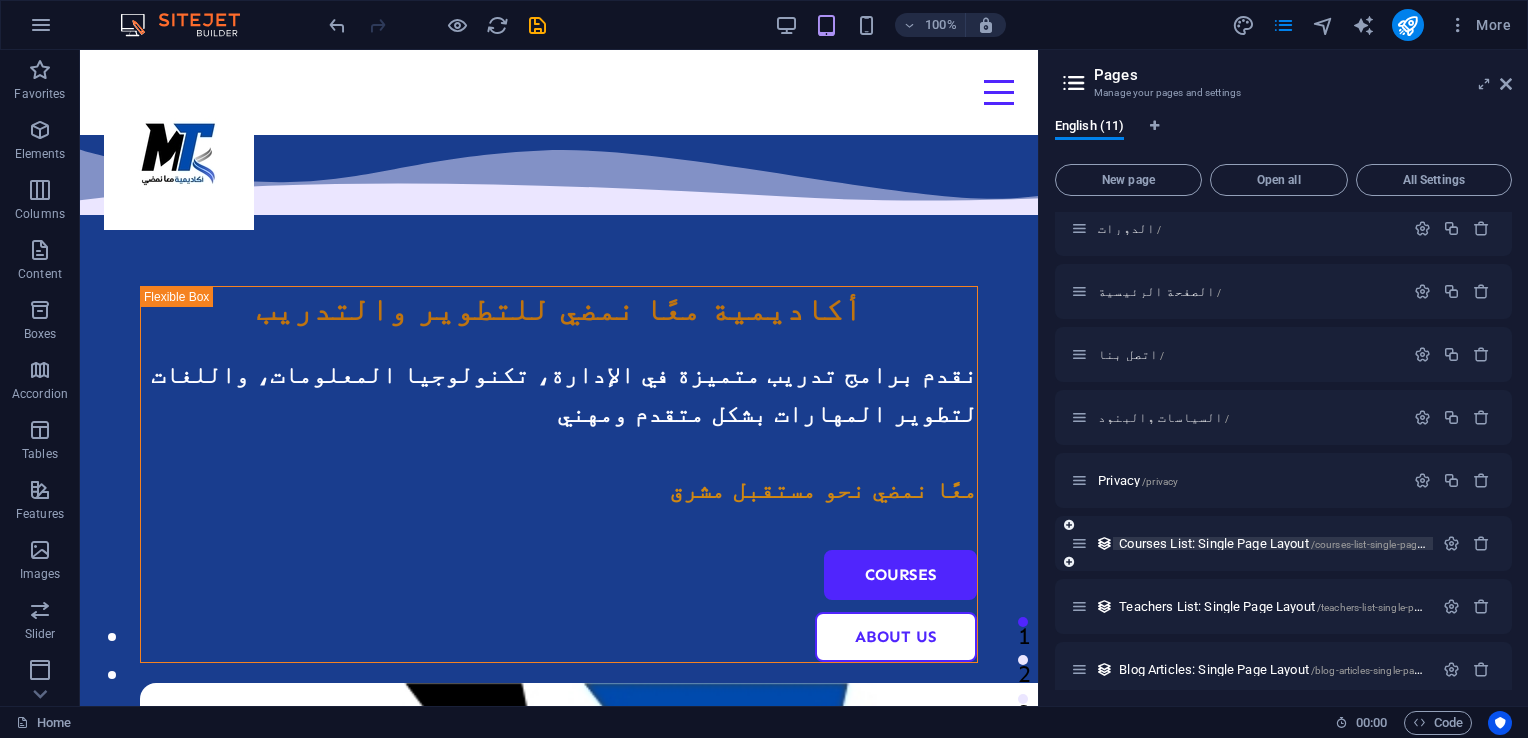 click on "Courses List: Single Page Layout /courses-list-single-page-layout" at bounding box center (1286, 543) 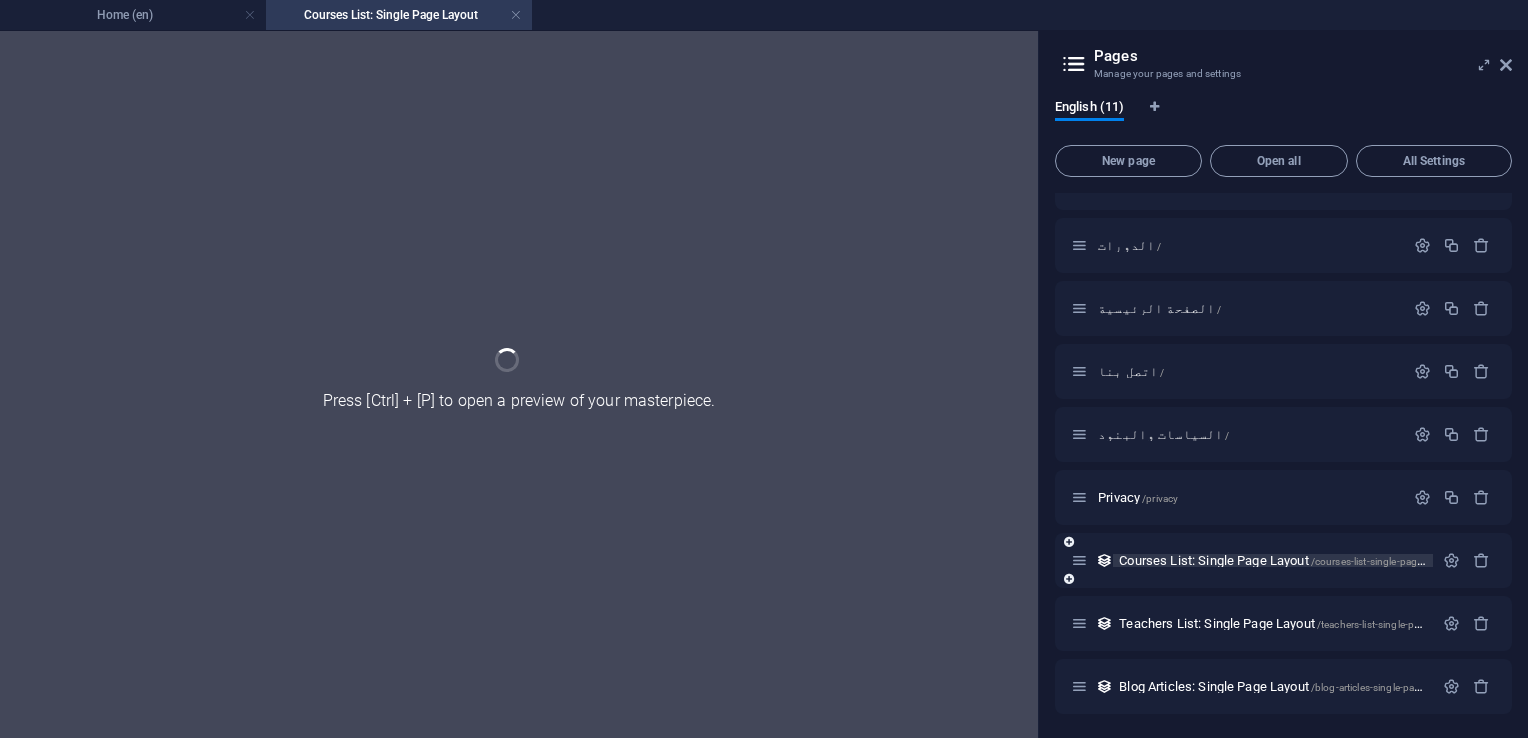 scroll, scrollTop: 163, scrollLeft: 0, axis: vertical 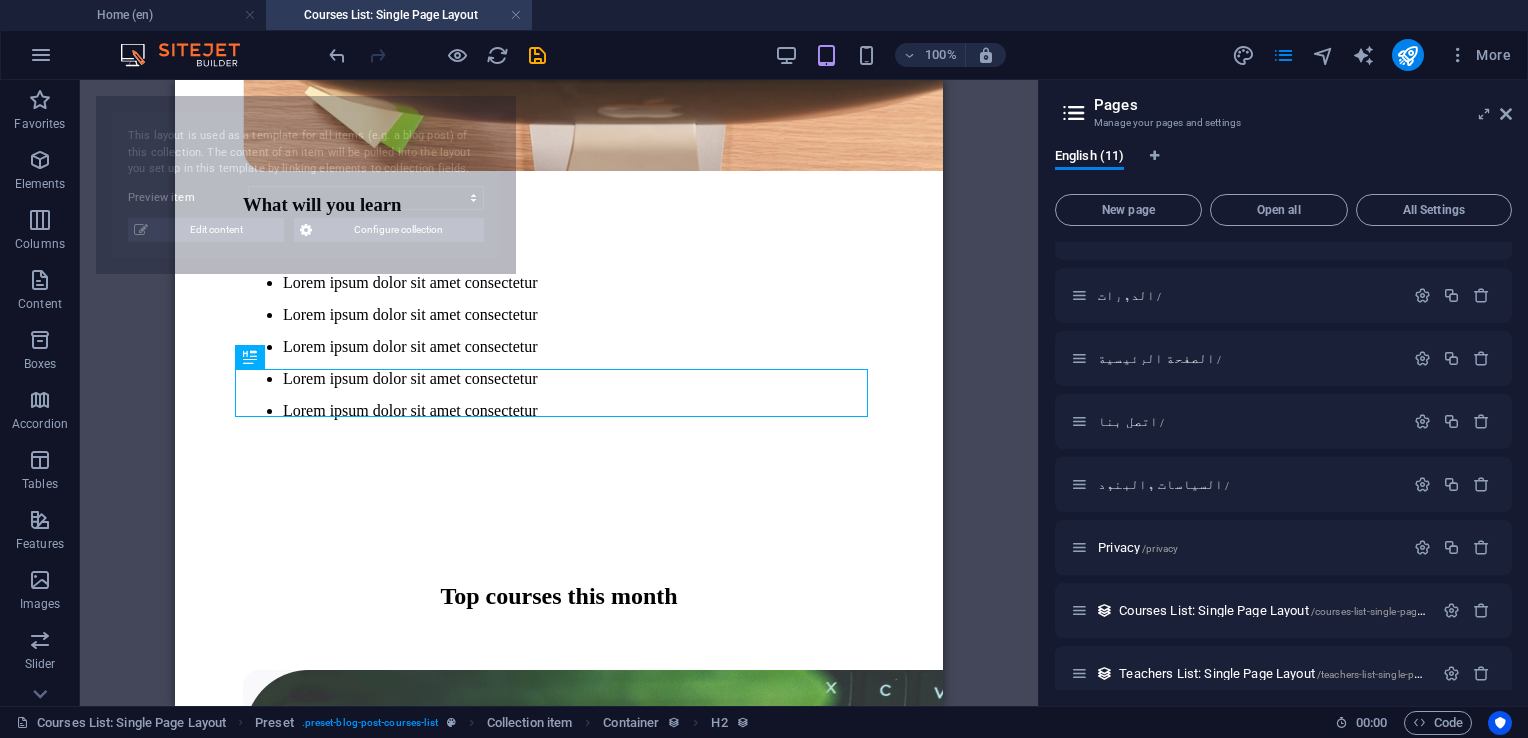 select on "[ID]" 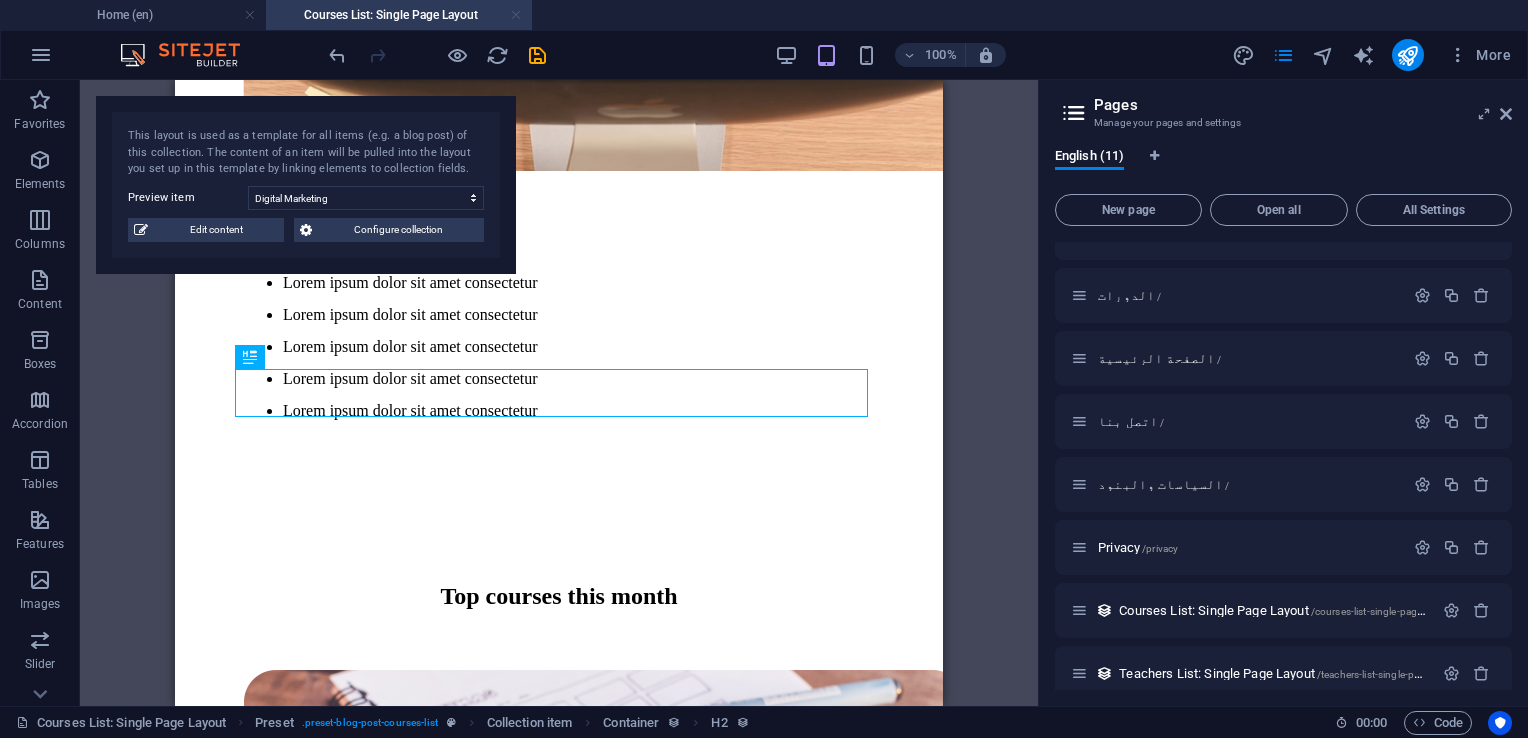 click at bounding box center (516, 15) 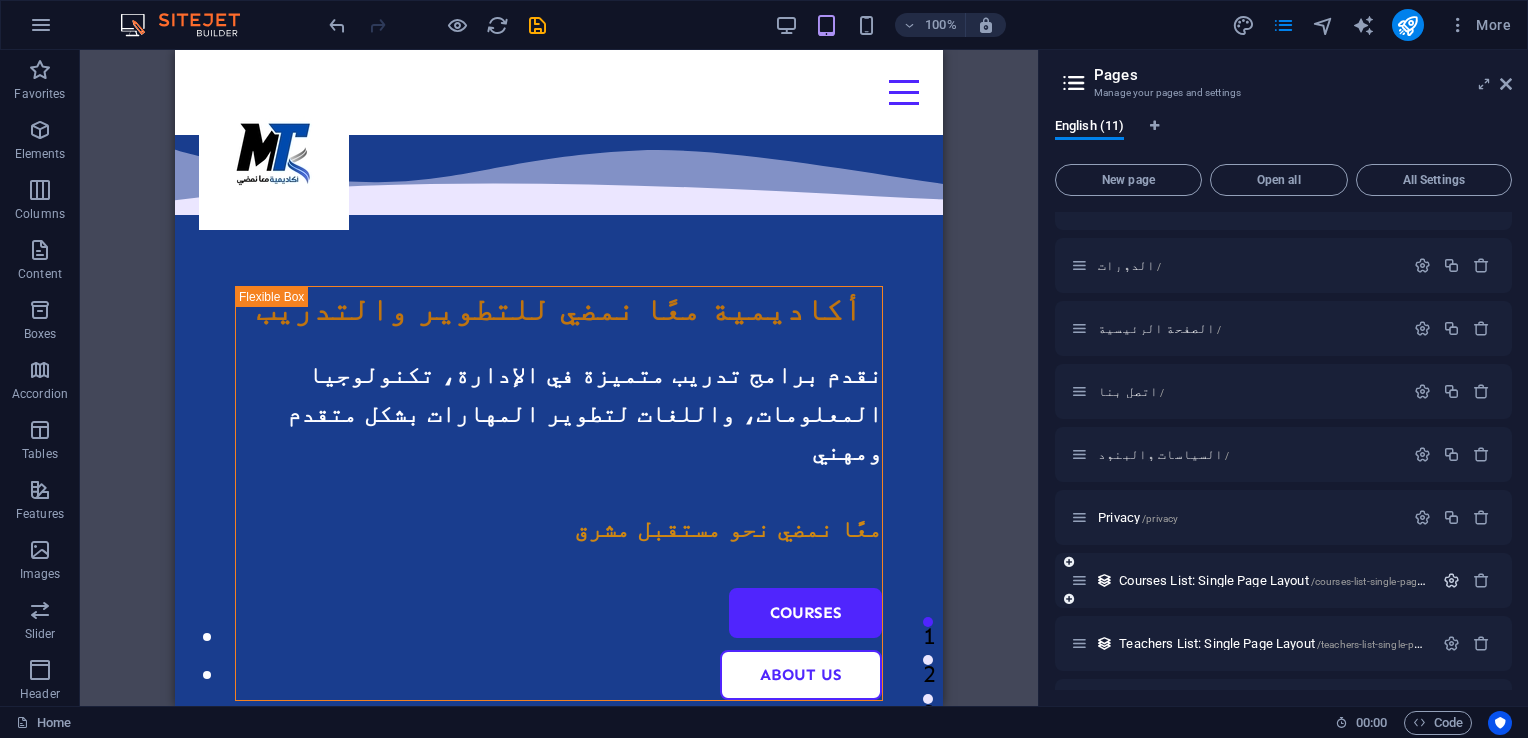 click at bounding box center (1451, 580) 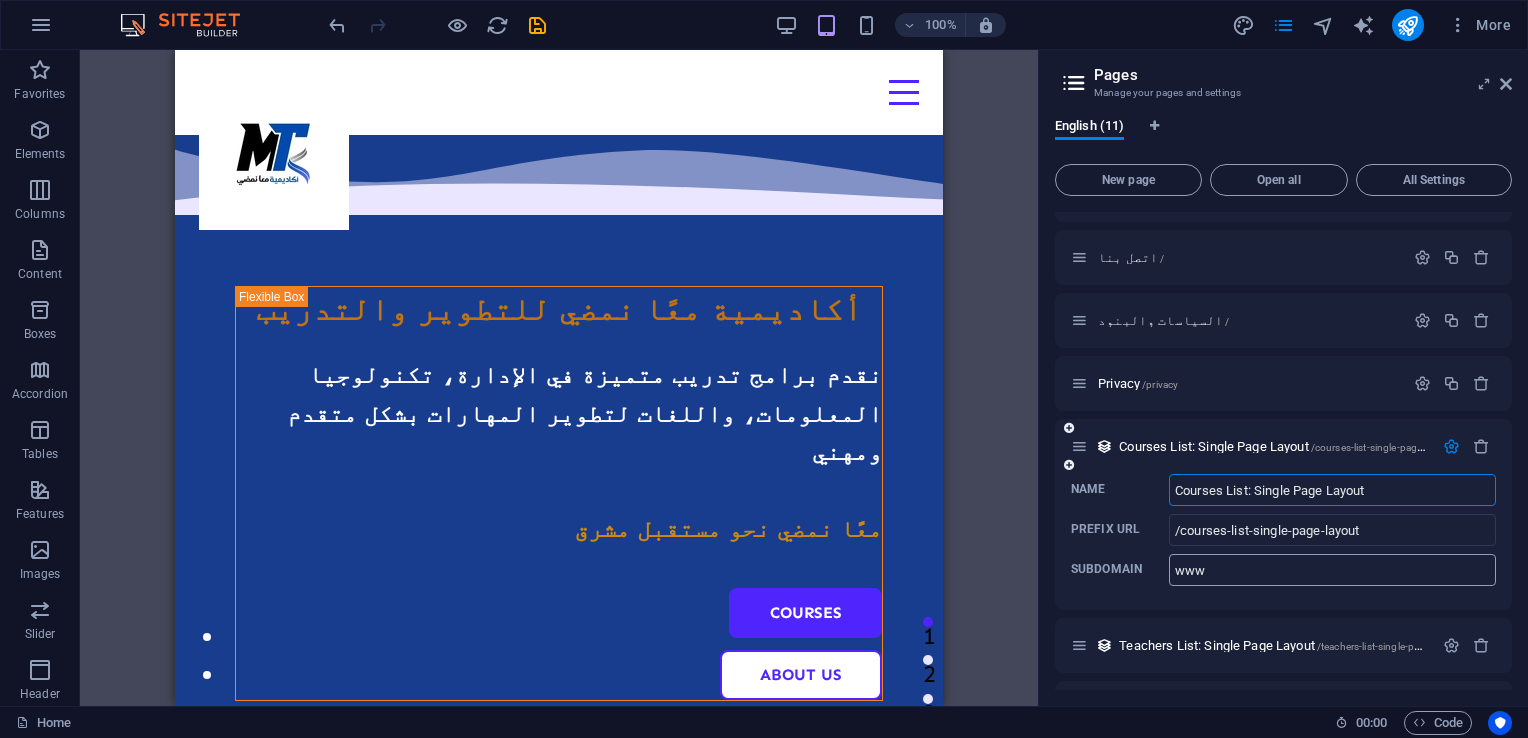 scroll, scrollTop: 350, scrollLeft: 0, axis: vertical 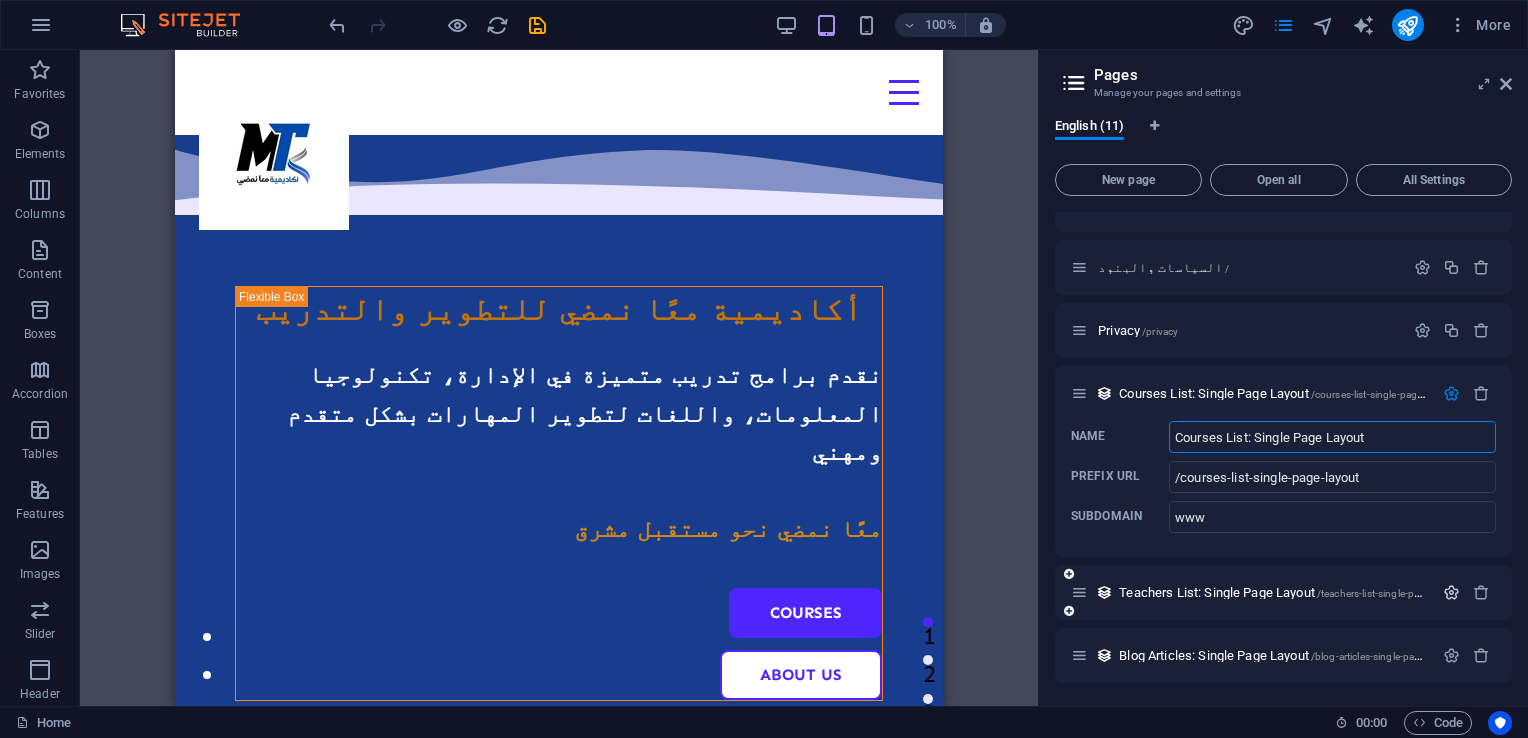 click at bounding box center [1451, 592] 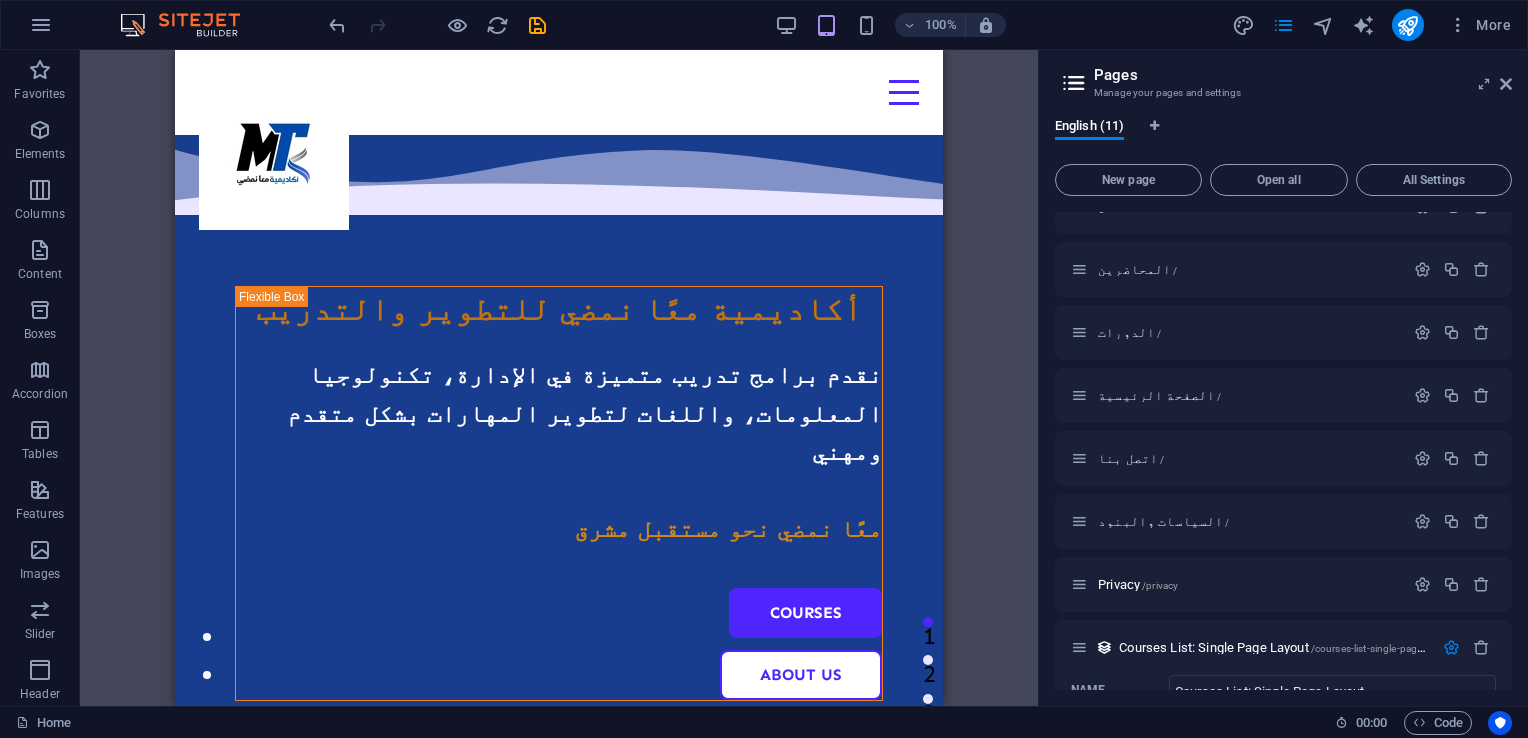 scroll, scrollTop: 0, scrollLeft: 0, axis: both 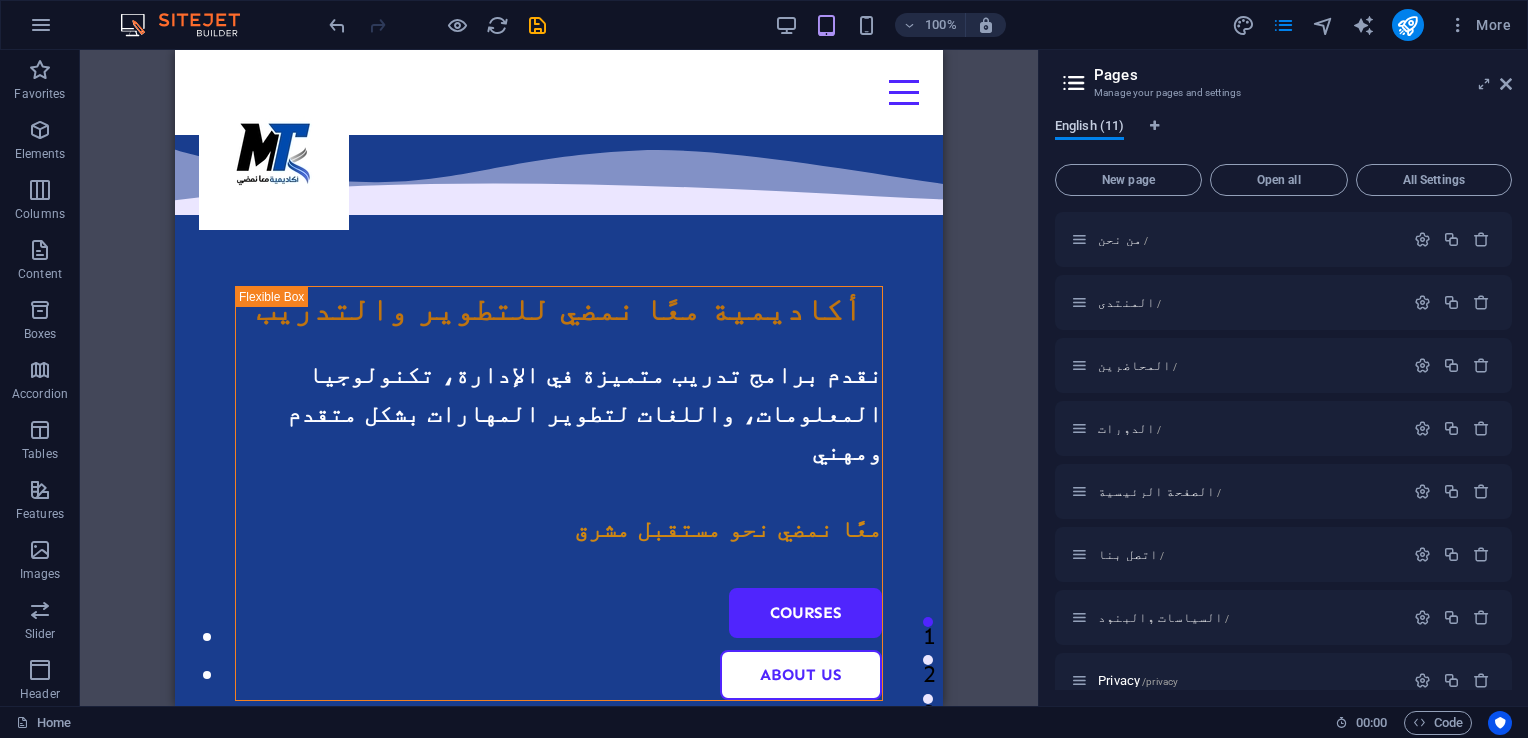 click on "English (11)" at bounding box center [1089, 128] 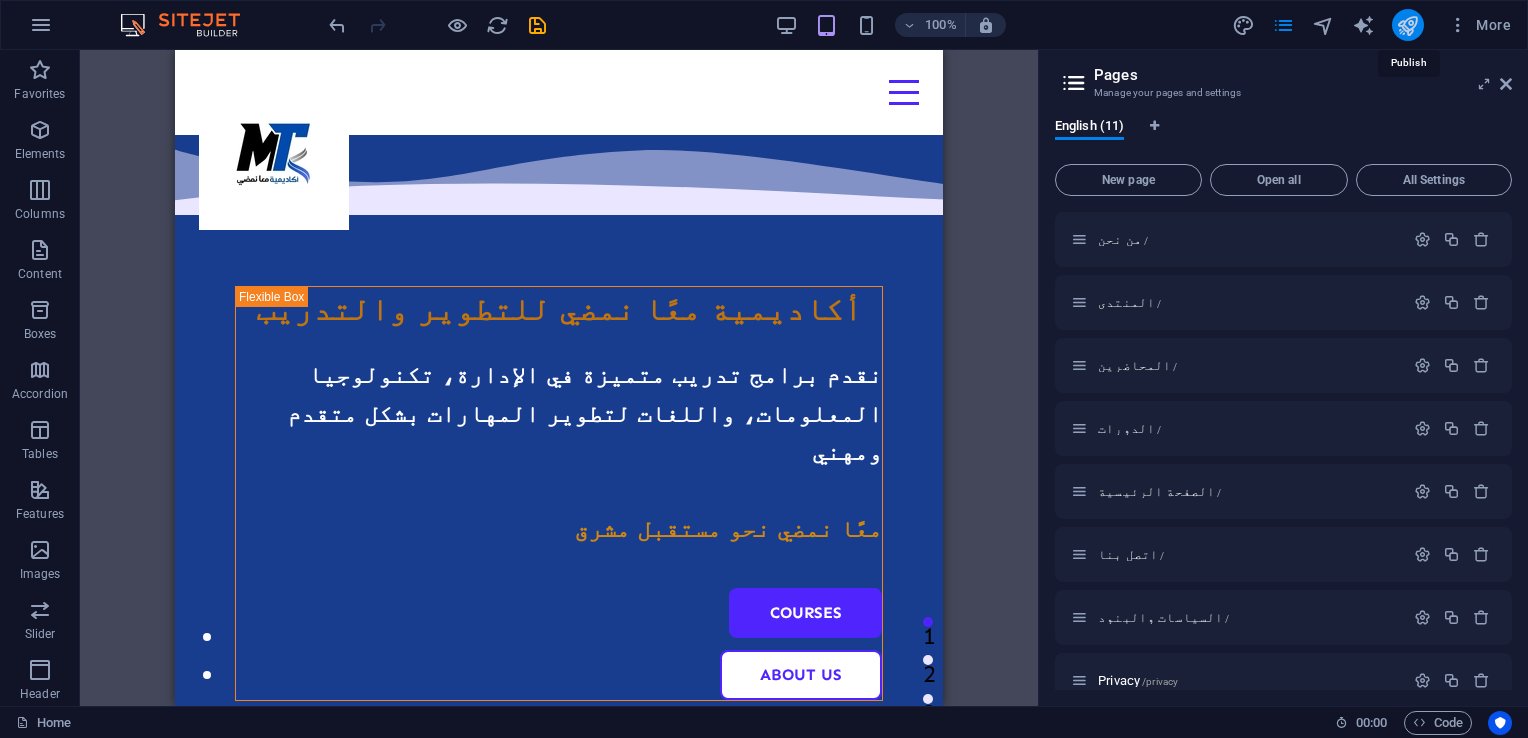 click at bounding box center (1407, 25) 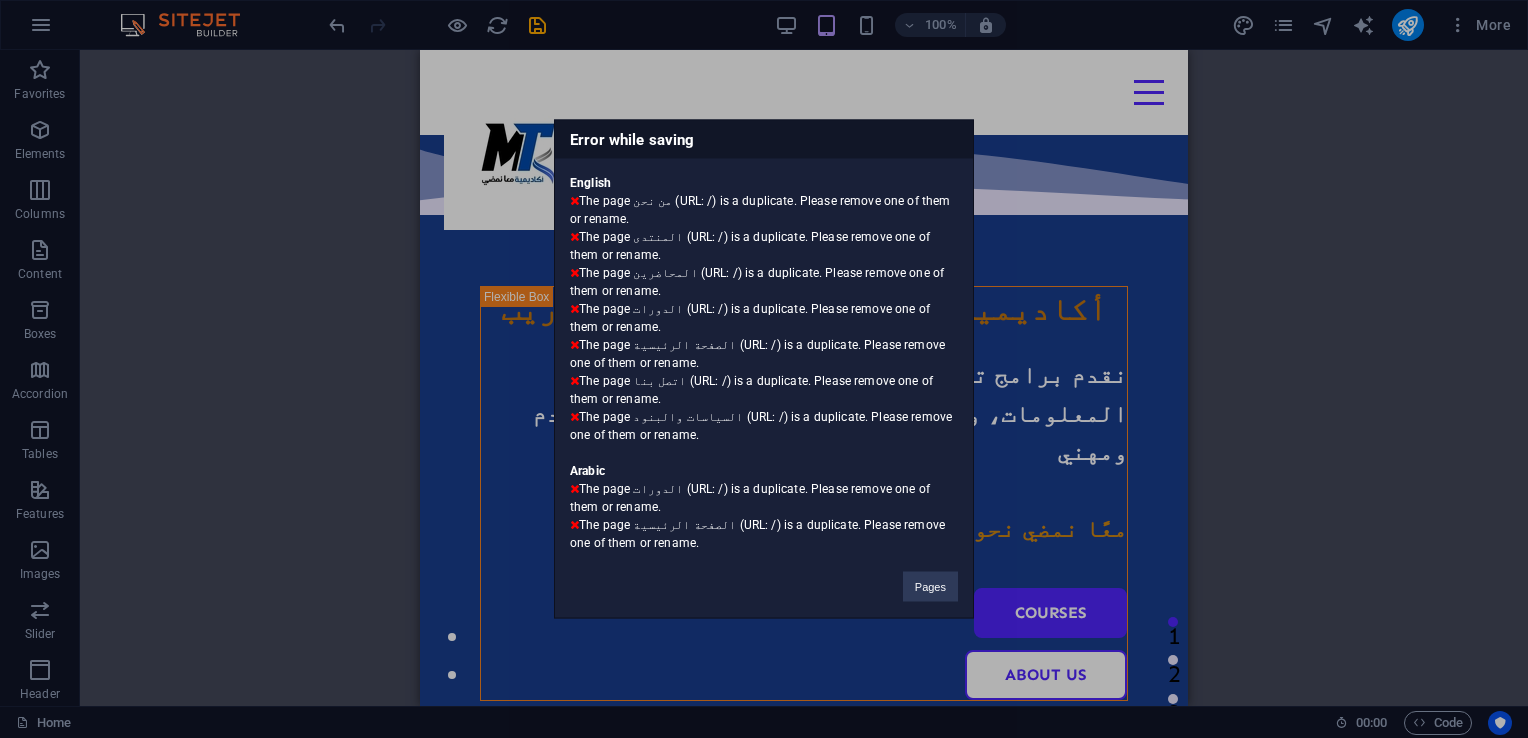 click on "Error while saving English  The page من نحن (URL: /) is a duplicate. Please remove one of them or rename.  The page المنتدى (URL: /) is a duplicate. Please remove one of them or rename.  The page المحاضرين (URL: /) is a duplicate. Please remove one of them or rename.  The page الدورات (URL: /) is a duplicate. Please remove one of them or rename.  The page الصفحة الرئيسية (URL: /) is a duplicate. Please remove one of them or rename.  The page اتصل بنا (URL: /) is a duplicate. Please remove one of them or rename.  The page السياسات والبنود (URL: /) is a duplicate. Please remove one of them or rename. Arabic  The page الدورات (URL: /) is a duplicate. Please remove one of them or rename.  The page الصفحة الرئيسية (URL: /) is a duplicate. Please remove one of them or rename. Pages" at bounding box center [764, 369] 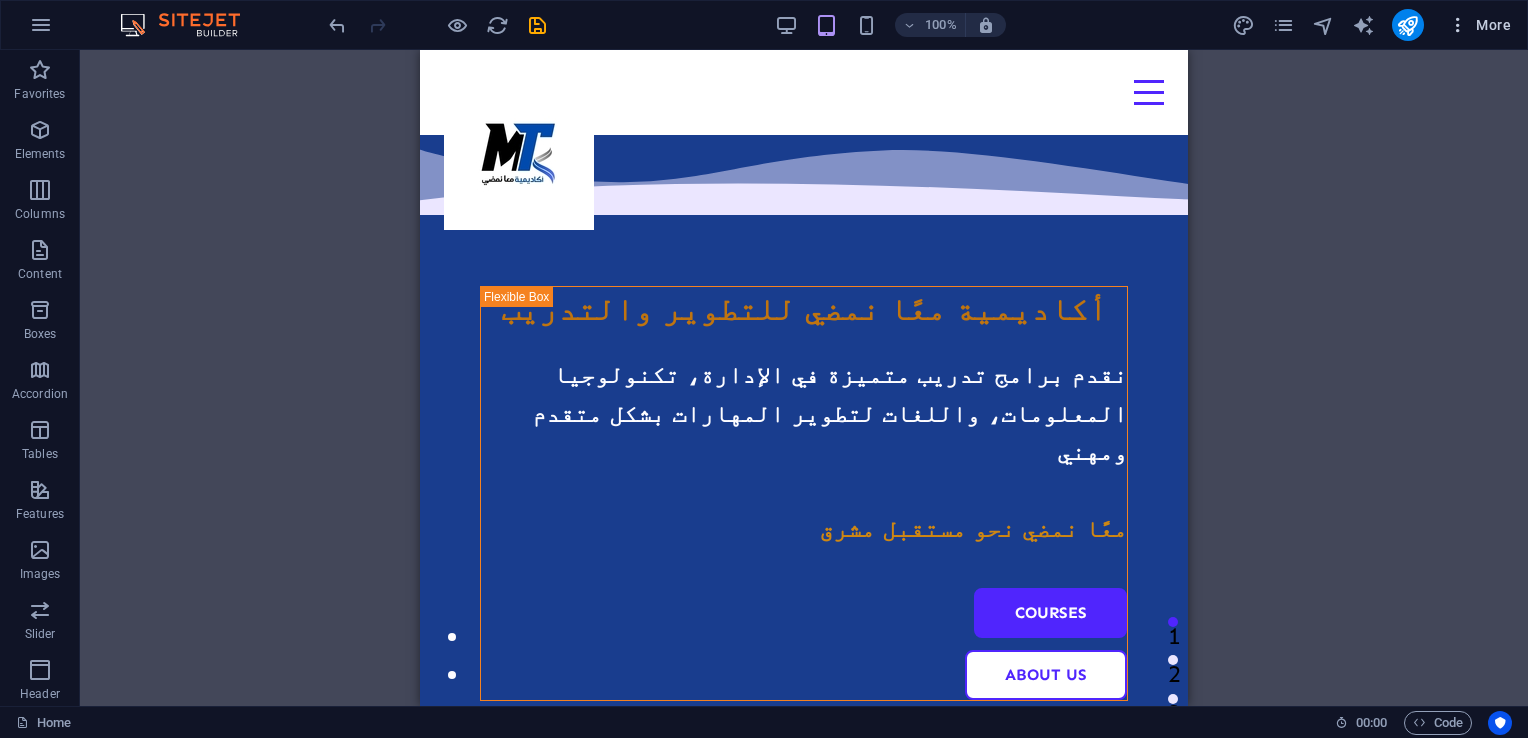 click on "More" at bounding box center (1479, 25) 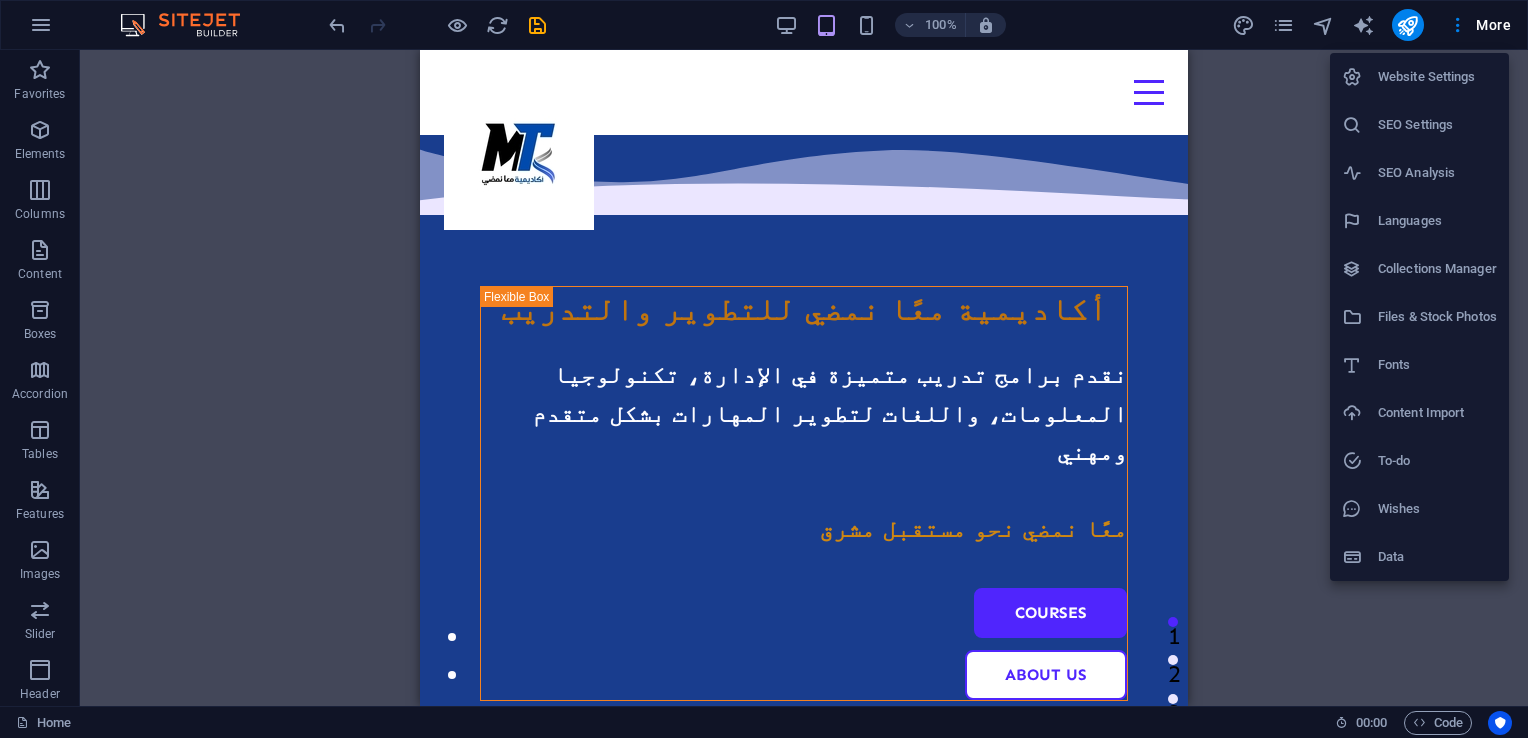 click on "Website Settings" at bounding box center [1437, 77] 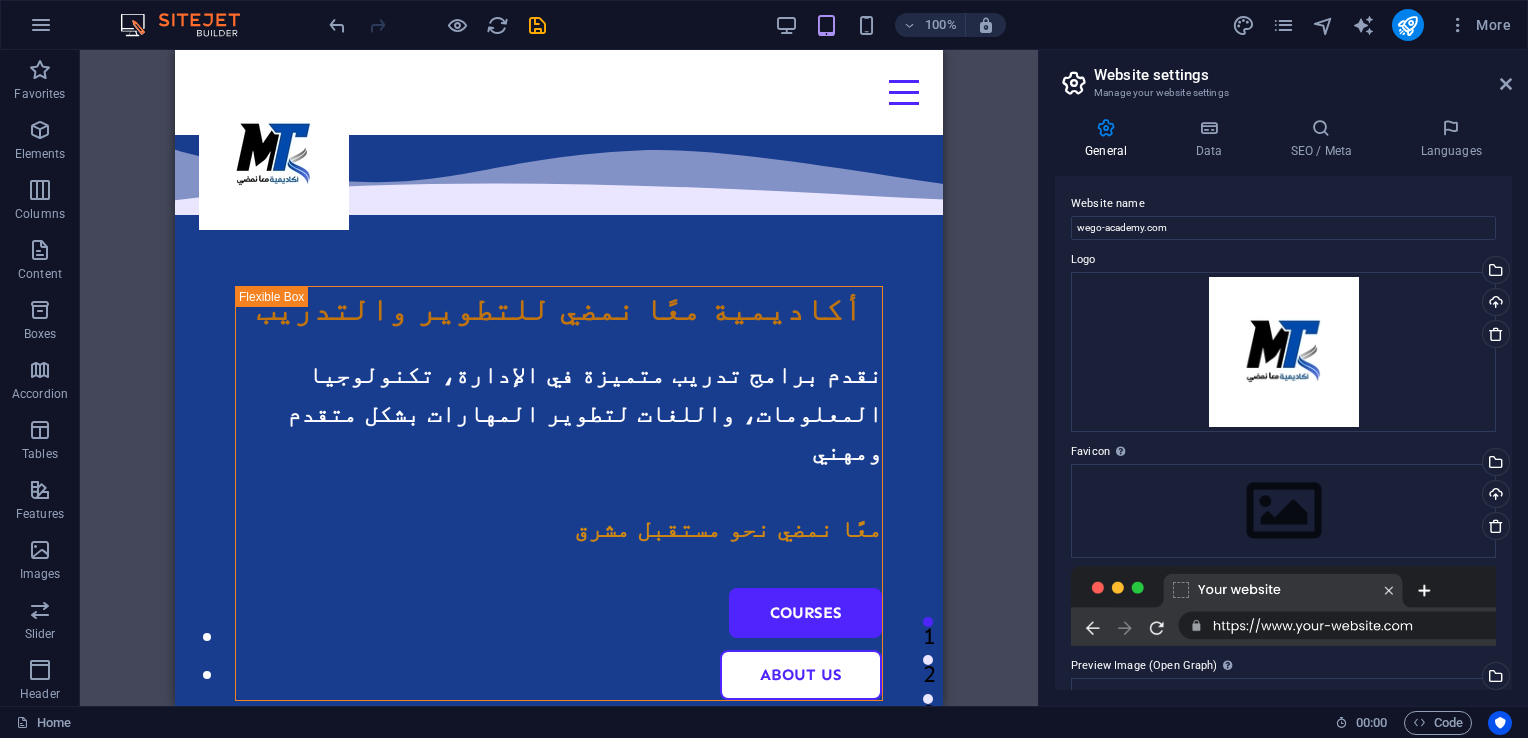 click at bounding box center [1506, 84] 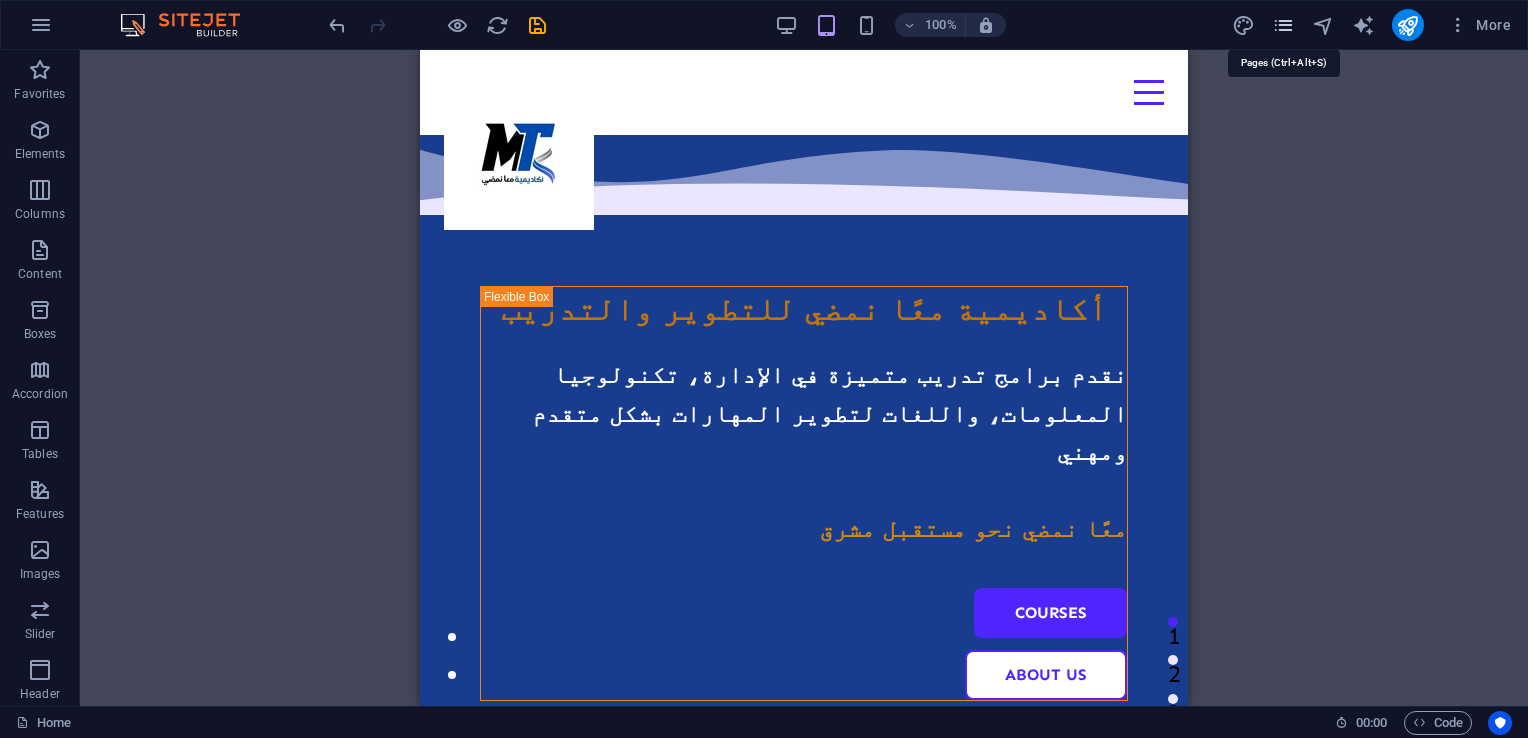 click at bounding box center (1283, 25) 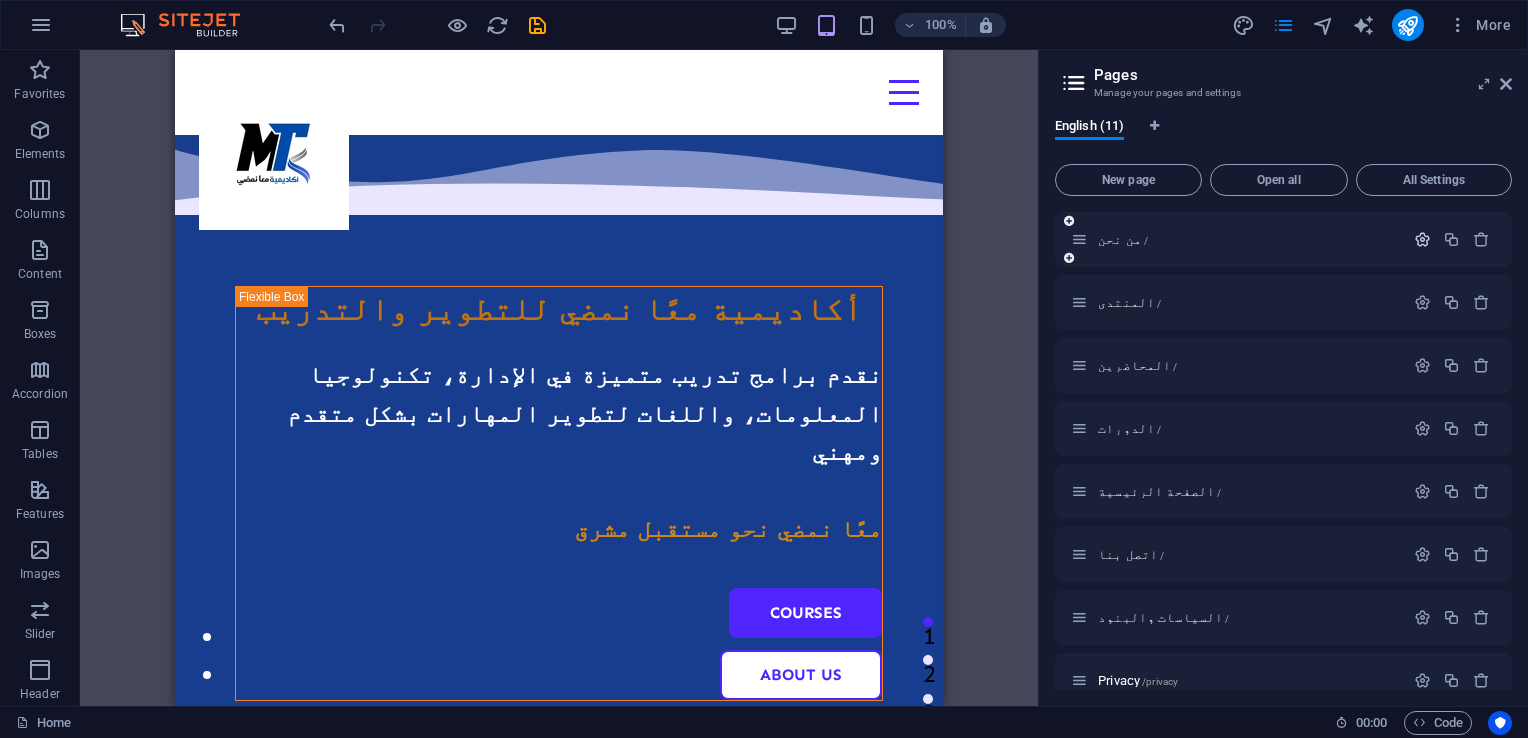 click at bounding box center [1422, 239] 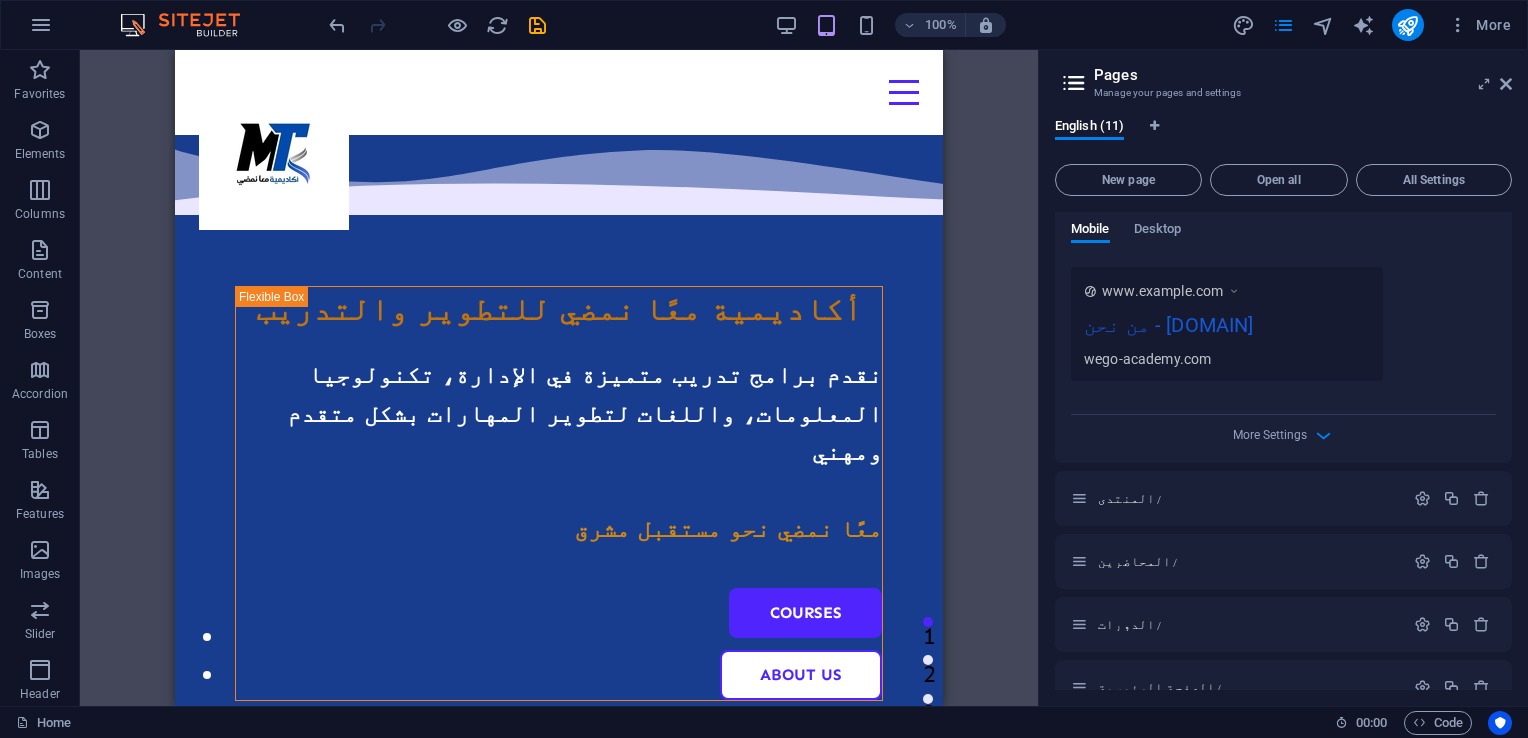 scroll, scrollTop: 600, scrollLeft: 0, axis: vertical 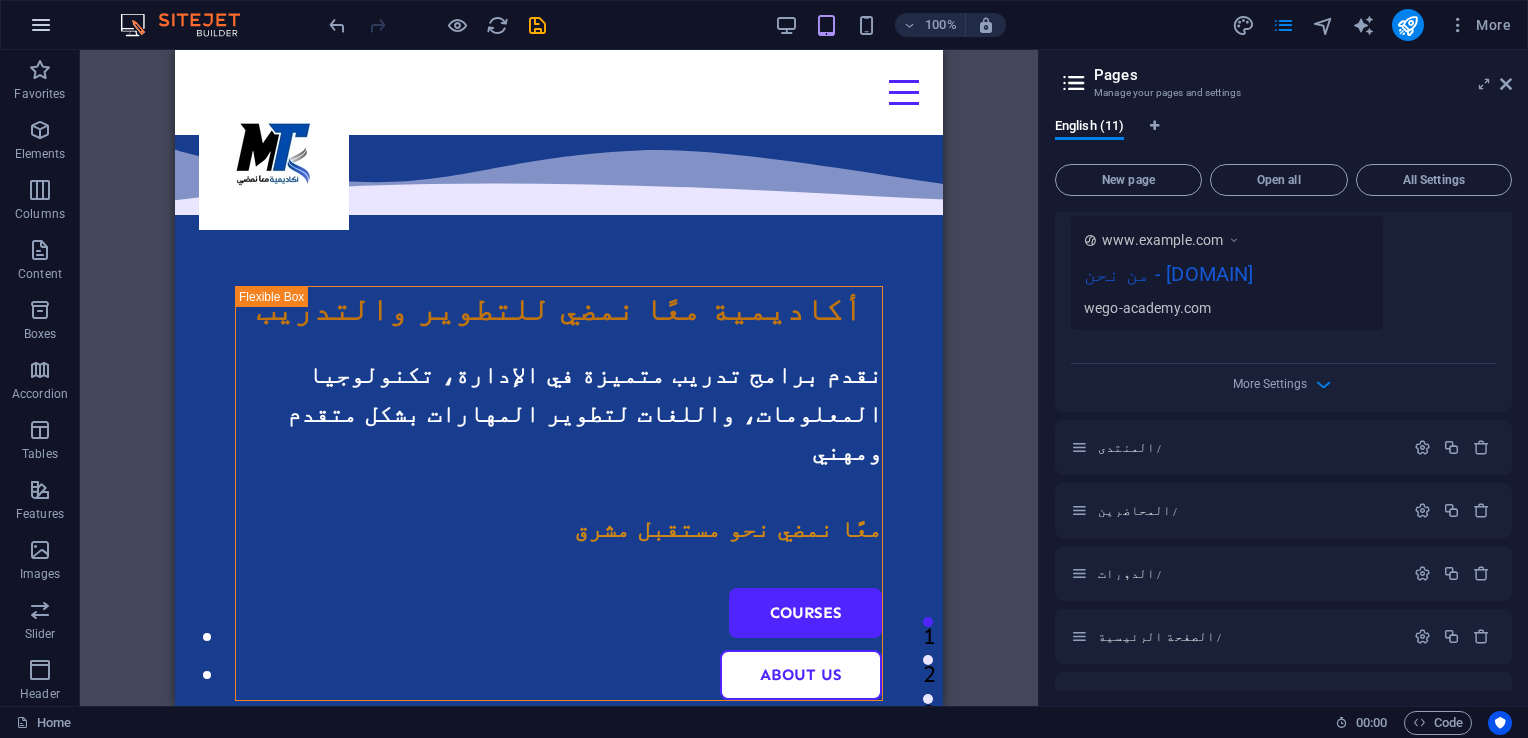click at bounding box center (41, 25) 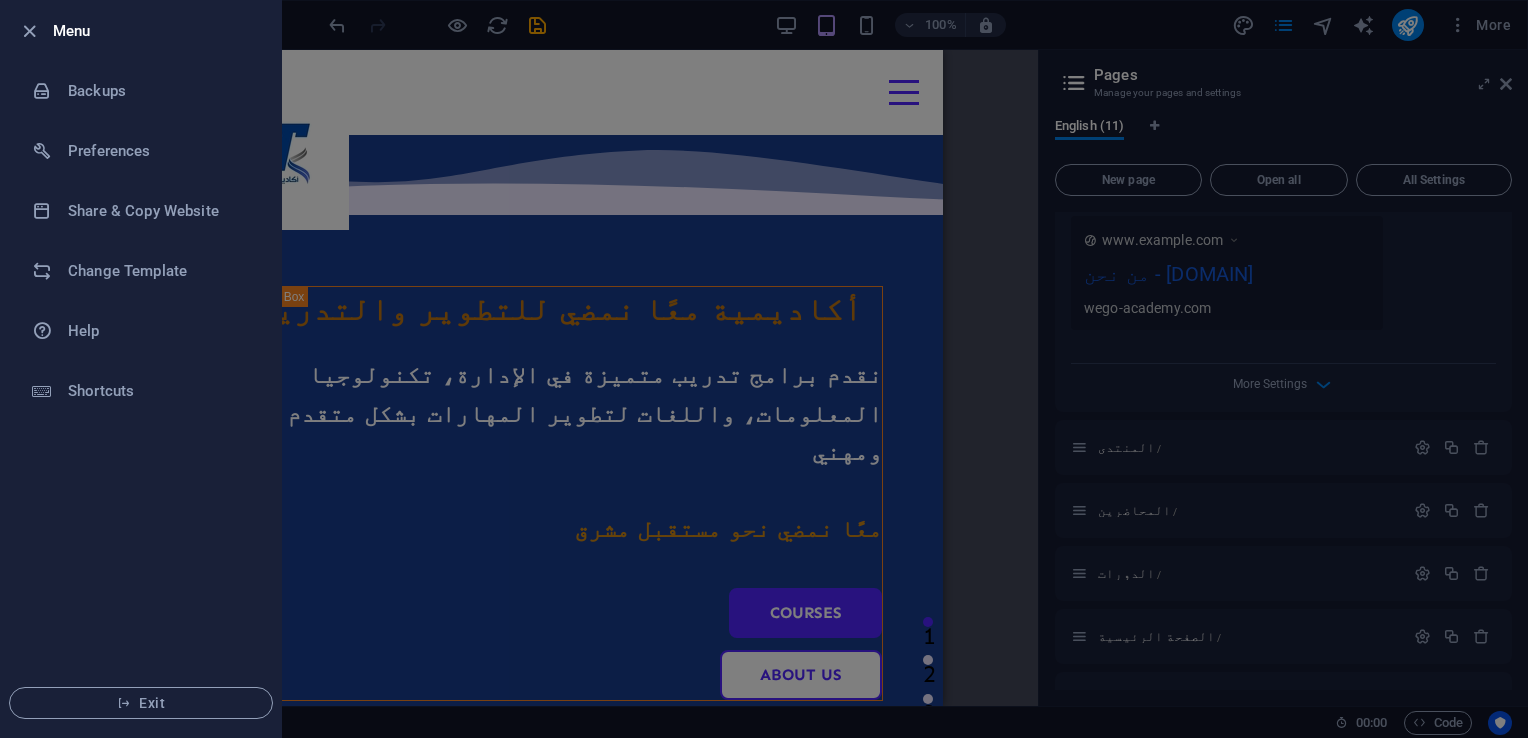 click at bounding box center (764, 369) 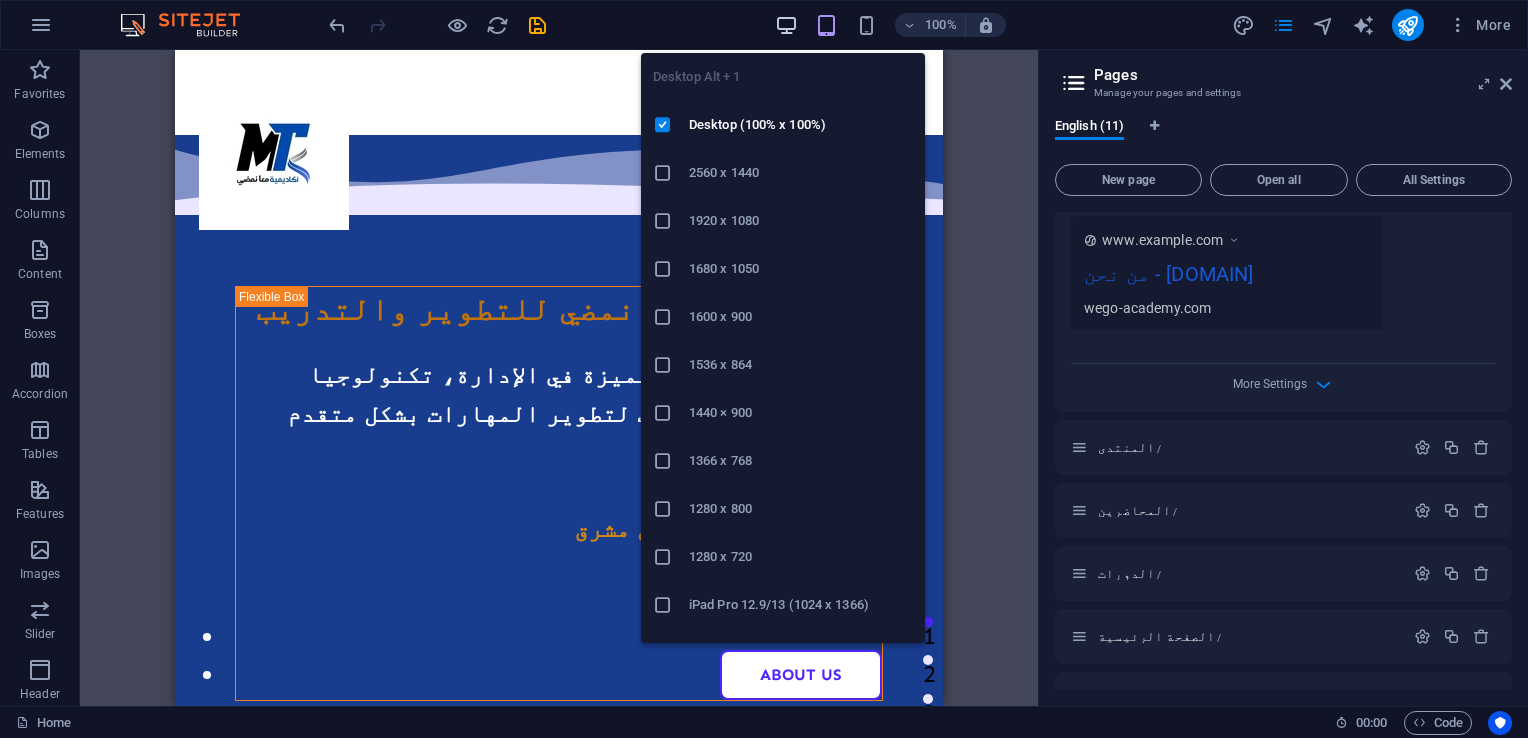 click at bounding box center (786, 25) 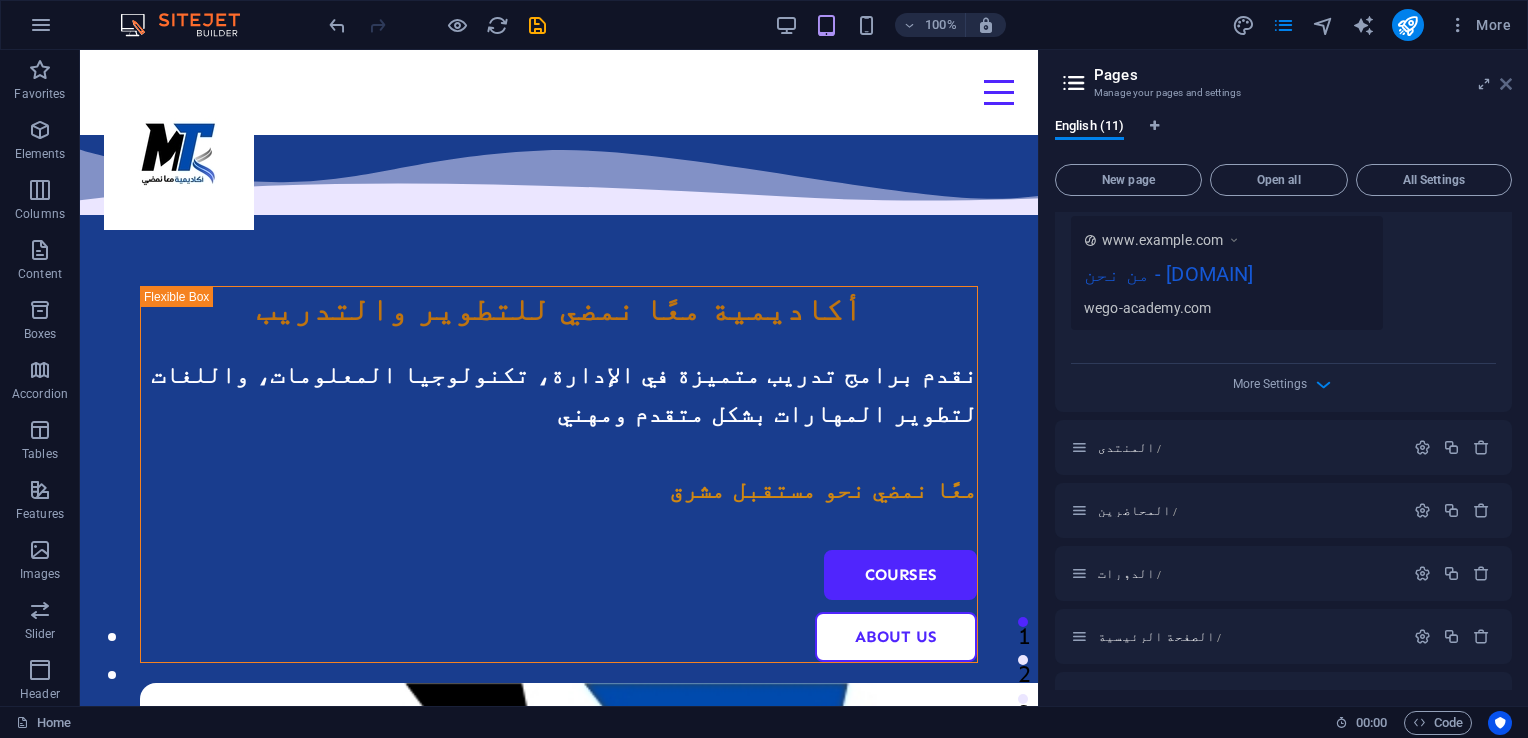 click at bounding box center [1506, 84] 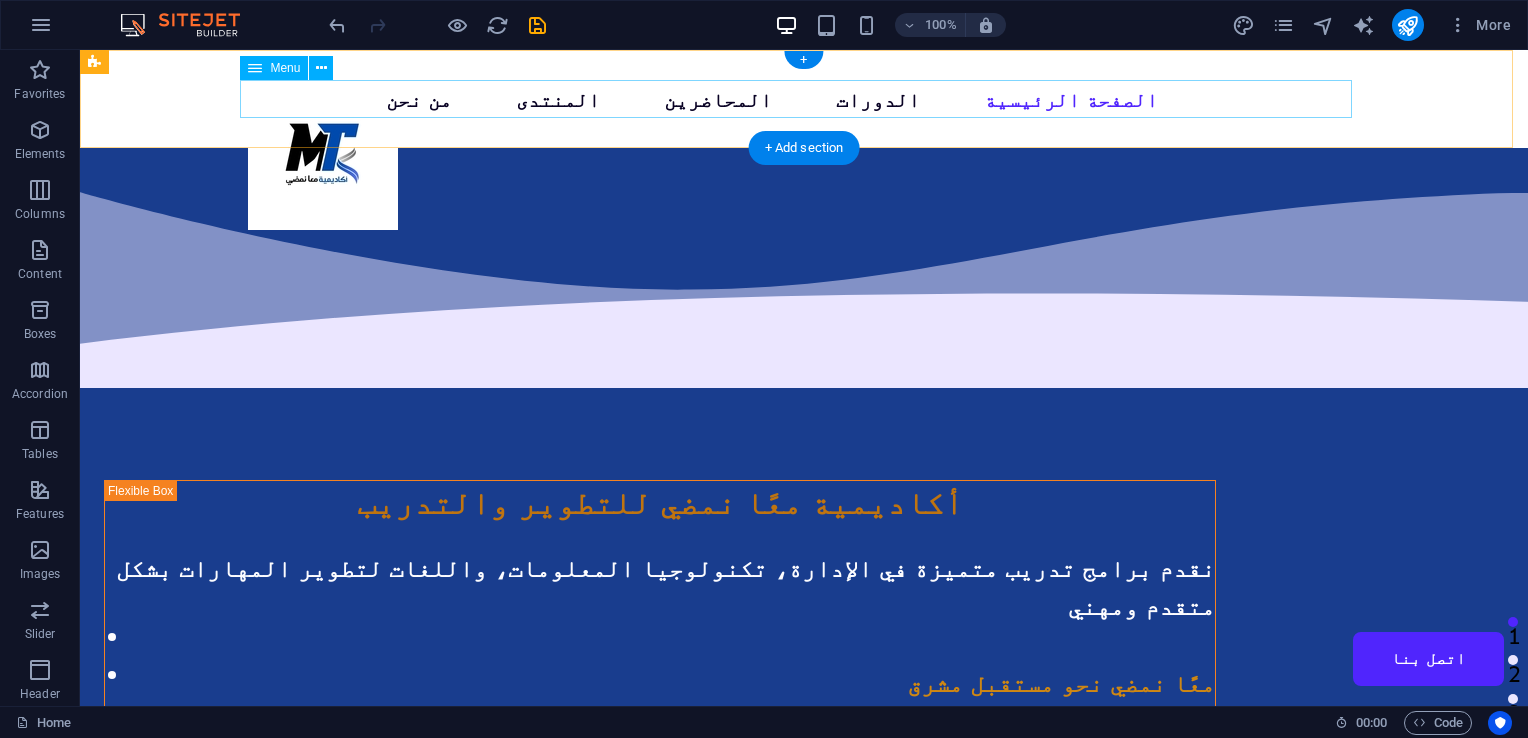 click on "من نحن المنتدى المحاضرين الدورات الصفحة الرئيسية اتصل بنا" at bounding box center [804, 99] 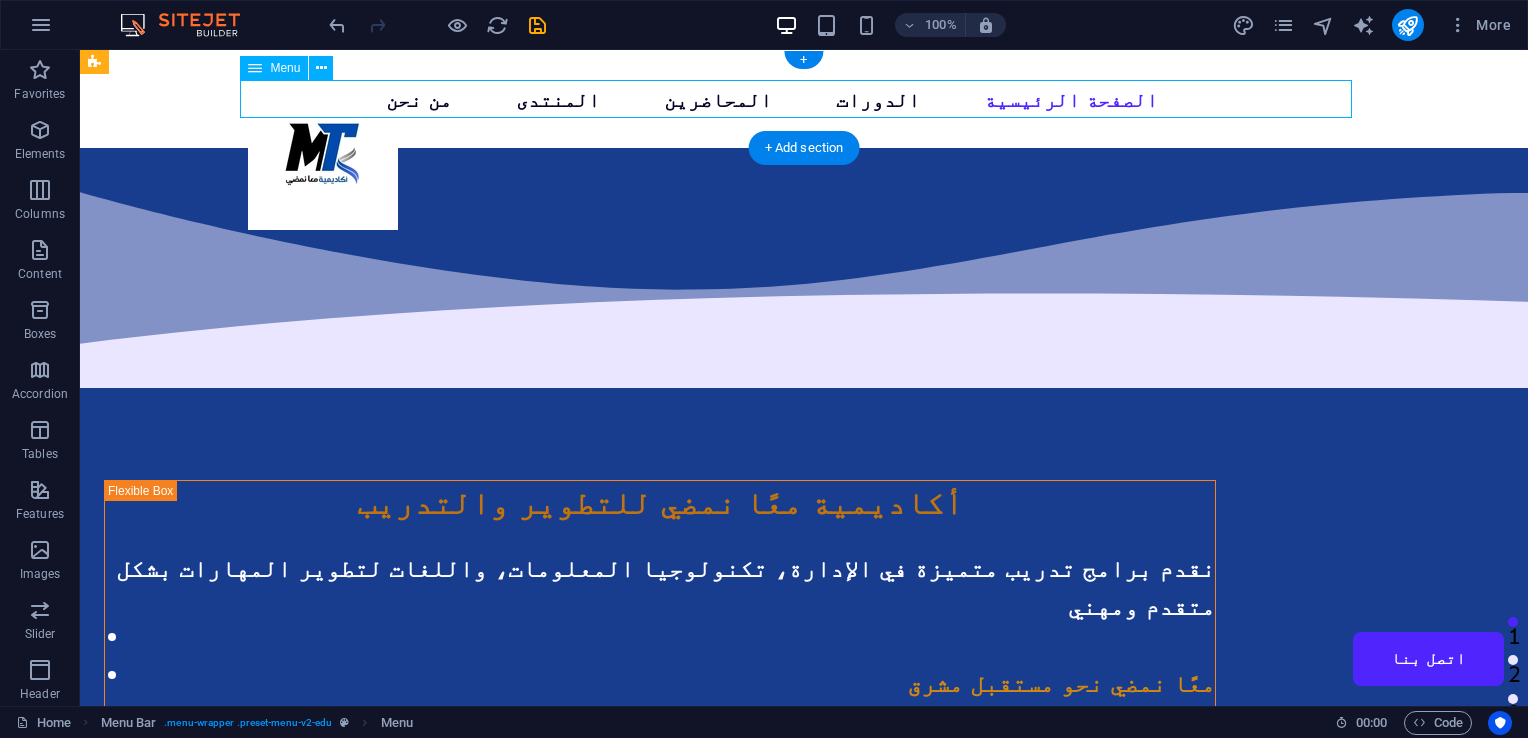 click on "من نحن المنتدى المحاضرين الدورات الصفحة الرئيسية اتصل بنا" at bounding box center [804, 99] 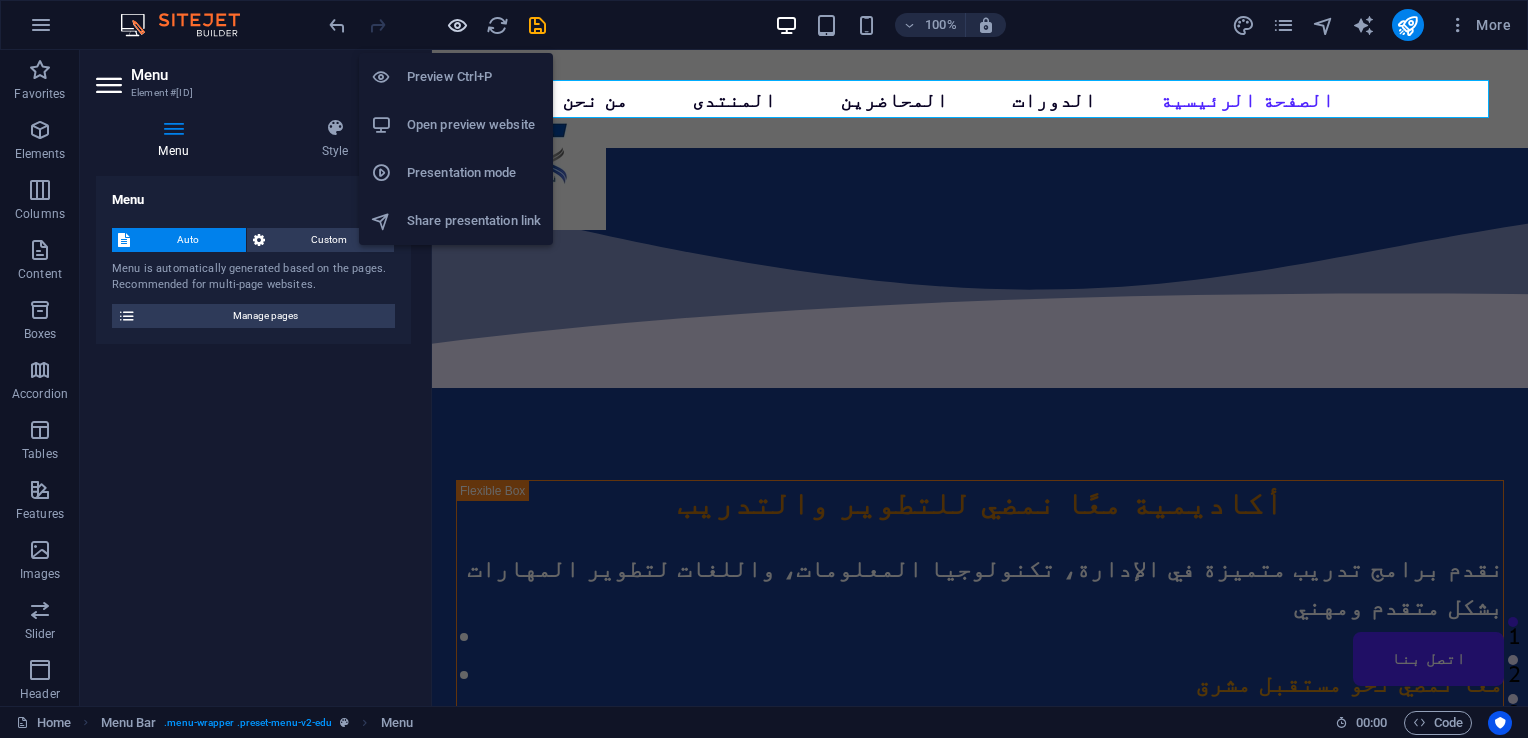 click at bounding box center [457, 25] 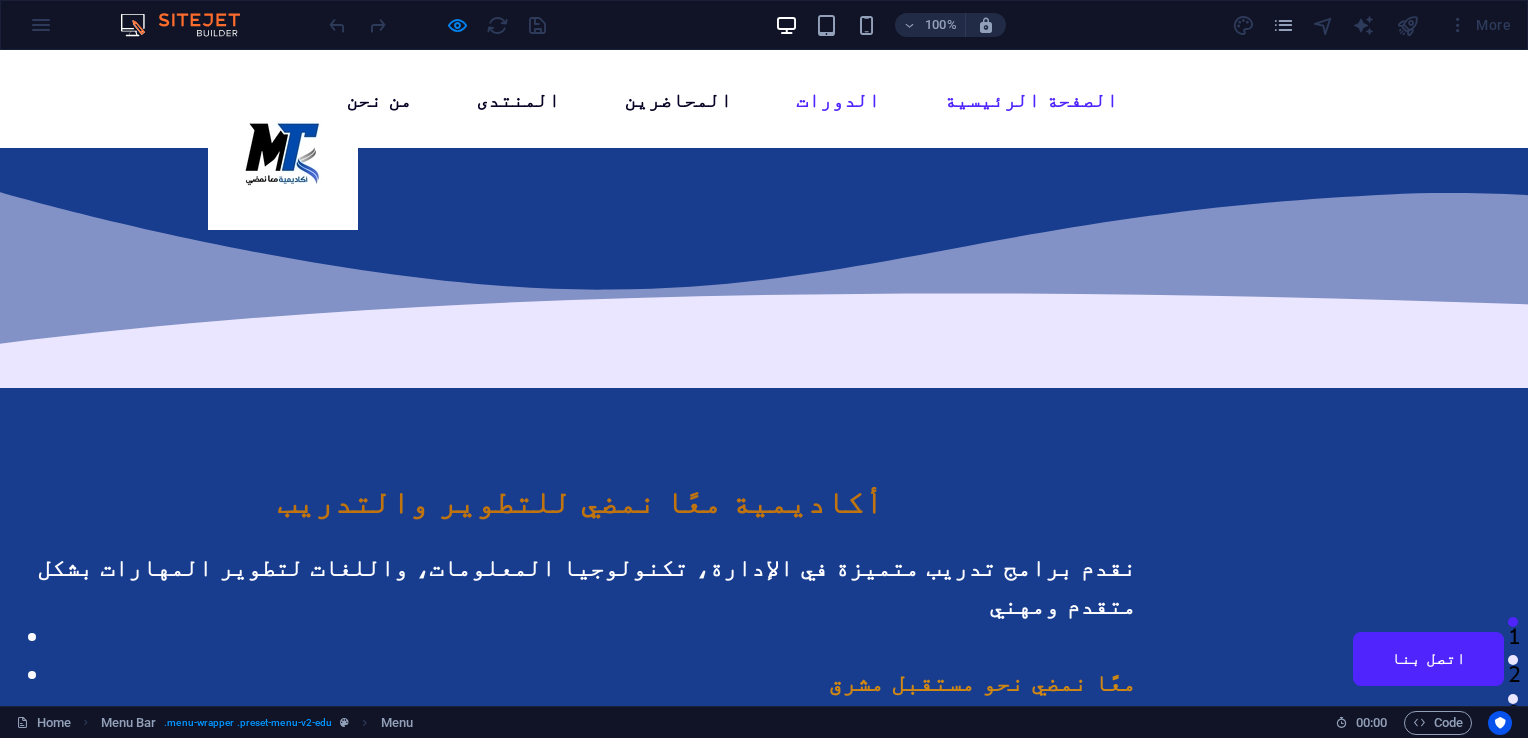 click on "الدورات" at bounding box center (838, 100) 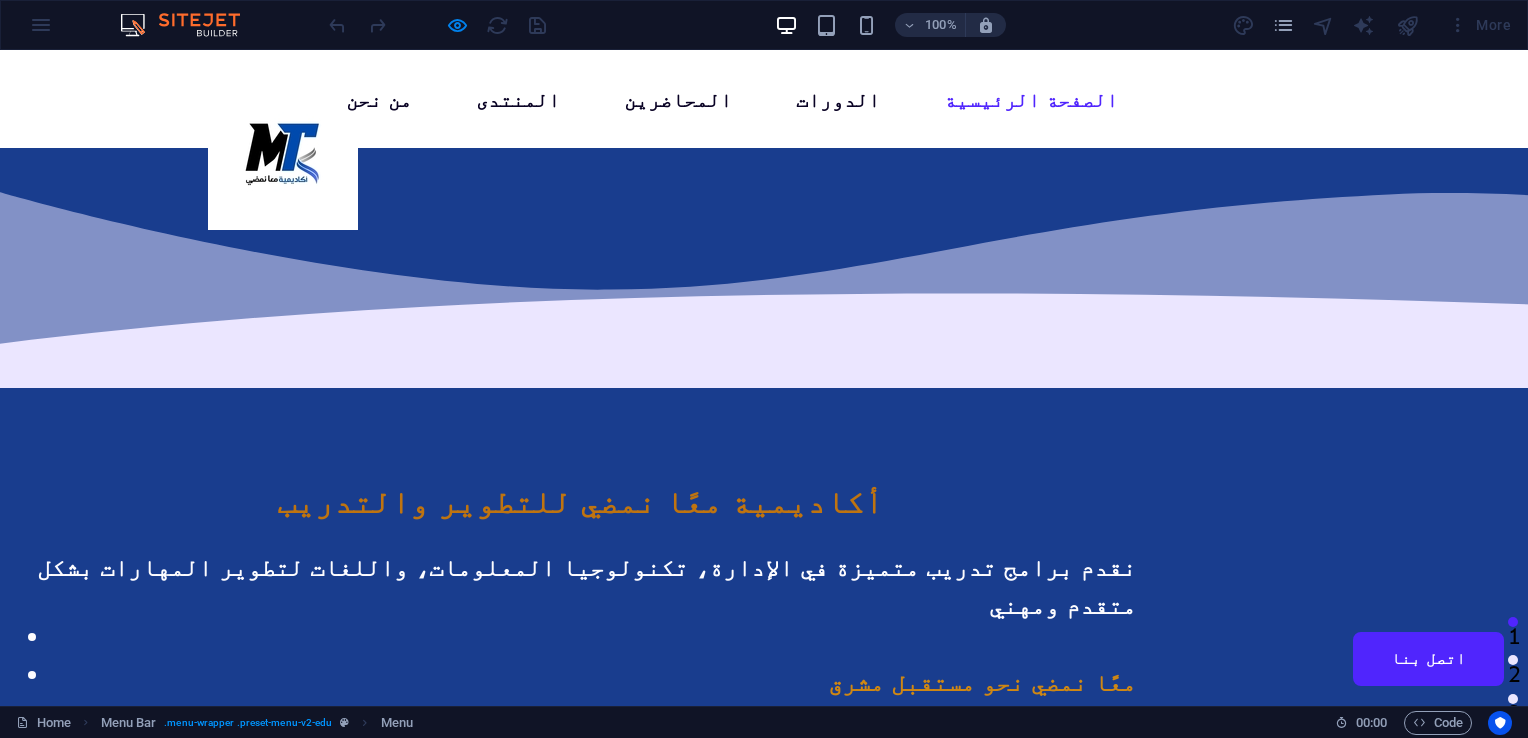 click on "100% More" at bounding box center (764, 25) 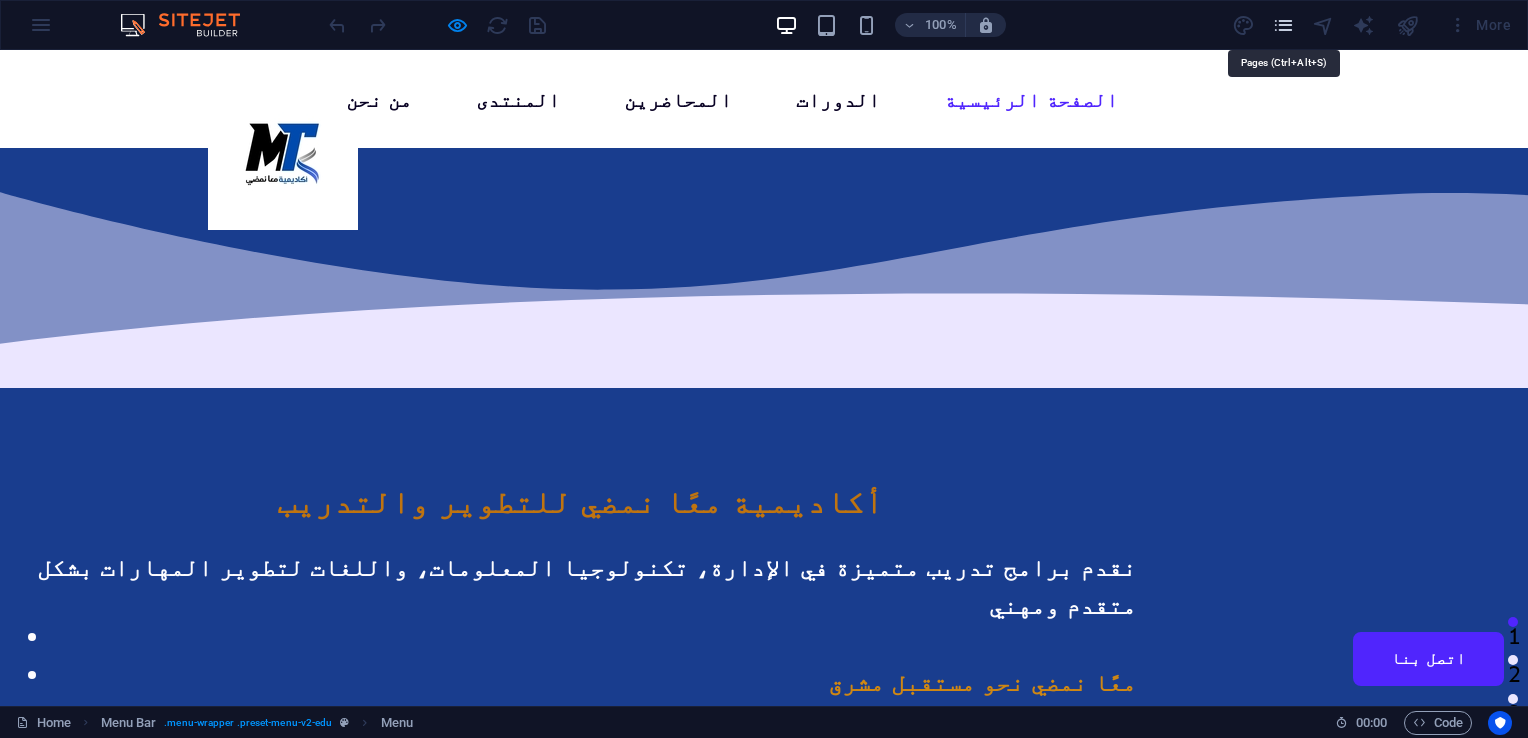 click at bounding box center [1283, 25] 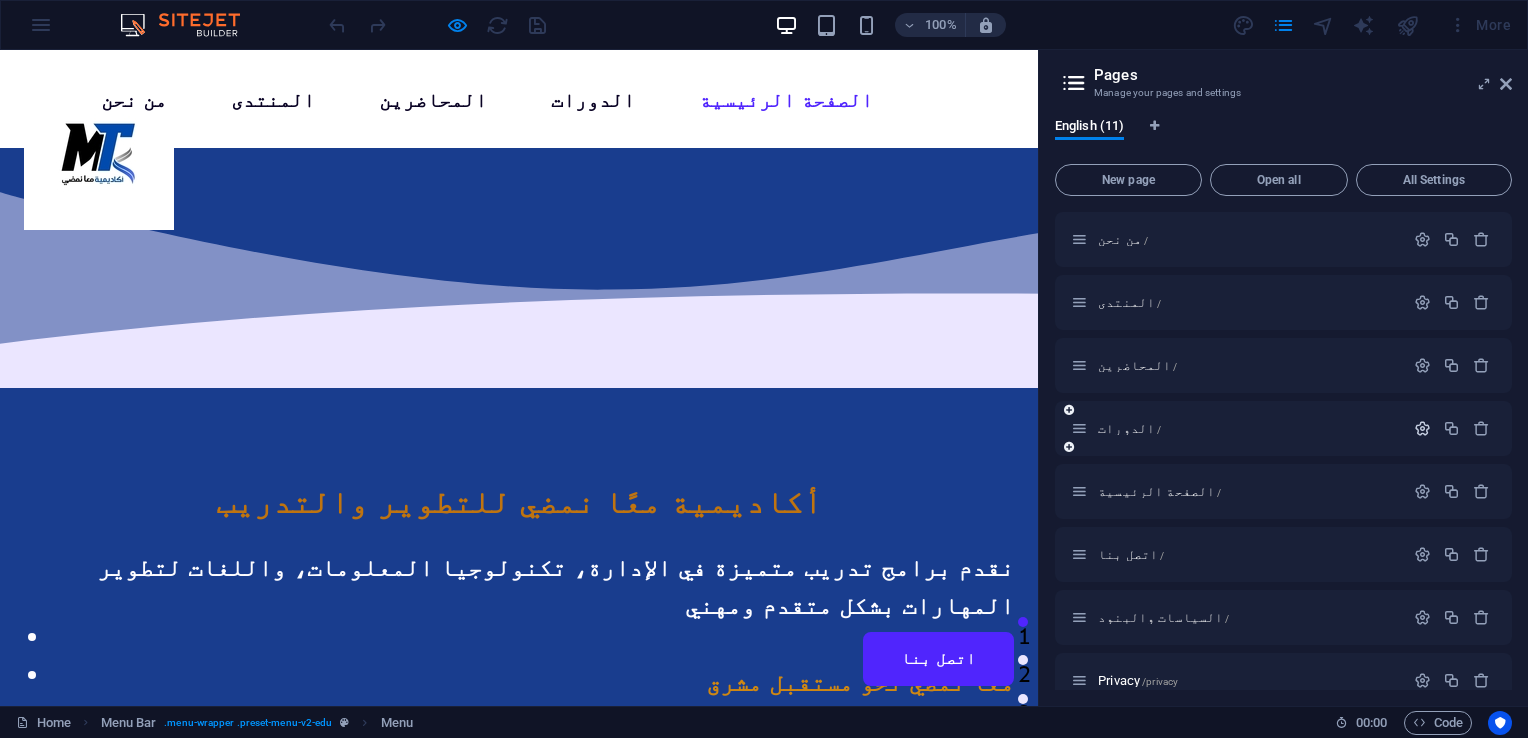 click at bounding box center (1422, 428) 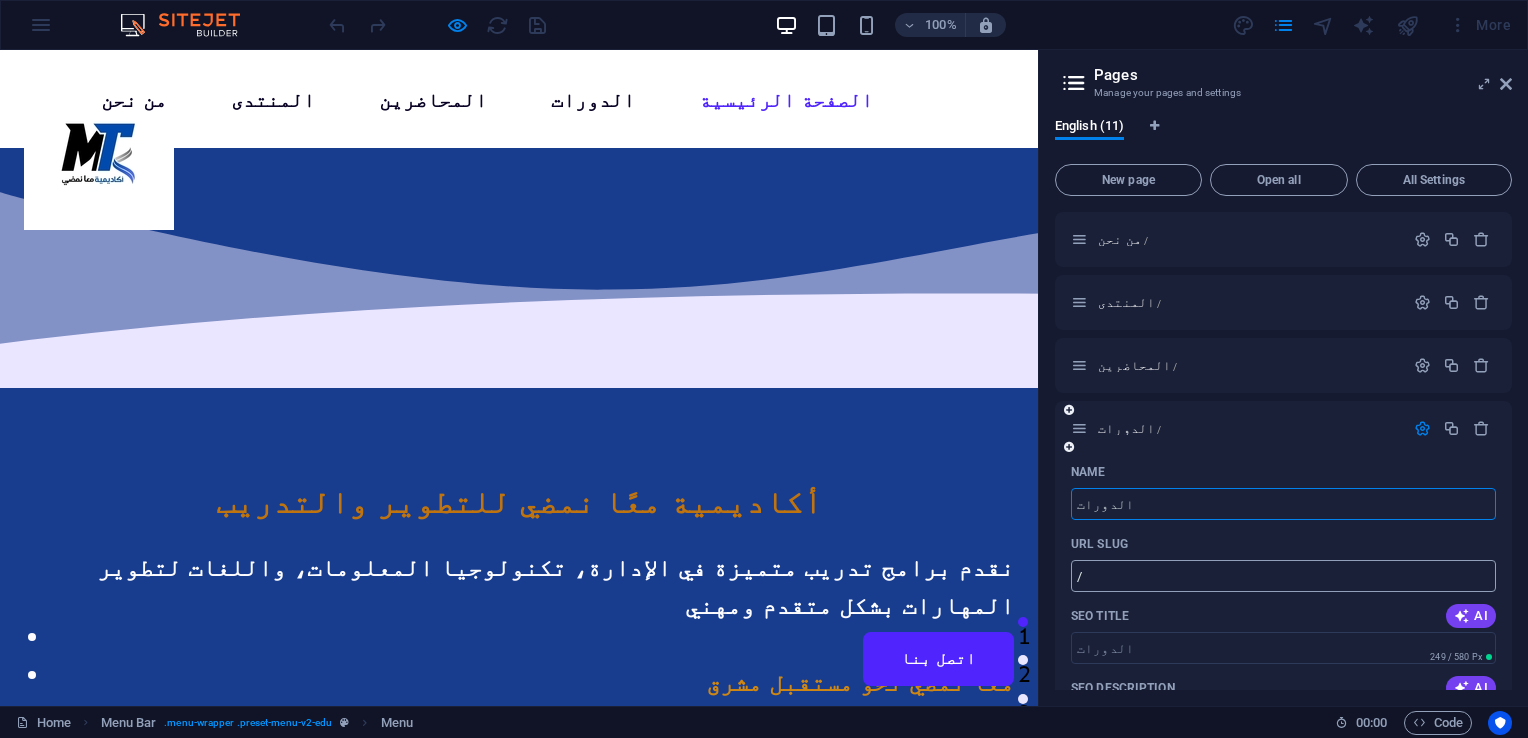 click on "/" at bounding box center [1283, 576] 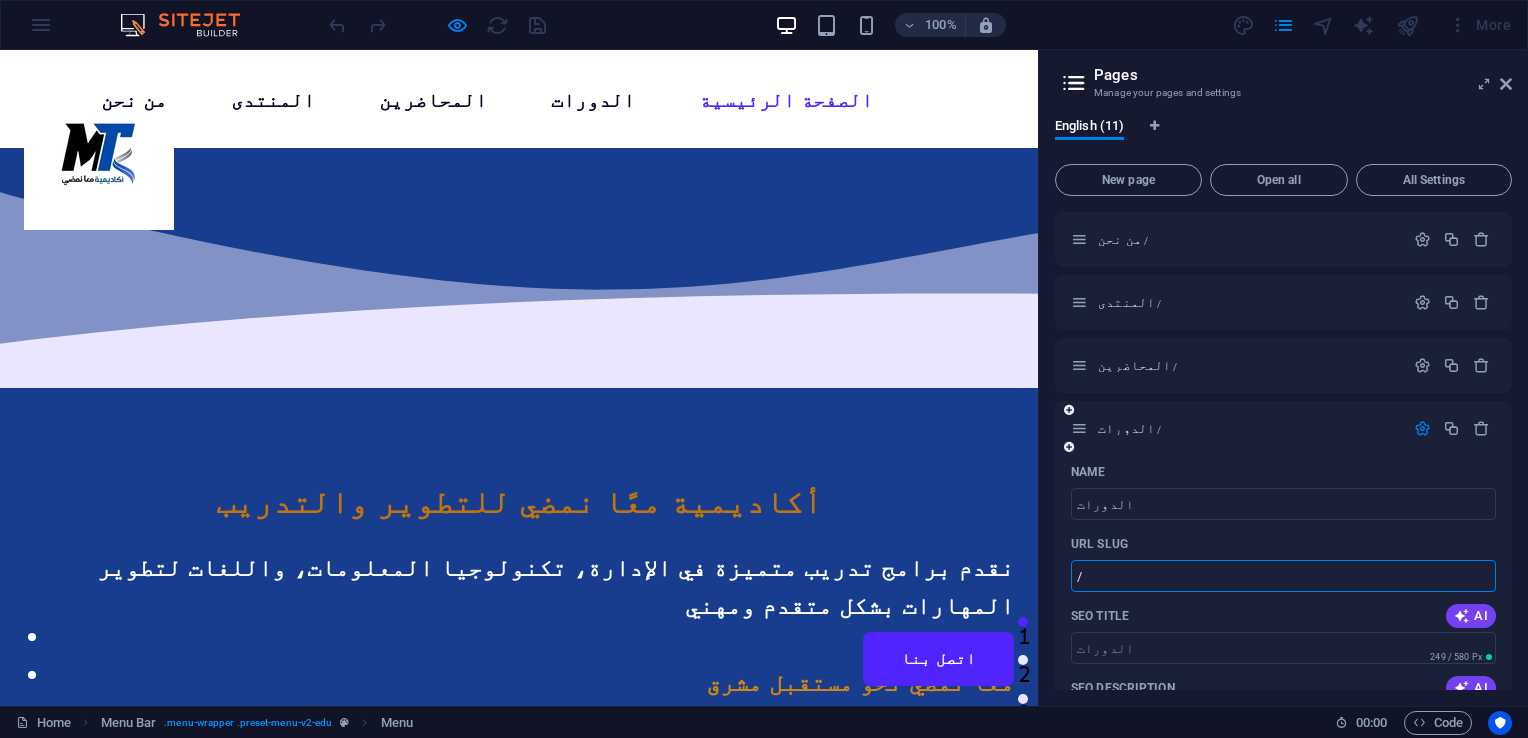 click on "/" at bounding box center [1283, 576] 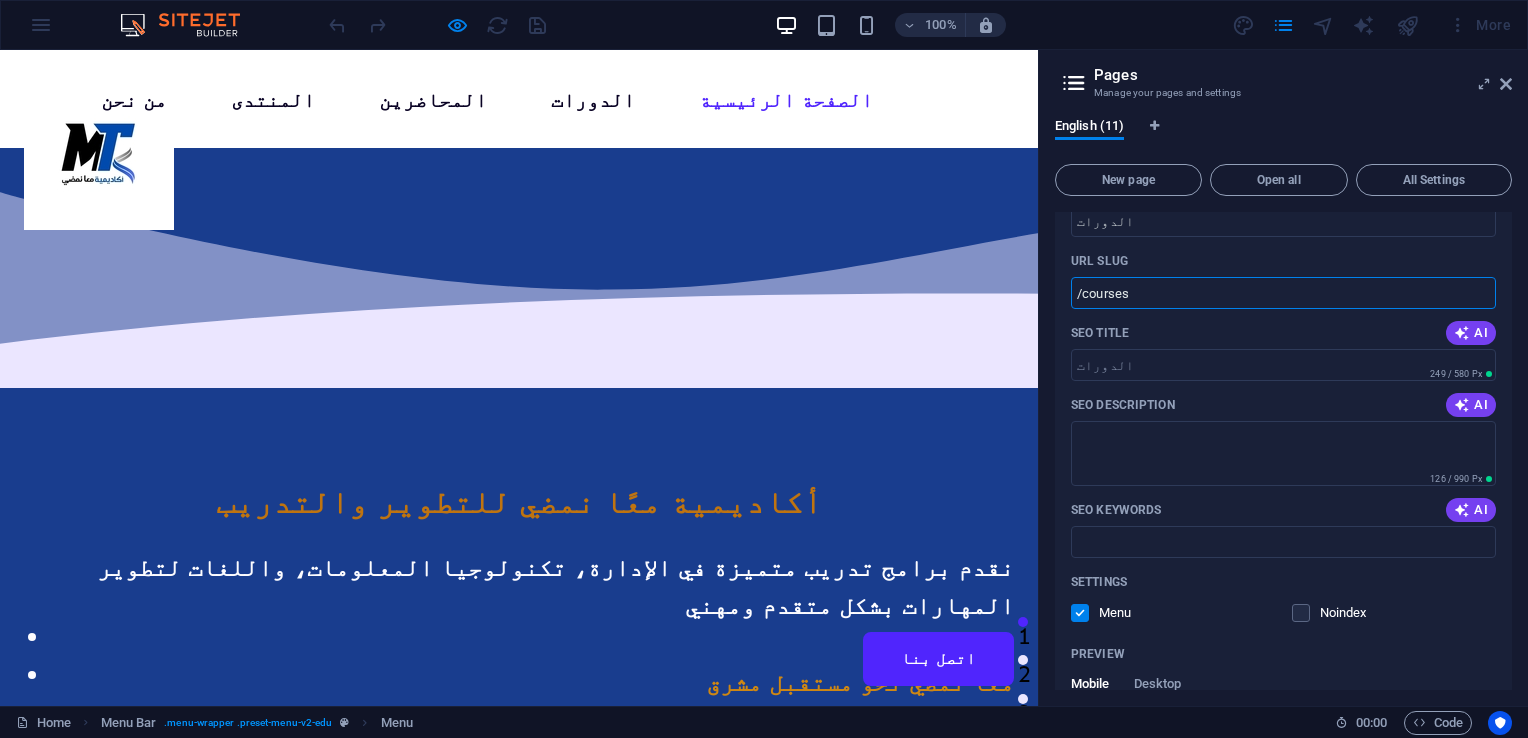 scroll, scrollTop: 100, scrollLeft: 0, axis: vertical 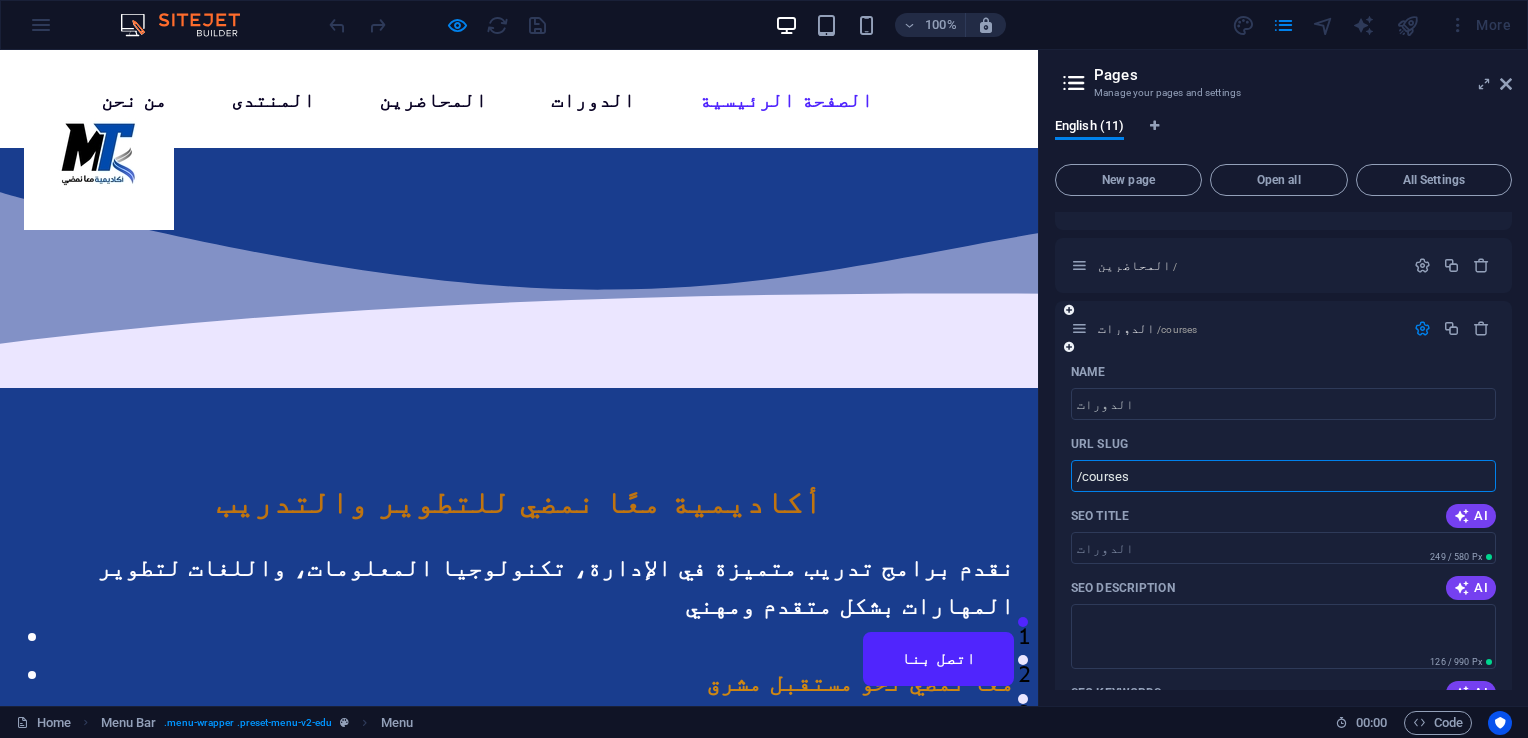 type on "/courses" 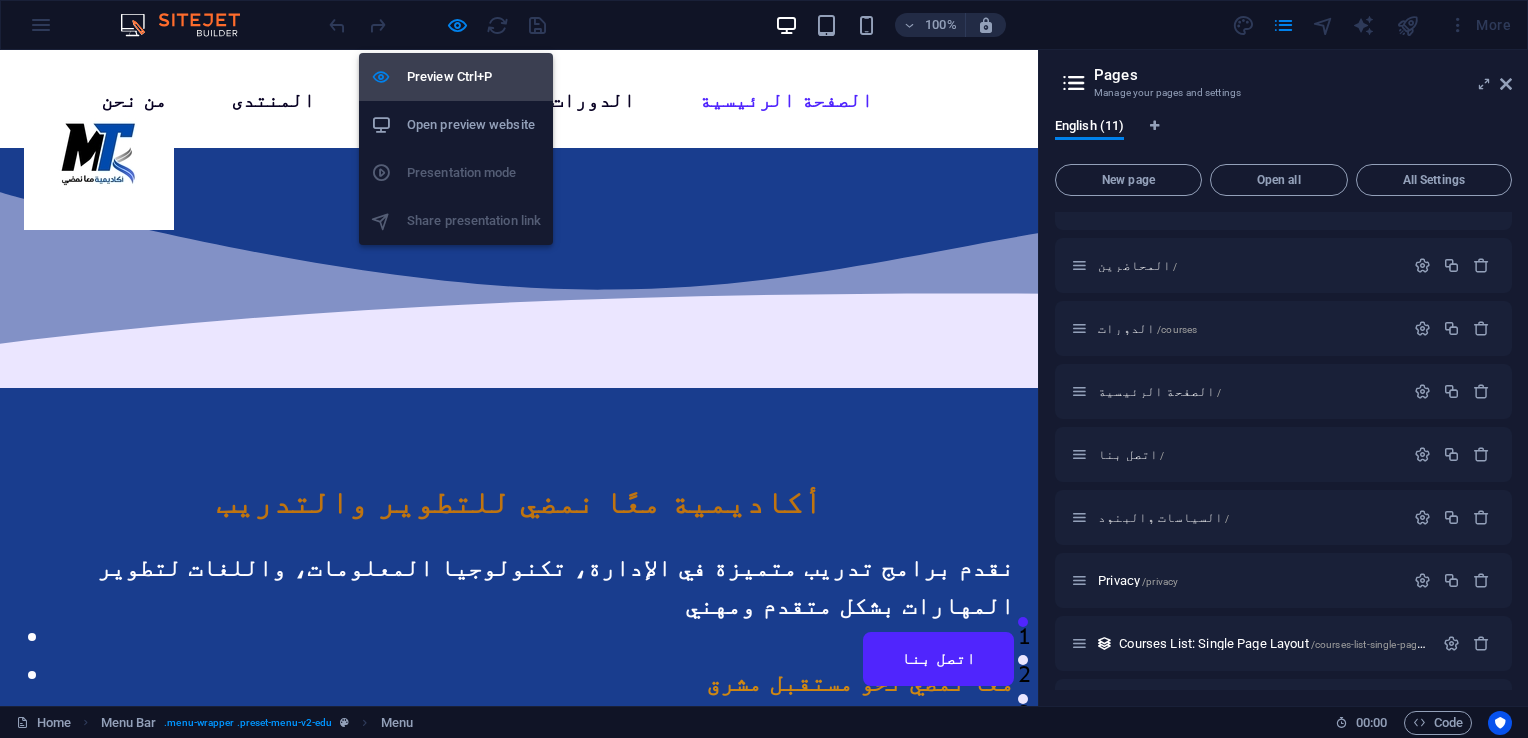 click on "Preview Ctrl+P" at bounding box center [456, 77] 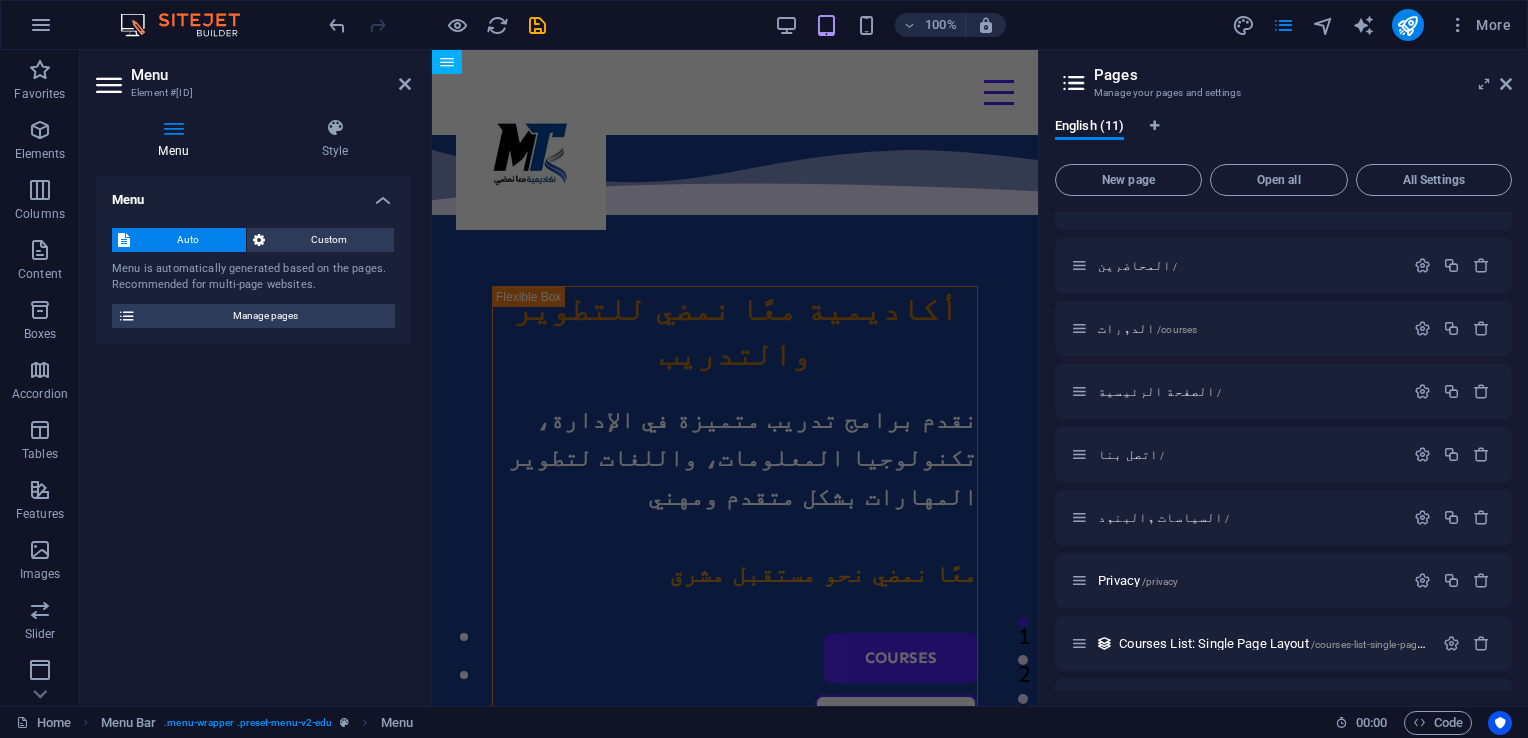 click on "Pages Manage your pages and settings English (11) New page Open all All Settings من نحن / المنتدى / المحاضرين / الدورات /courses الصفحة الرئيسية / اتصل بنا / السياسات والبنود / Privacy /privacy Courses List: Single Page Layout /courses-list-single-page-layout Teachers List: Single Page Layout /teachers-list-single-page-layout Blog Articles: Single Page Layout /blog-articles-single-page-layout" at bounding box center [1283, 378] 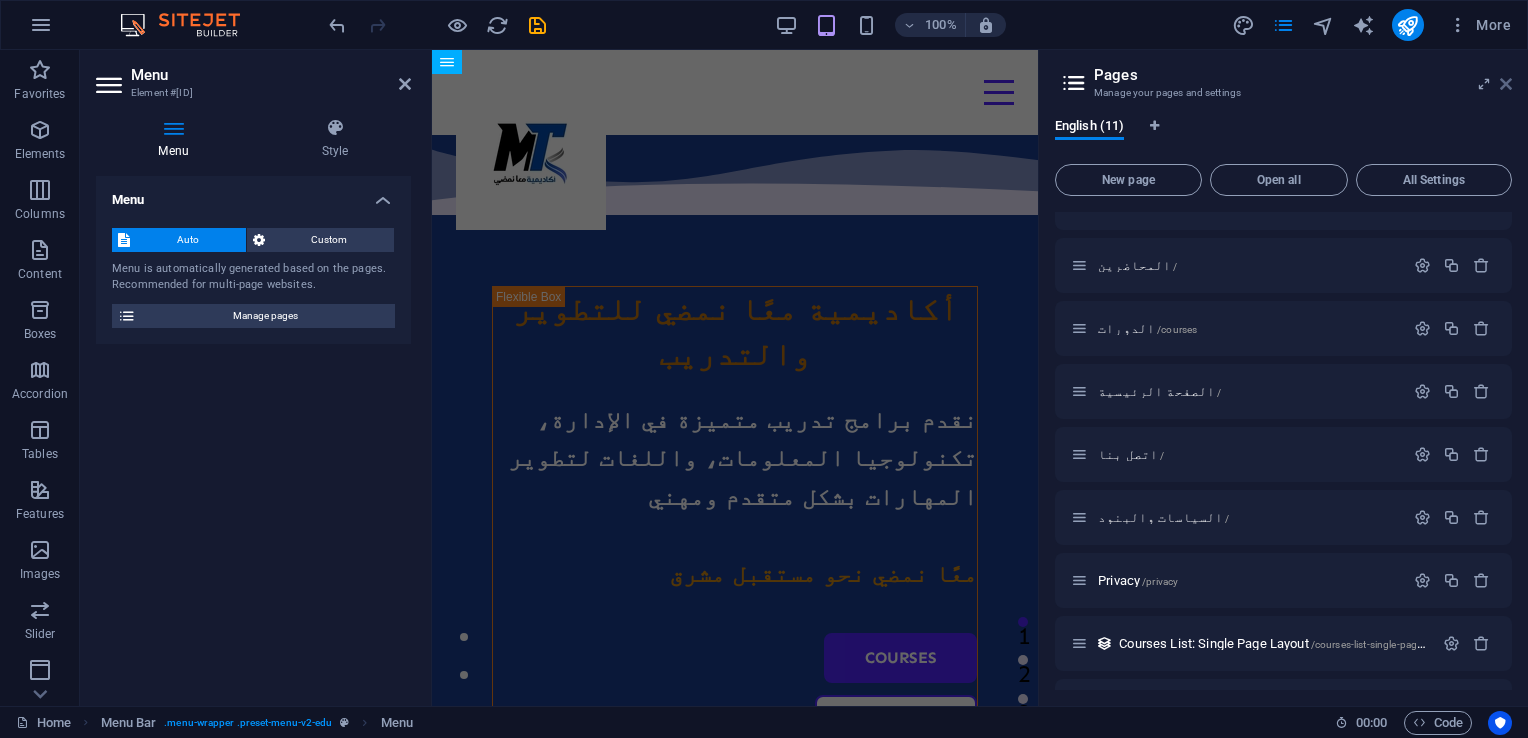 click at bounding box center [1506, 84] 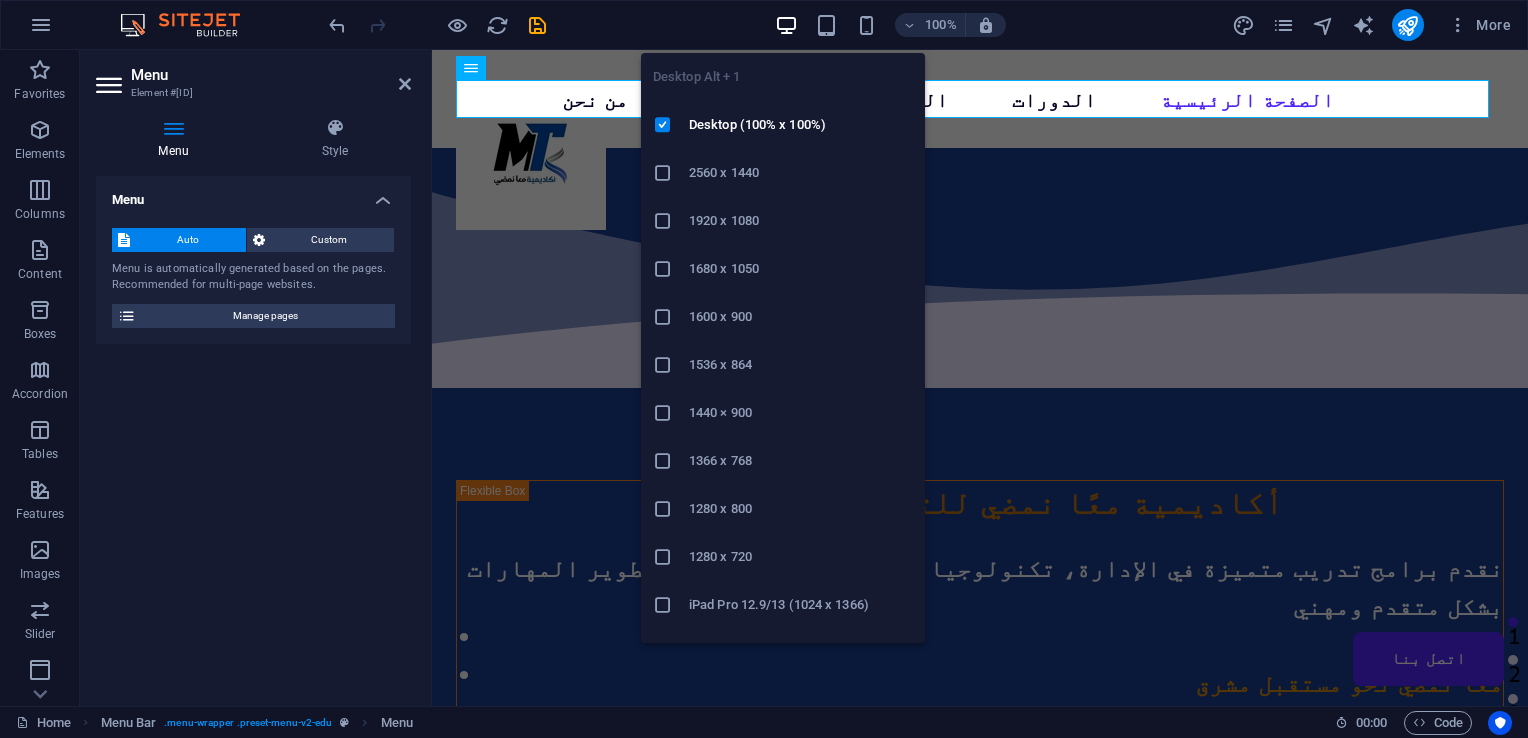 click at bounding box center [786, 25] 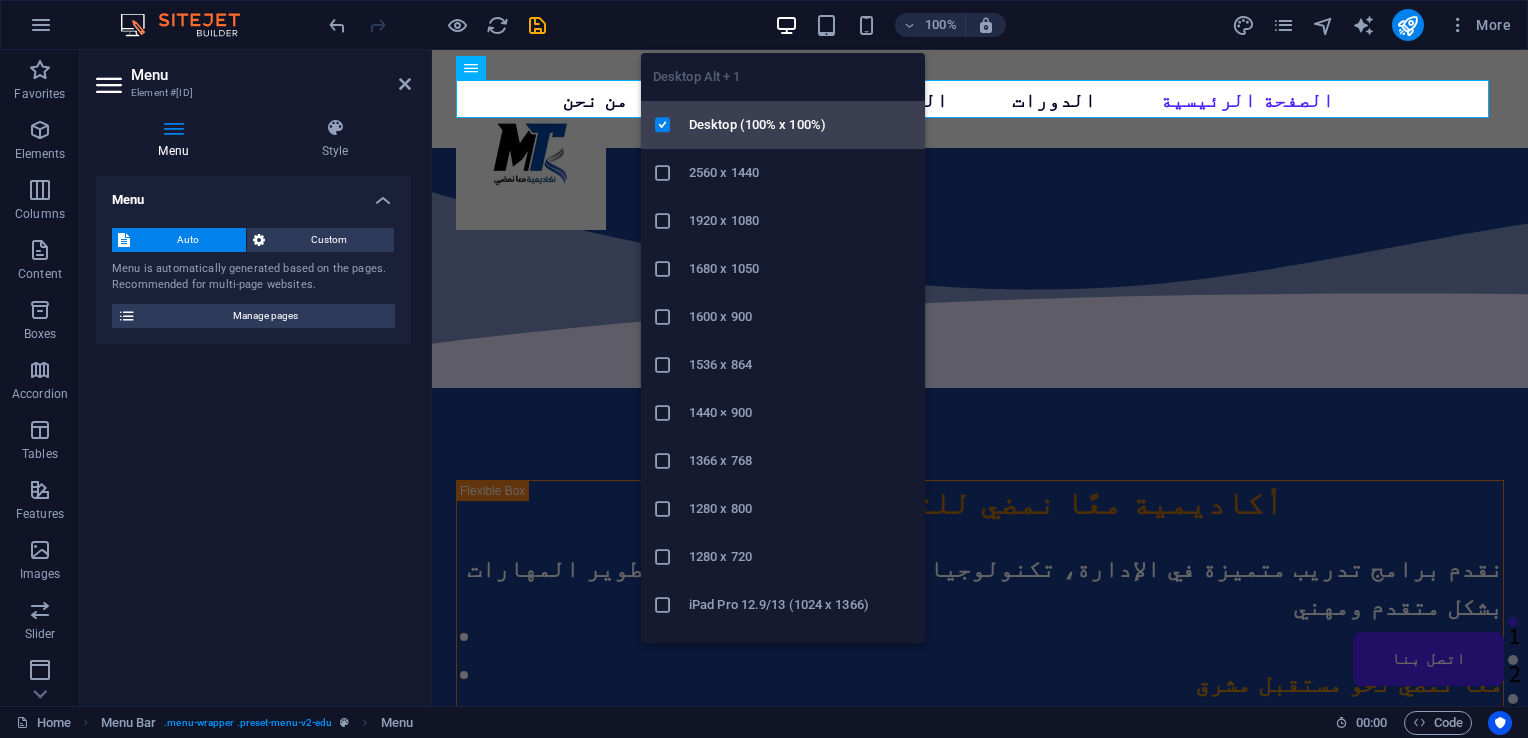 click on "Desktop (100% x 100%)" at bounding box center [801, 125] 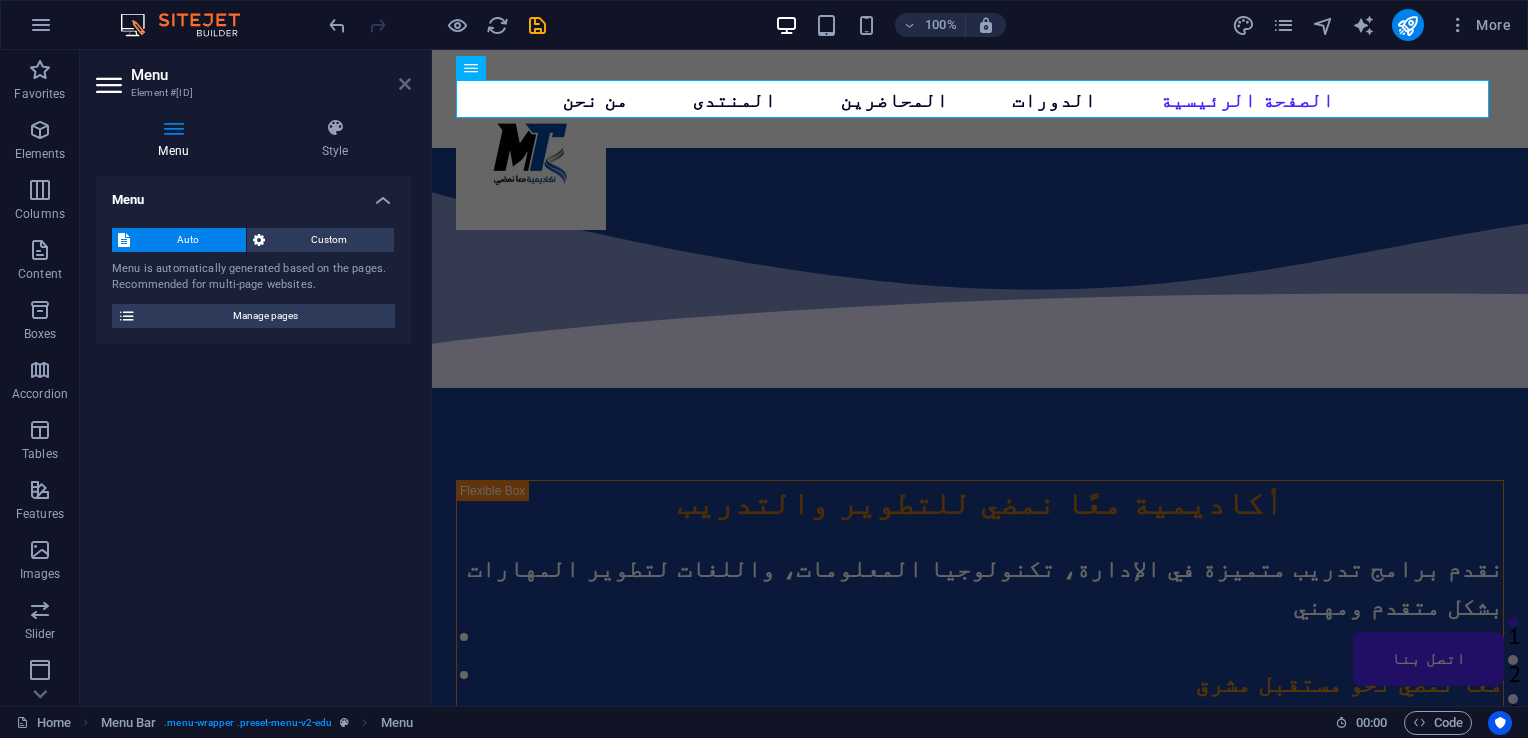 click at bounding box center (405, 84) 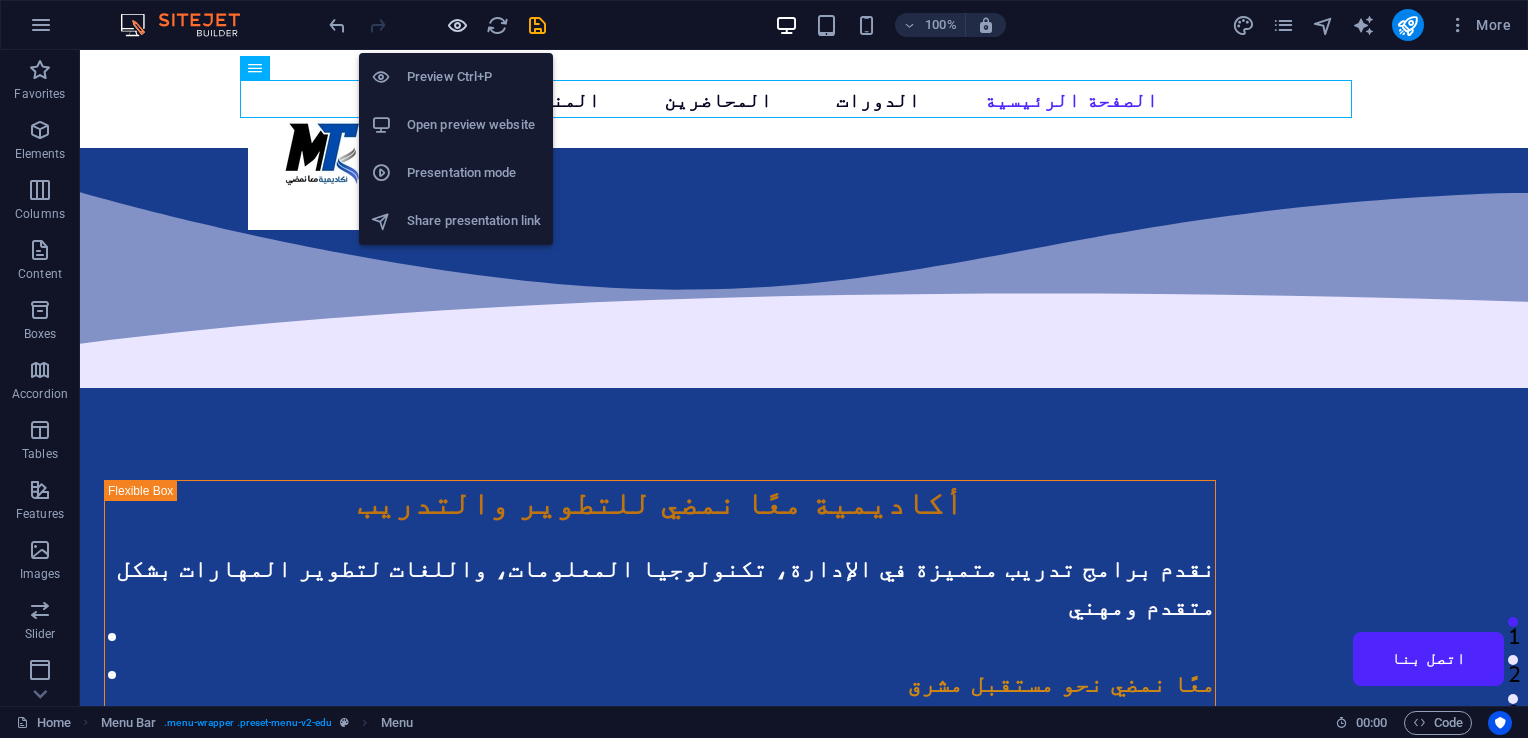click at bounding box center [457, 25] 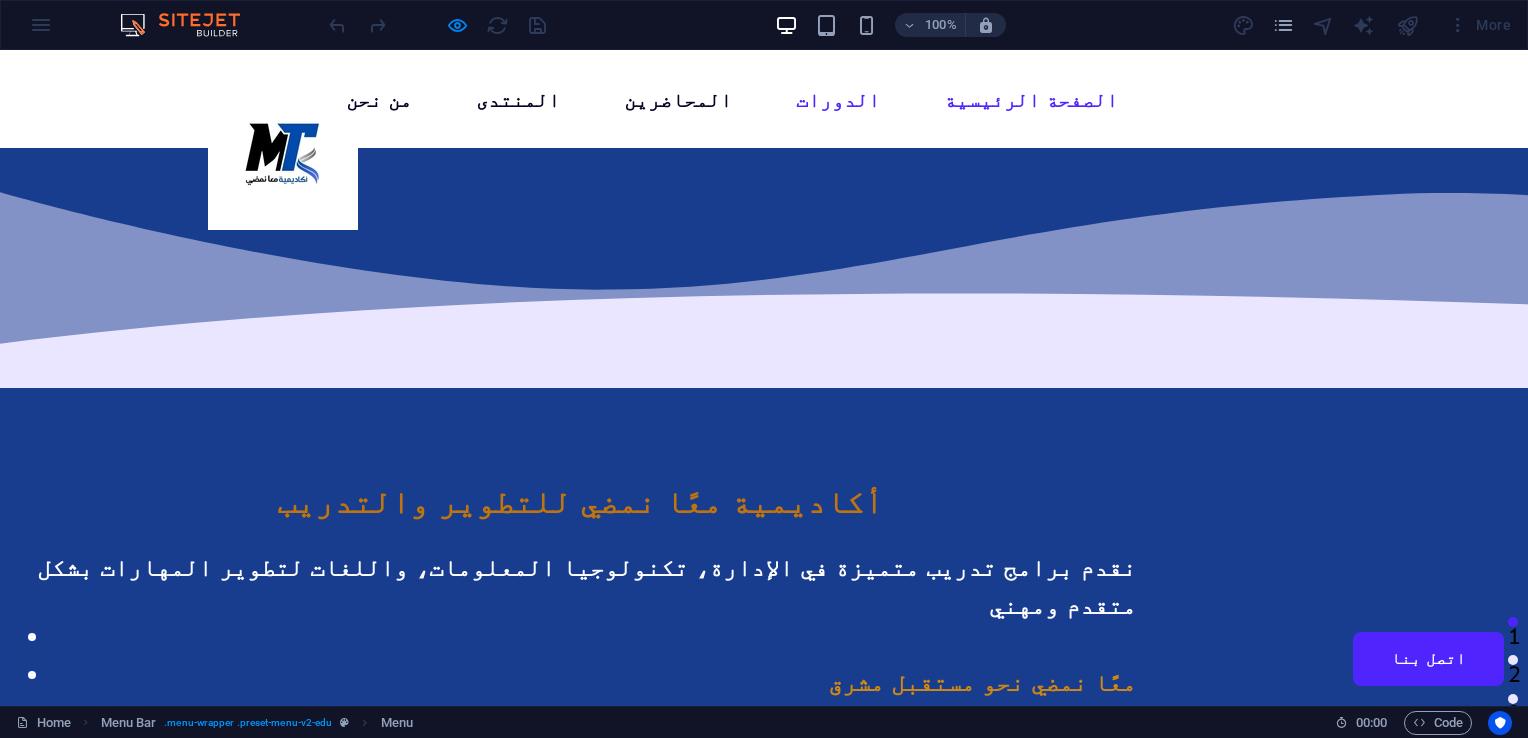 click on "الدورات" at bounding box center [838, 100] 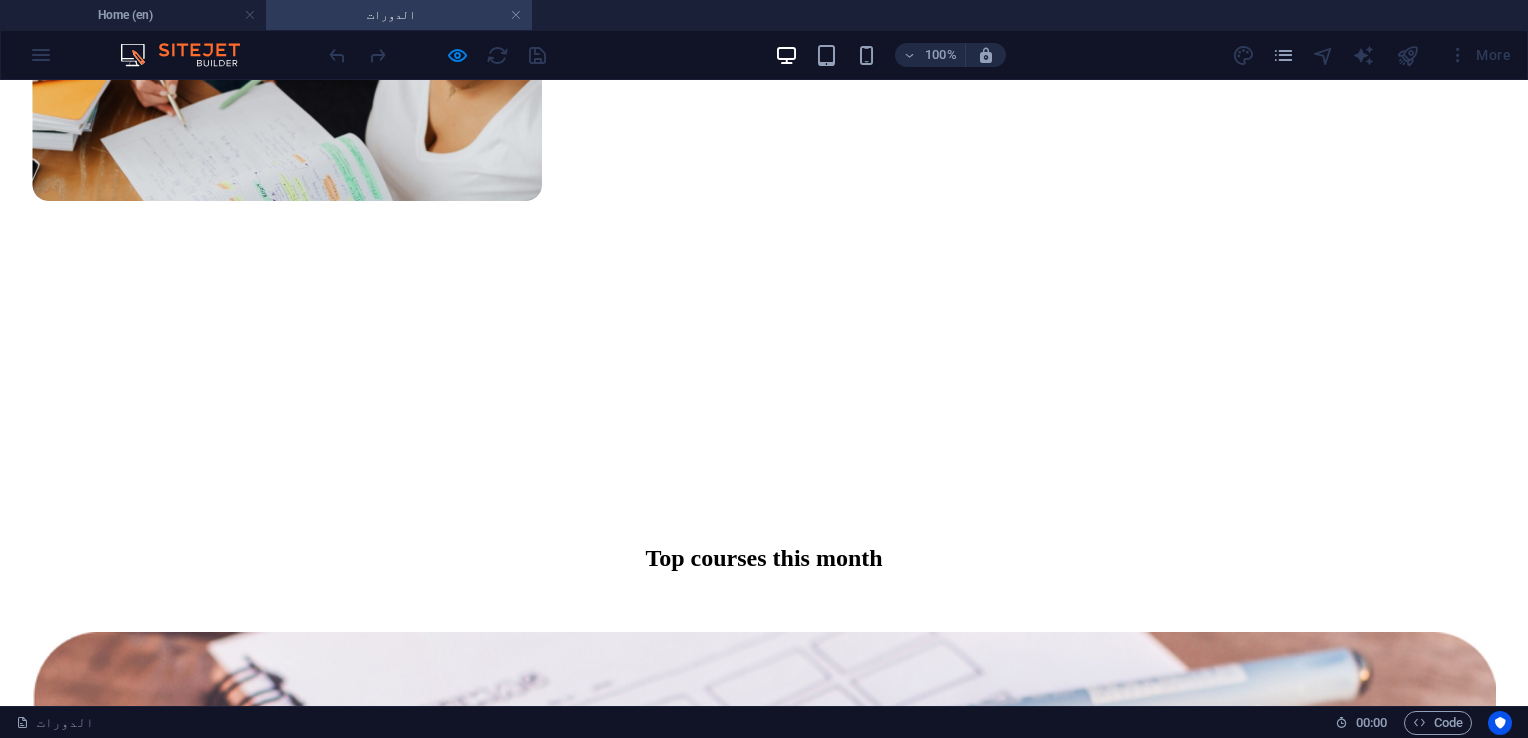 scroll, scrollTop: 836, scrollLeft: 0, axis: vertical 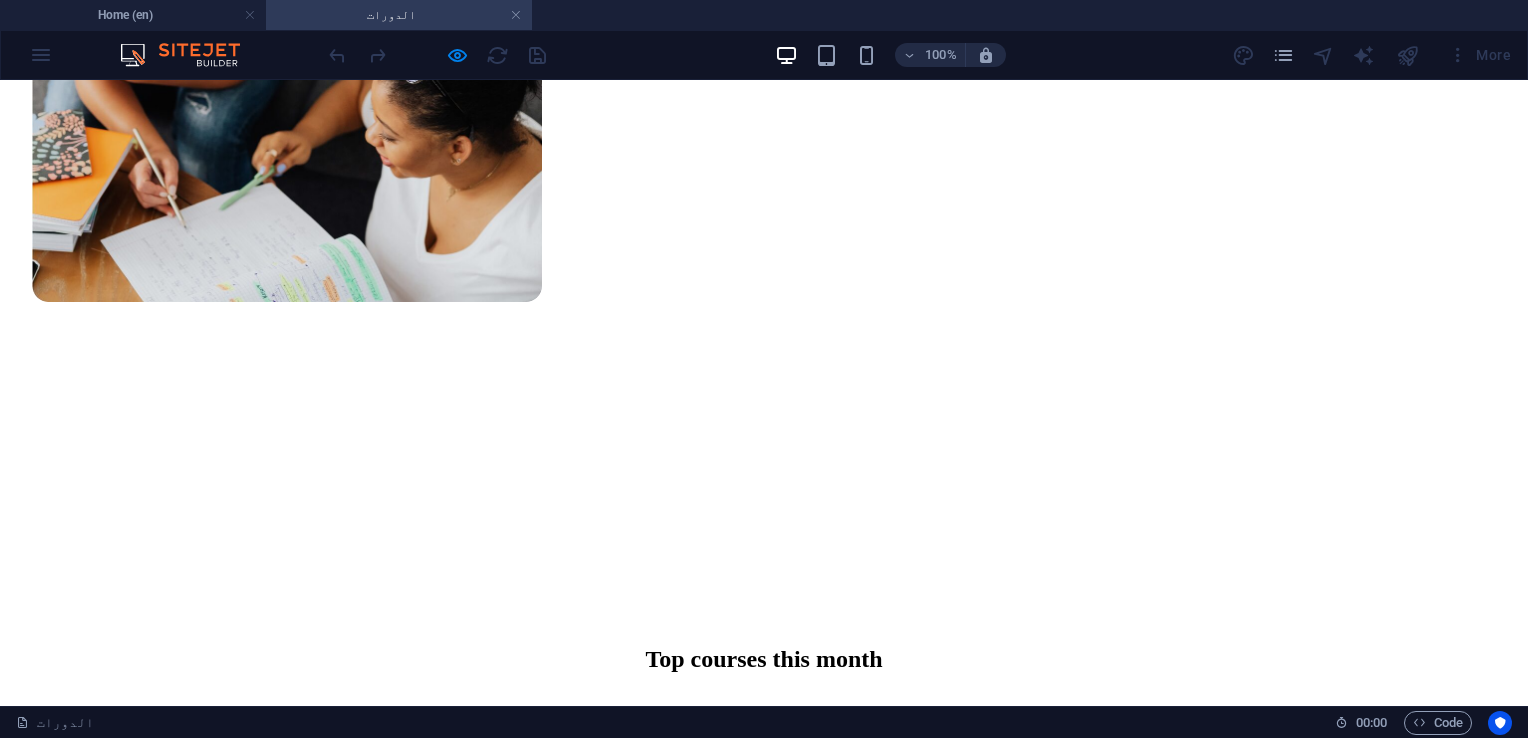 click on "الدورات" at bounding box center (399, 15) 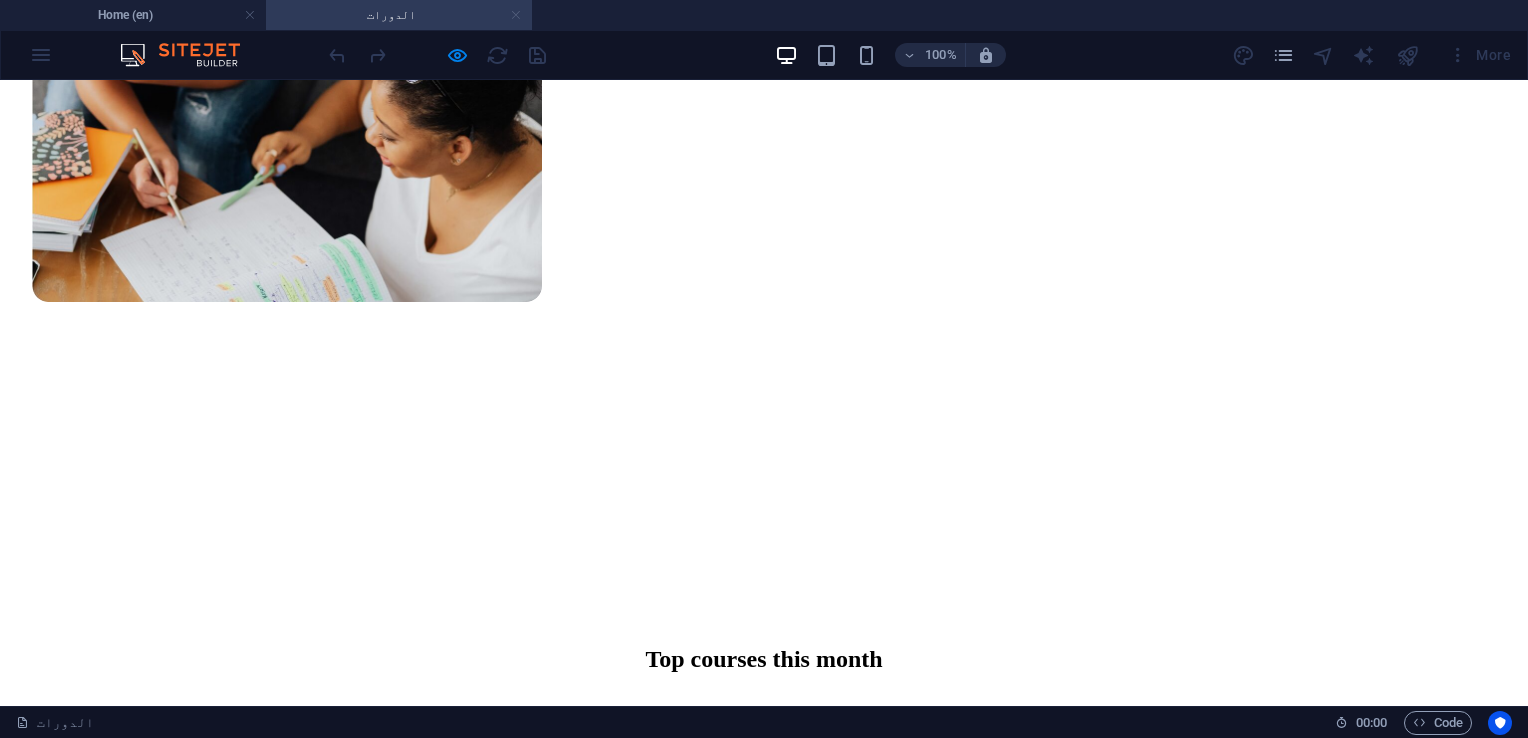 click at bounding box center (516, 15) 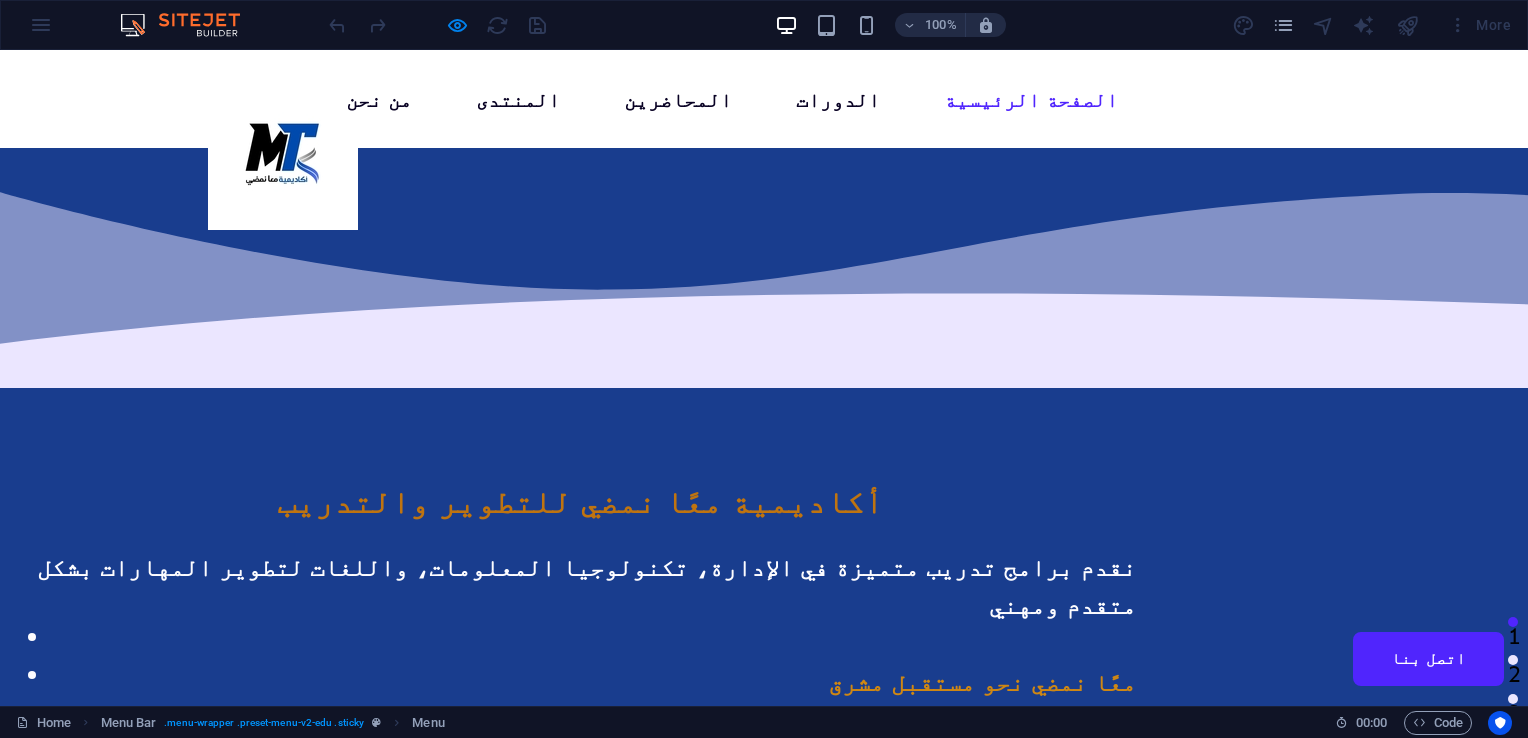 click on "100% More" at bounding box center [764, 25] 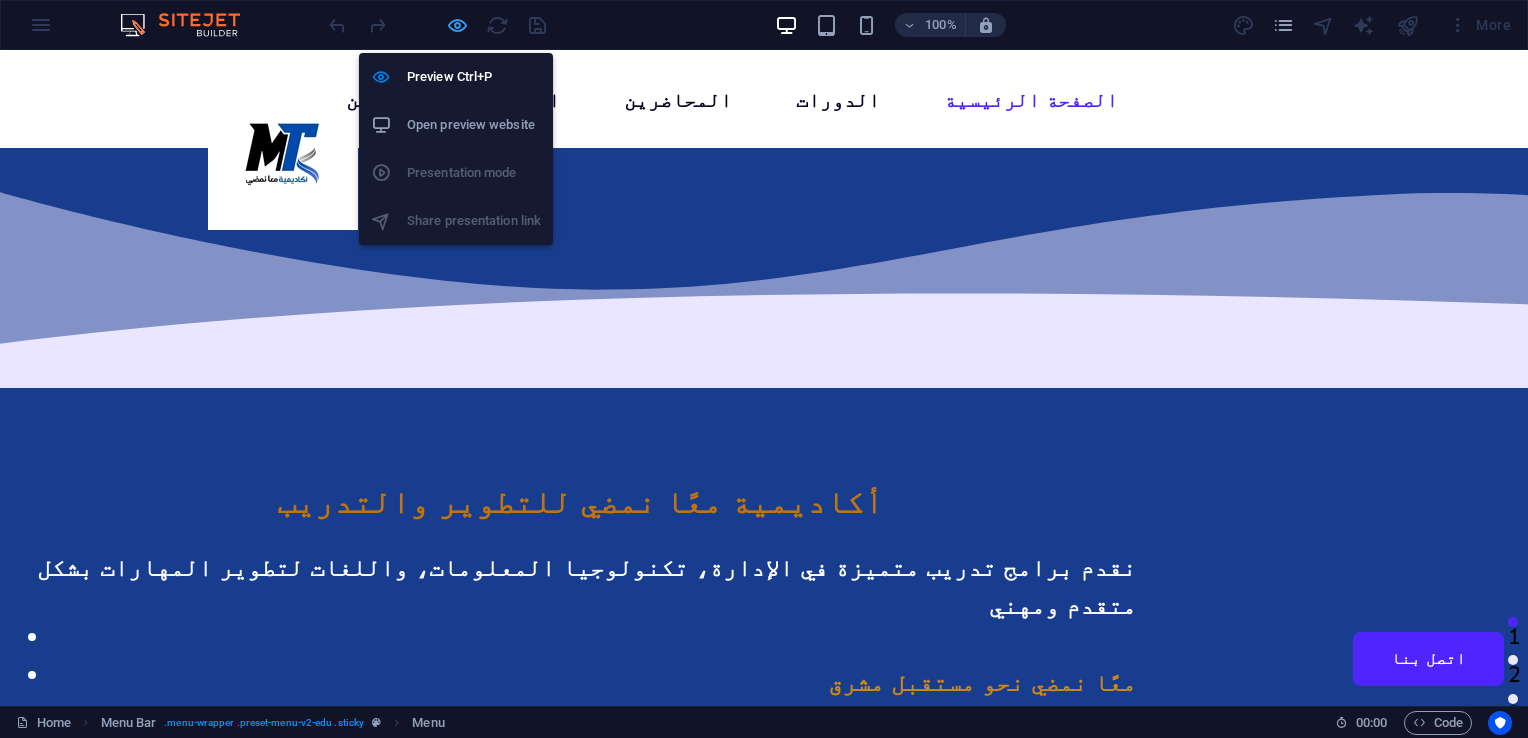 click at bounding box center [457, 25] 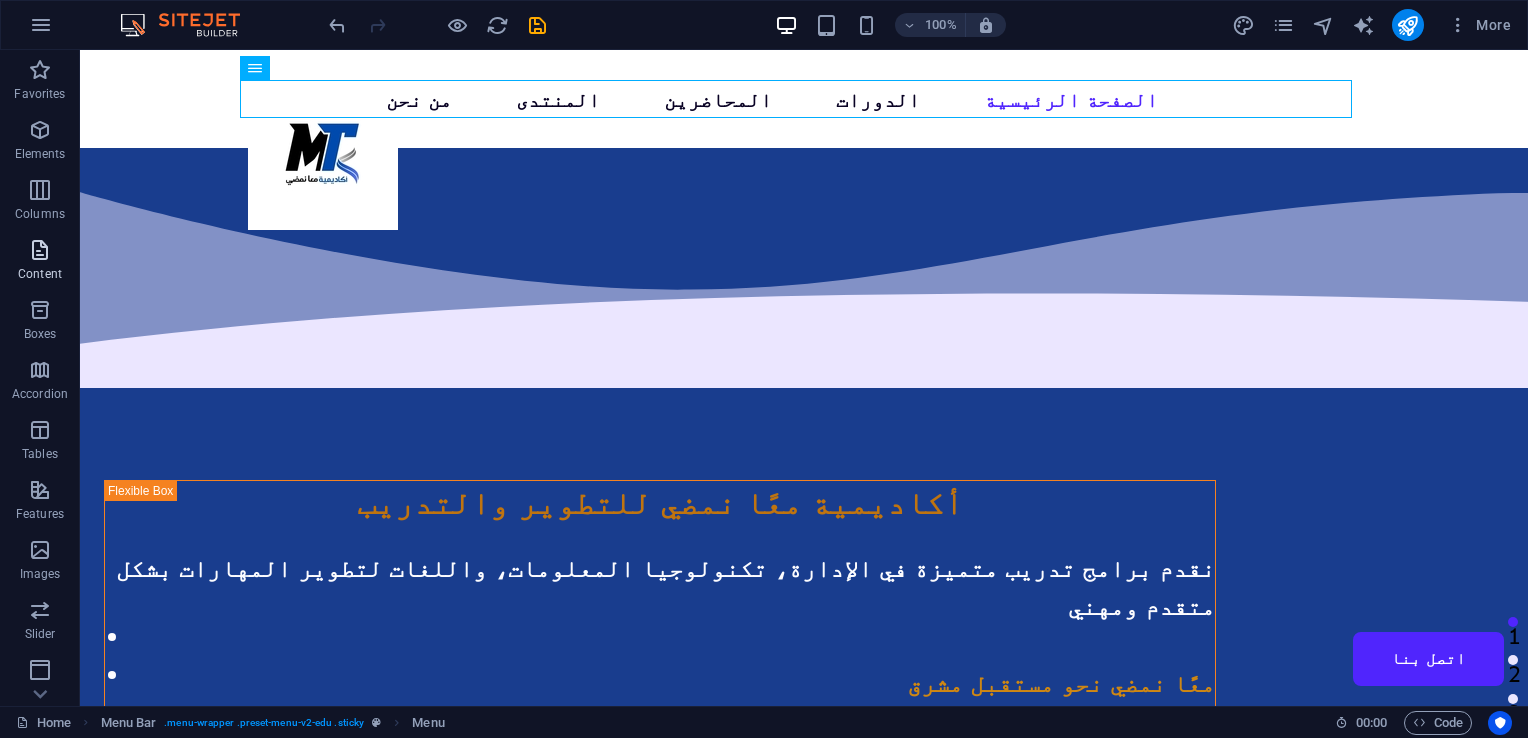 click at bounding box center [40, 250] 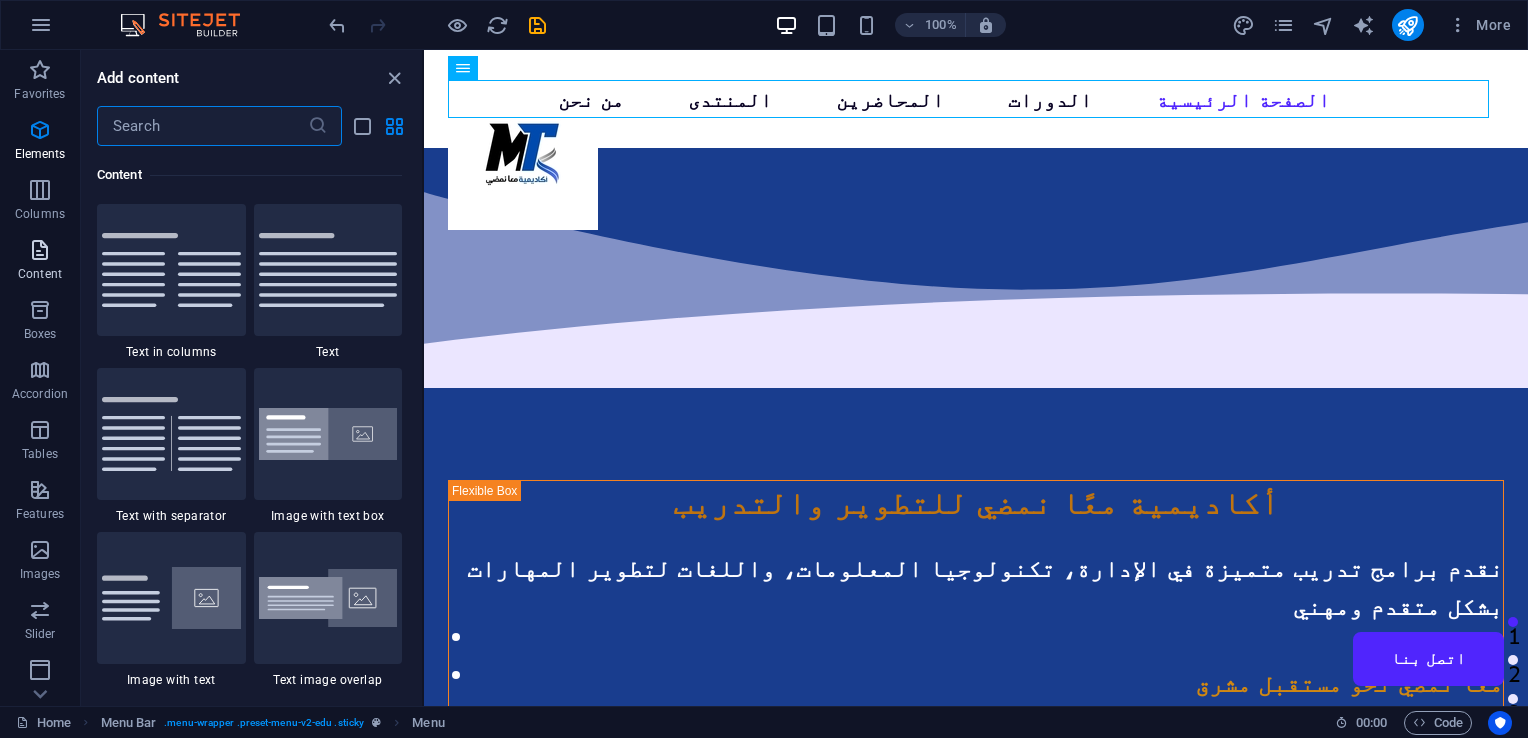 scroll, scrollTop: 3499, scrollLeft: 0, axis: vertical 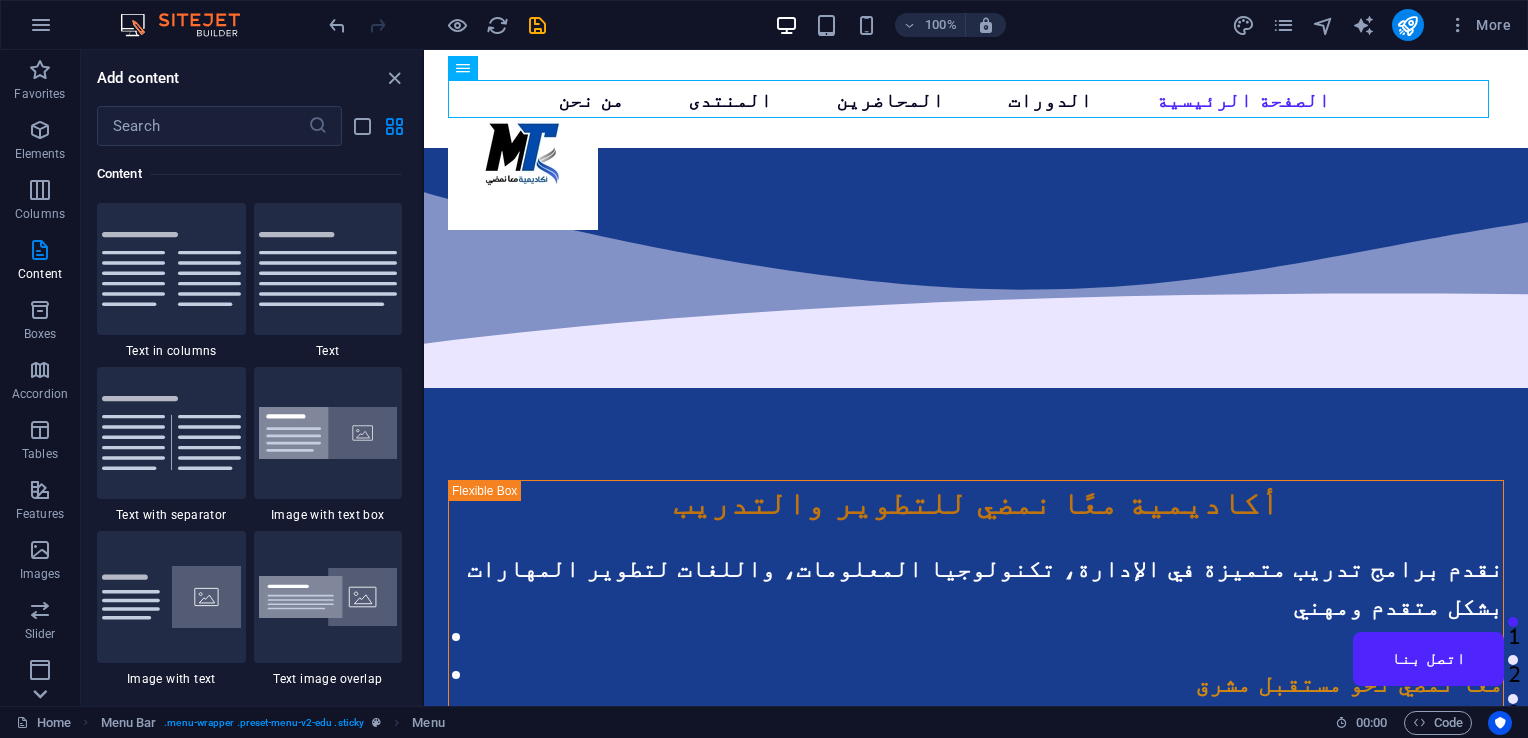 click 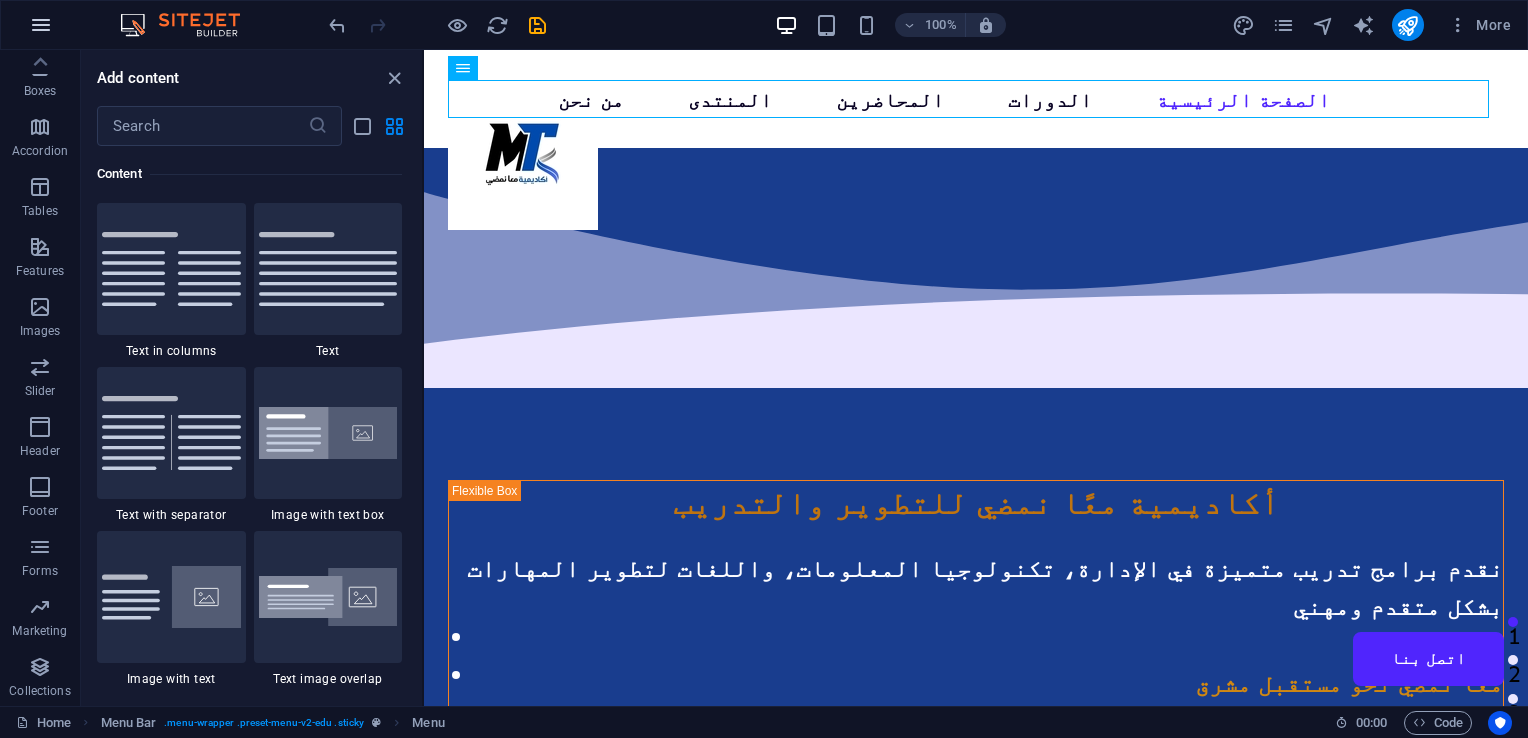 click at bounding box center (41, 25) 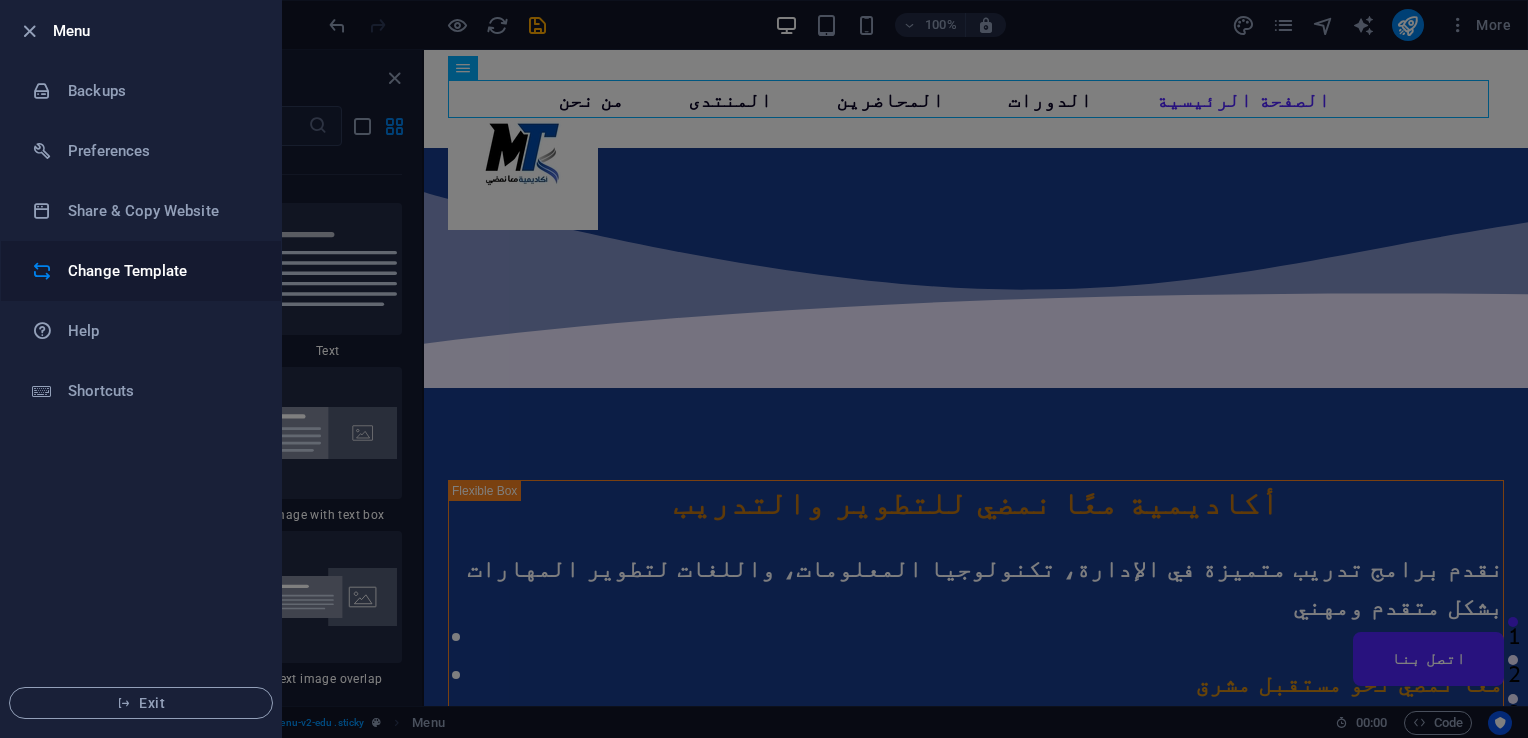 click on "Change Template" at bounding box center [160, 271] 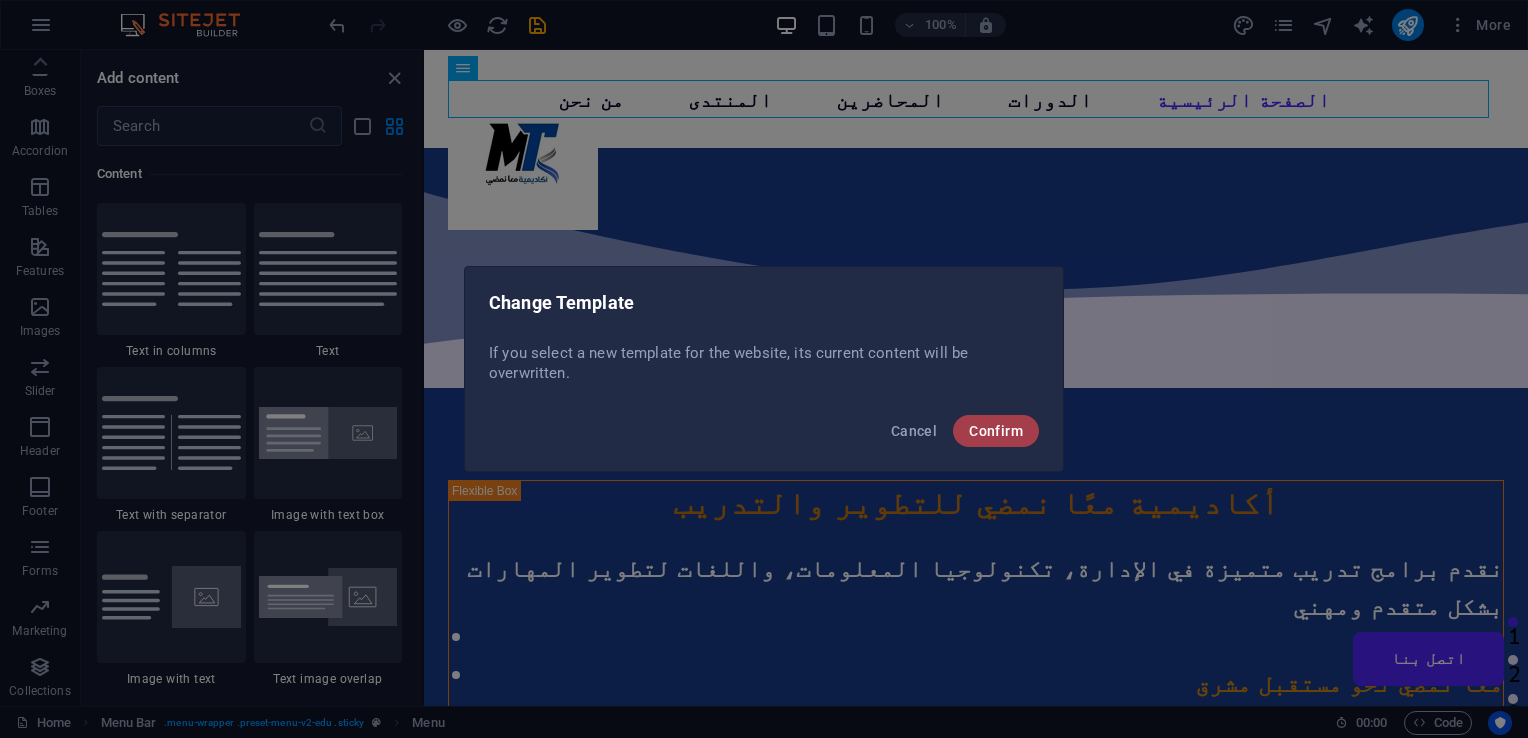 click on "Confirm" at bounding box center (996, 431) 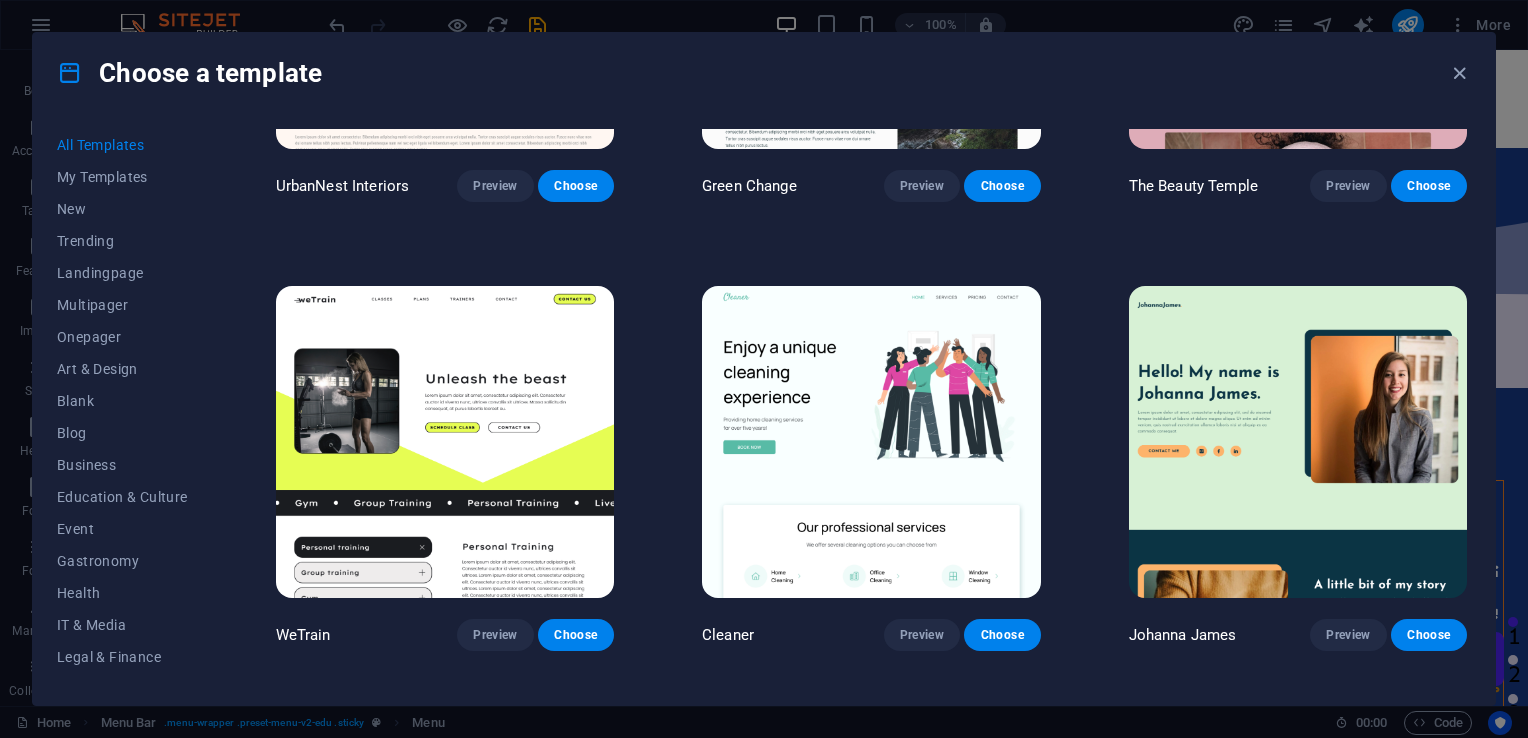 scroll, scrollTop: 2600, scrollLeft: 0, axis: vertical 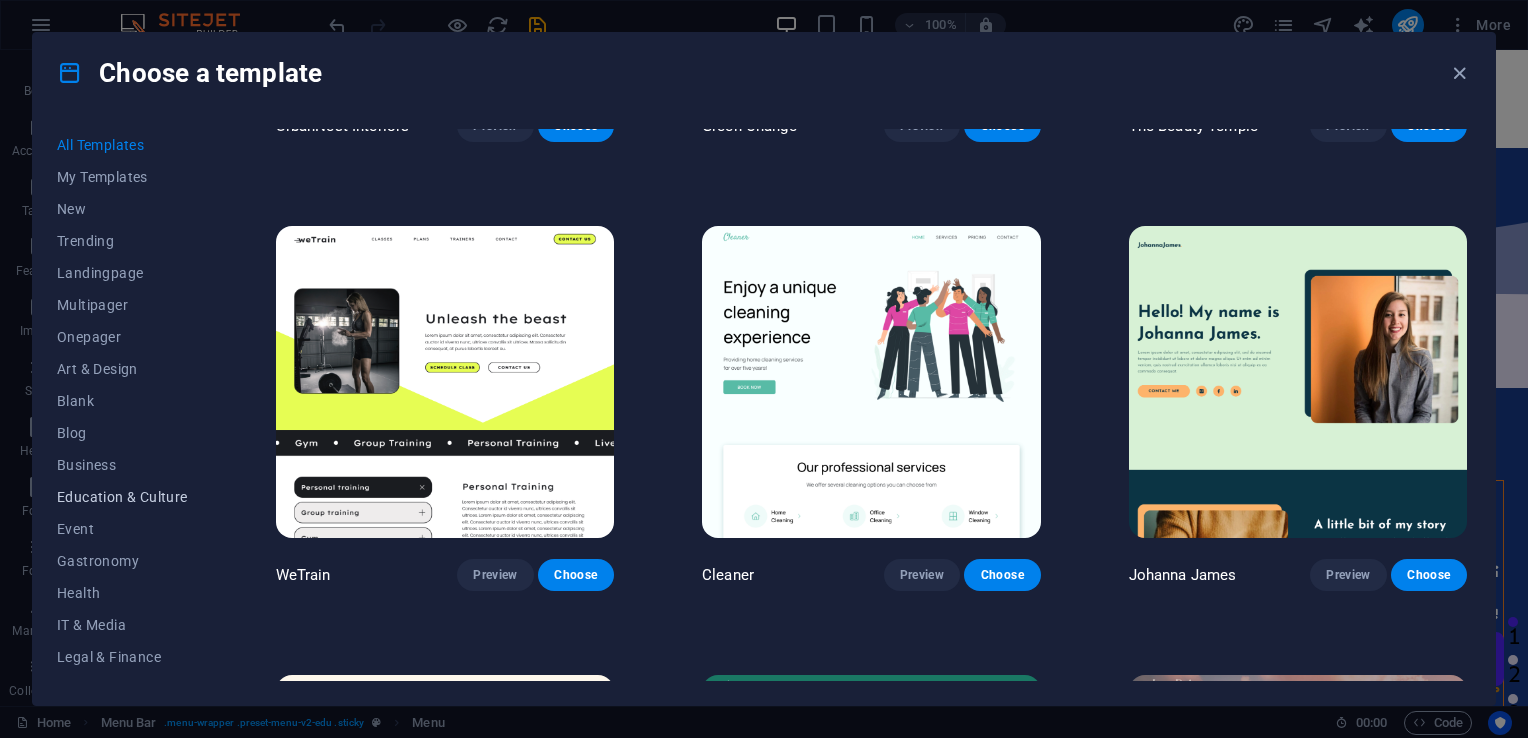 click on "Education & Culture" at bounding box center (122, 497) 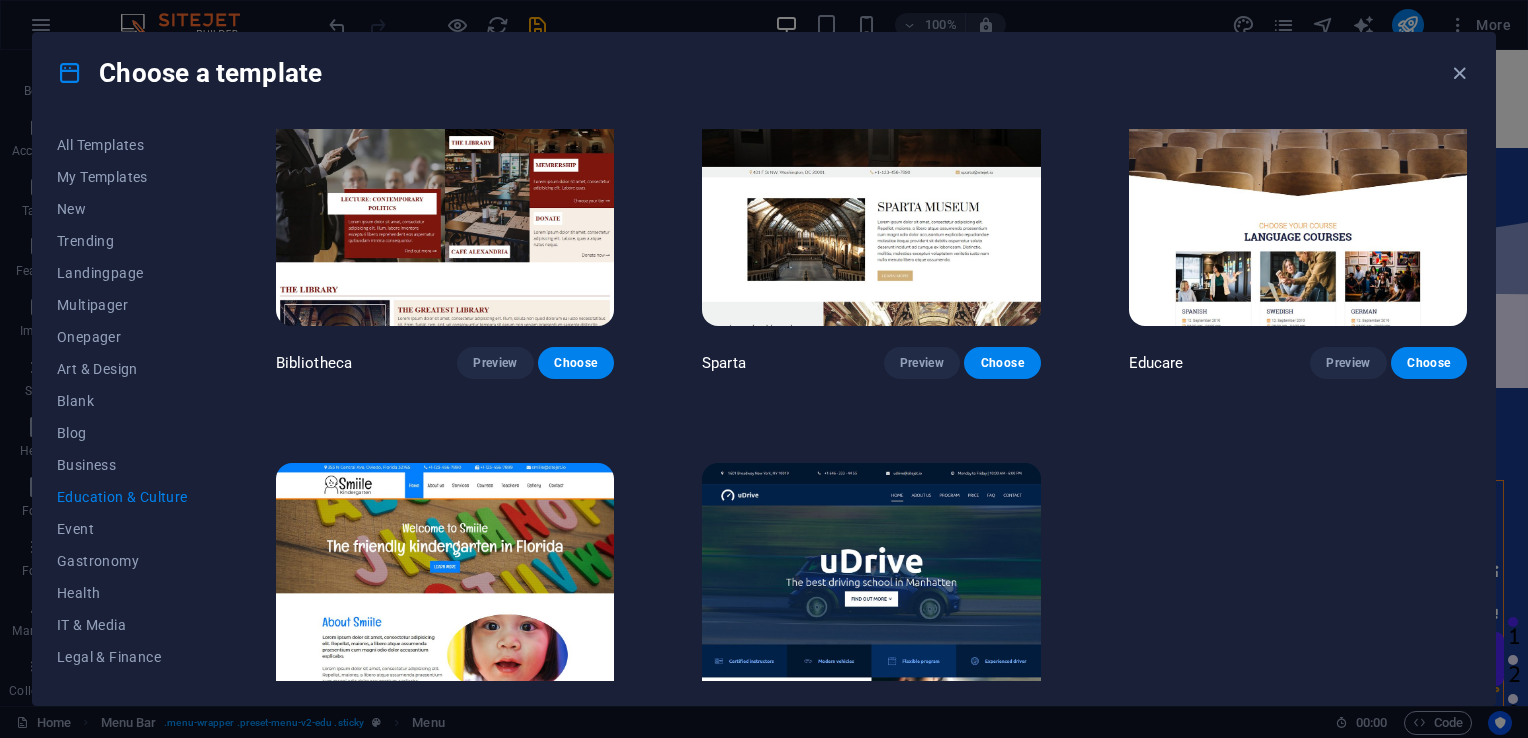 scroll, scrollTop: 608, scrollLeft: 0, axis: vertical 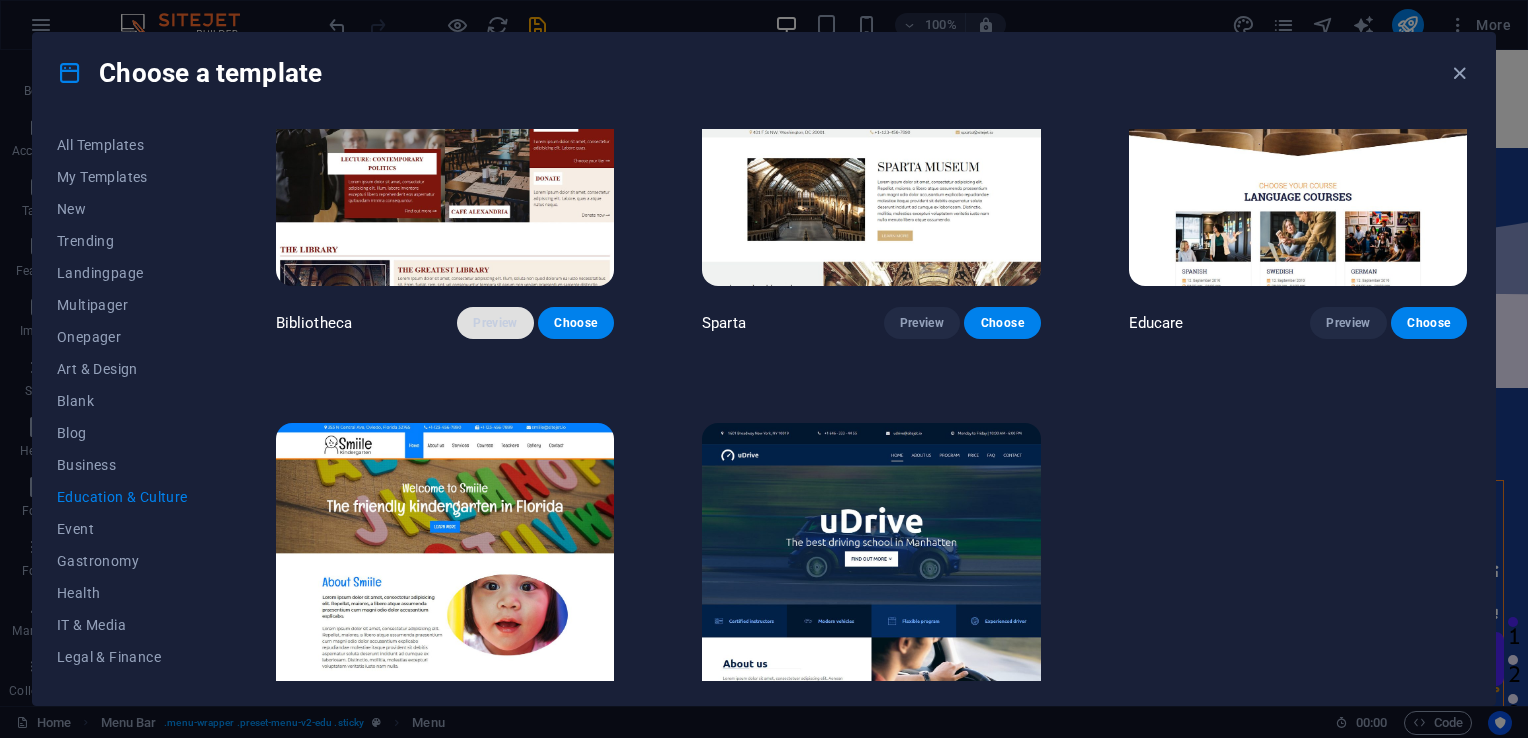 click on "Preview" at bounding box center [495, 323] 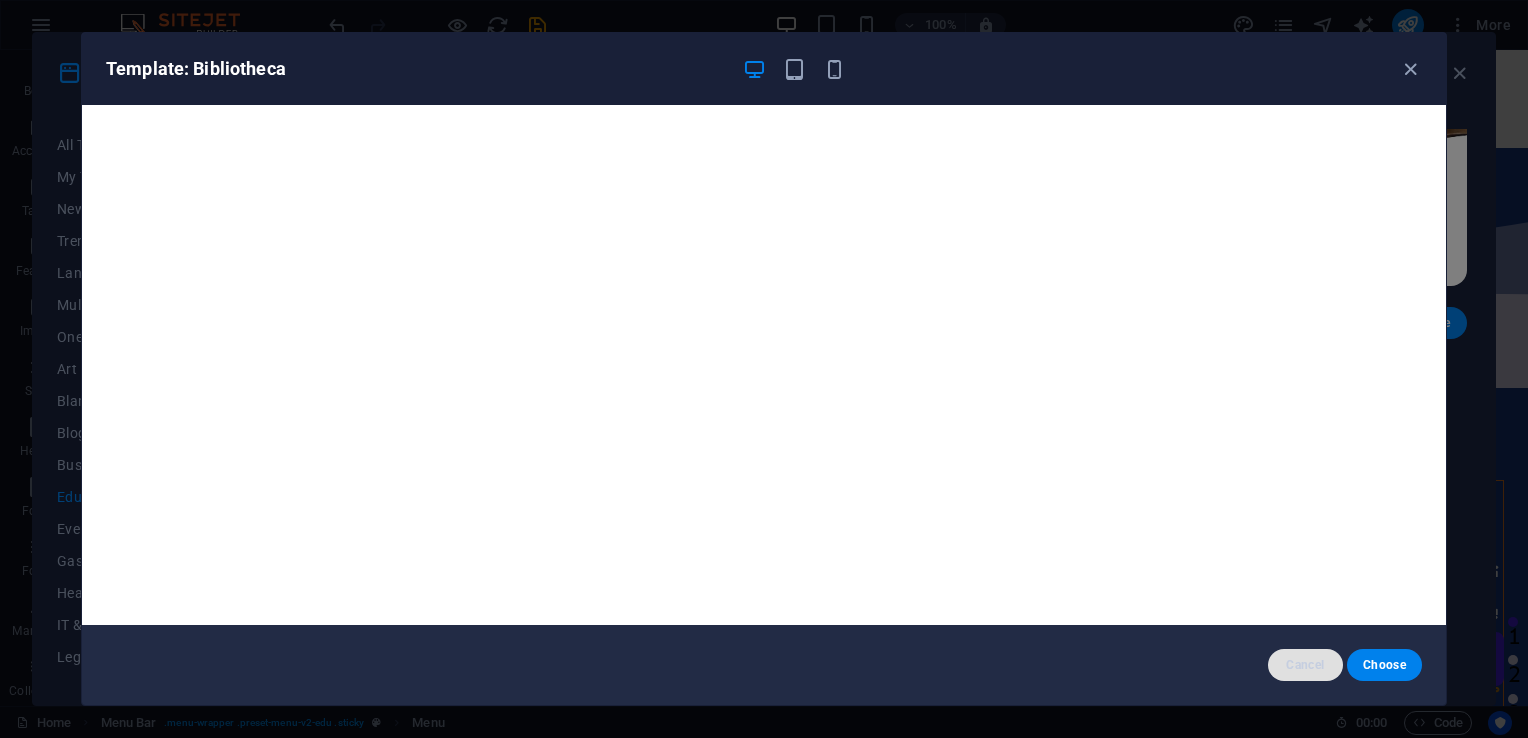 click on "Cancel" at bounding box center [1305, 665] 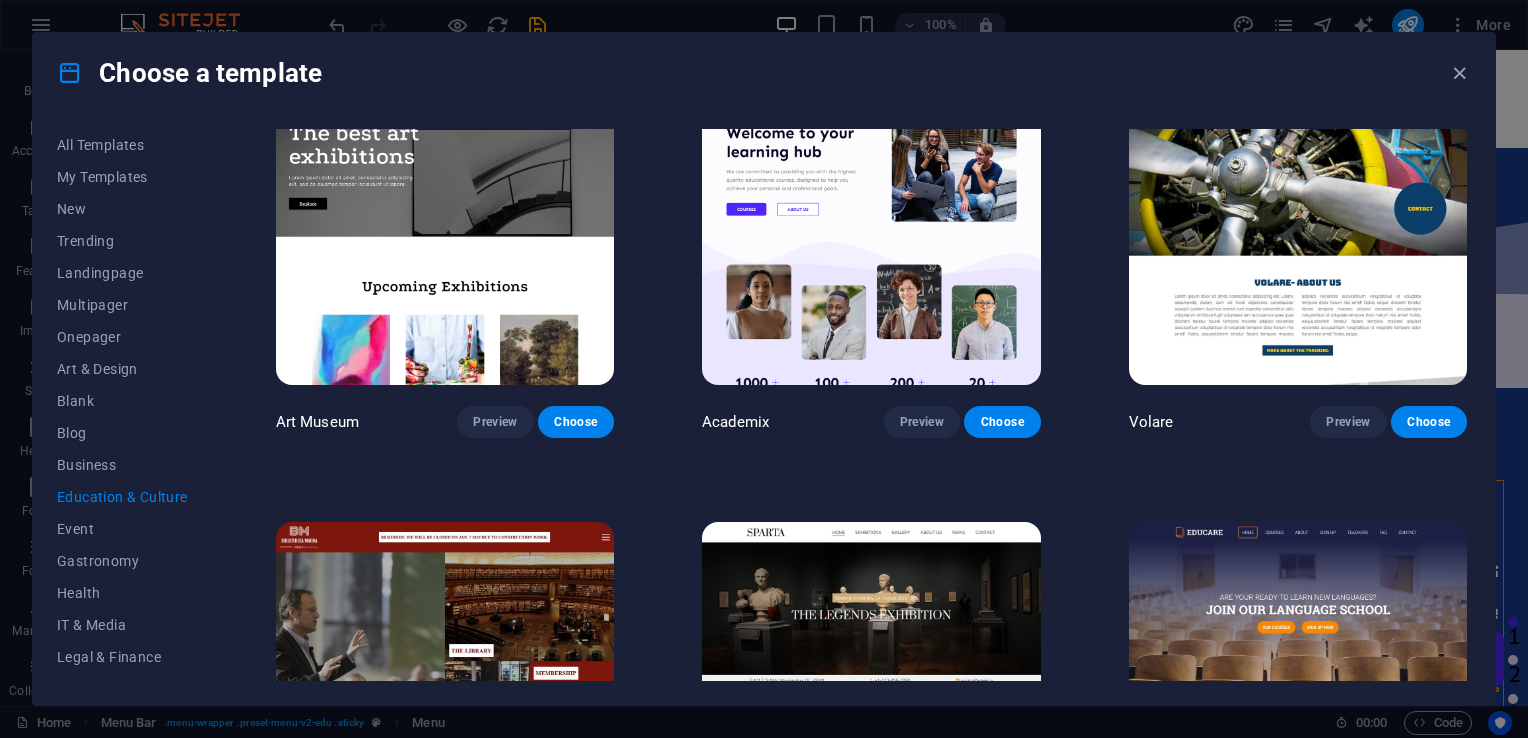 scroll, scrollTop: 0, scrollLeft: 0, axis: both 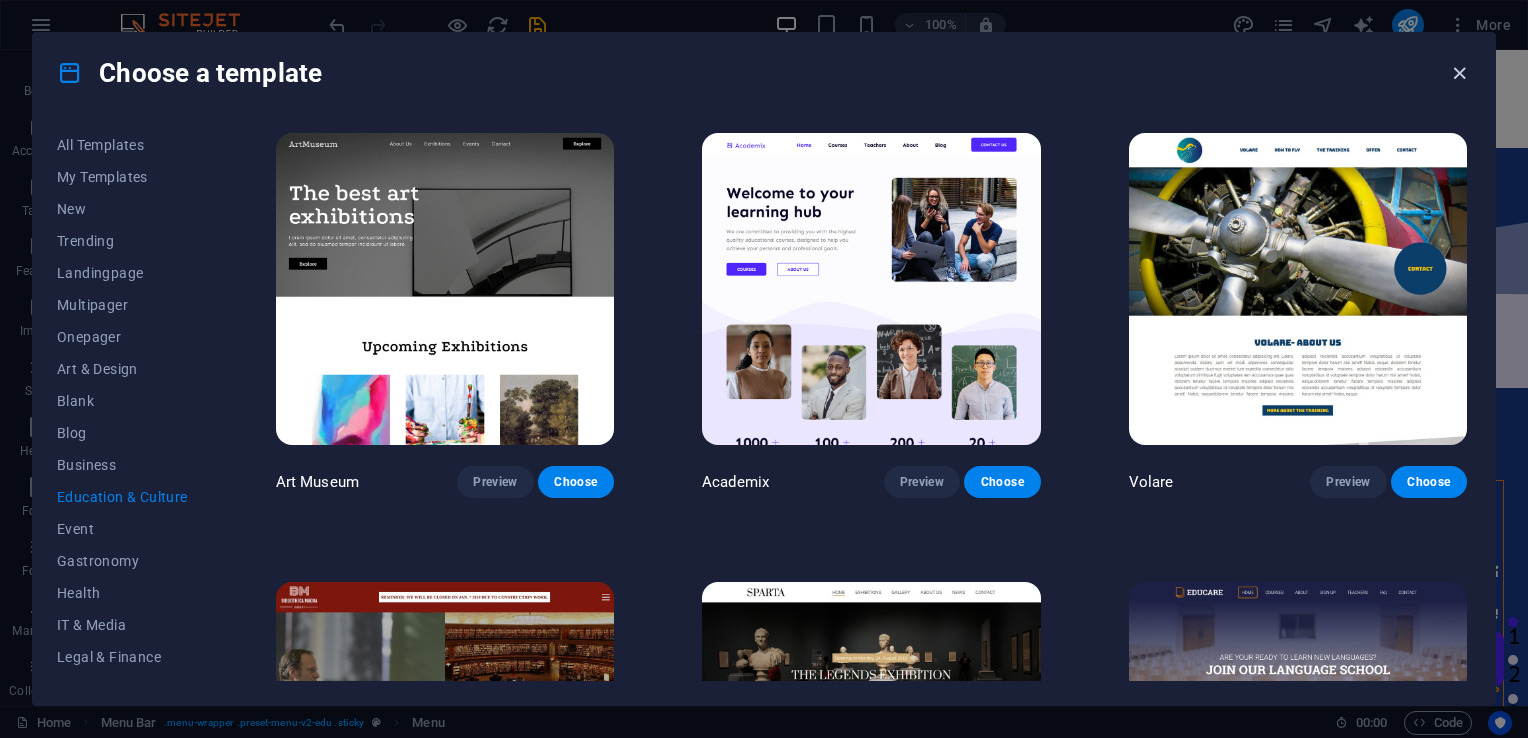 click at bounding box center (1459, 73) 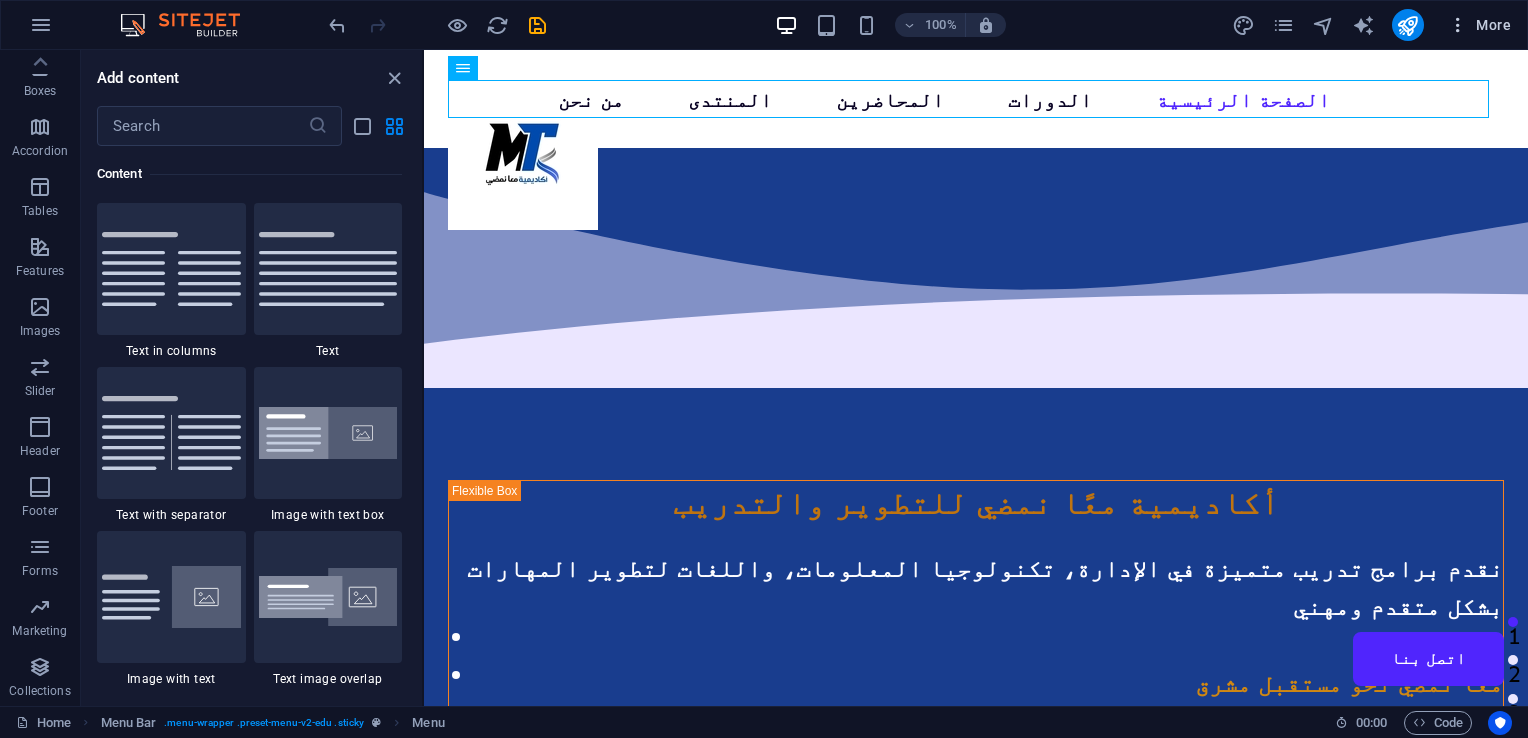 click on "More" at bounding box center [1479, 25] 